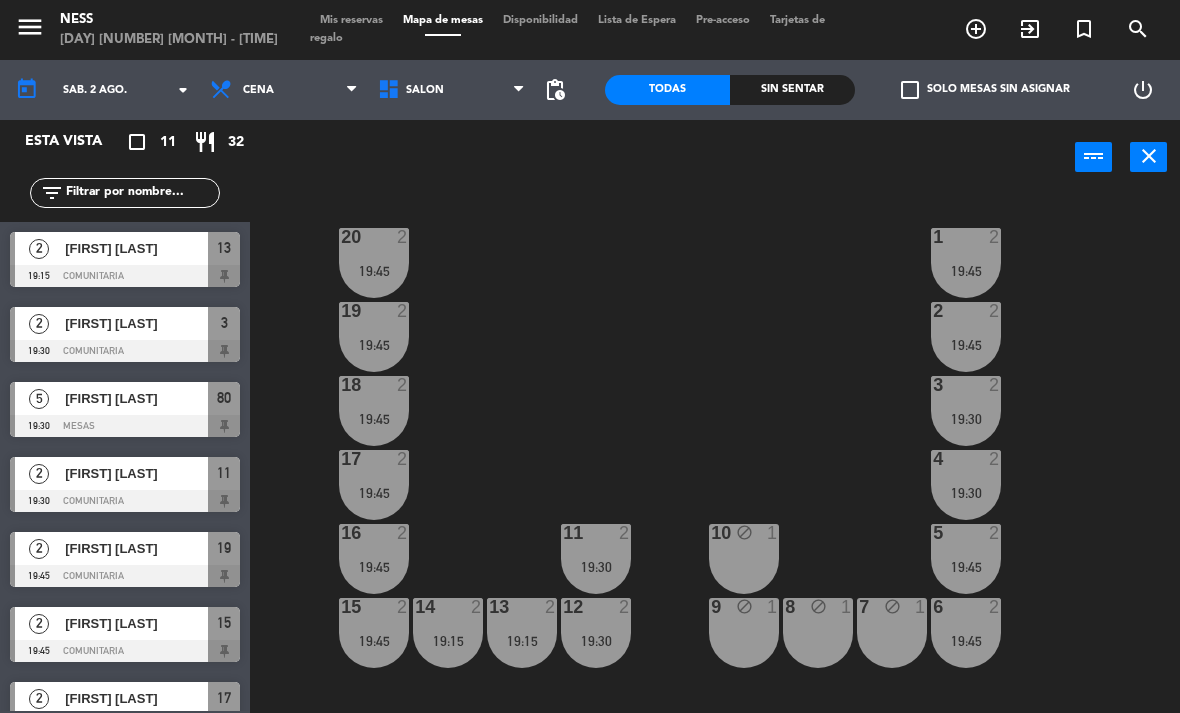 scroll, scrollTop: 0, scrollLeft: 0, axis: both 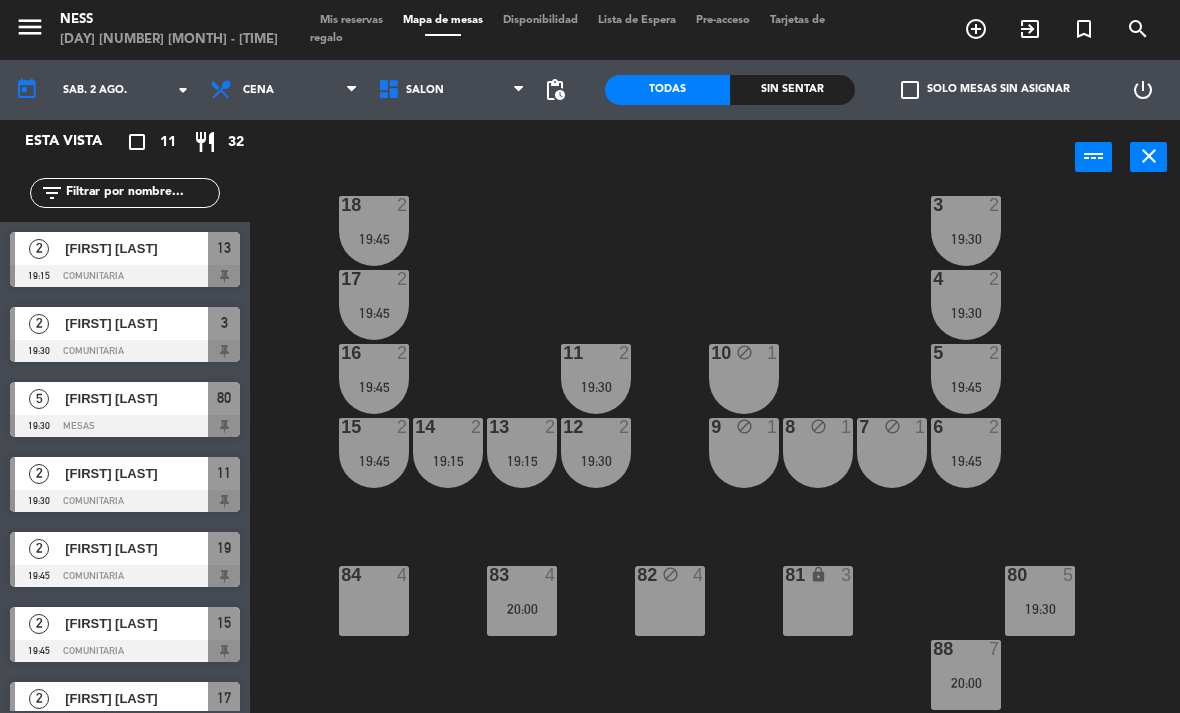 click on "88  7   20:00" at bounding box center [966, 675] 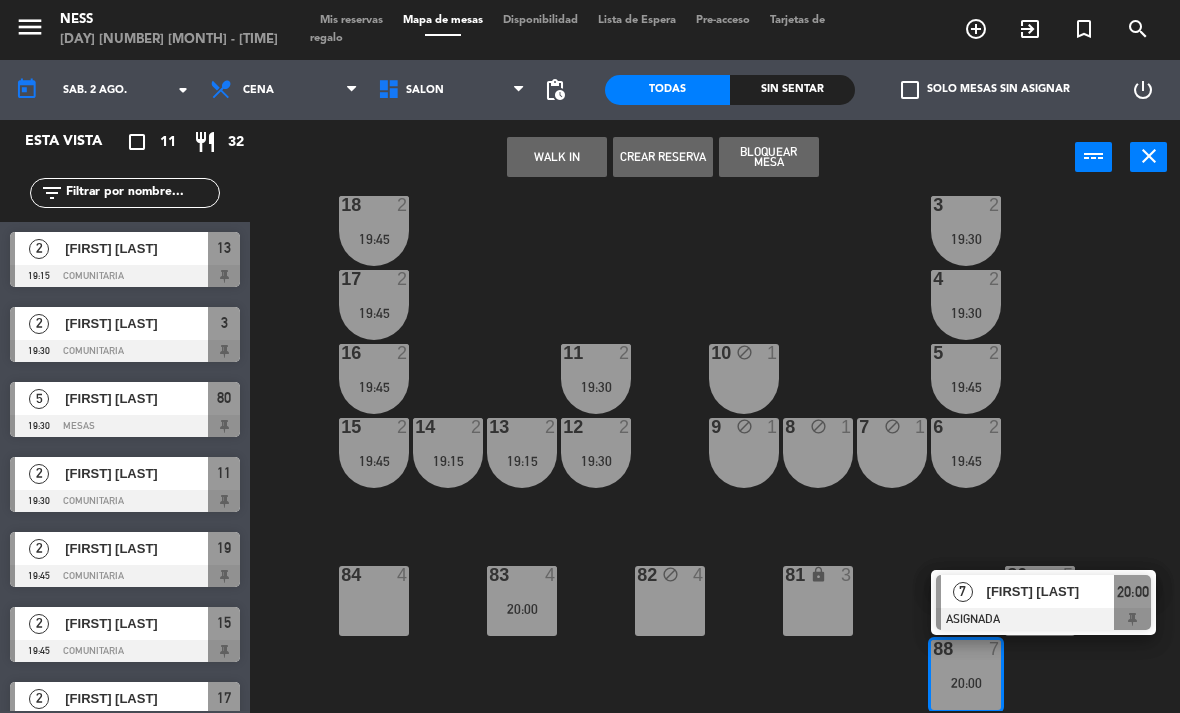 click on "20  2   19:45  1  2   19:45  19  2   19:45  2  2   19:45  18  2   19:45  3  2   19:30  17  2   19:45  4  2   19:30  16  2   19:45  11  2   19:30  10 block  1  5  2   19:45  12  2   19:30  14  2   19:15  13  2   19:15  15  2   19:45  9 block  1  8 block  1  7 block  1  6  2   19:45  84  4  83  4   20:00  82 block  4  81 lock  3  80  5   19:30  88  7   20:00   7   [FIRST] [LAST]   ASIGNADA  20:00" 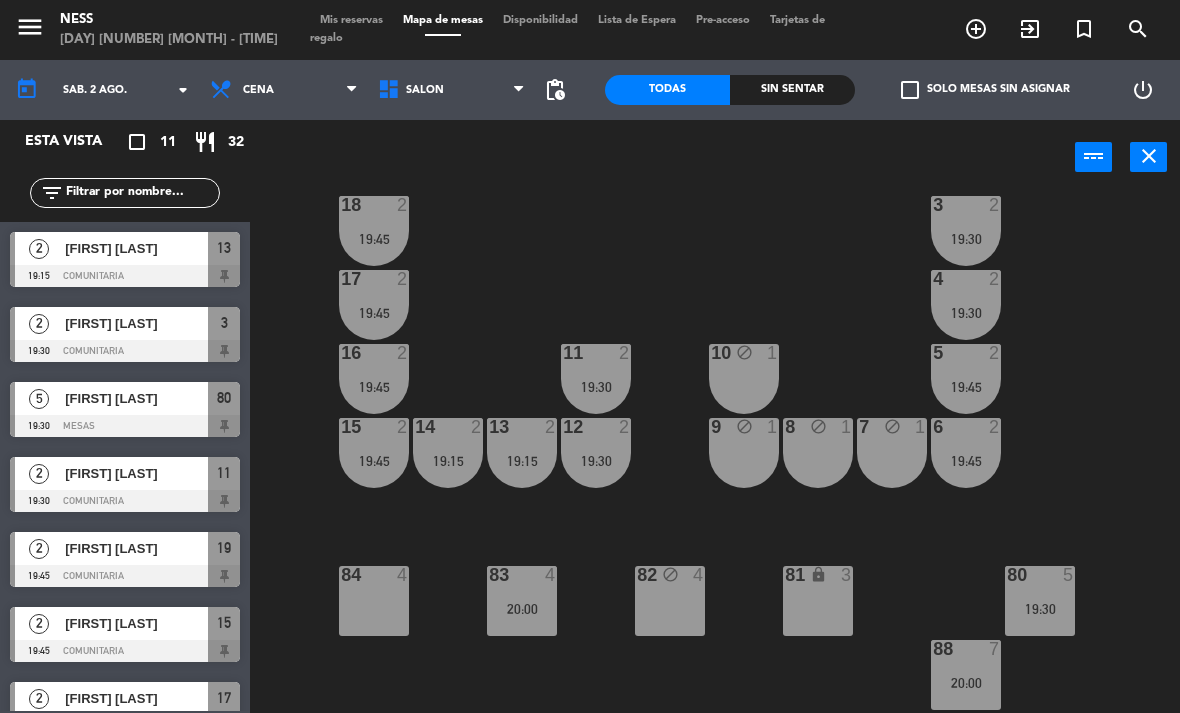 scroll, scrollTop: 0, scrollLeft: 0, axis: both 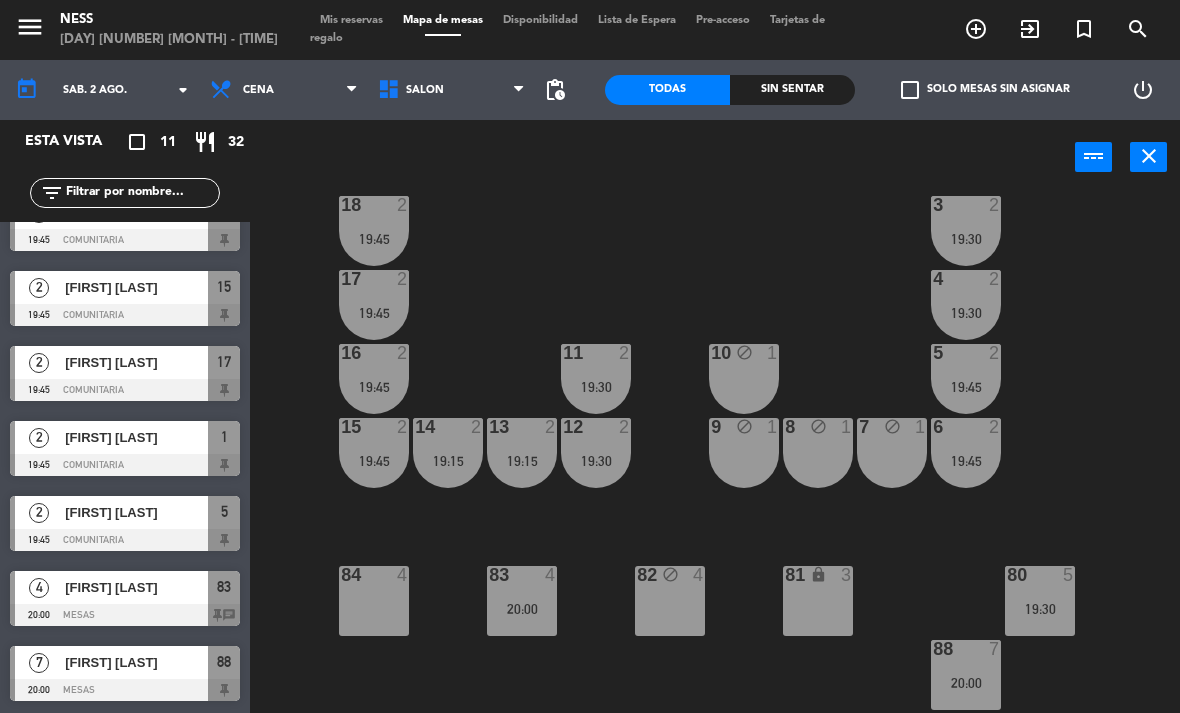 click on "[FIRST] [LAST]" at bounding box center (136, 587) 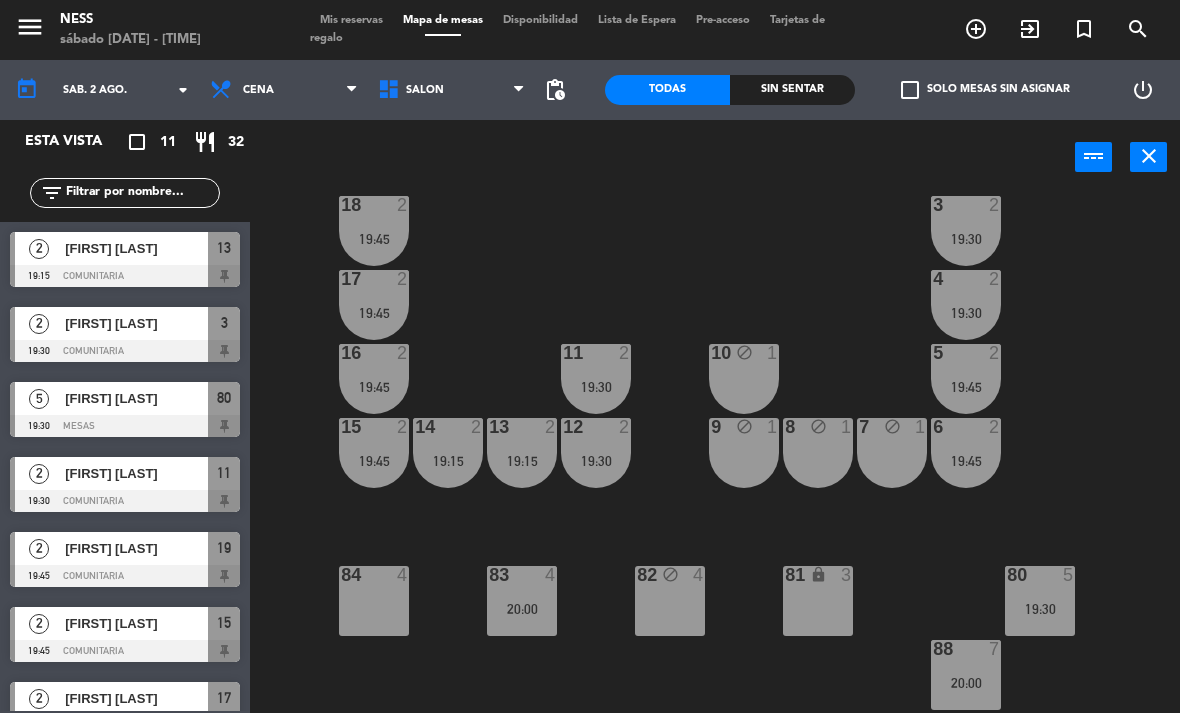 scroll, scrollTop: 0, scrollLeft: 0, axis: both 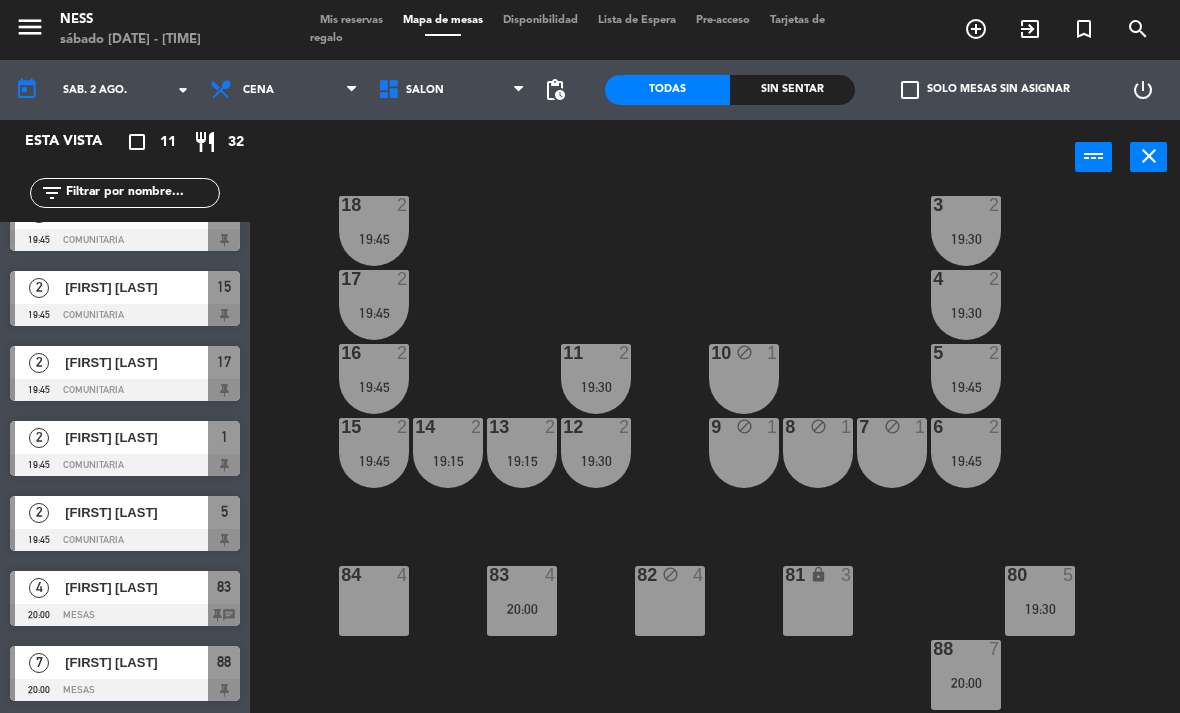 click on "88  7   20:00" at bounding box center [966, 675] 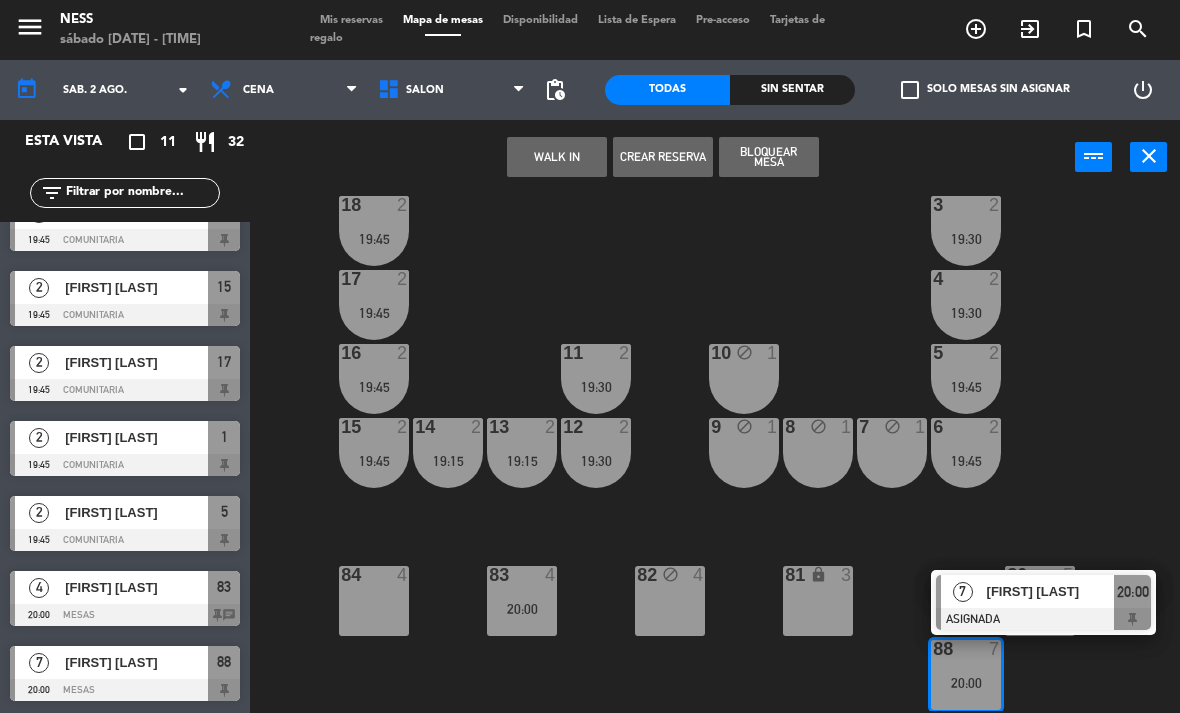scroll, scrollTop: 336, scrollLeft: 0, axis: vertical 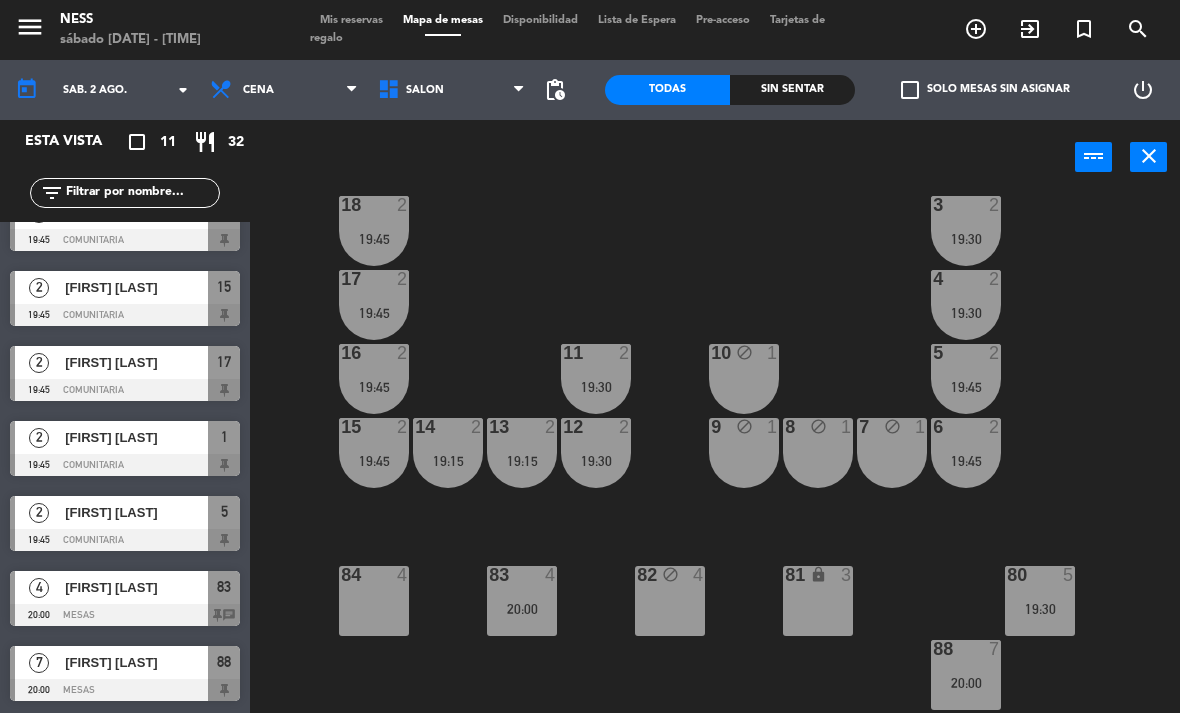 click on "20  2   19:45  1  2   19:45  19  2   19:45  2  2   19:45  18  2   19:45  3  2   19:30  17  2   19:45  4  2   19:30  16  2   19:45  11  2   19:30  10 block  1  5  2   19:45  12  2   19:30  14  2   19:15  13  2   19:15  15  2   19:45  9 block  1  8 block  1  7 block  1  6  2   19:45  84  4  83  4   20:00  82 block  4  81 lock  3  80  5   19:30  88  7   20:00" 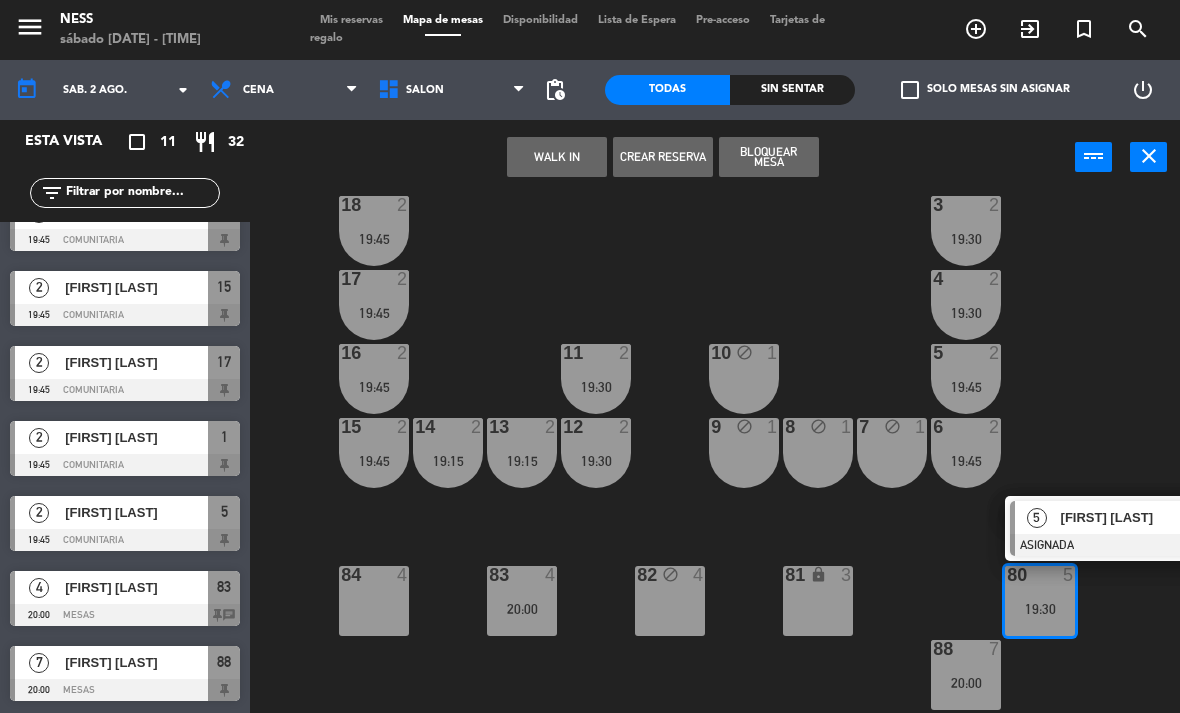 click on "[FIRST] [LAST]" at bounding box center (1124, 517) 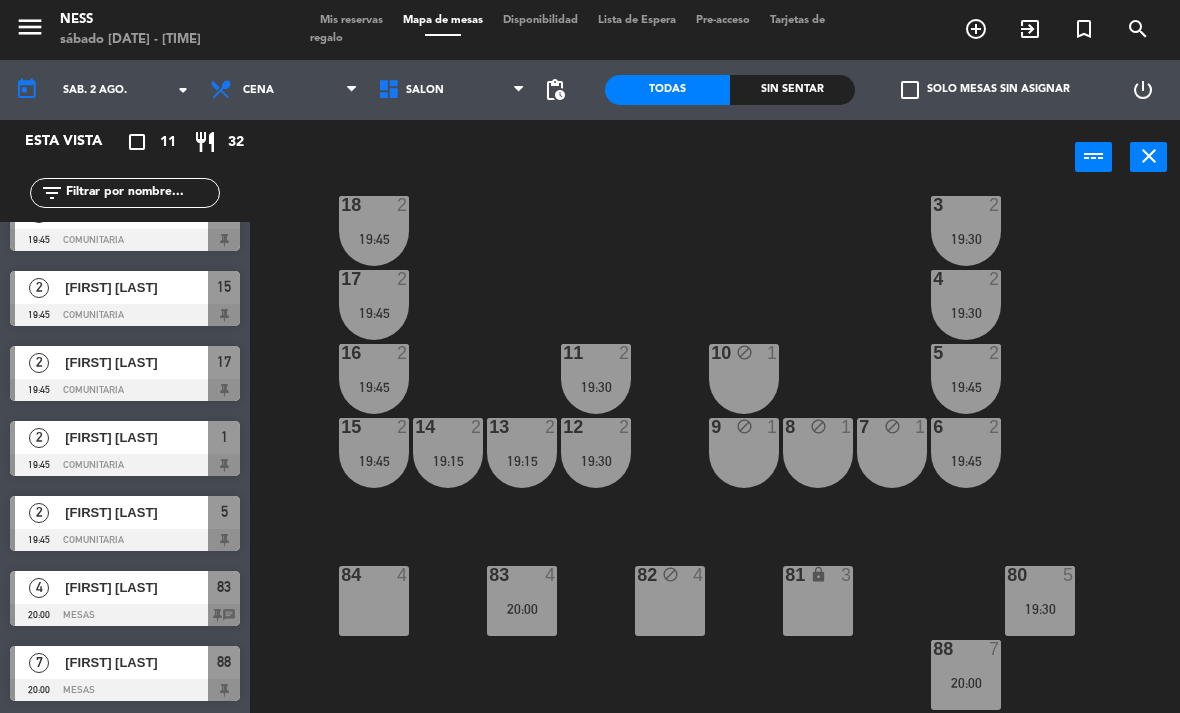 scroll, scrollTop: 336, scrollLeft: 0, axis: vertical 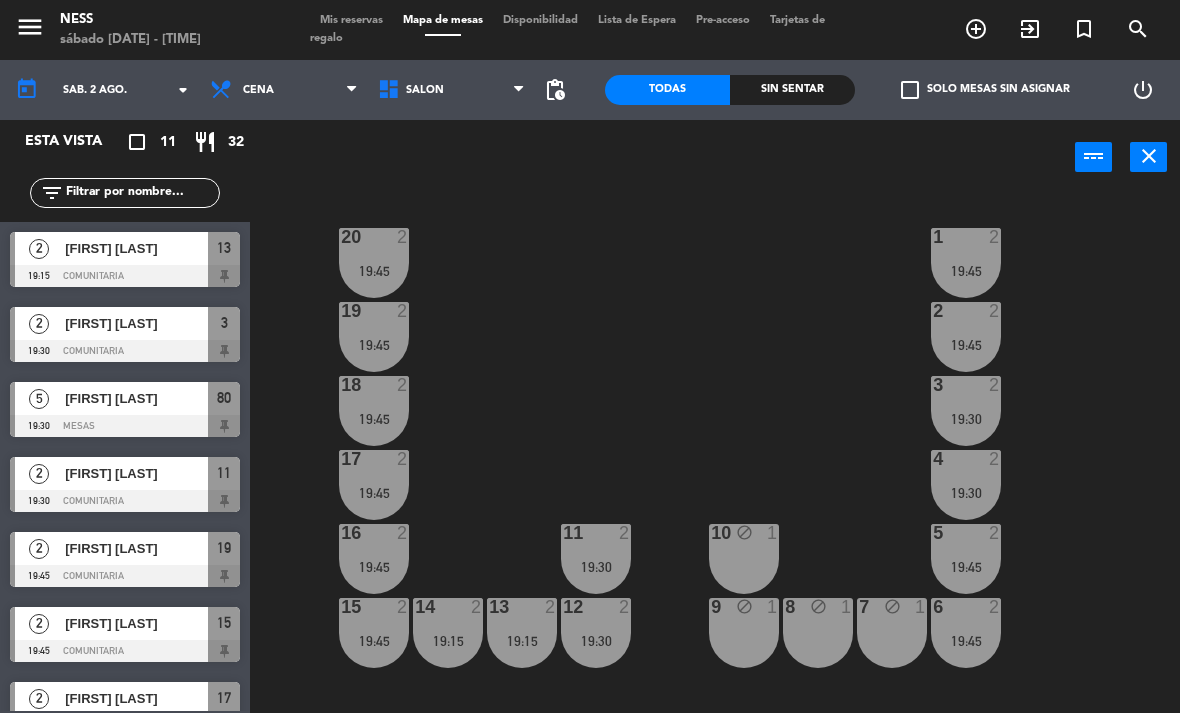 click on "5   [FIRST] [LAST]   19:30   MESAS  80" at bounding box center [125, 409] 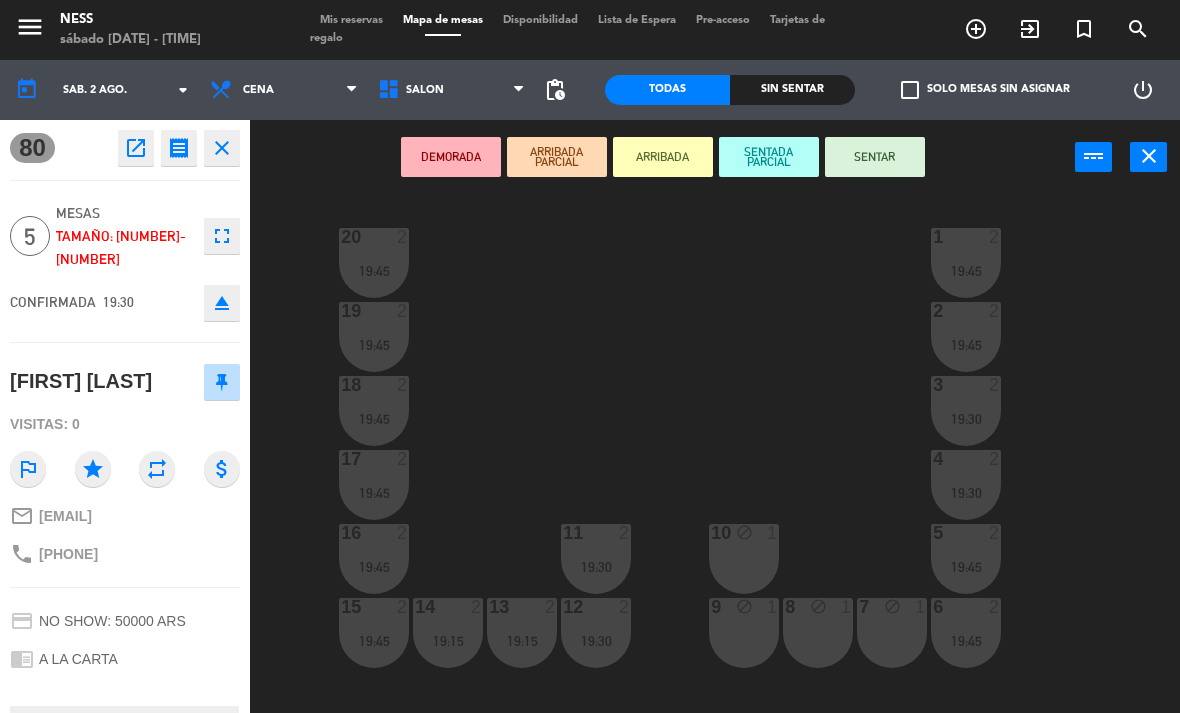 click on "close" 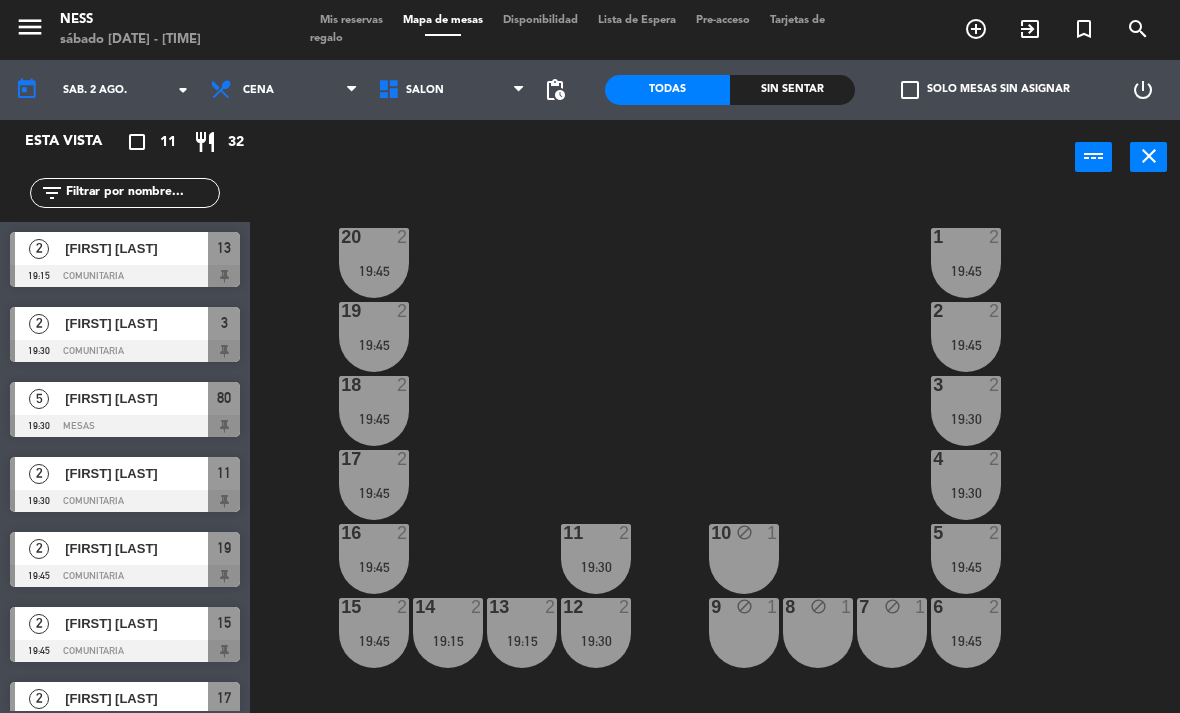 scroll, scrollTop: 0, scrollLeft: 0, axis: both 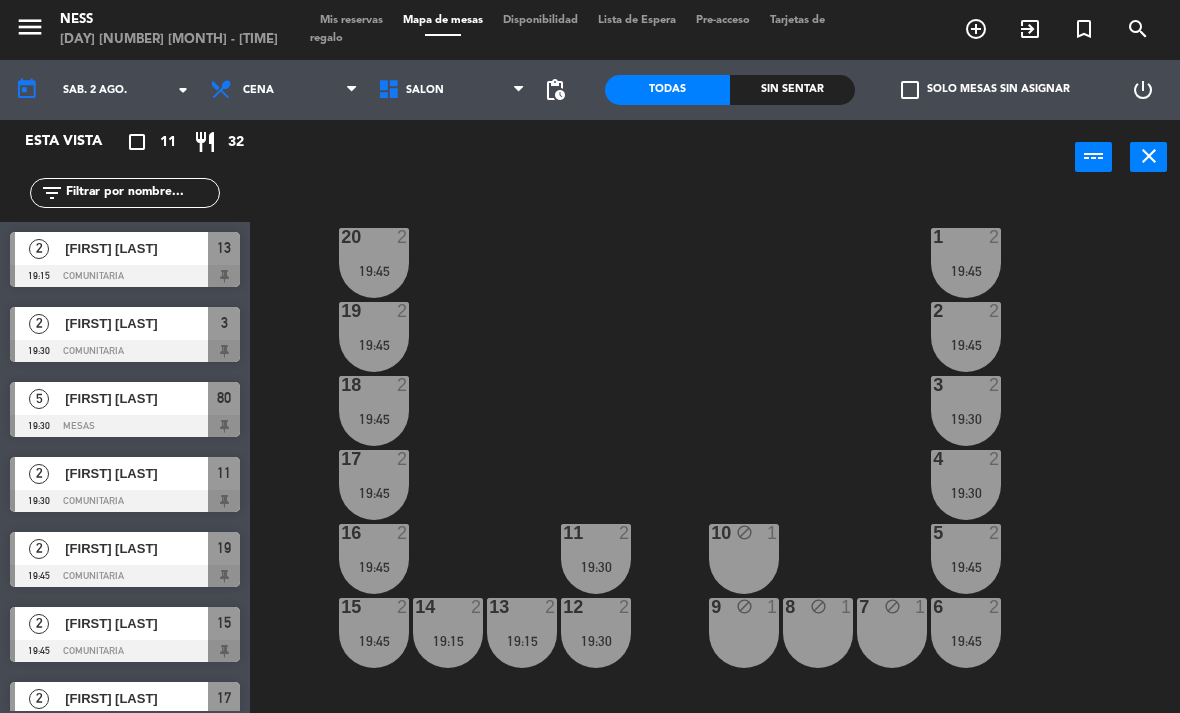 click on "20  2   19:45  1  2   19:45  19  2   19:45  2  2   19:45  18  2   19:45  3  2   19:30  17  2   19:45  4  2   19:30  16  2   19:45  11  2   19:30  10 block  1  5  2   19:45  12  2   19:30  14  2   19:15  13  2   19:15  15  2   19:45  9 block  1  8 block  1  7 block  1  6  2   19:45  84  4  83  4   20:00  82 block  4  81 lock  3  80  5   19:30  88  7   20:00" 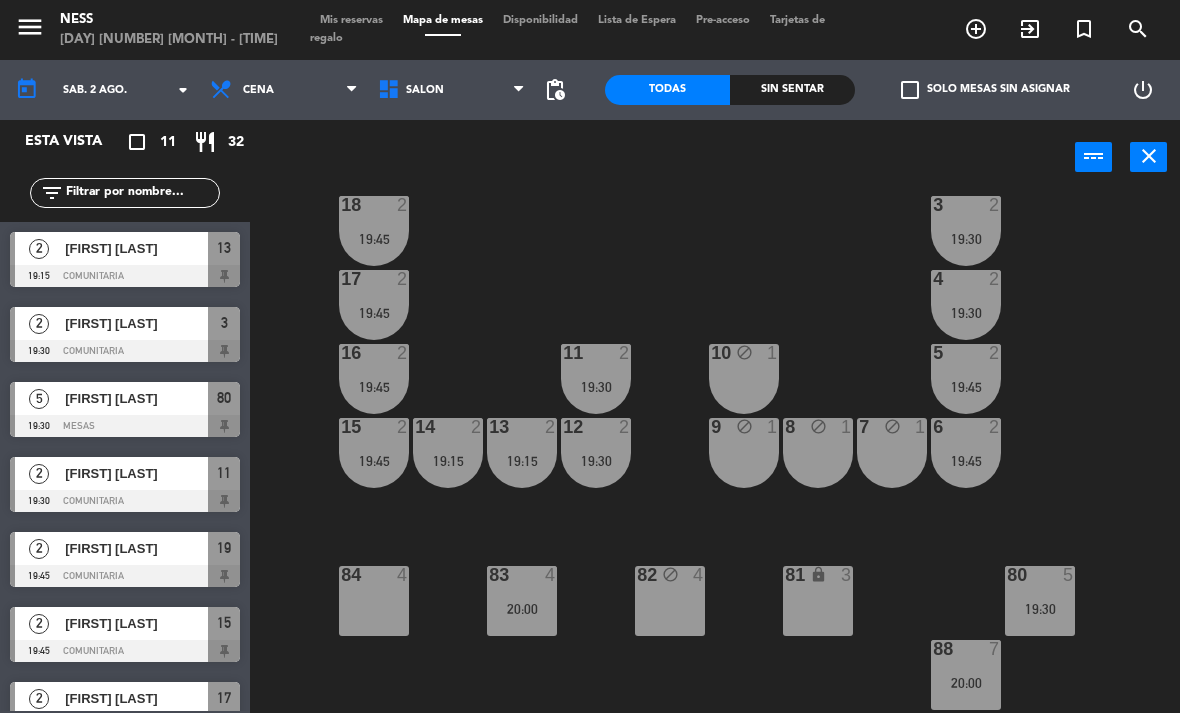 scroll, scrollTop: 180, scrollLeft: 0, axis: vertical 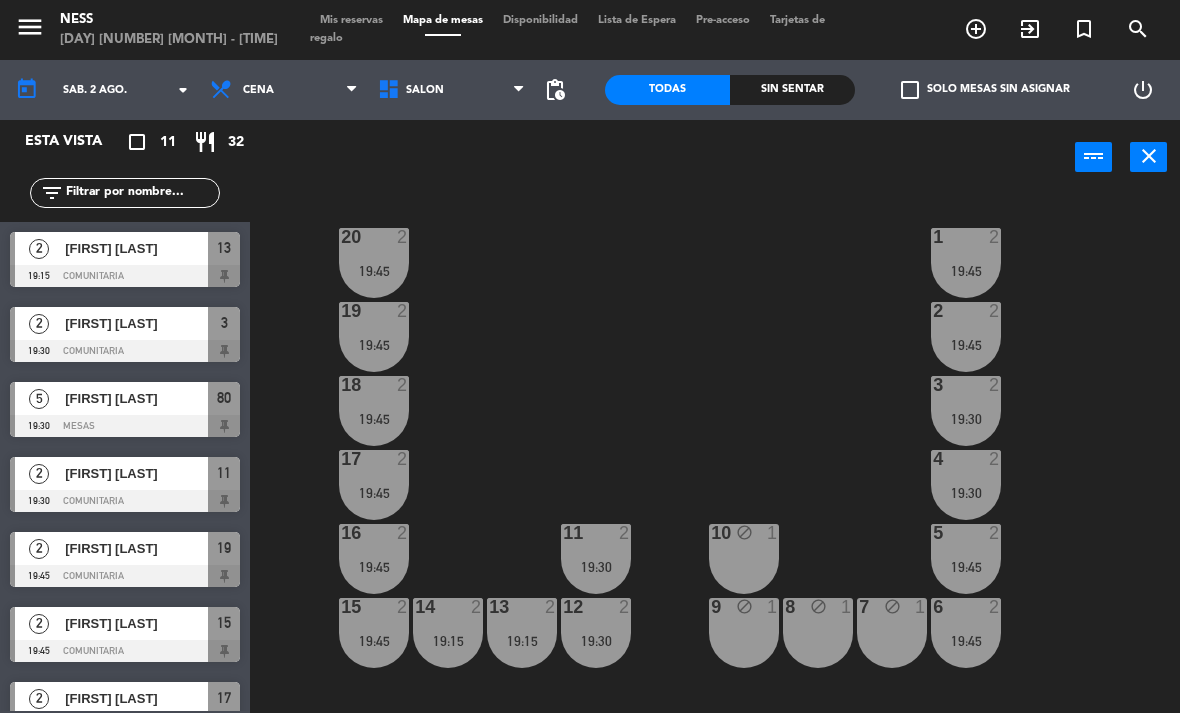 click on "[FIRST] [LAST]" at bounding box center [136, 323] 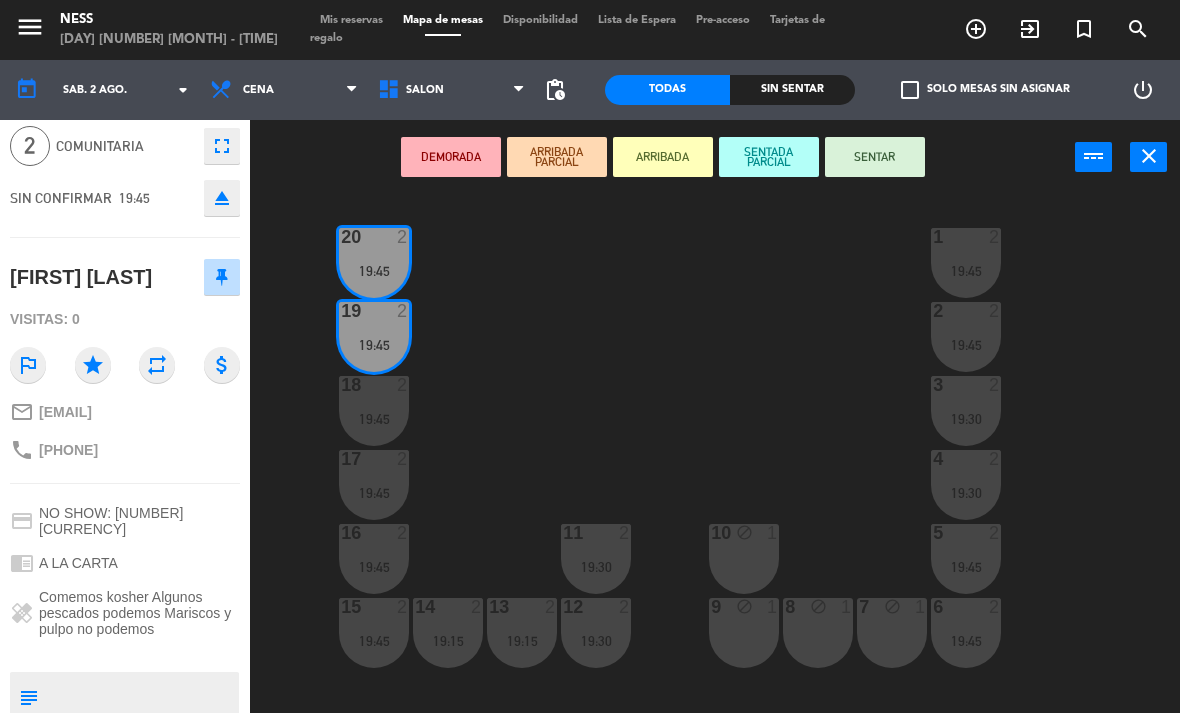 scroll, scrollTop: 77, scrollLeft: 0, axis: vertical 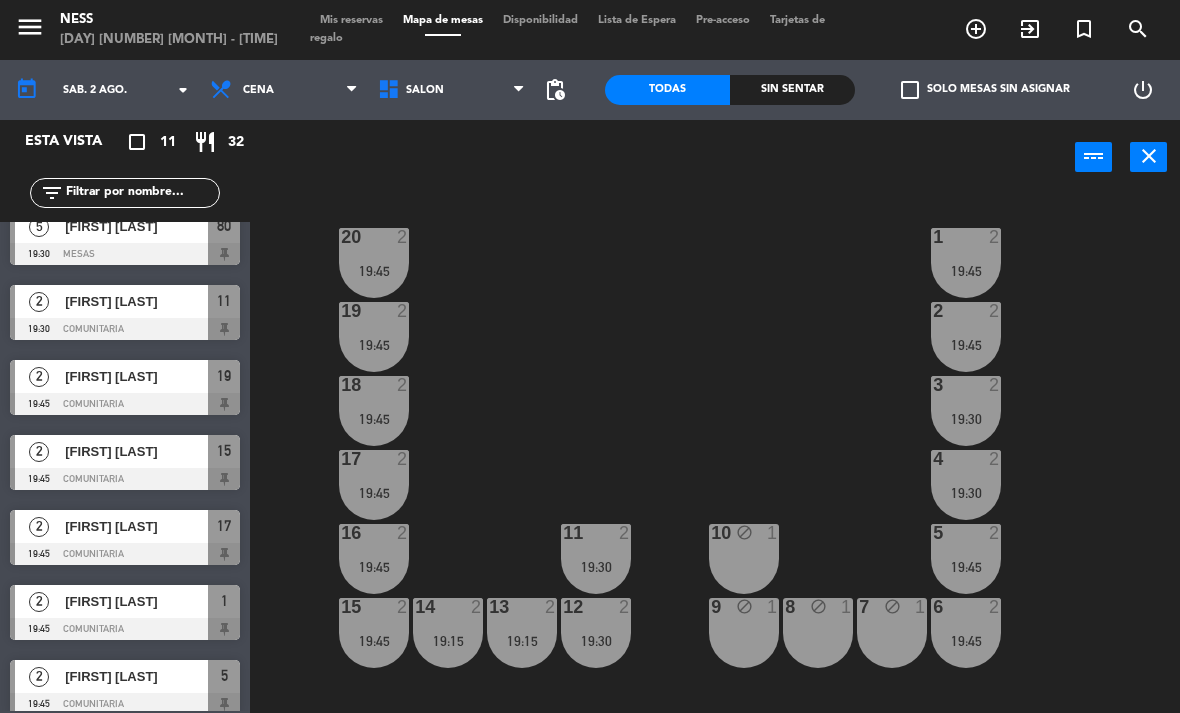click at bounding box center [125, 479] 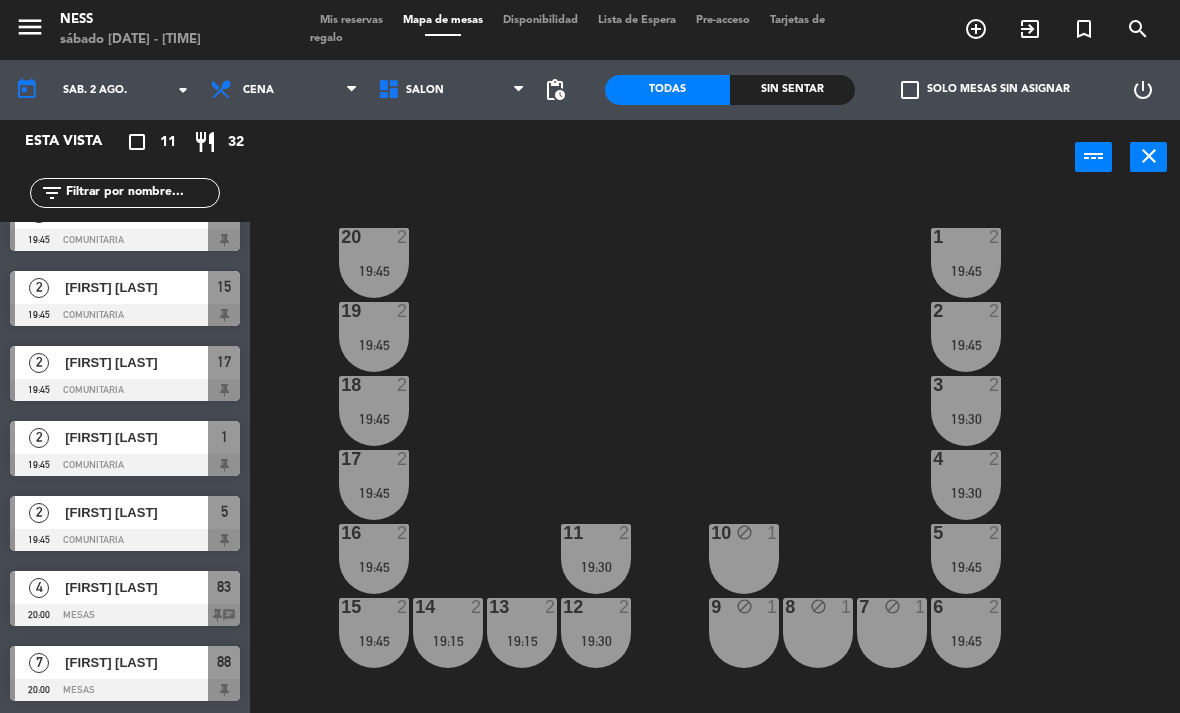 scroll, scrollTop: 336, scrollLeft: 0, axis: vertical 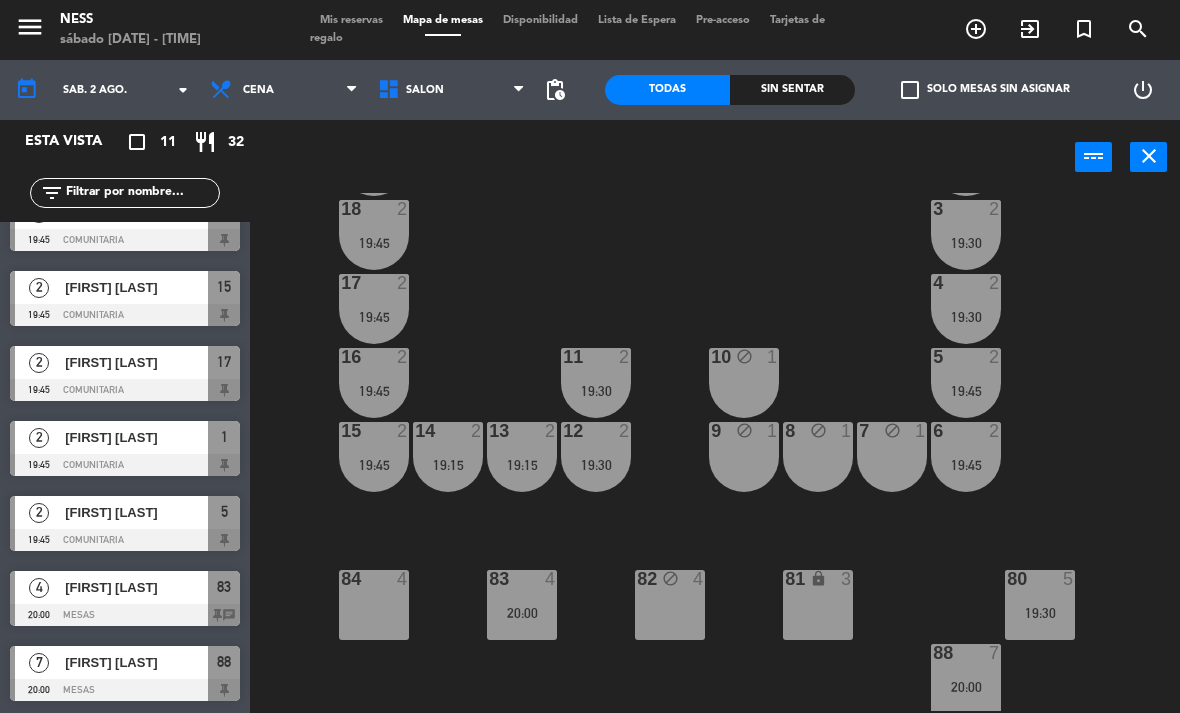 click on "20  2   19:45  1  2   19:45  19  2   19:45  2  2   19:45  18  2   19:45  3  2   19:30  17  2   19:45  4  2   19:30  16  2   19:45  11  2   19:30  10 block  1  5  2   19:45  12  2   19:30  14  2   19:15  13  2   19:15  15  2   19:45  9 block  1  8 block  1  7 block  1  6  2   19:45  84  4  83  4   20:00  82 block  4  81 lock  3  80  5   19:30  88  7   20:00" 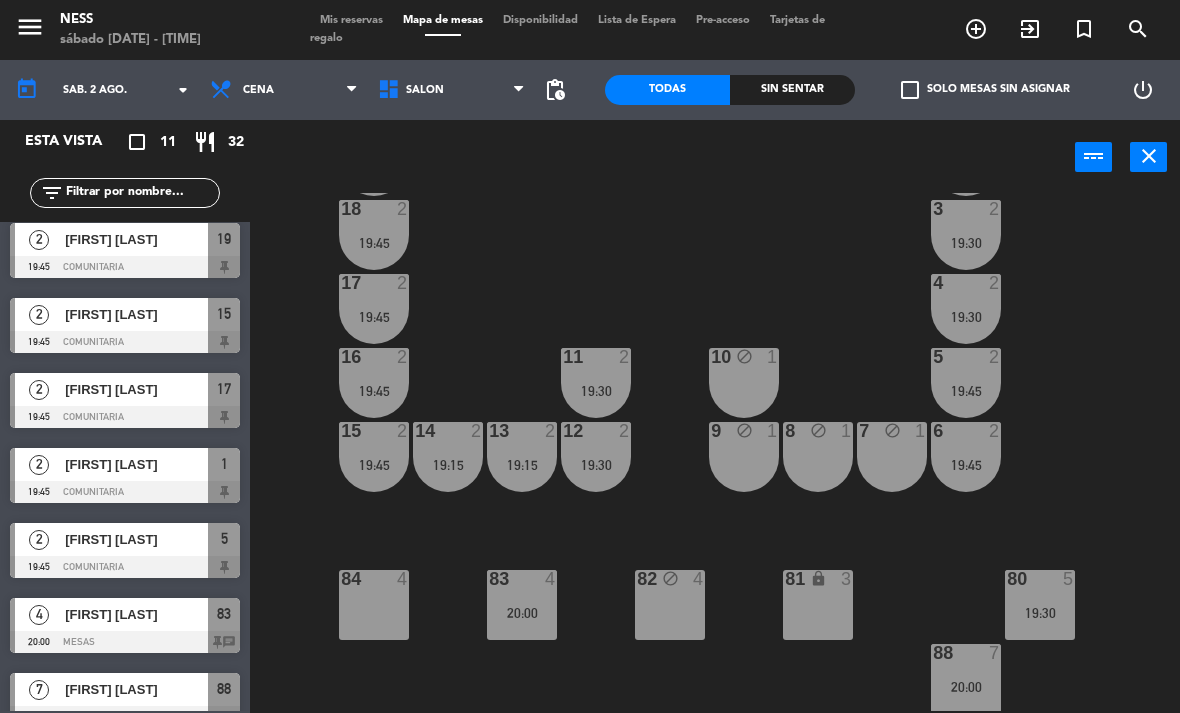 scroll, scrollTop: 307, scrollLeft: 0, axis: vertical 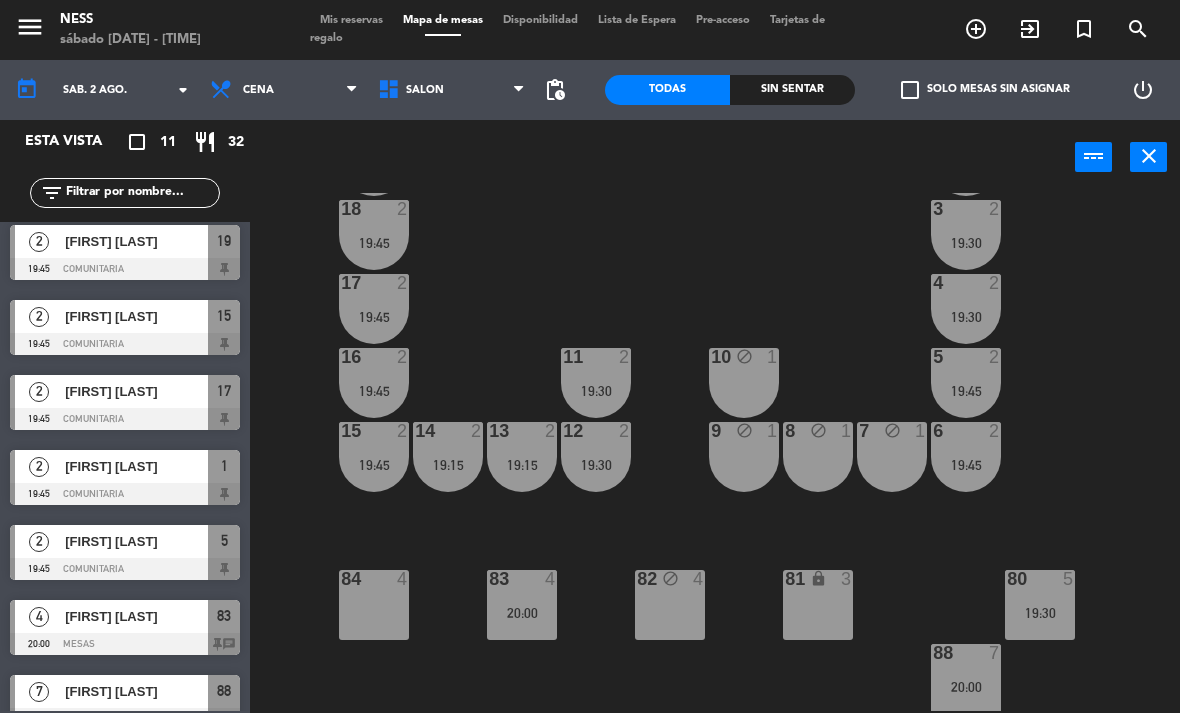 click at bounding box center [125, 569] 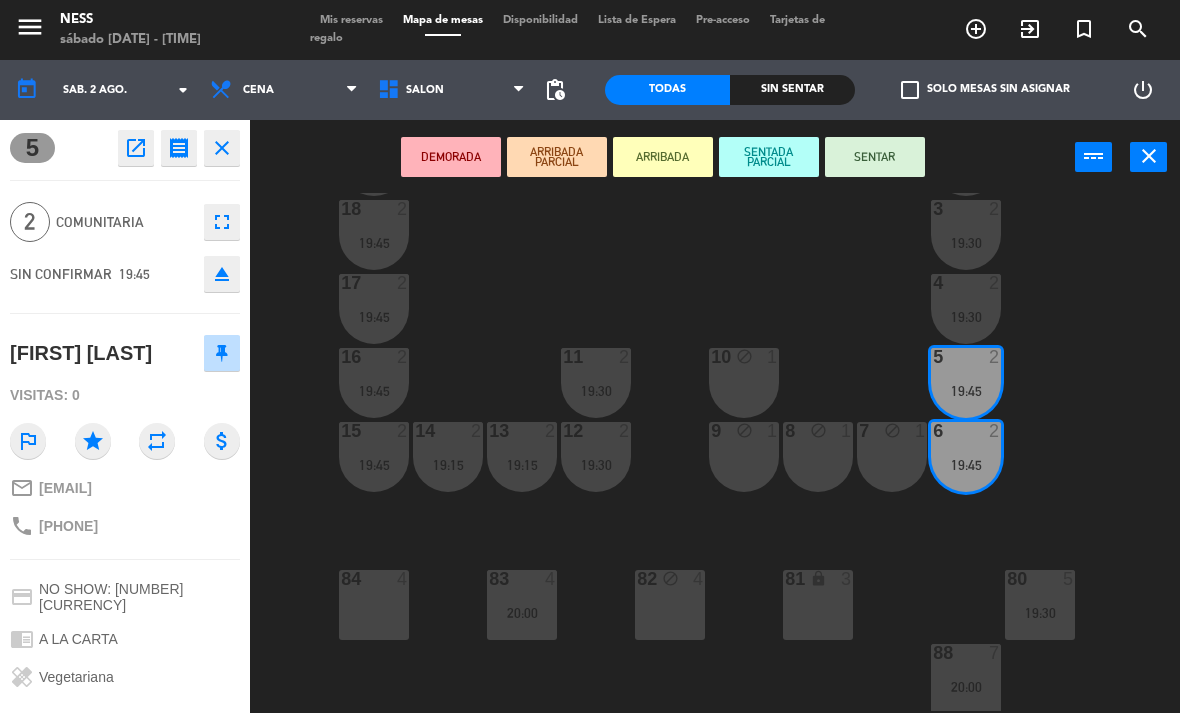 scroll, scrollTop: 0, scrollLeft: 0, axis: both 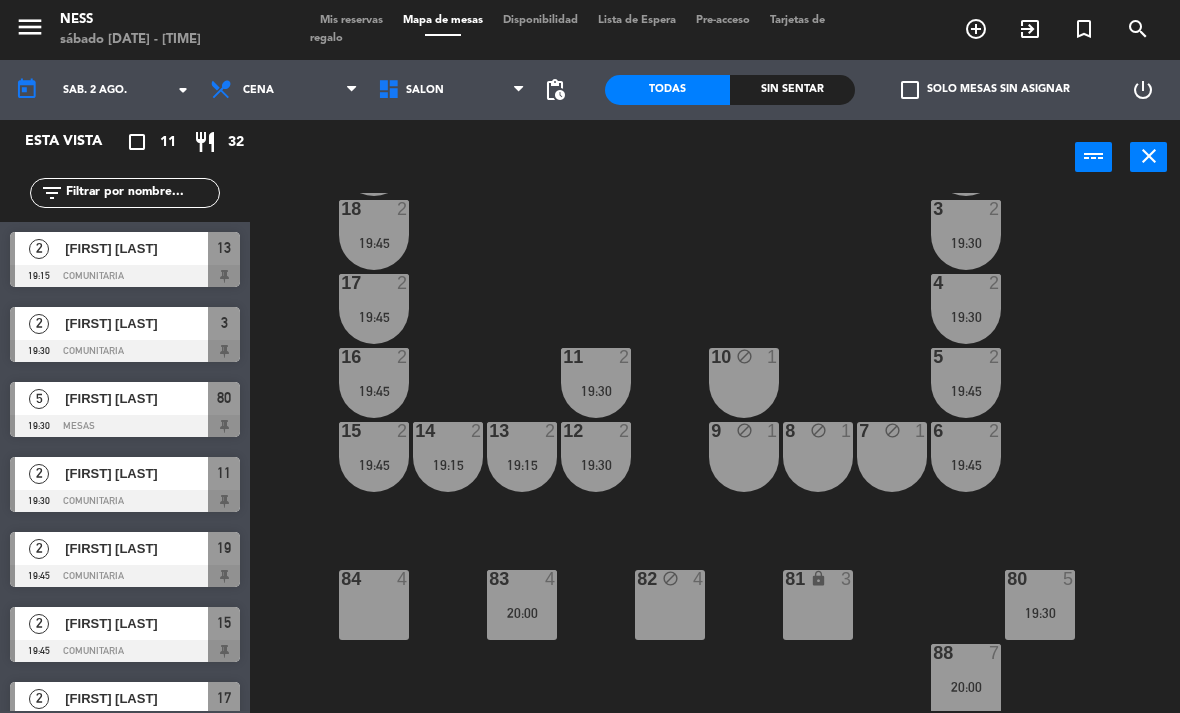 click on "20  2   19:45  1  2   19:45  19  2   19:45  2  2   19:45  18  2   19:45  3  2   19:30  17  2   19:45  4  2   19:30  16  2   19:45  11  2   19:30  10 block  1  5  2   19:45  12  2   19:30  14  2   19:15  13  2   19:15  15  2   19:45  9 block  1  8 block  1  7 block  1  6  2   19:45  84  4  83  4   20:00  82 block  4  81 lock  3  80  5   19:30  88  7   20:00" 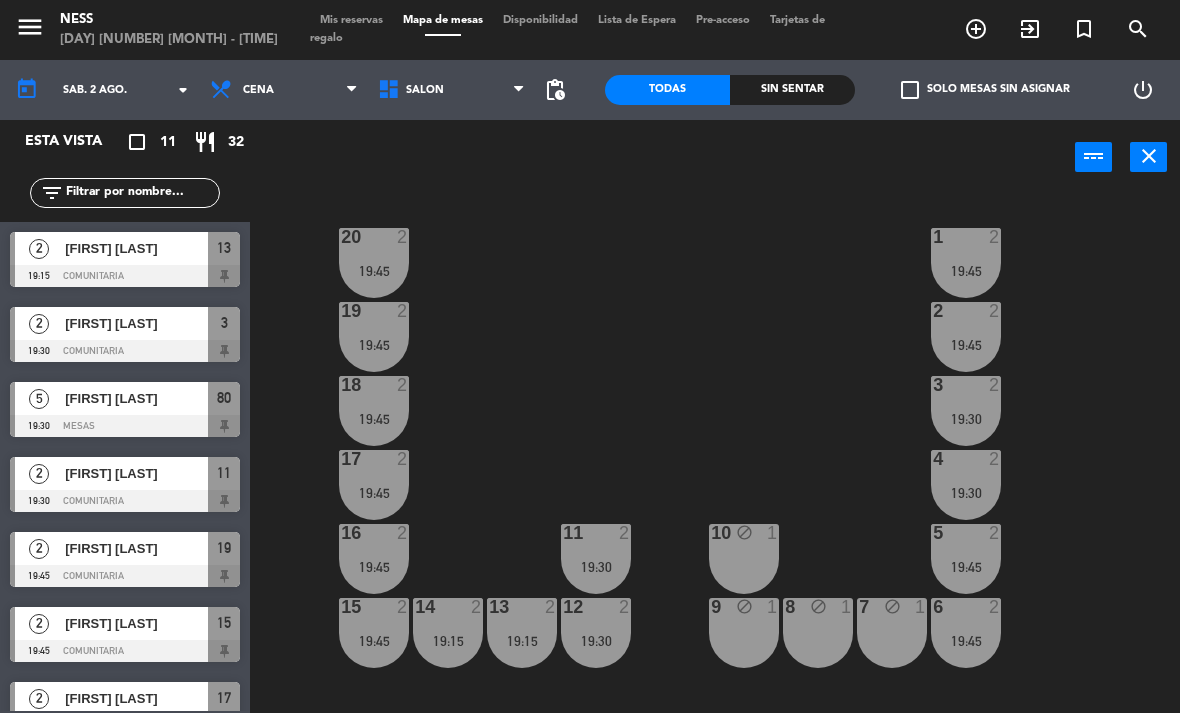 scroll, scrollTop: 0, scrollLeft: 0, axis: both 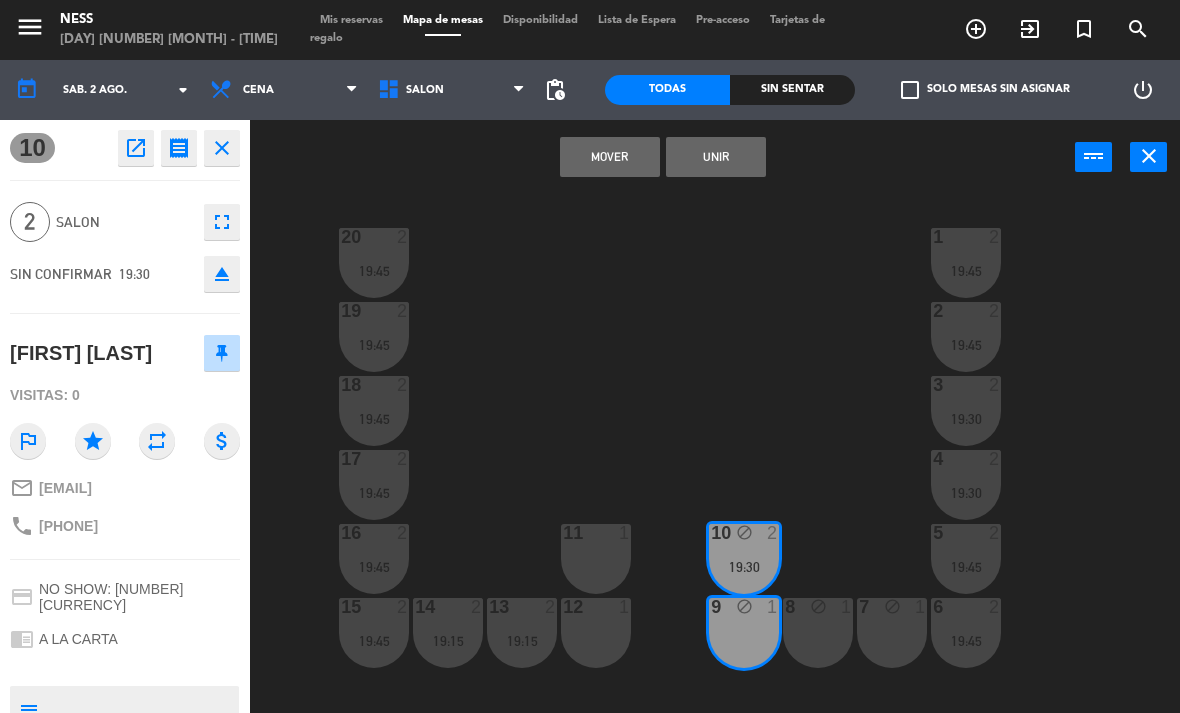 click on "Unir" at bounding box center [716, 157] 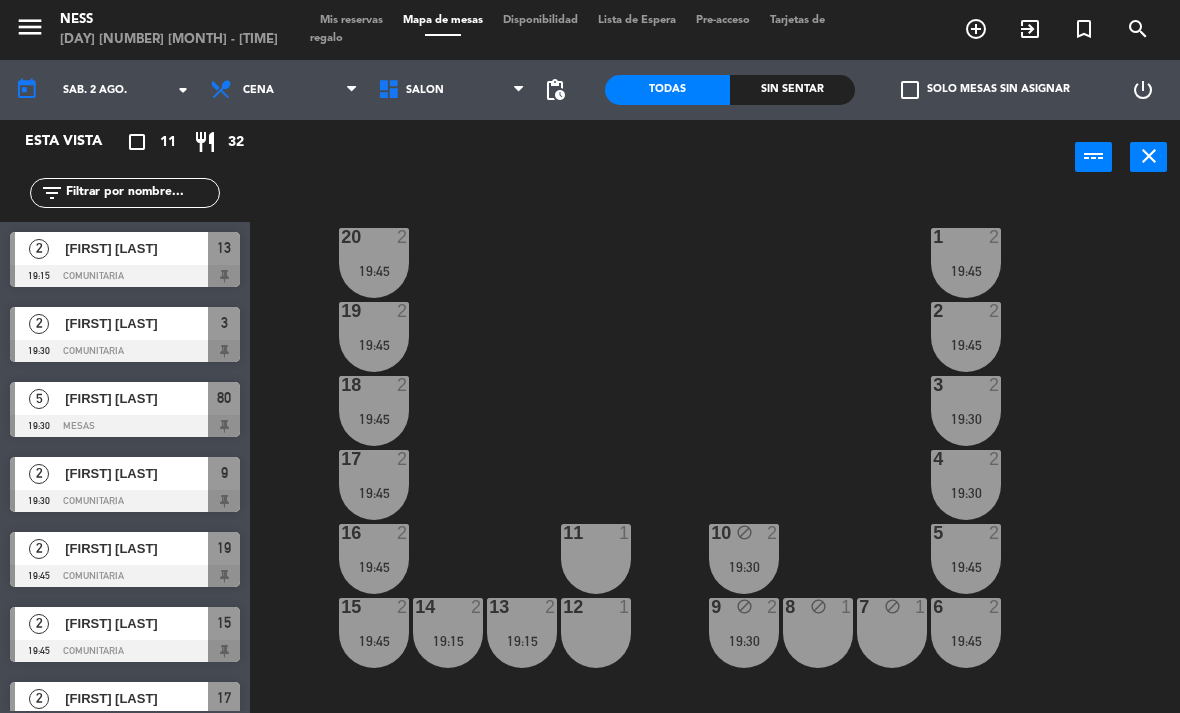 click on "19:30" at bounding box center (744, 641) 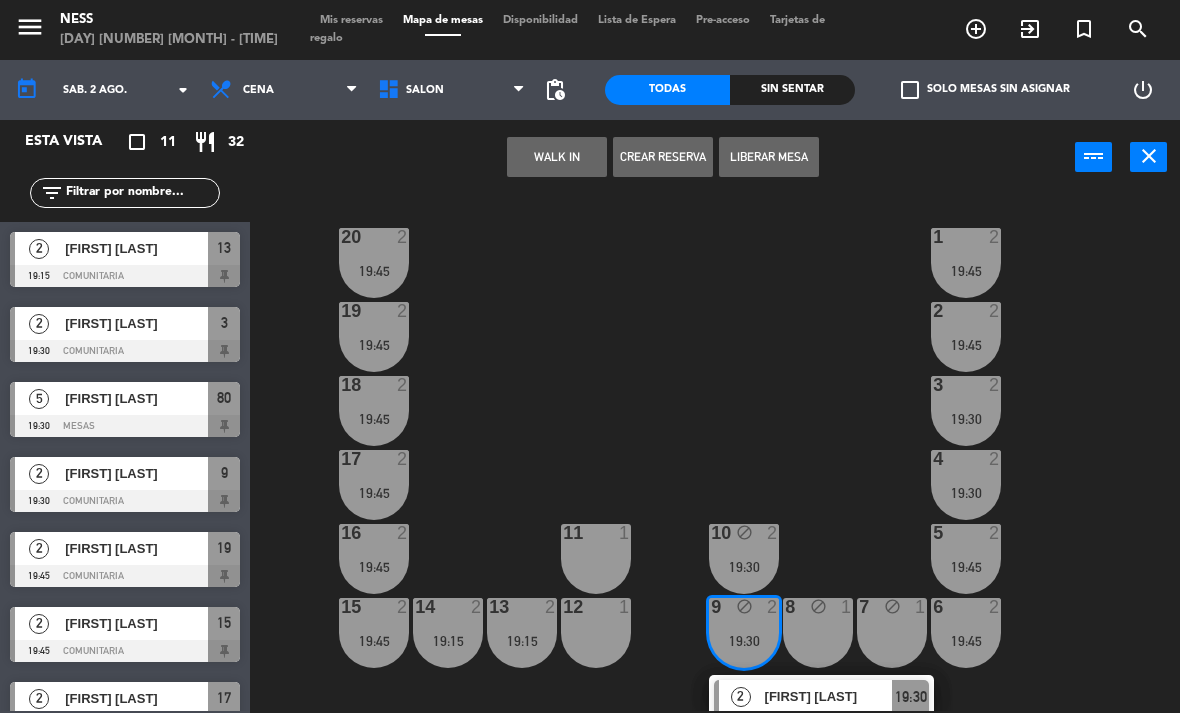 click on "Liberar Mesa" at bounding box center (769, 157) 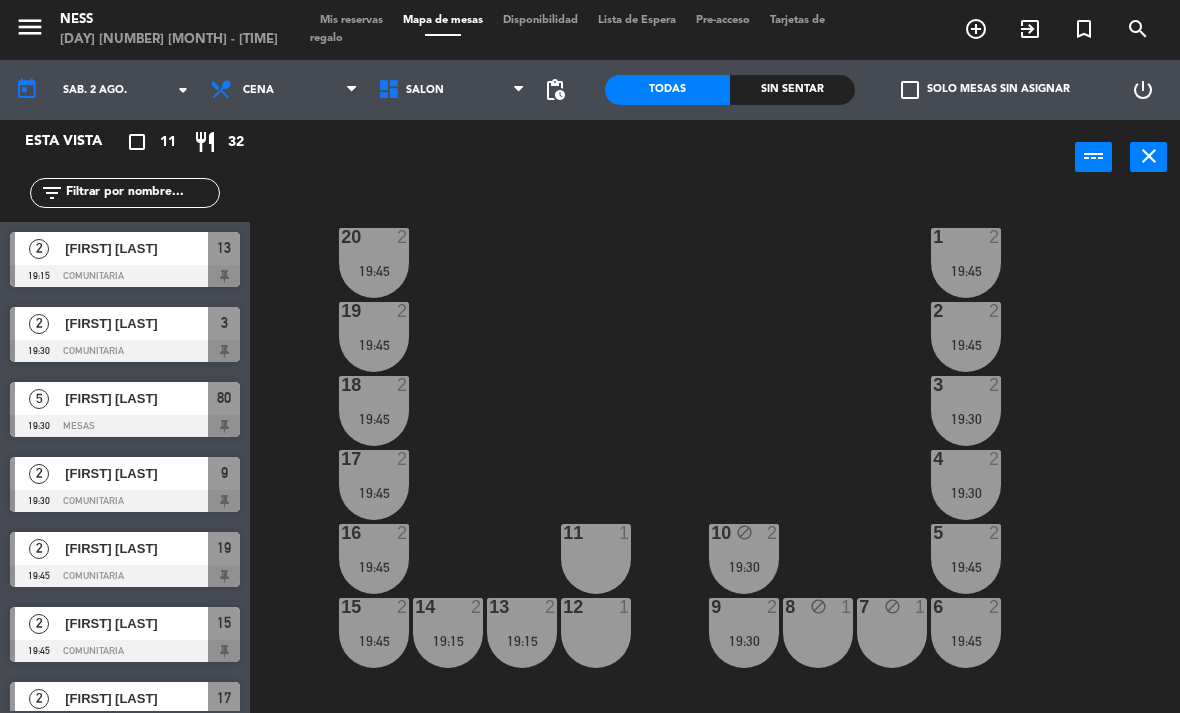click on "19:30" at bounding box center [744, 567] 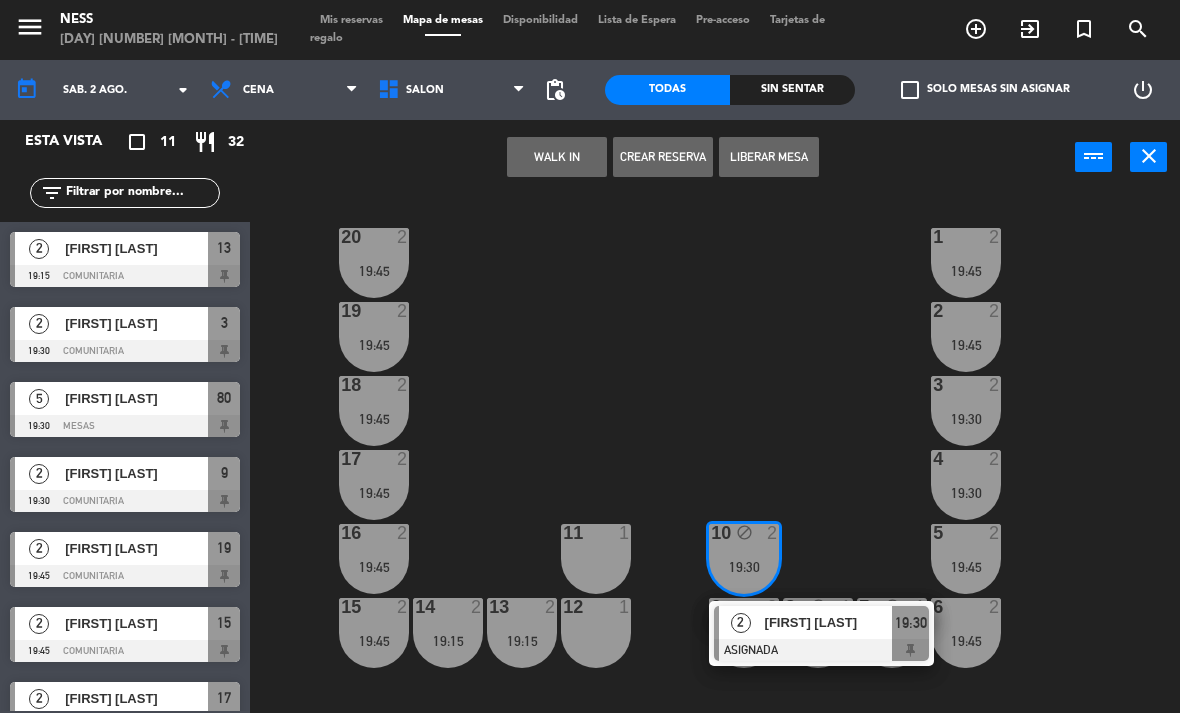 click on "Liberar Mesa" at bounding box center (769, 157) 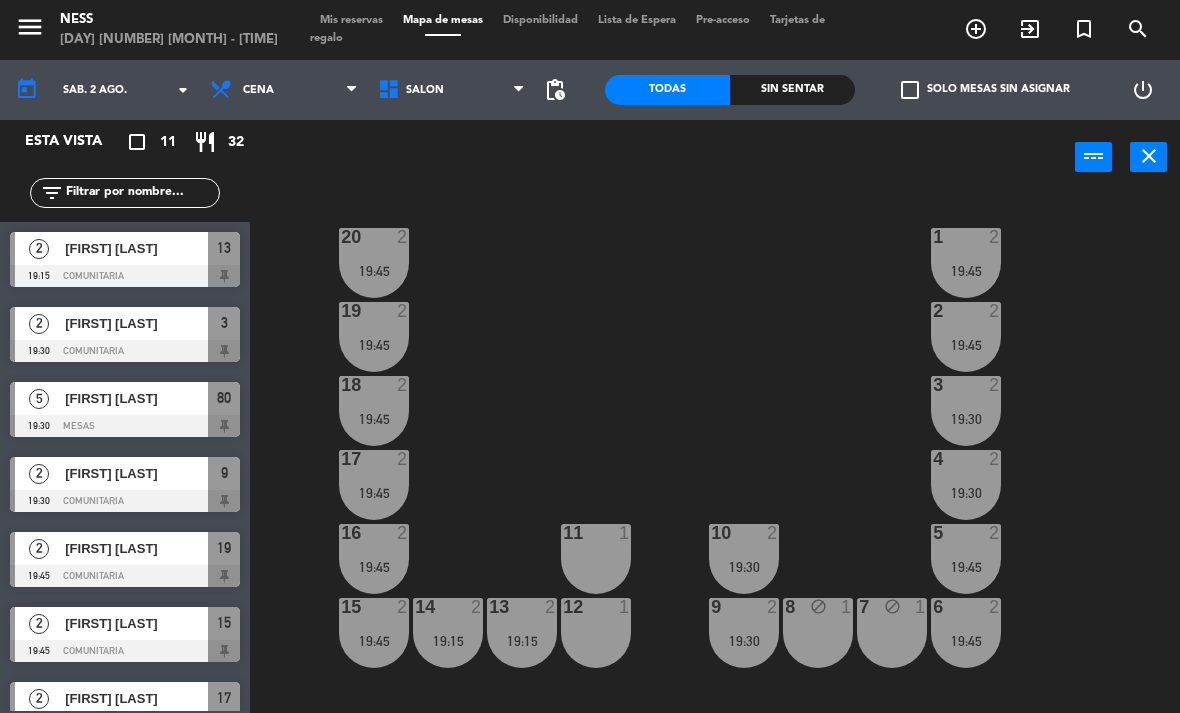 click on "[FIRST] [LAST]" at bounding box center [136, 248] 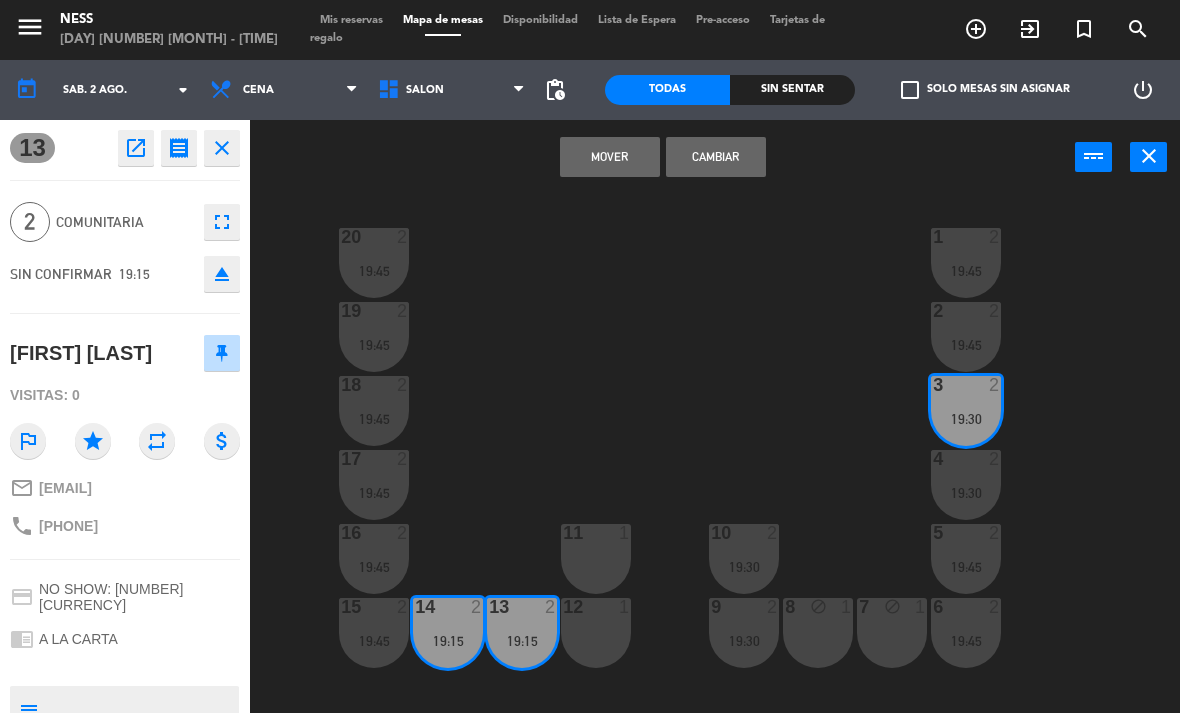 click on "Cambiar" at bounding box center (716, 157) 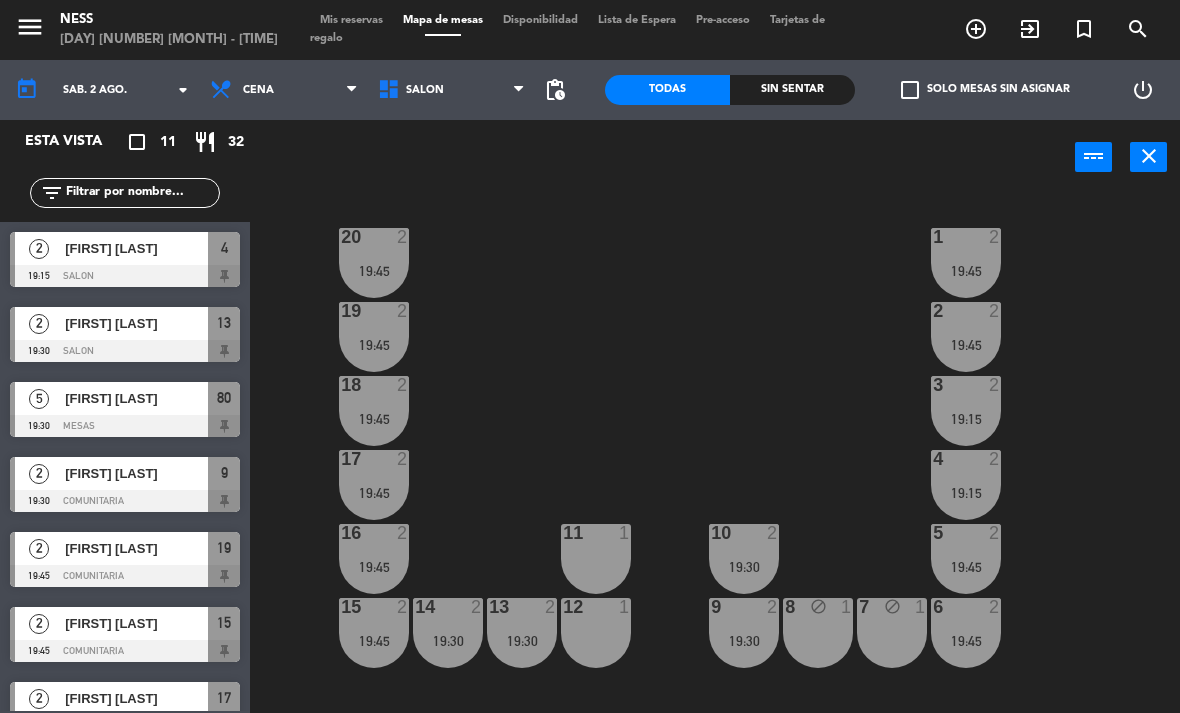 click on "19:15" at bounding box center (966, 419) 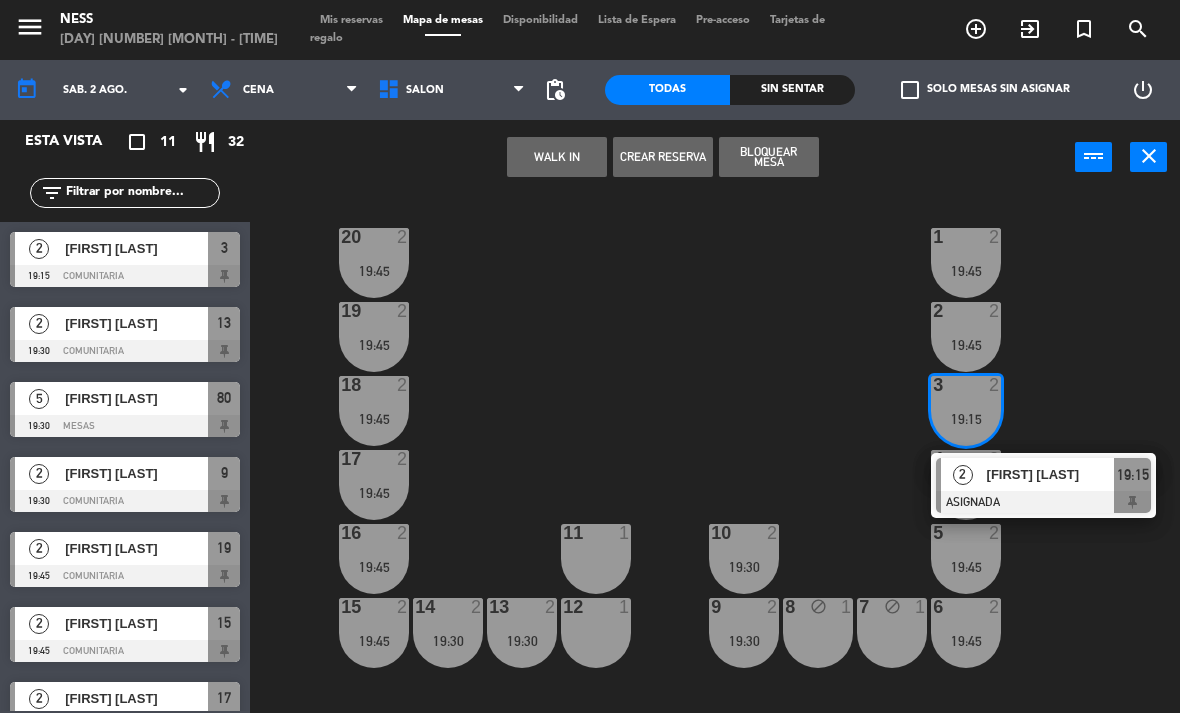 click at bounding box center (1043, 502) 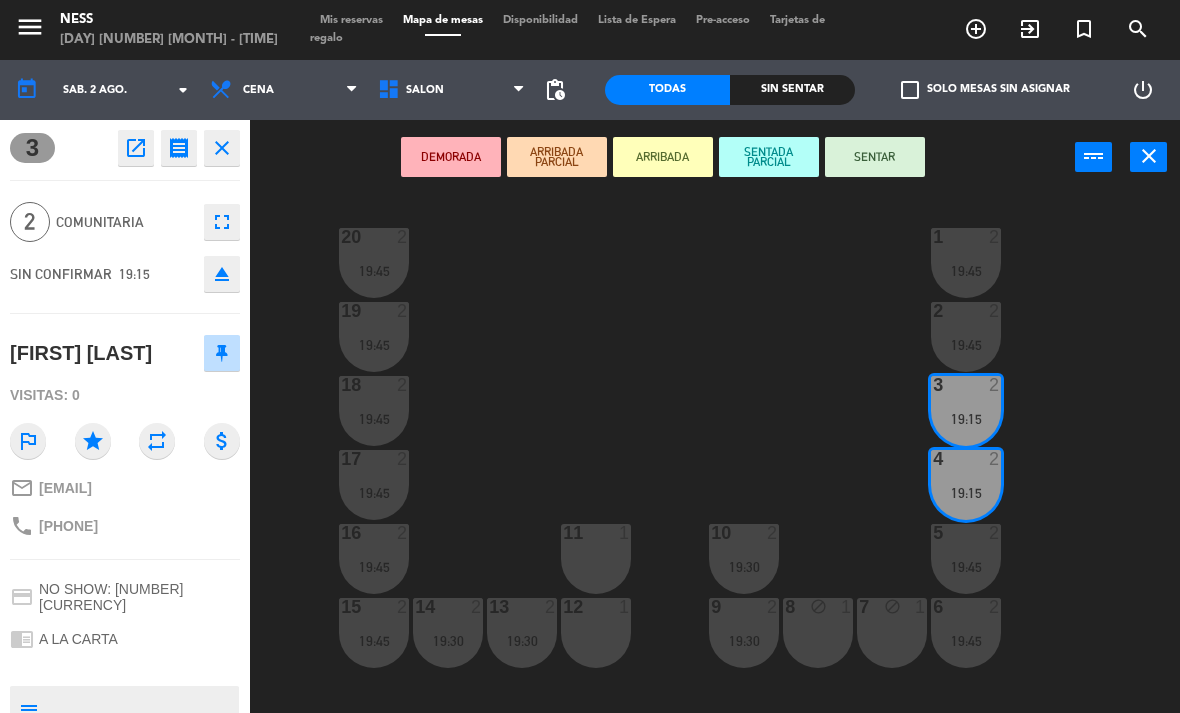 click on "SENTAR" at bounding box center [875, 157] 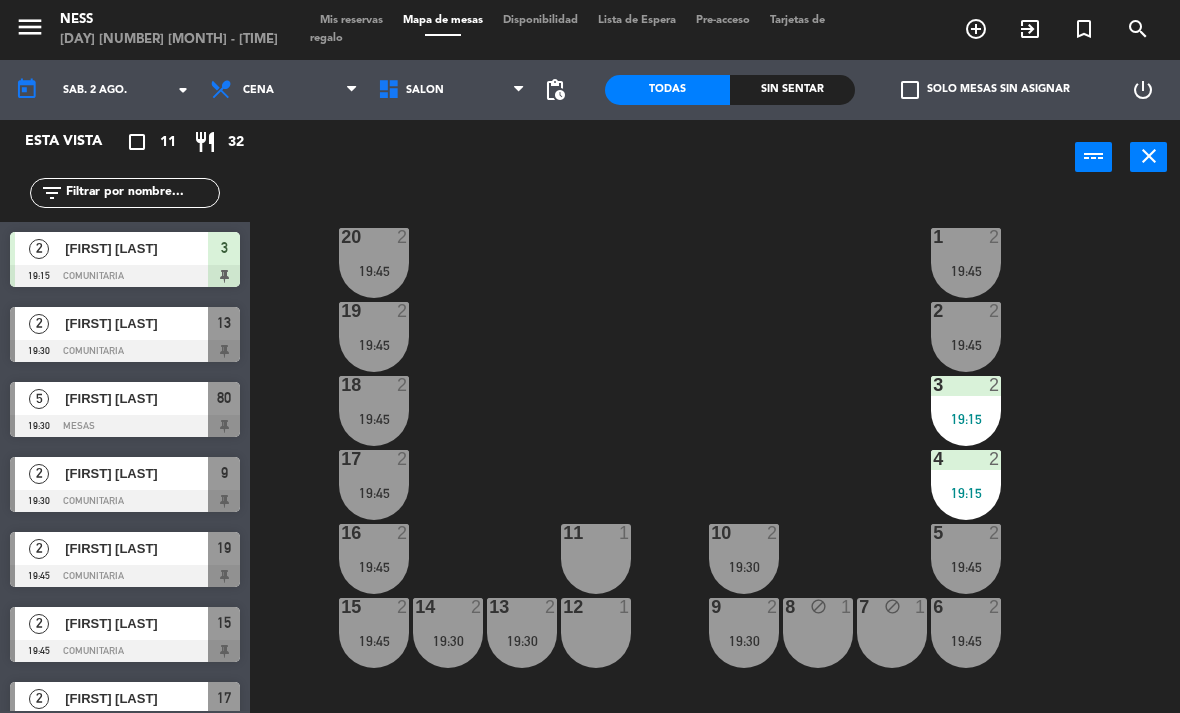 click on "19:15" at bounding box center (966, 419) 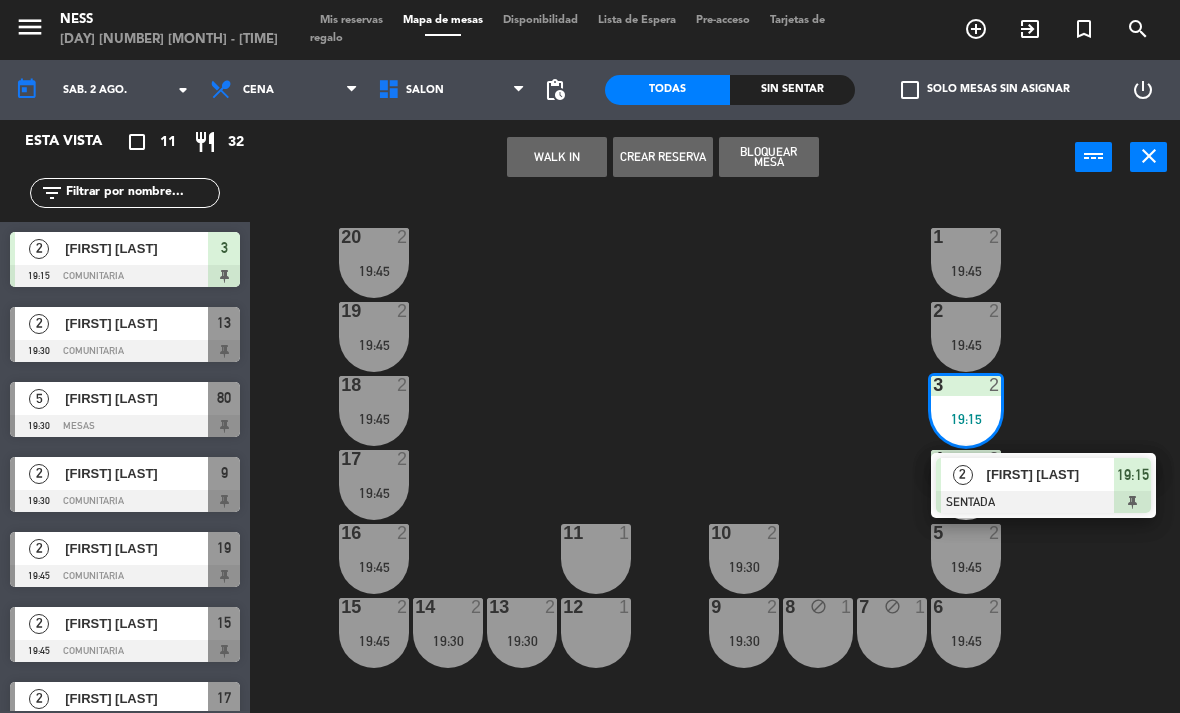 click on "[FIRST] [LAST]" at bounding box center [1051, 474] 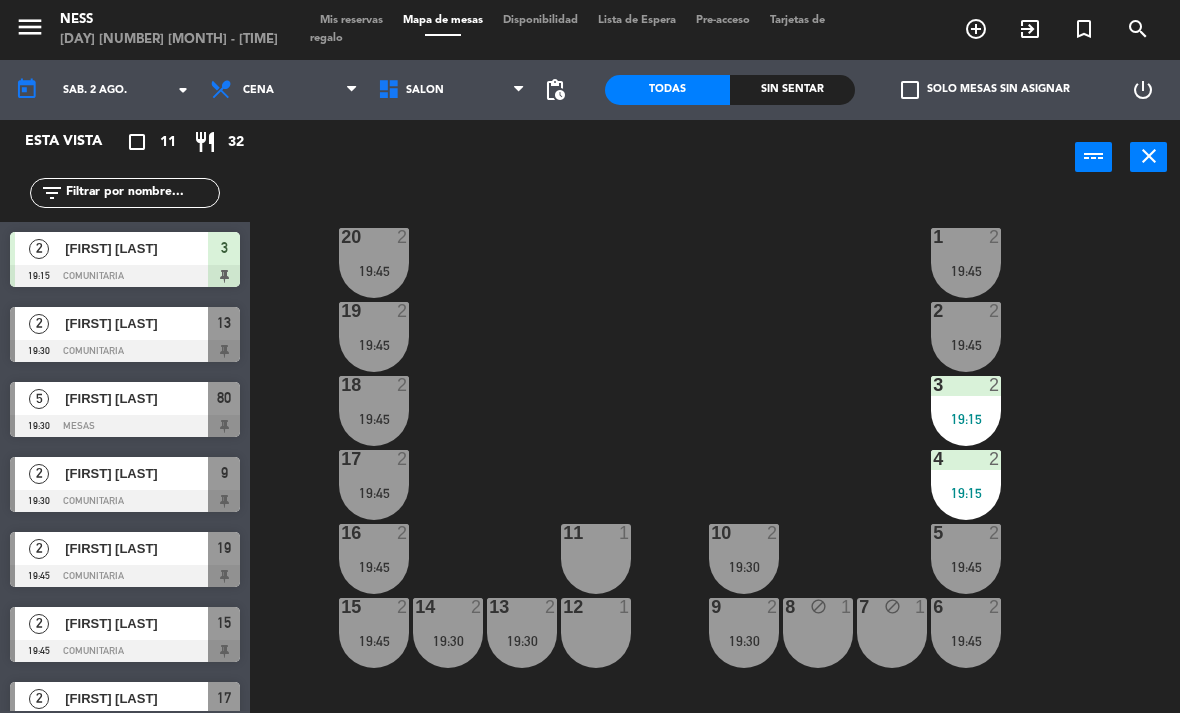 click at bounding box center [125, 426] 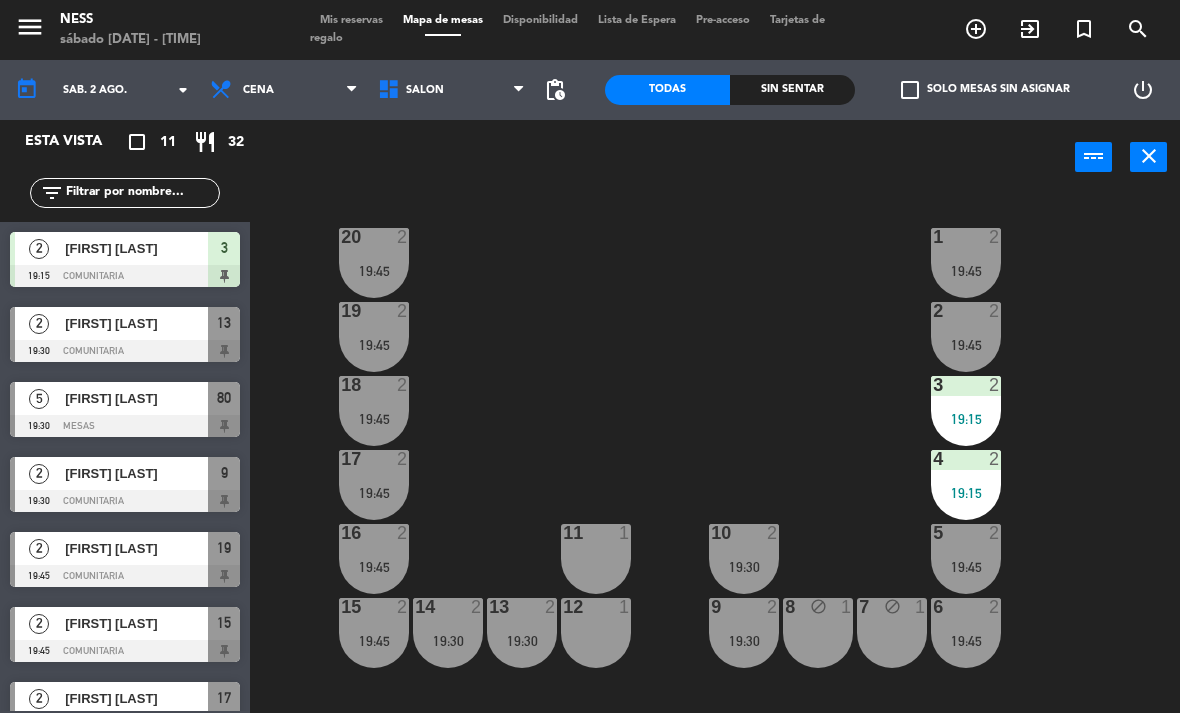 click on "[FIRST] [LAST]" at bounding box center [135, 473] 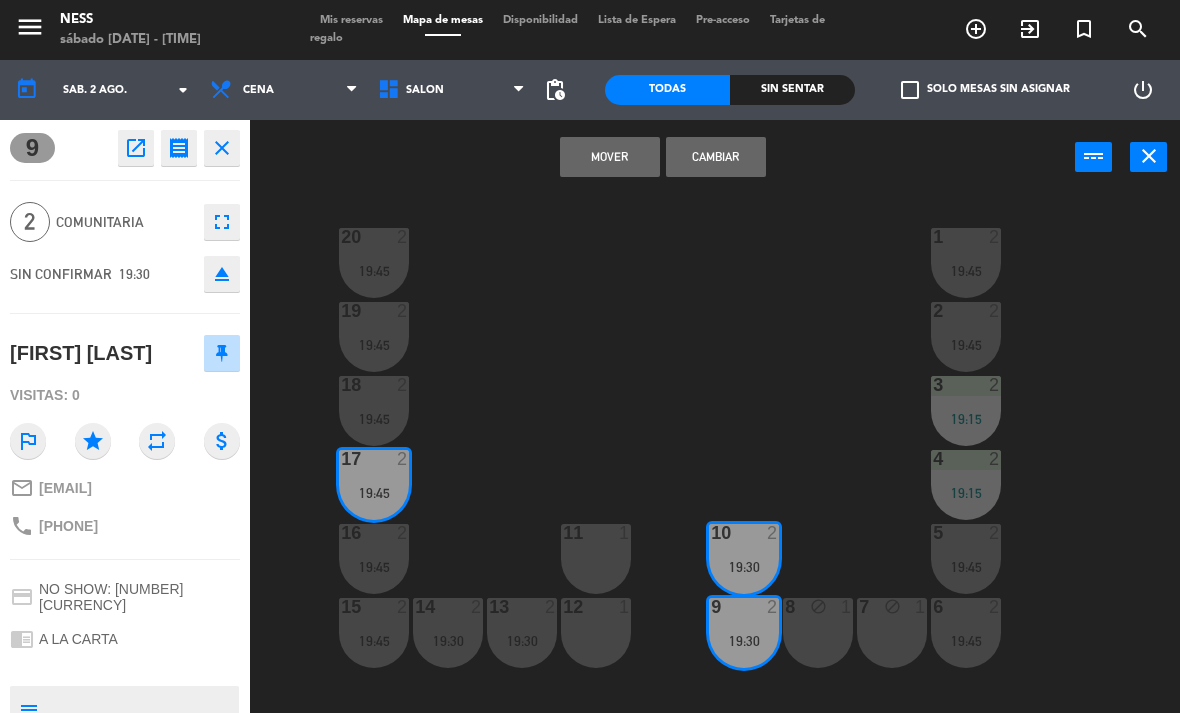 click on "Cambiar" at bounding box center [716, 157] 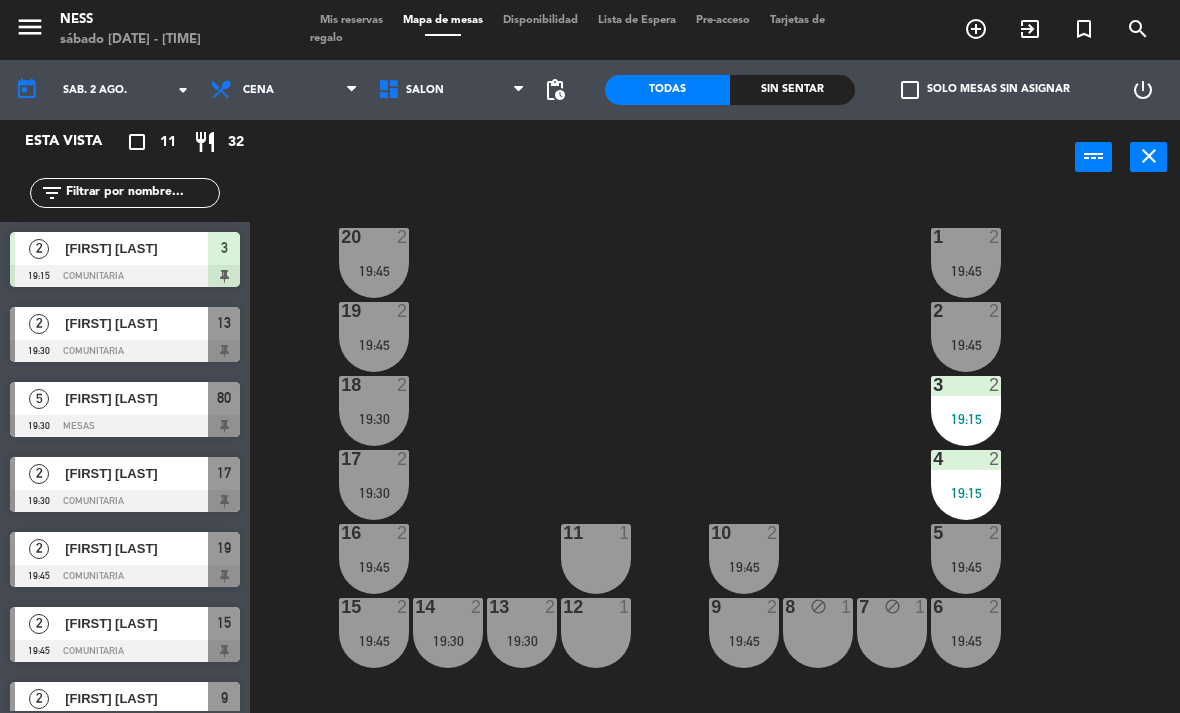 click on "18  2   19:30" at bounding box center [374, 411] 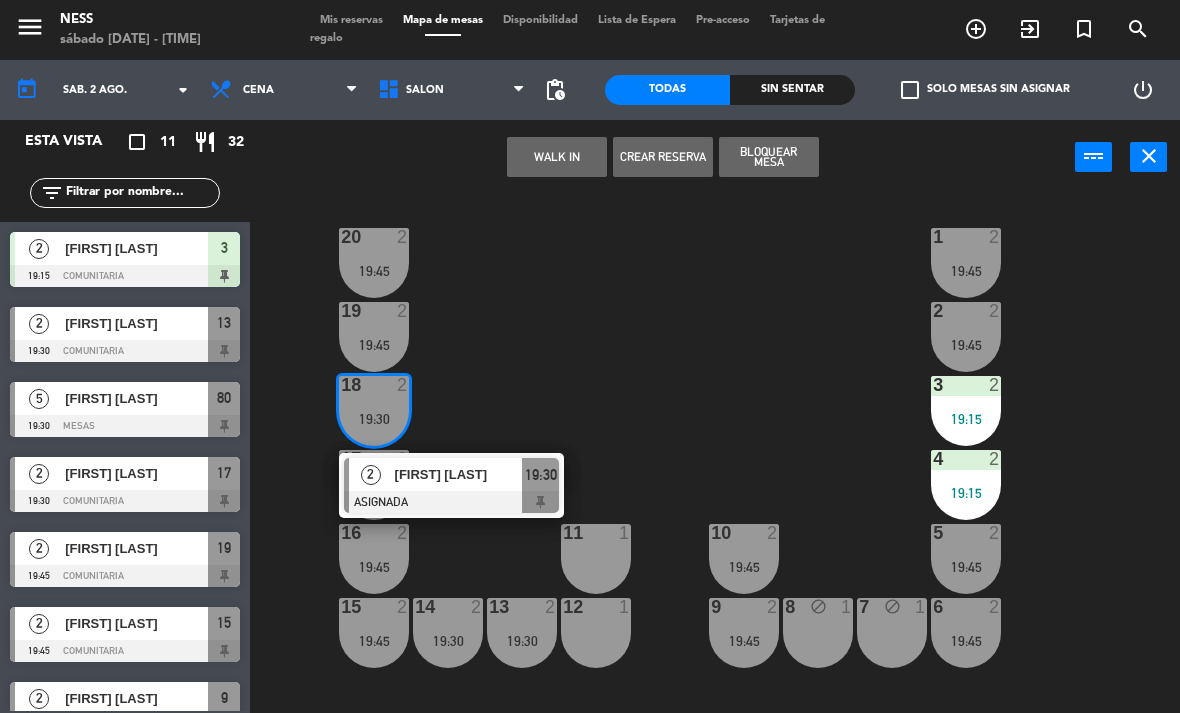 click at bounding box center (451, 502) 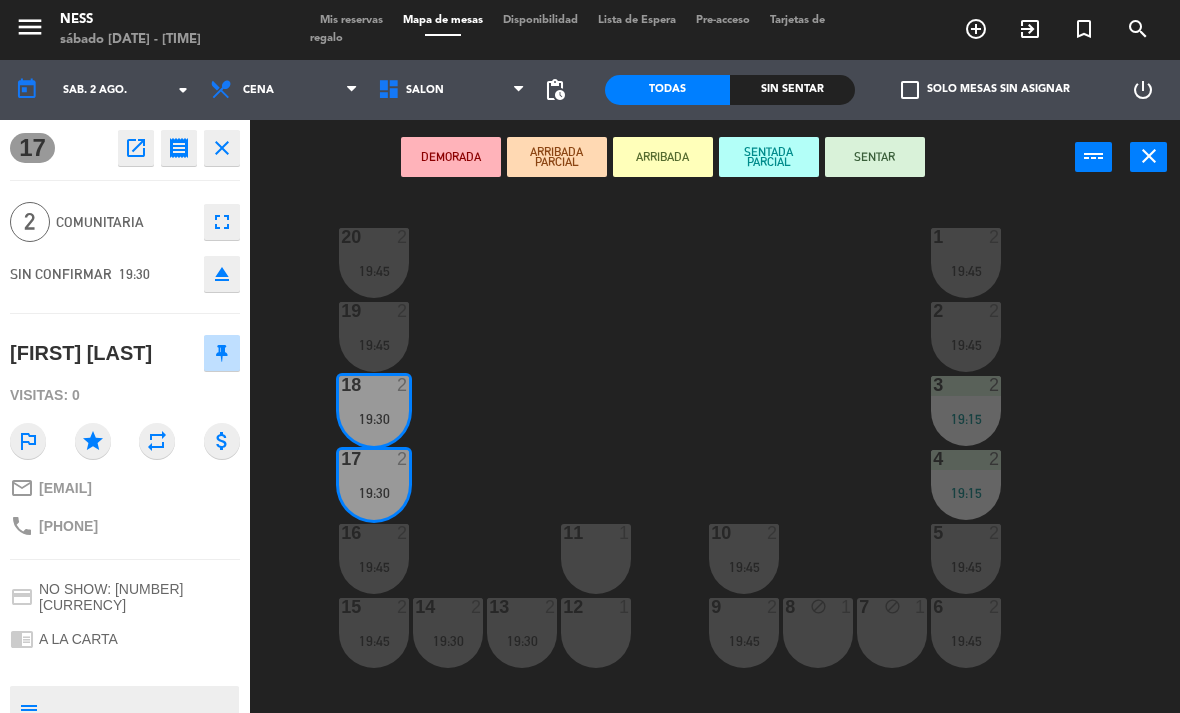click on "SENTAR" at bounding box center (875, 157) 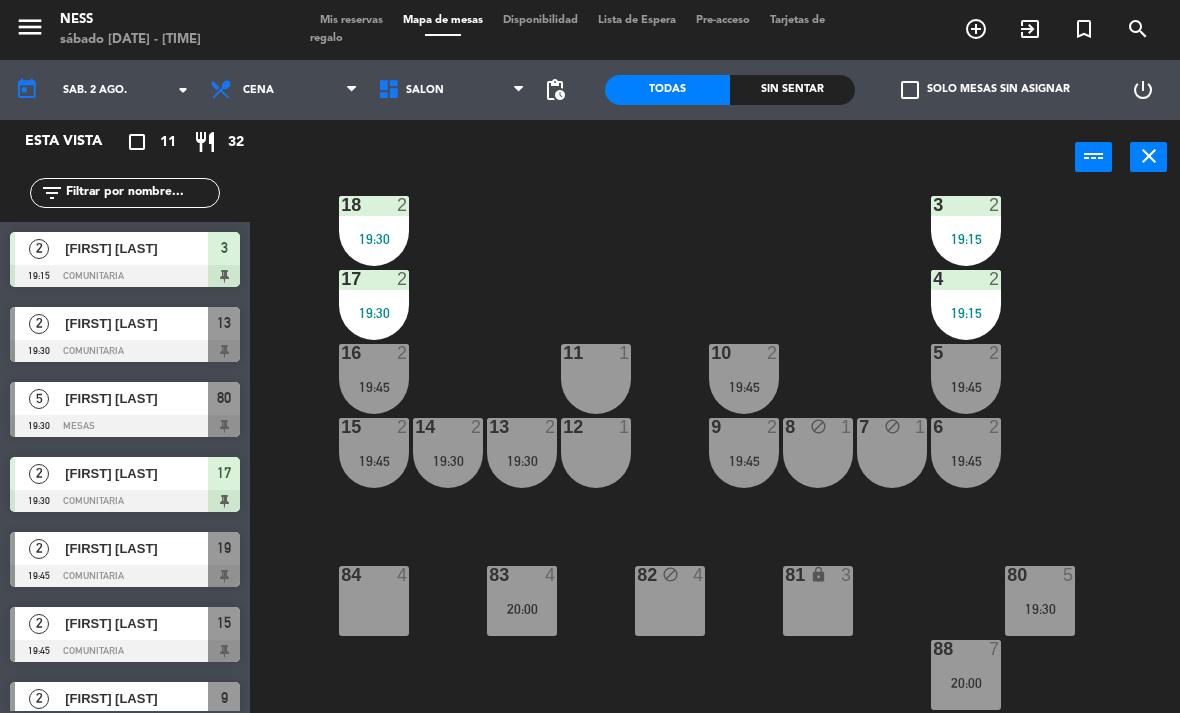 scroll, scrollTop: 180, scrollLeft: 0, axis: vertical 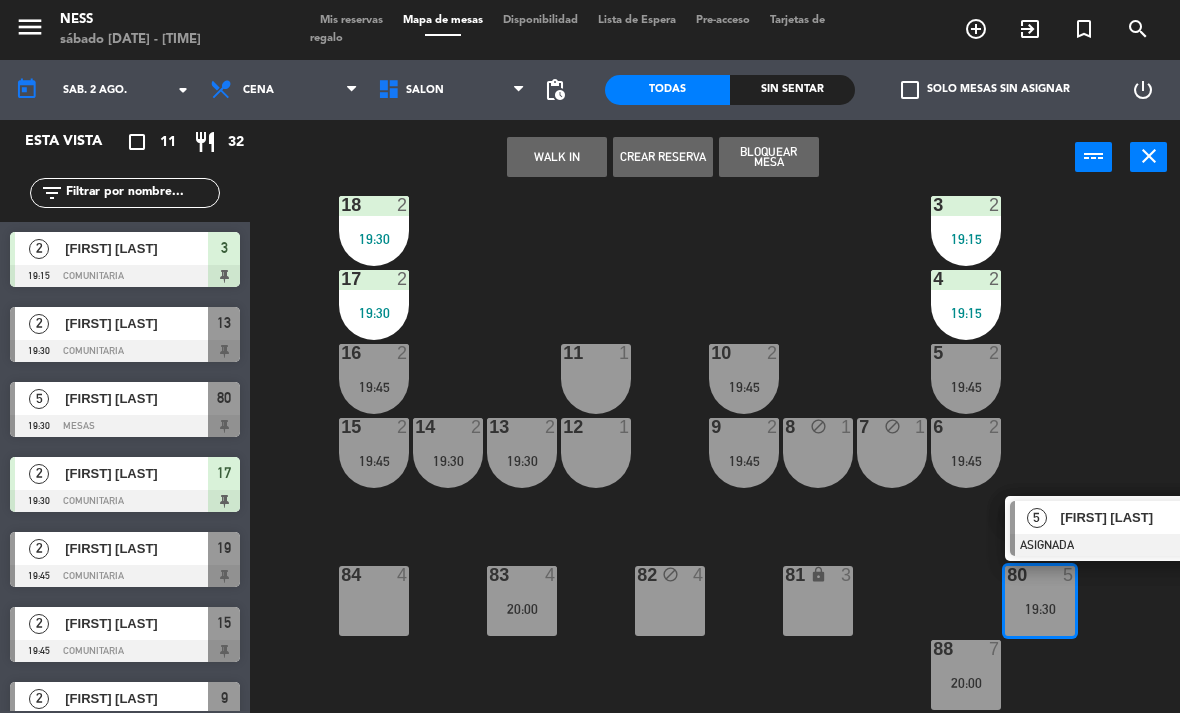 click on "[FIRST] [LAST]" at bounding box center (1125, 517) 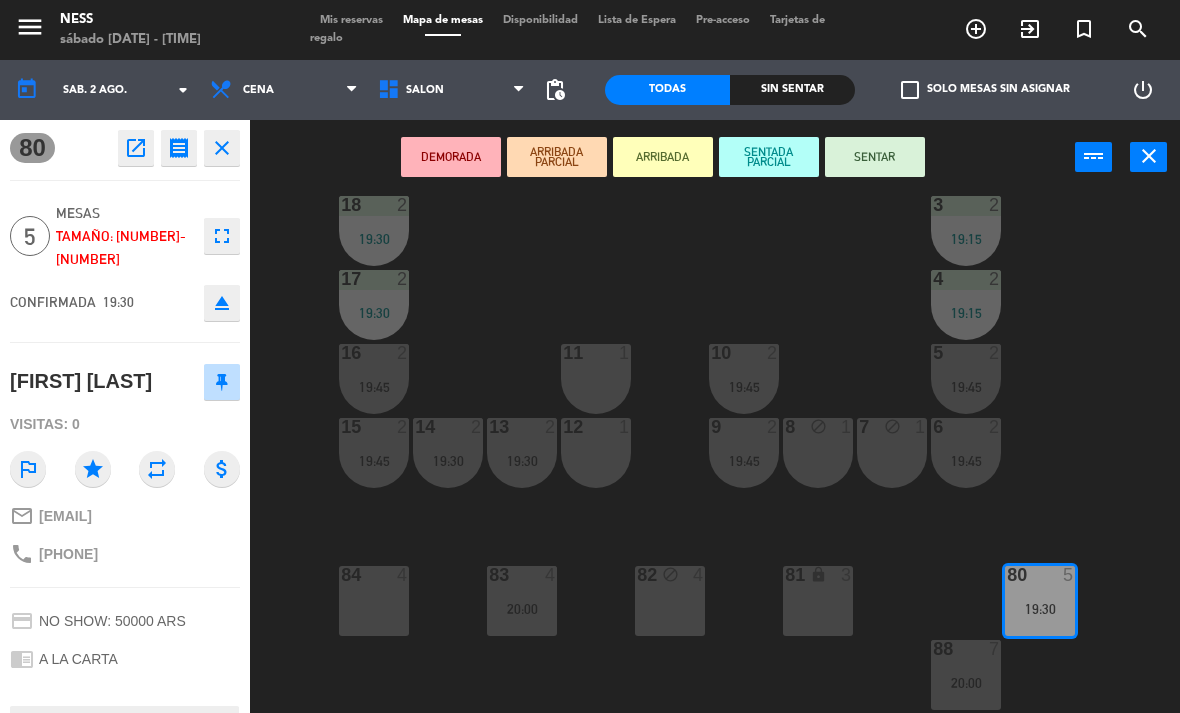 click on "ARRIBADA PARCIAL" at bounding box center [557, 157] 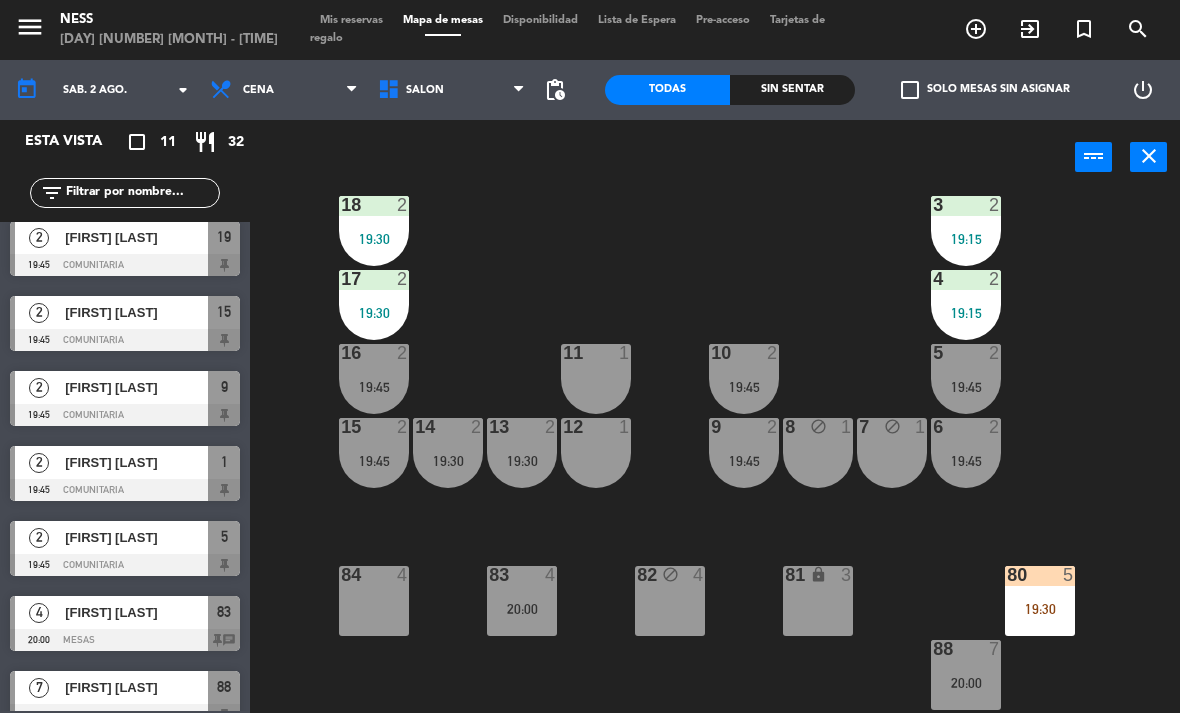 scroll, scrollTop: 240, scrollLeft: 0, axis: vertical 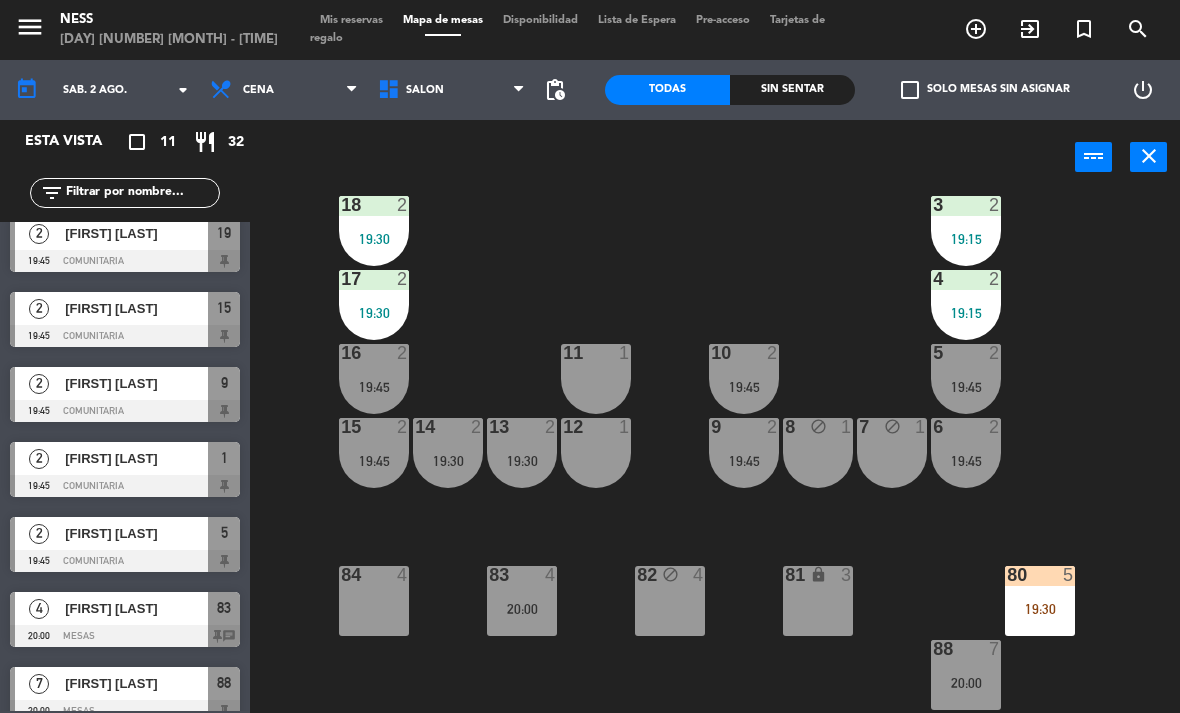 click on "[FIRST] [LAST]" at bounding box center (135, 533) 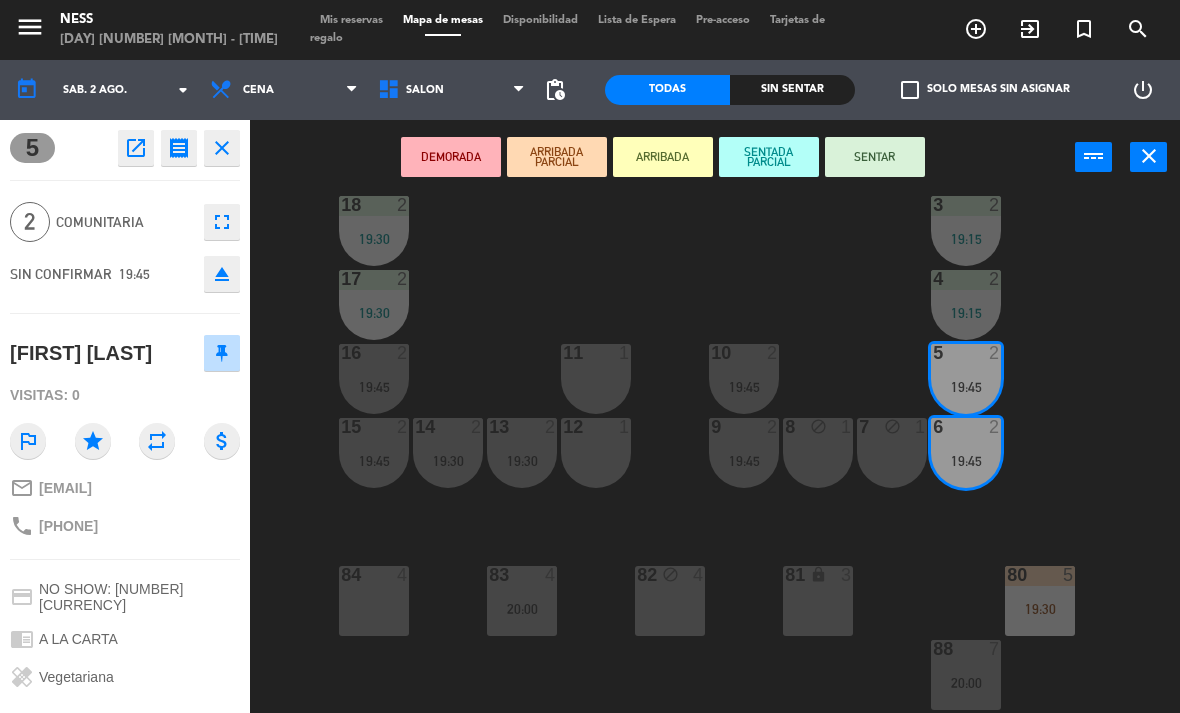 scroll, scrollTop: 0, scrollLeft: 0, axis: both 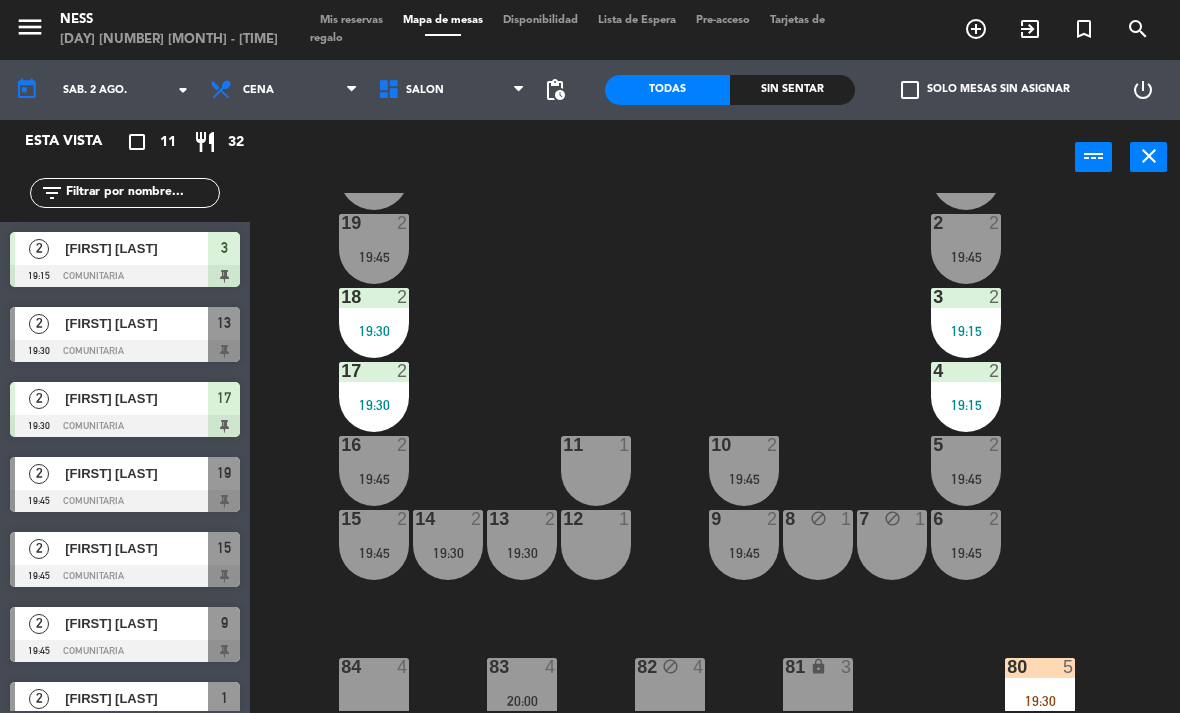 click on "10  2   19:45" at bounding box center (744, 471) 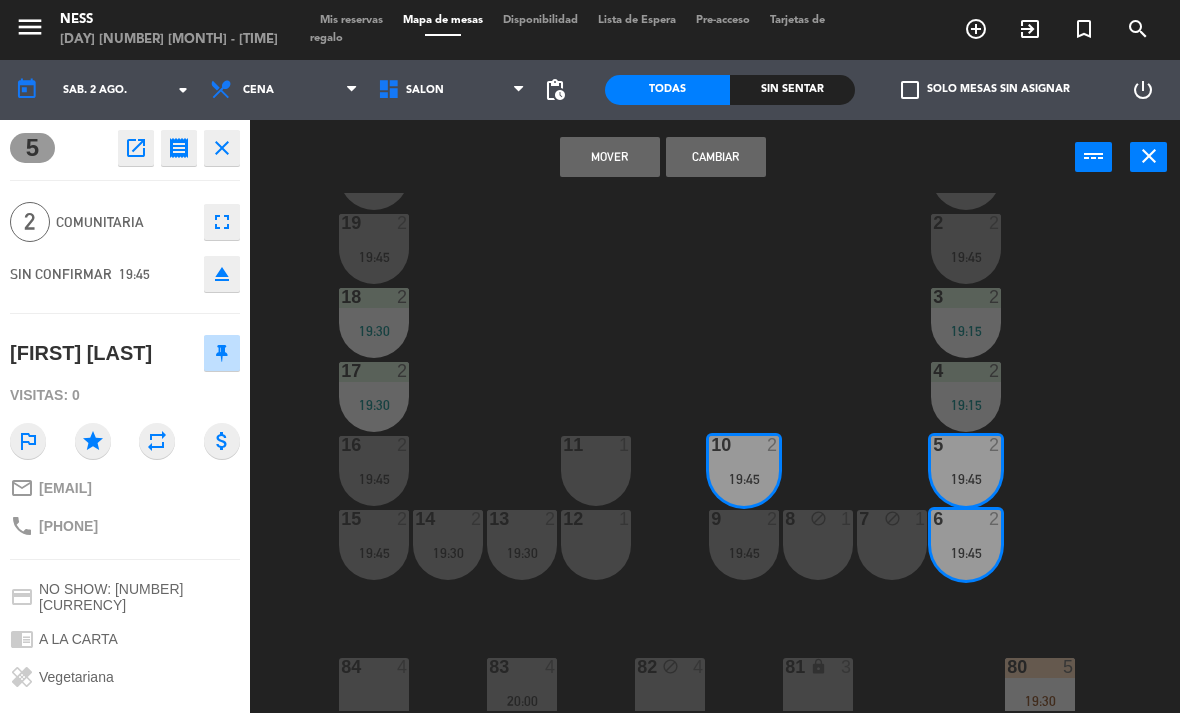 click on "Cambiar" at bounding box center (716, 157) 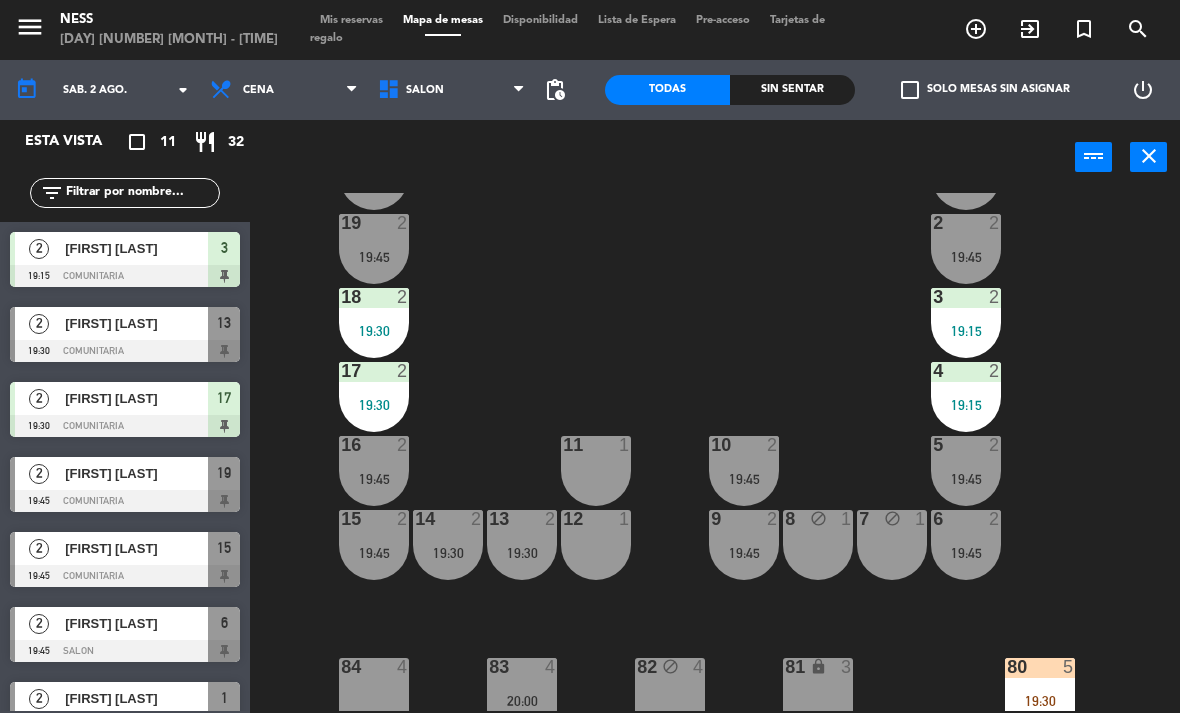 scroll, scrollTop: 0, scrollLeft: 0, axis: both 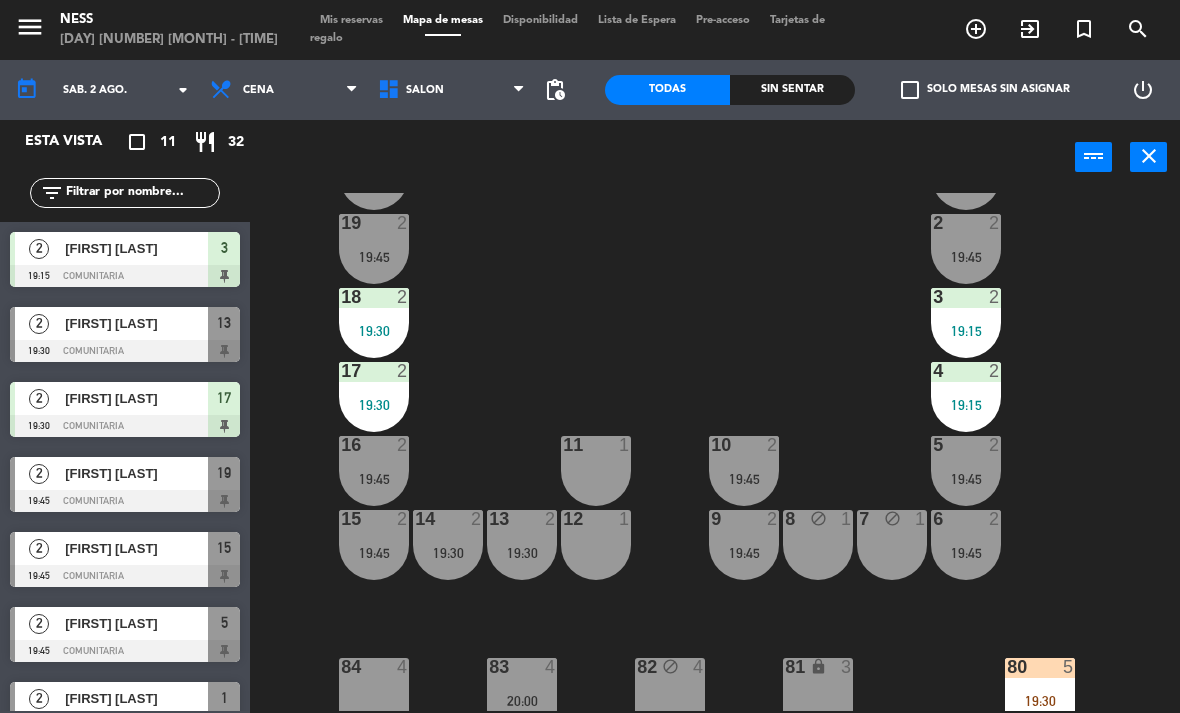 click on "20  2   19:45  1  2   19:45  19  2   19:45  2  2   19:45  18  2   19:30  3  2   19:15  17  2   19:30  4  2   19:15  16  2   19:45  11  1  10  2   19:45  5  2   19:45  12  1  14  2   19:30  13  2   19:30  15  2   19:45  9  2   19:45  8 block  1  7 block  1  6  2   19:45  84  4  83  4   20:00  82 block  4  81 lock  3  80  5   19:30  88  7   20:00" 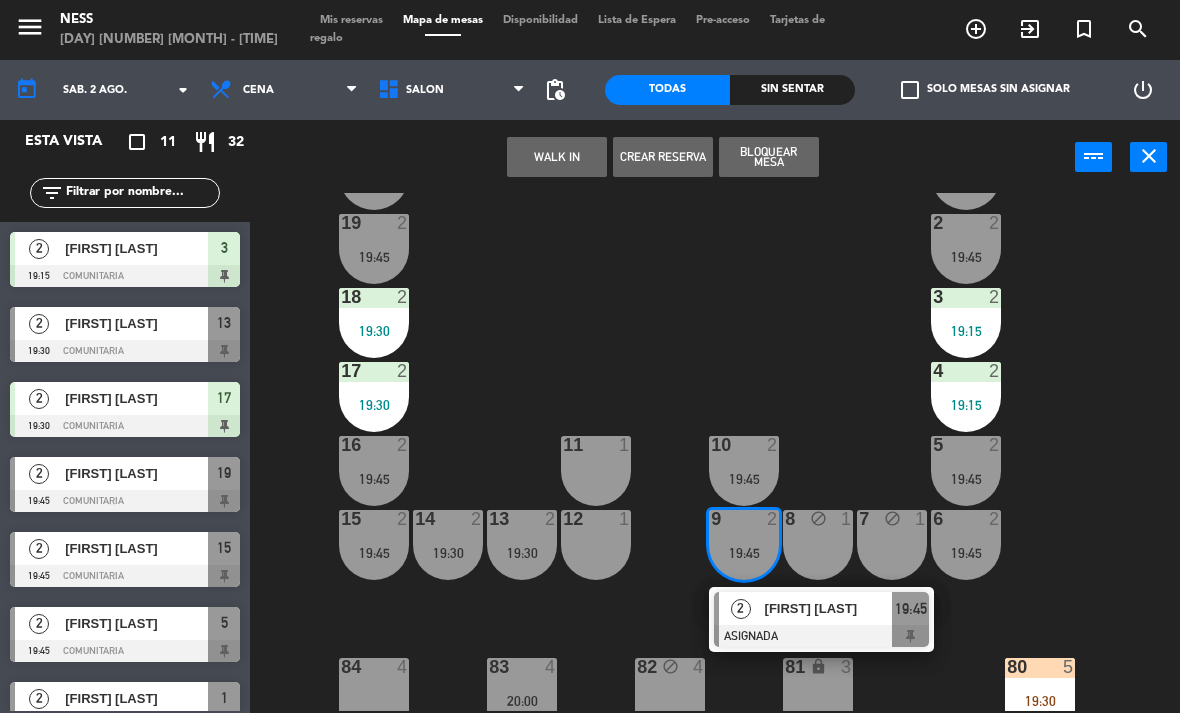click at bounding box center [821, 636] 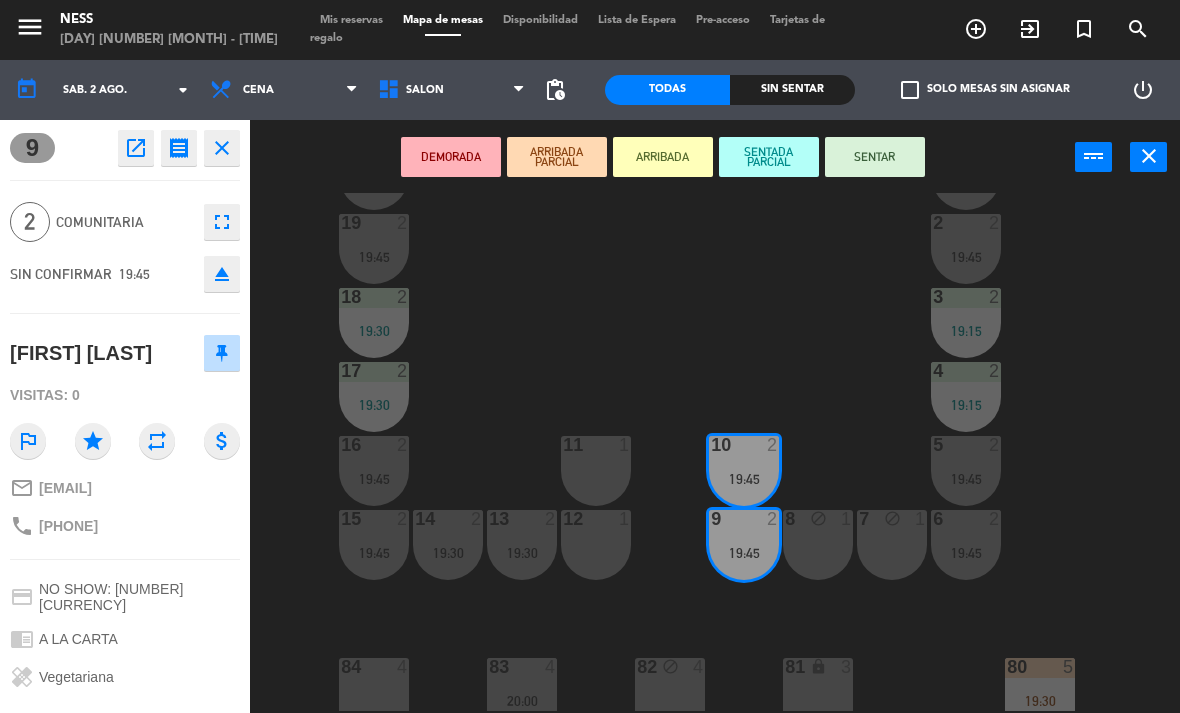 click on "SENTAR" at bounding box center [875, 157] 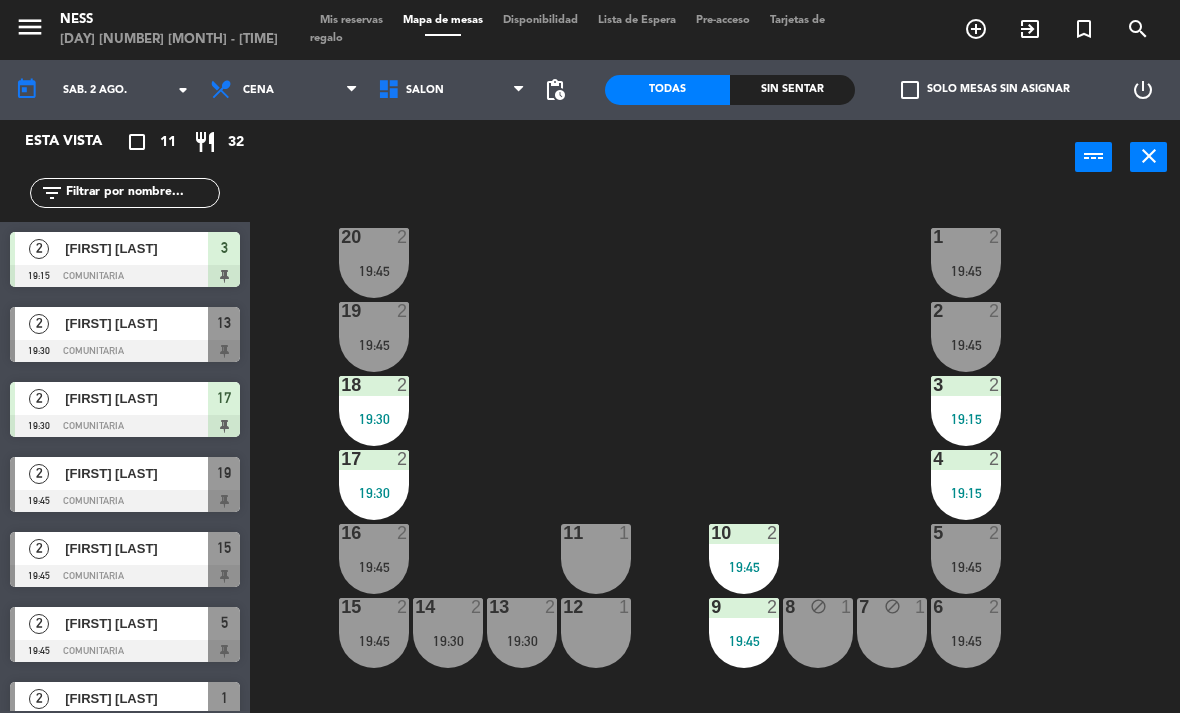 scroll, scrollTop: 0, scrollLeft: 0, axis: both 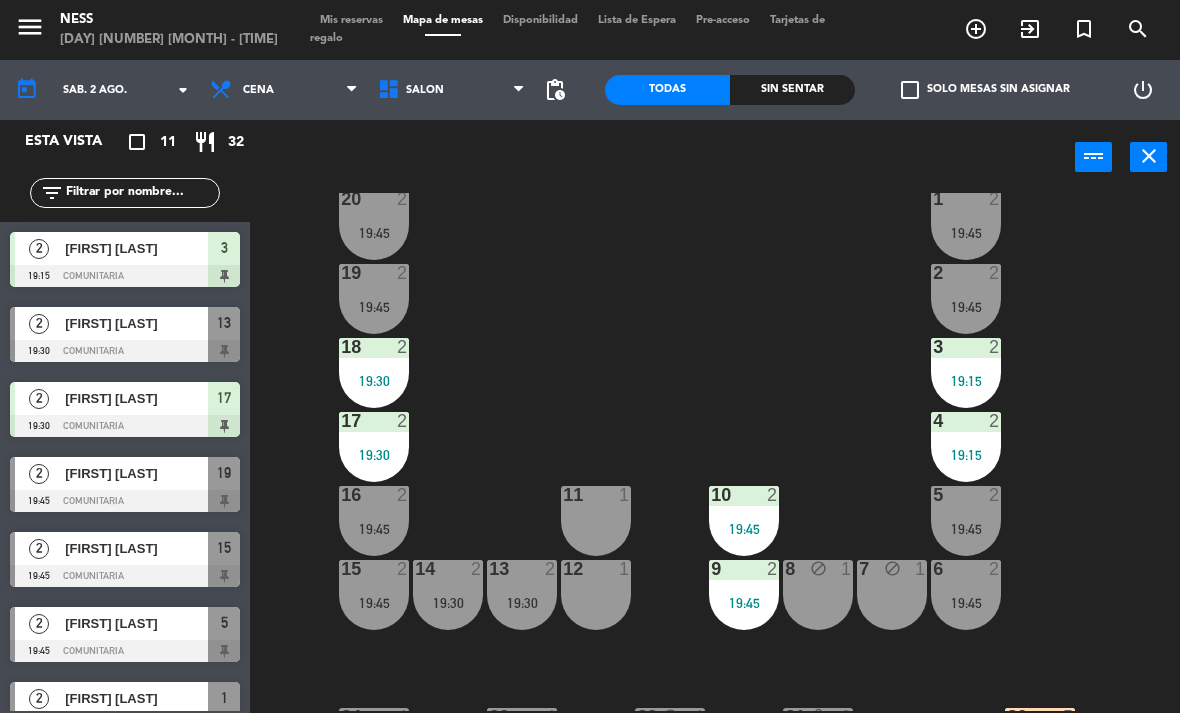 click on "19  2   19:45" at bounding box center [374, 299] 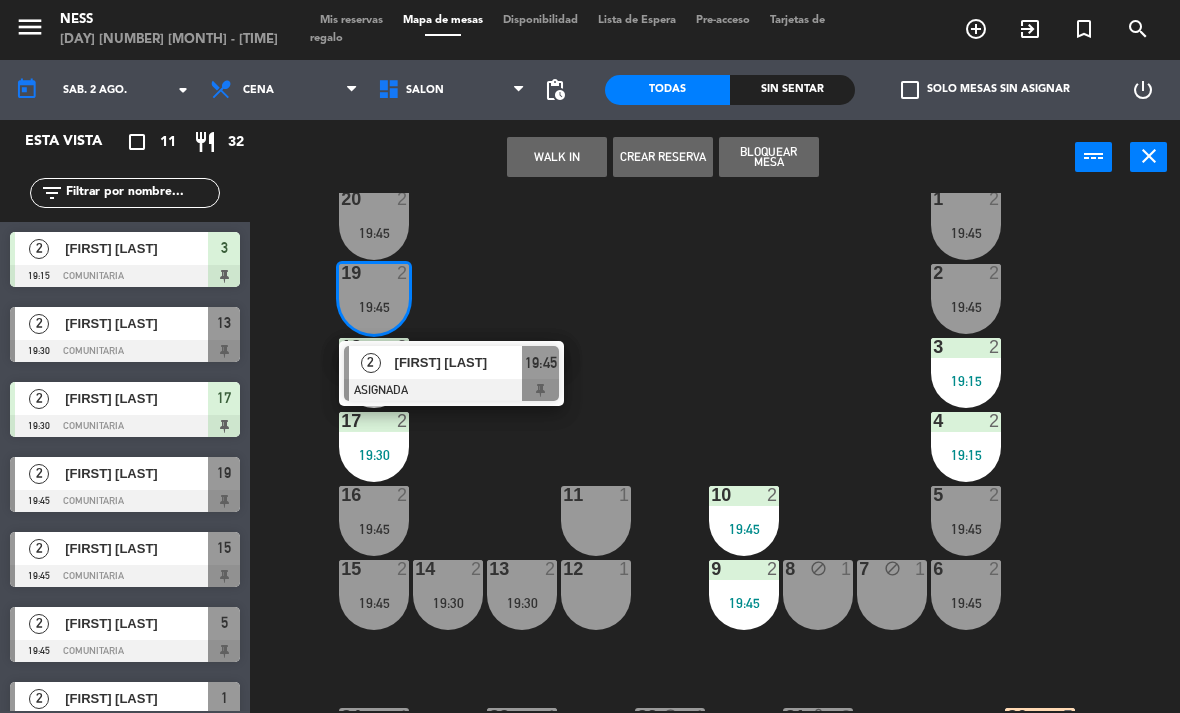 click on "20  2   19:45  1  2   19:45  19  2   19:45  2  2   19:45  18  2   19:30  3  2   19:15  17  2   19:30  4  2   19:15  16  2   19:45  11  1  10  2   19:45  5  2   19:45  12  1  14  2   19:30  13  2   19:30  15  2   19:45  9  2   19:45  8 block  1  7 block  1  6  2   19:45  84  4  83  4   20:00  82 block  4  81 lock  3  80  5   19:30  88  7   20:00" 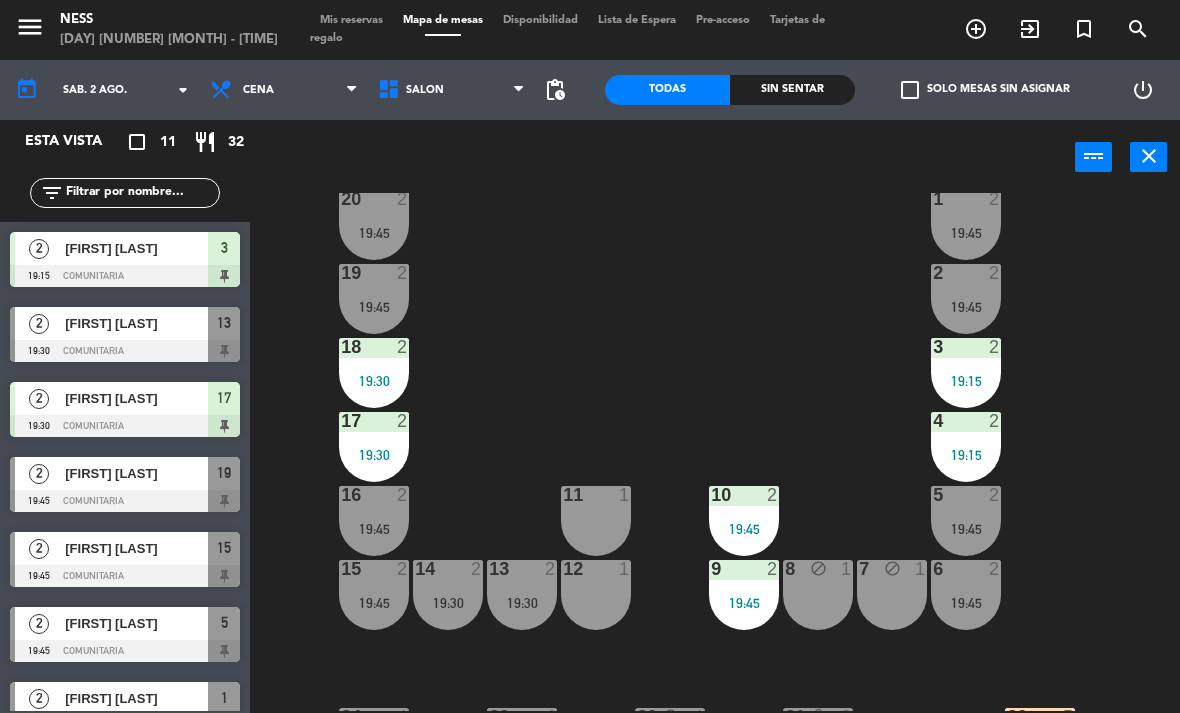 click on "19:45" at bounding box center [374, 529] 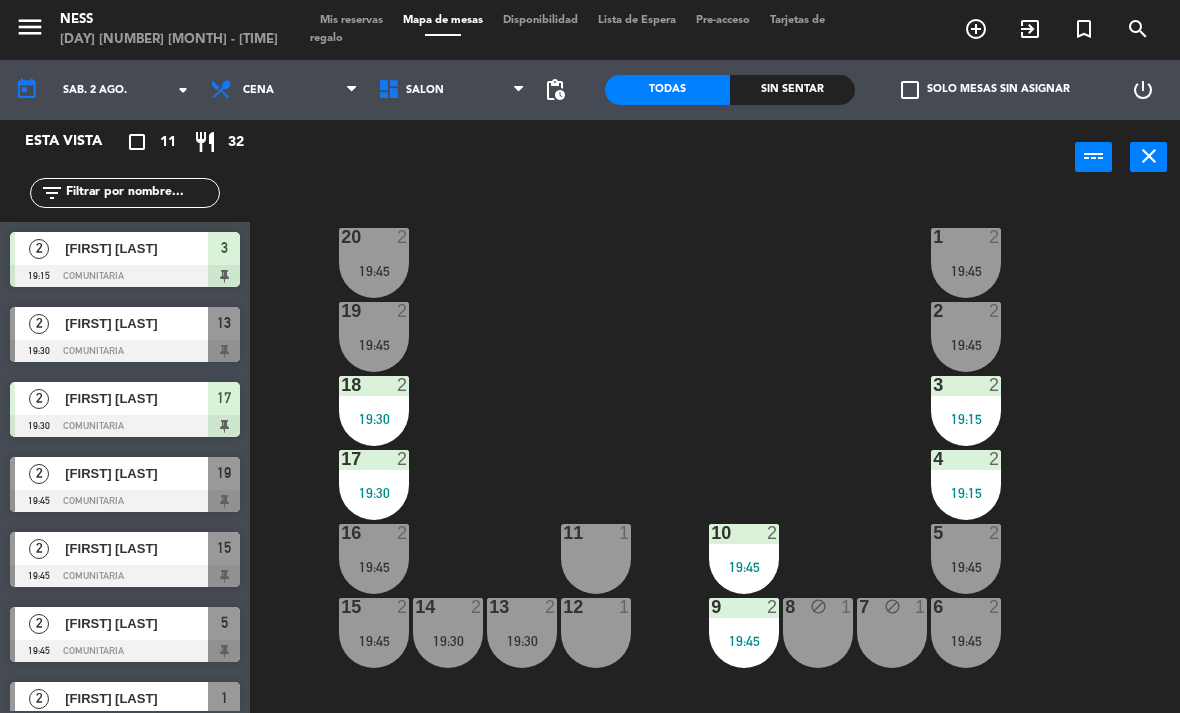 scroll, scrollTop: 0, scrollLeft: 0, axis: both 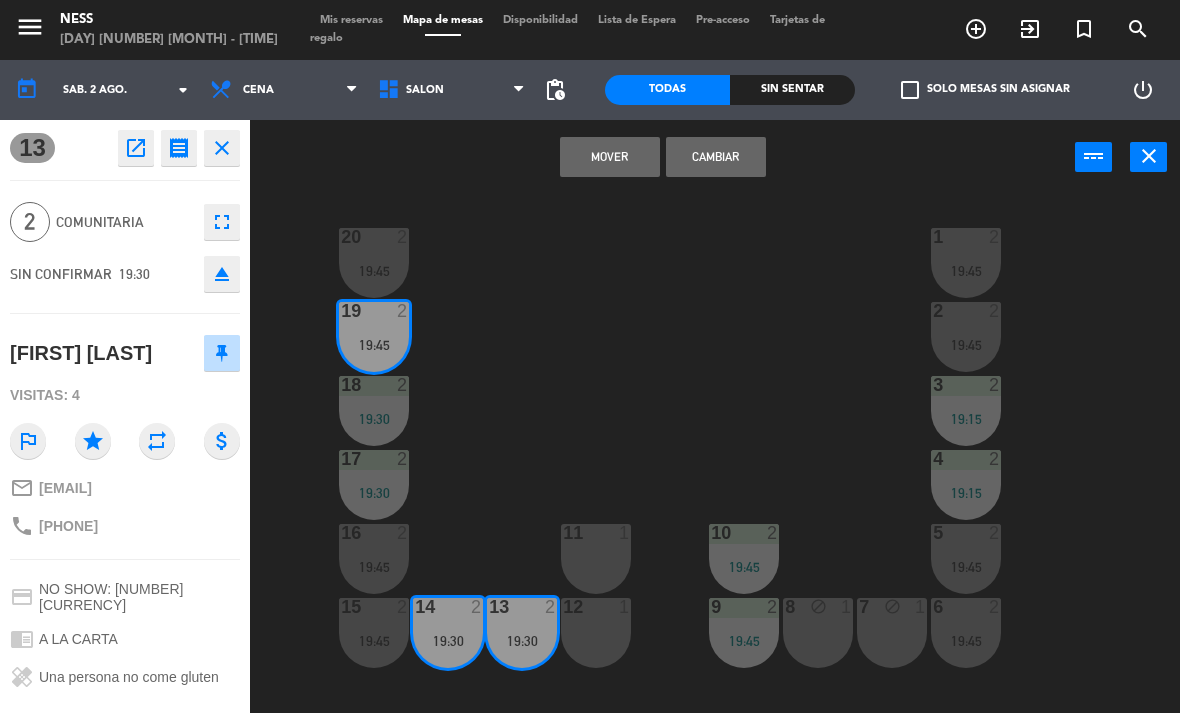 click on "Cambiar" at bounding box center (716, 157) 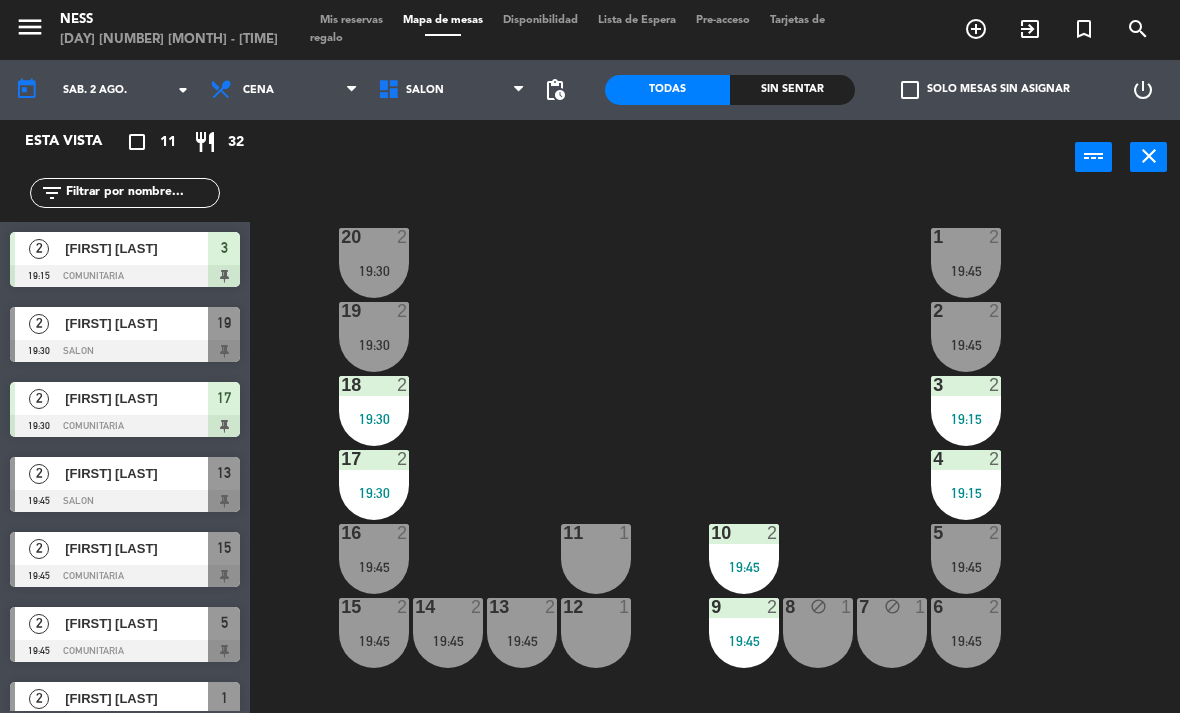 click on "19:30" at bounding box center (374, 345) 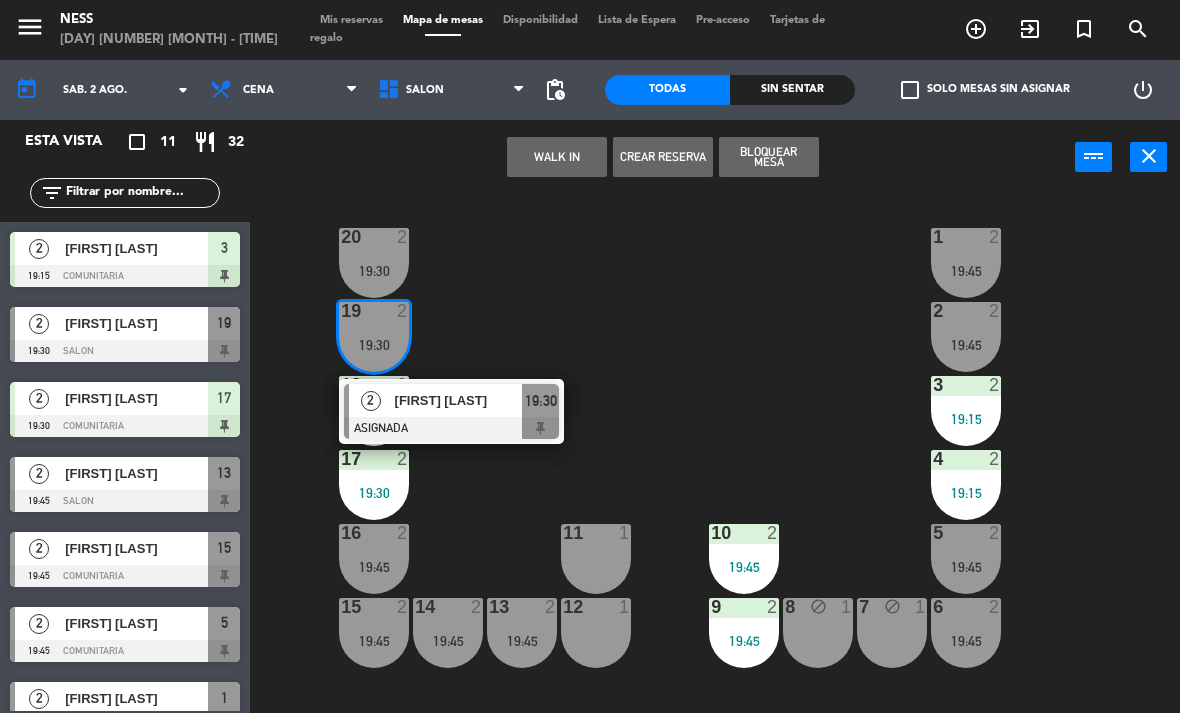 click on "[FIRST] [LAST]" at bounding box center (459, 400) 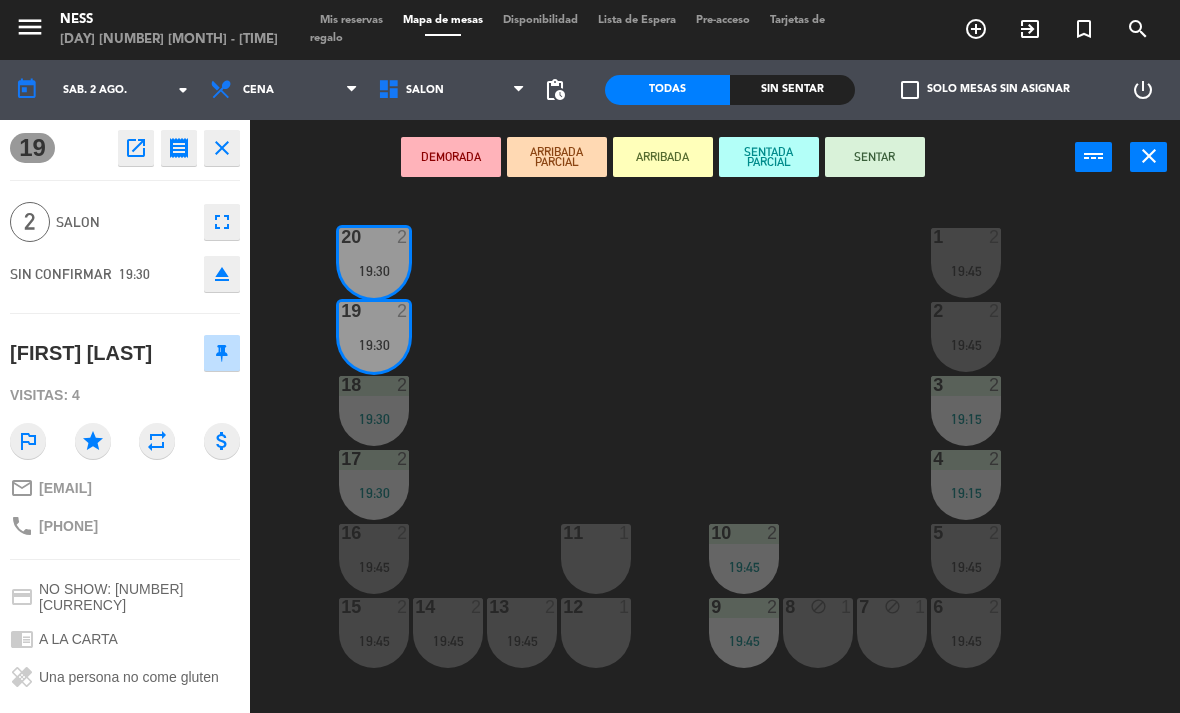 click on "SENTAR" at bounding box center (875, 157) 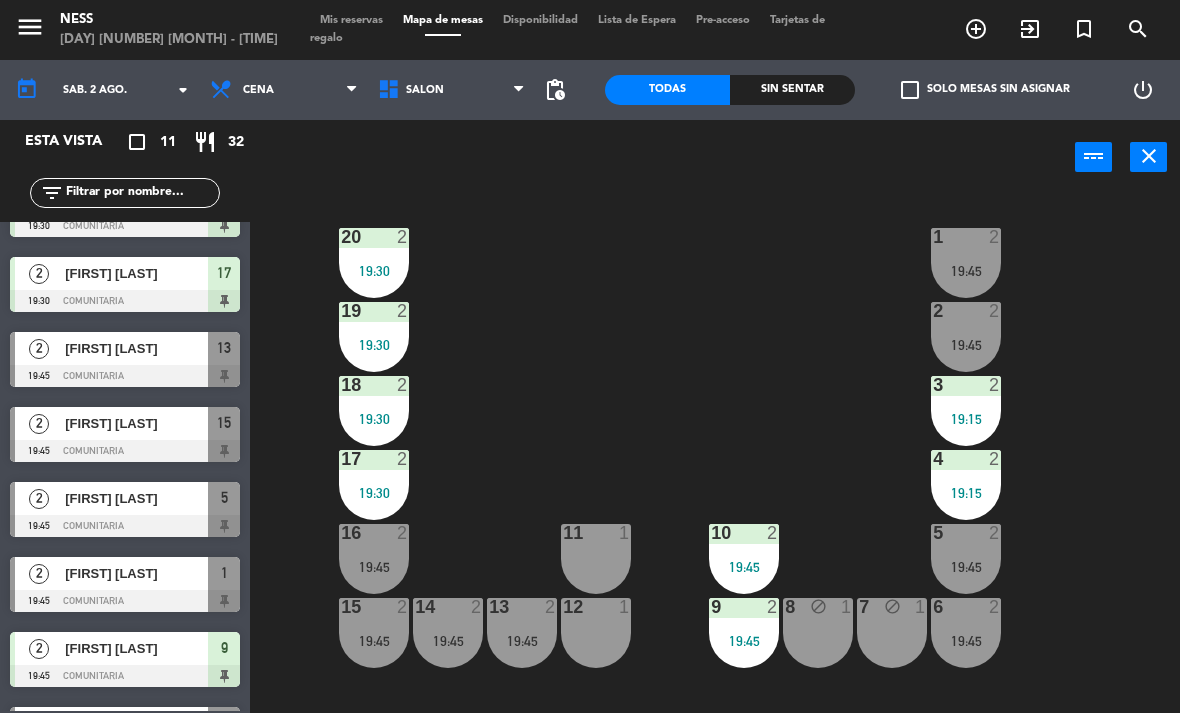 scroll, scrollTop: 137, scrollLeft: 0, axis: vertical 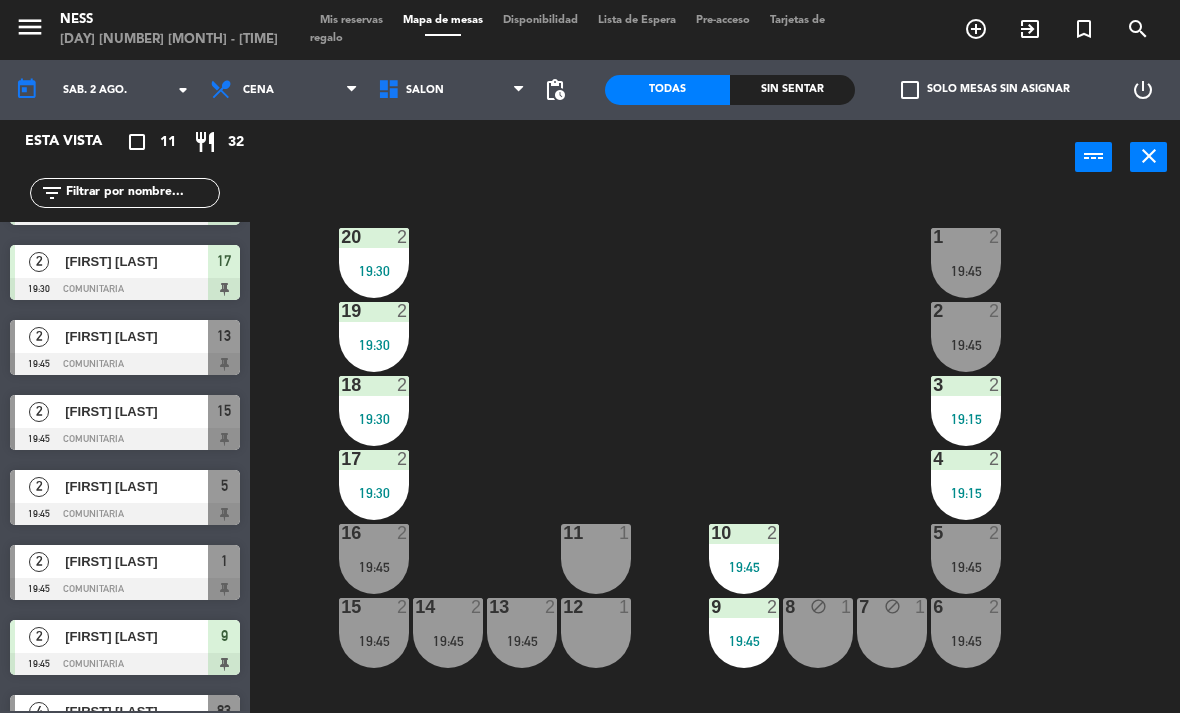 click on "[FIRST] [LAST]" at bounding box center [135, 561] 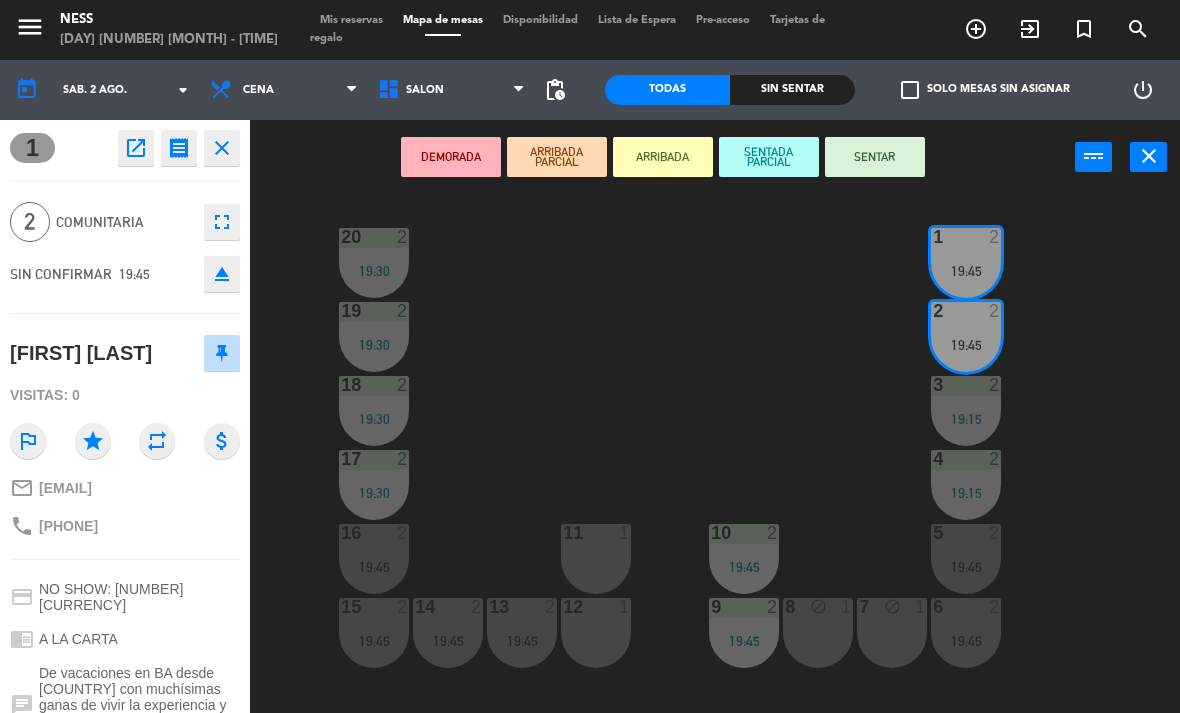 scroll, scrollTop: 0, scrollLeft: 0, axis: both 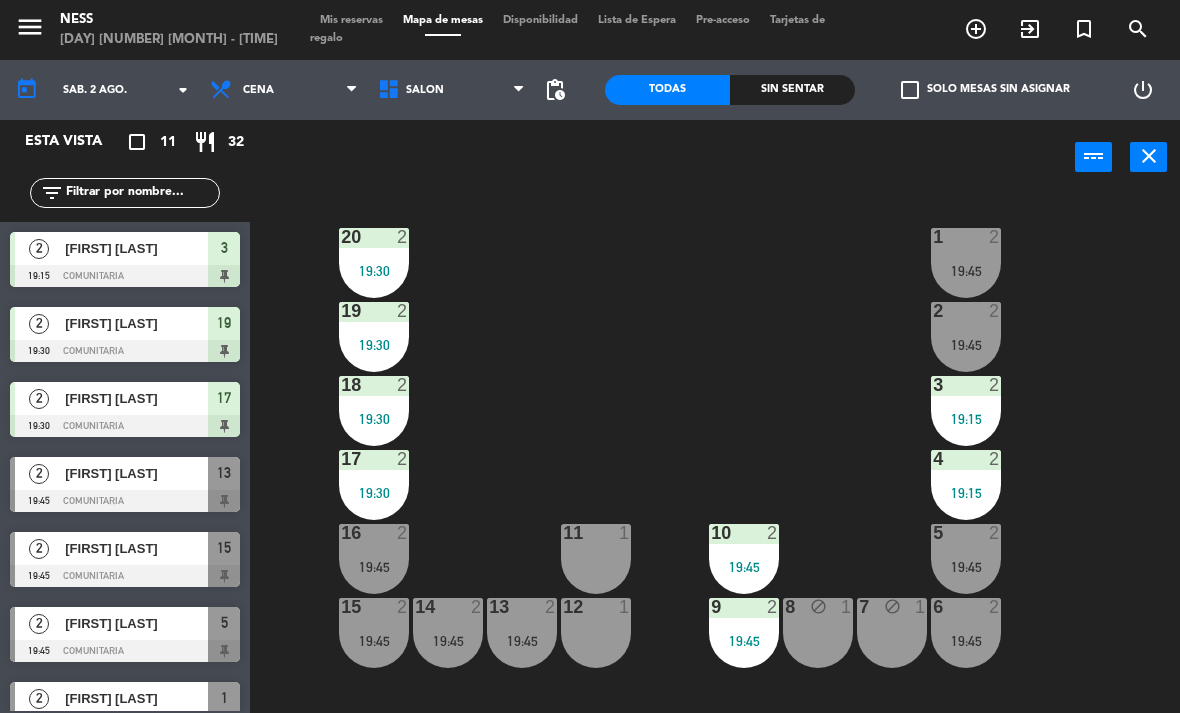click on "1  2   19:45" at bounding box center [966, 263] 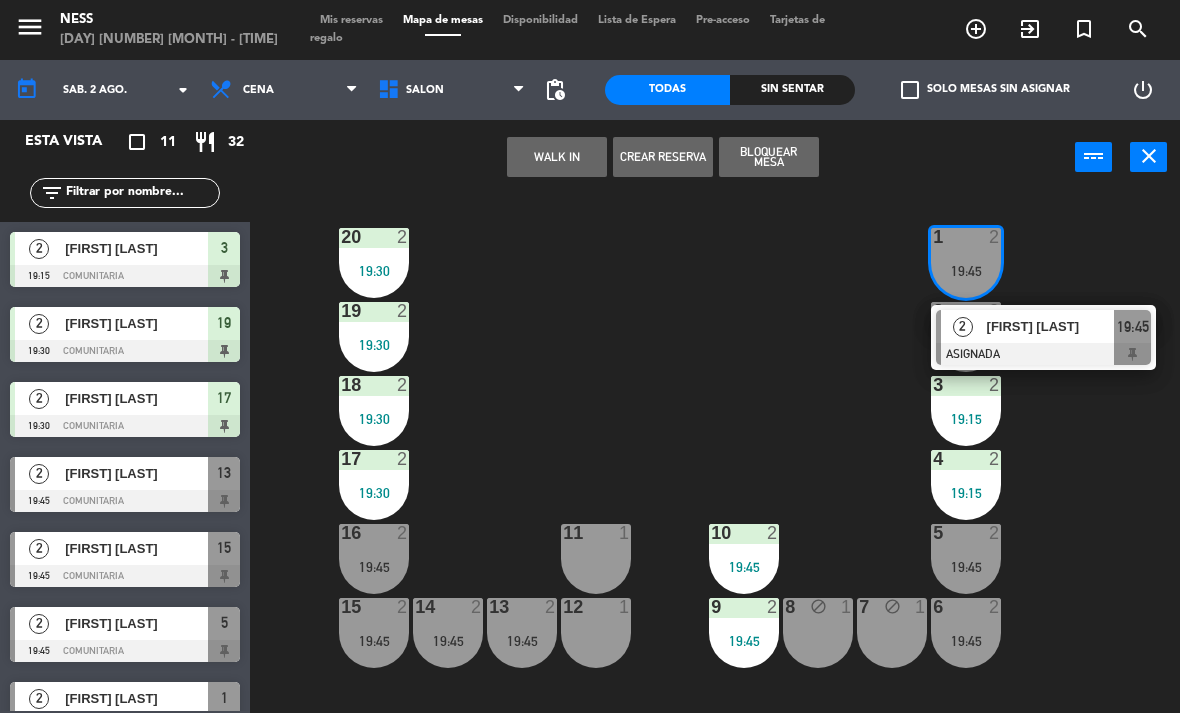 click on "[FIRST] [LAST]" at bounding box center (1051, 326) 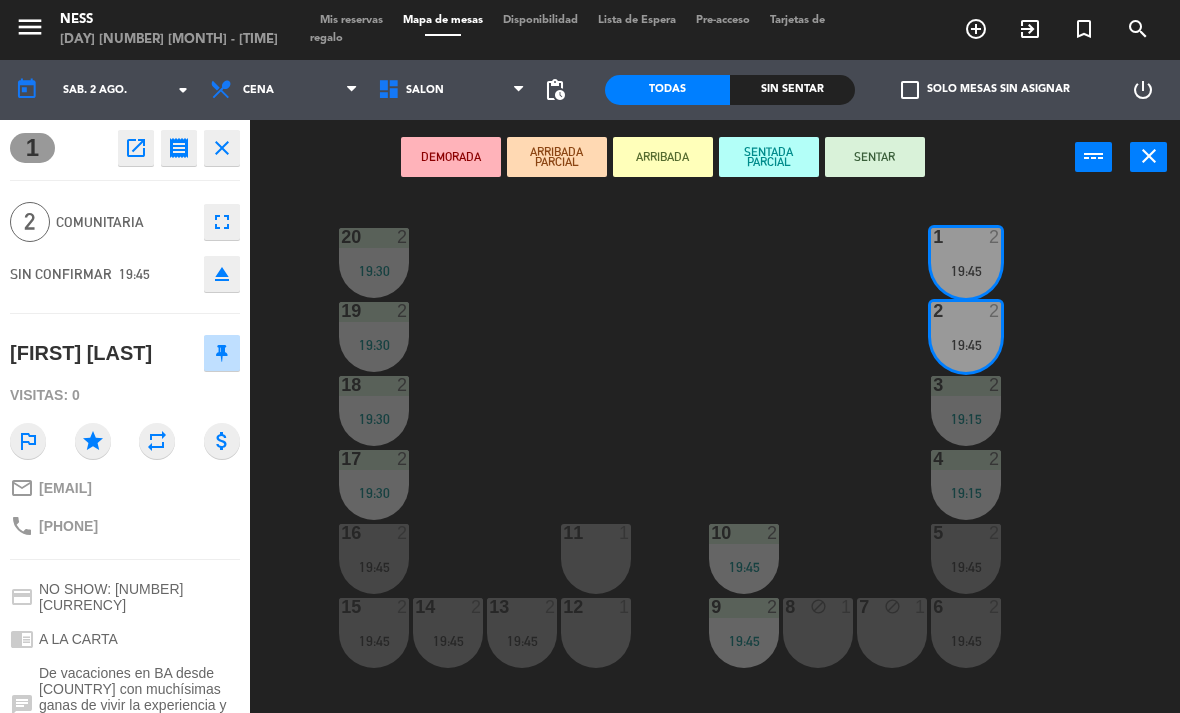 click on "SENTAR" at bounding box center [875, 157] 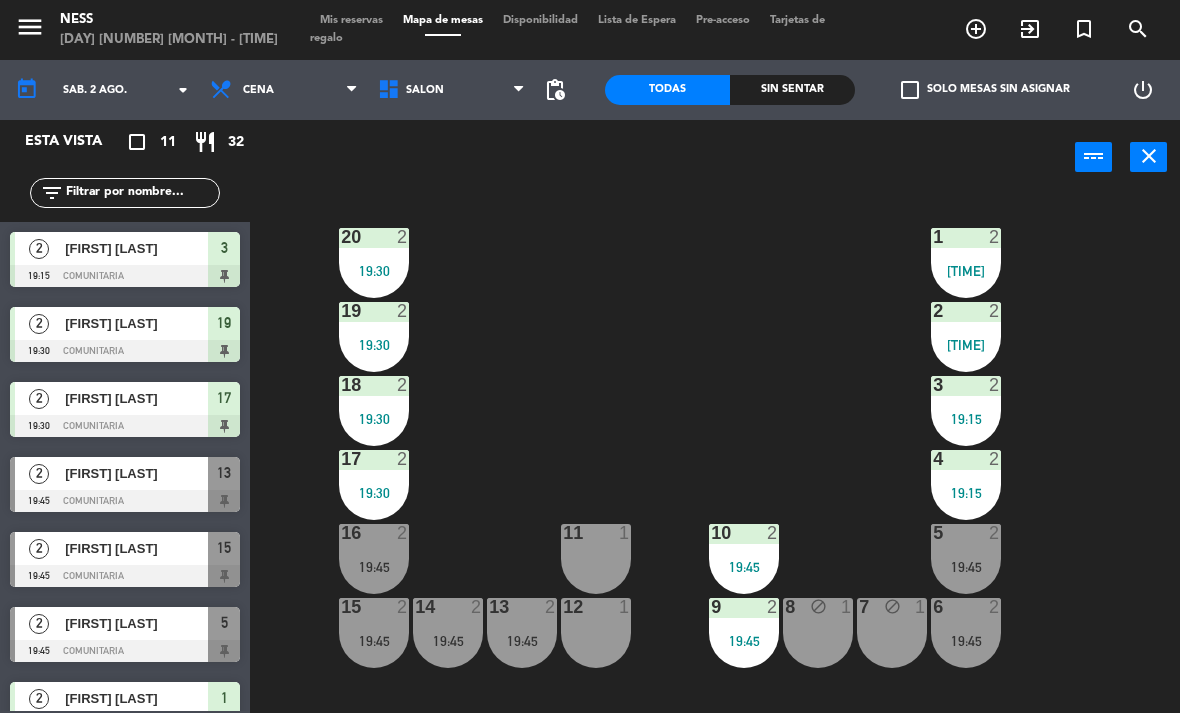 scroll, scrollTop: 0, scrollLeft: 0, axis: both 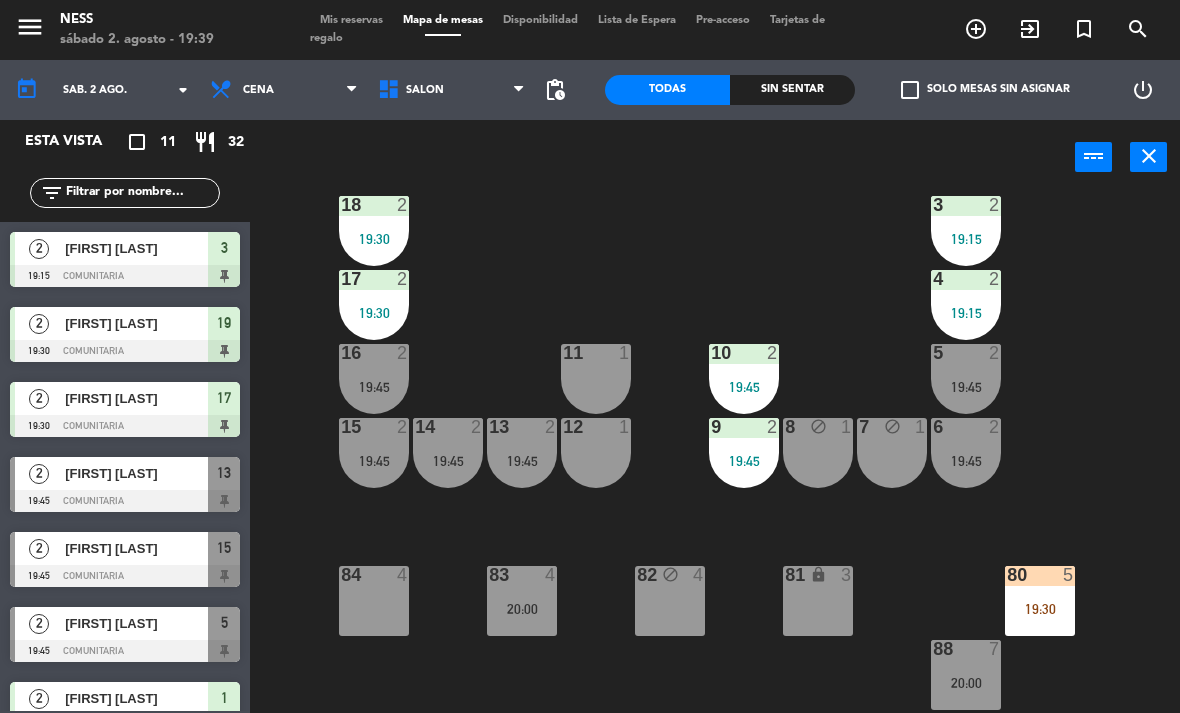 click on "[FIRST] [LAST]" at bounding box center (136, 473) 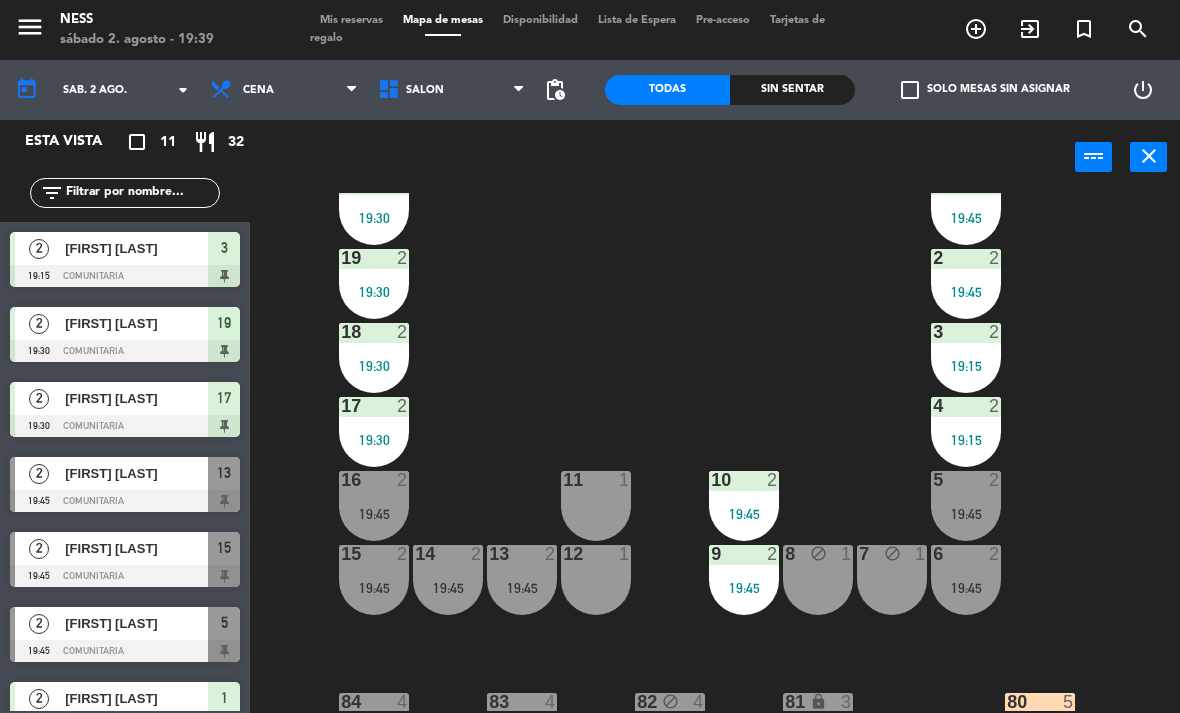 scroll, scrollTop: 57, scrollLeft: 0, axis: vertical 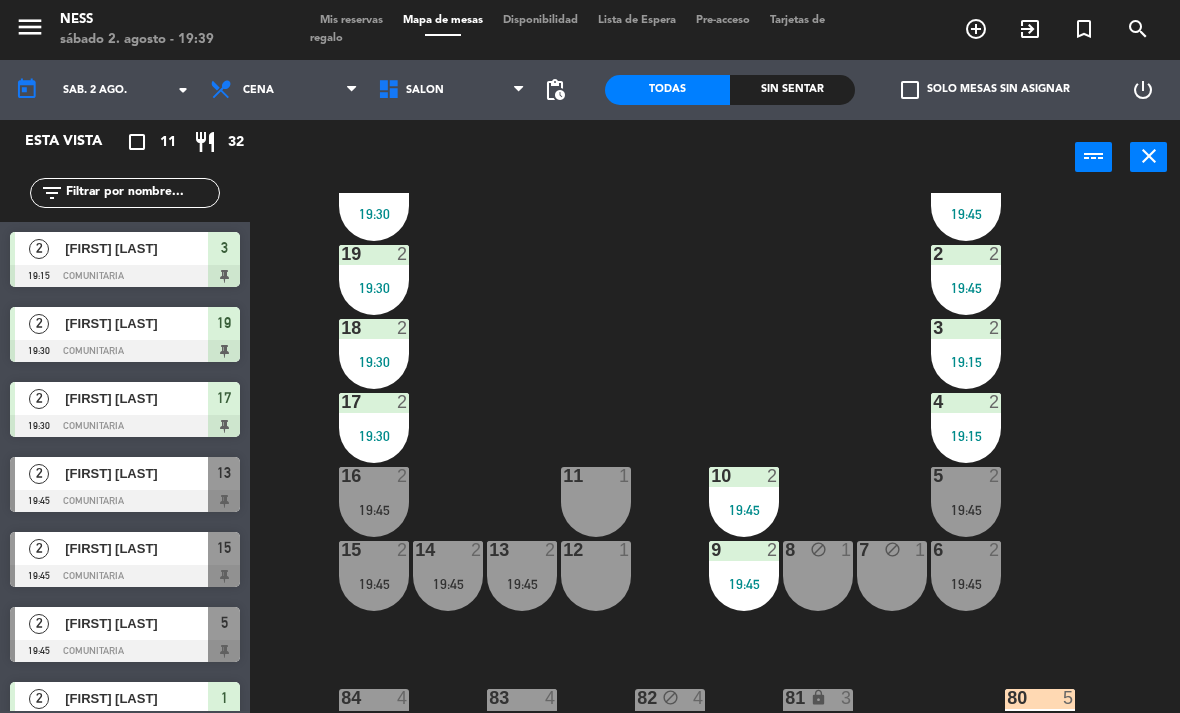click on "13  2   19:45" at bounding box center (522, 576) 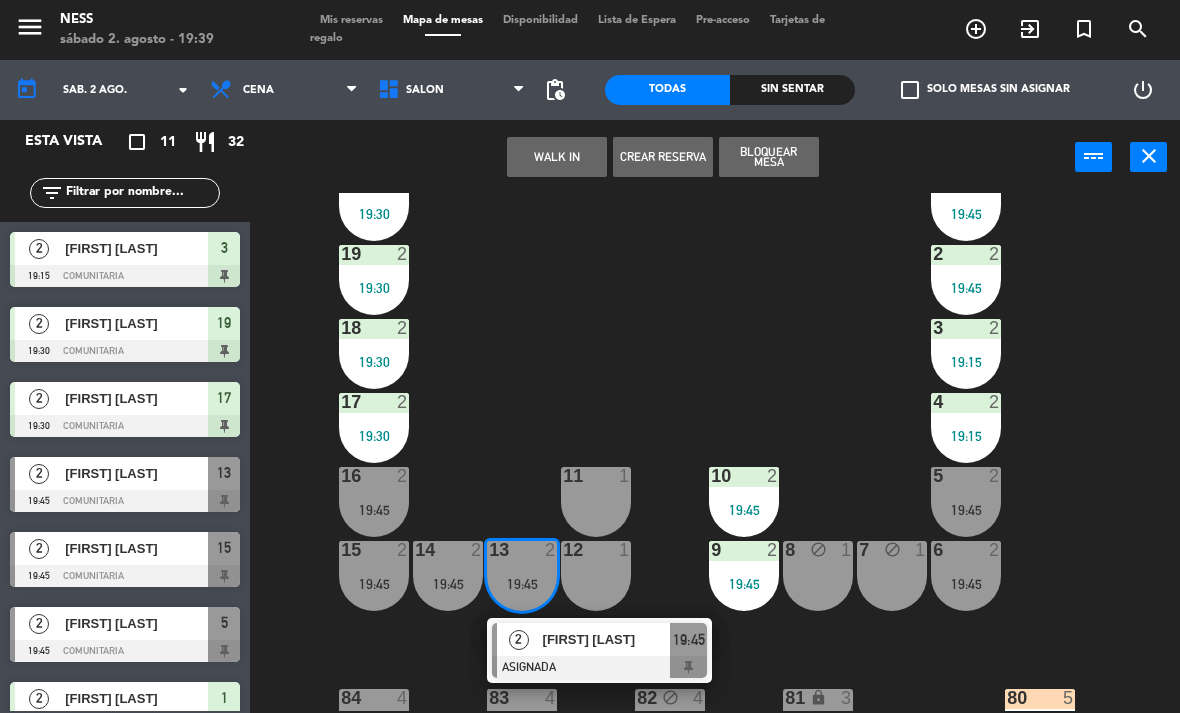 click on "20  2   19:30  1  2   19:45  19  2   19:30  2  2   19:45  18  2   19:30  3  2   19:15  17  2   19:30  4  2   19:15  16  2   19:45  11  1  10  2   19:45  5  2   19:45  12  1  14  2   19:45  13  2   19:45   2   [FIRST] [LAST]   ASIGNADA  19:45 15  2   19:45  9  2   19:45  8 block  1  7 block  1  6  2   19:45  84  4  83  4   20:00  82 block  4  81 lock  3  80  5   19:30  88  7   20:00" 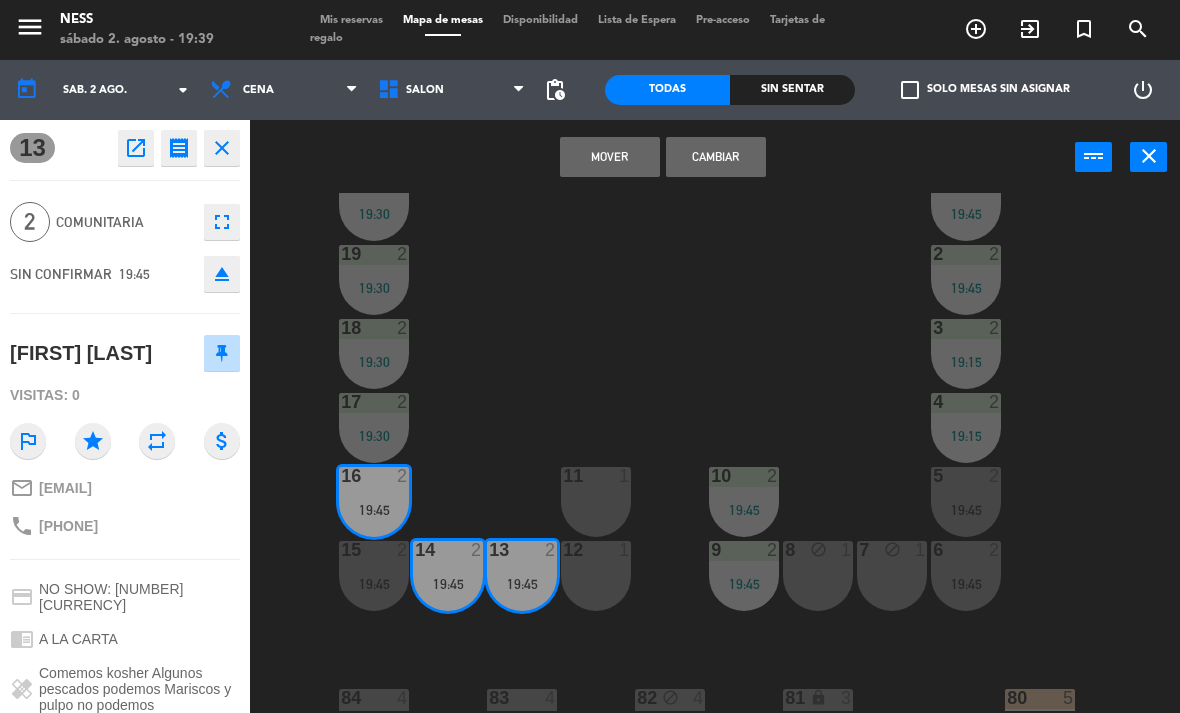 click on "Cambiar" at bounding box center [716, 157] 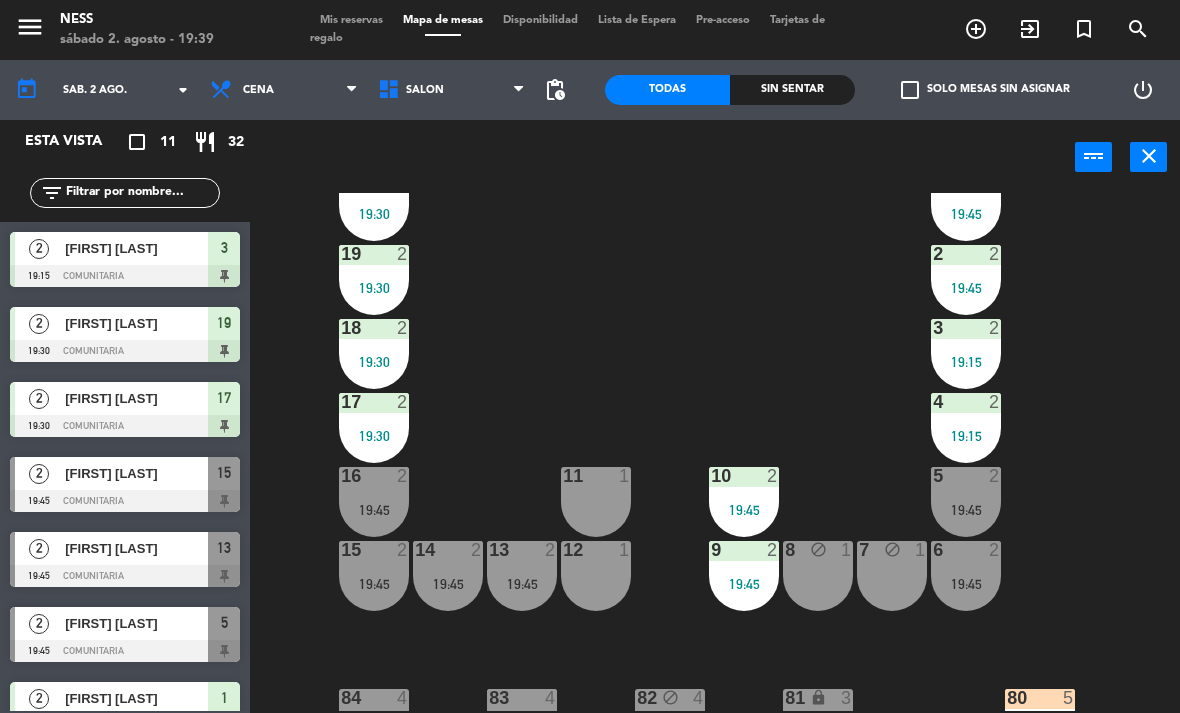 click on "15  2   19:45" at bounding box center (374, 576) 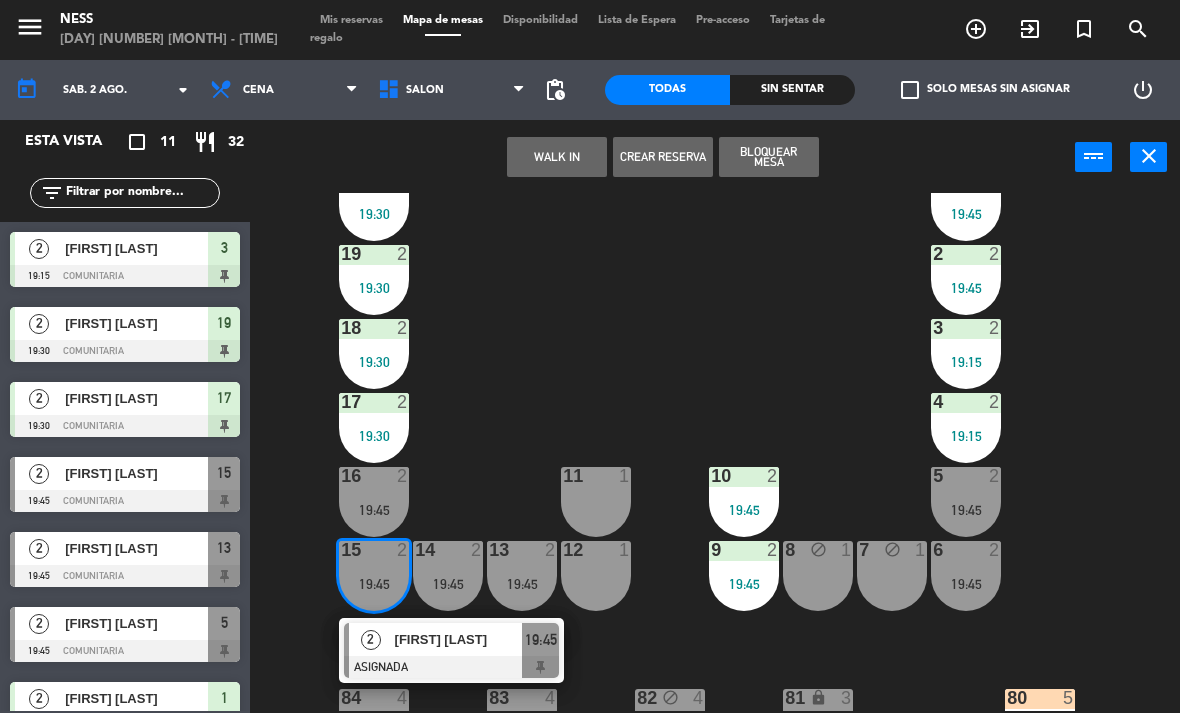 click on "[FIRST] [LAST]" at bounding box center [458, 639] 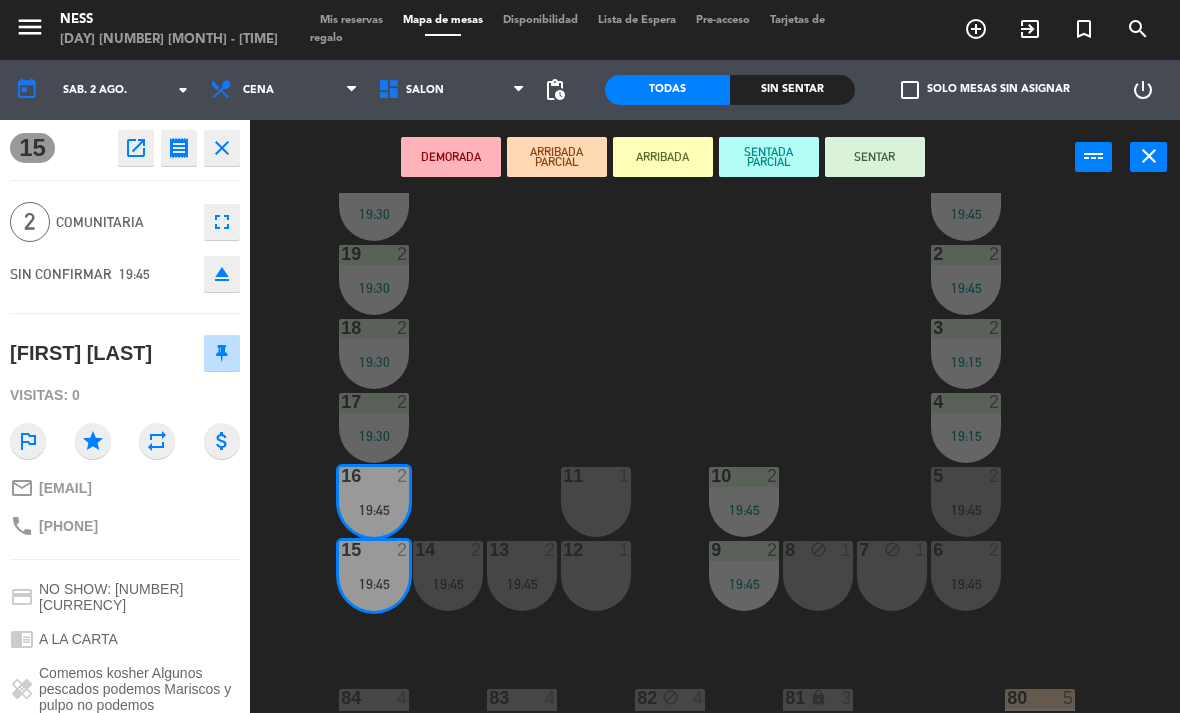 click on "SENTAR" at bounding box center (875, 157) 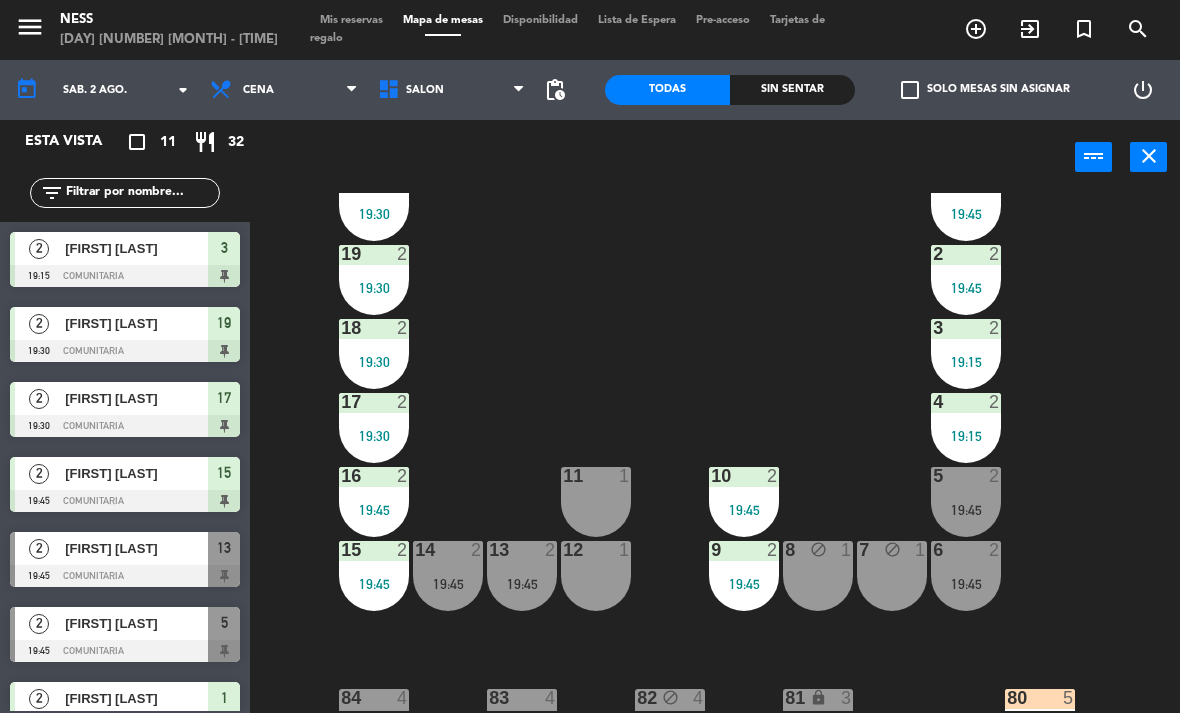 click on "20  2   19:30  1  2   19:45  19  2   19:30  2  2   19:45  18  2   19:30  3  2   19:15  17  2   19:30  4  2   19:15  16  2   19:45  11  1  10  2   19:45  5  2   19:45  12  1  14  2   19:45  13  2   19:45  15  2   19:45  9  2   19:45  8 block  1  7 block  1  6  2   19:45  84  4  83  4   20:00  82 block  4  81 lock  3  80  5   19:30  88  7   20:00" 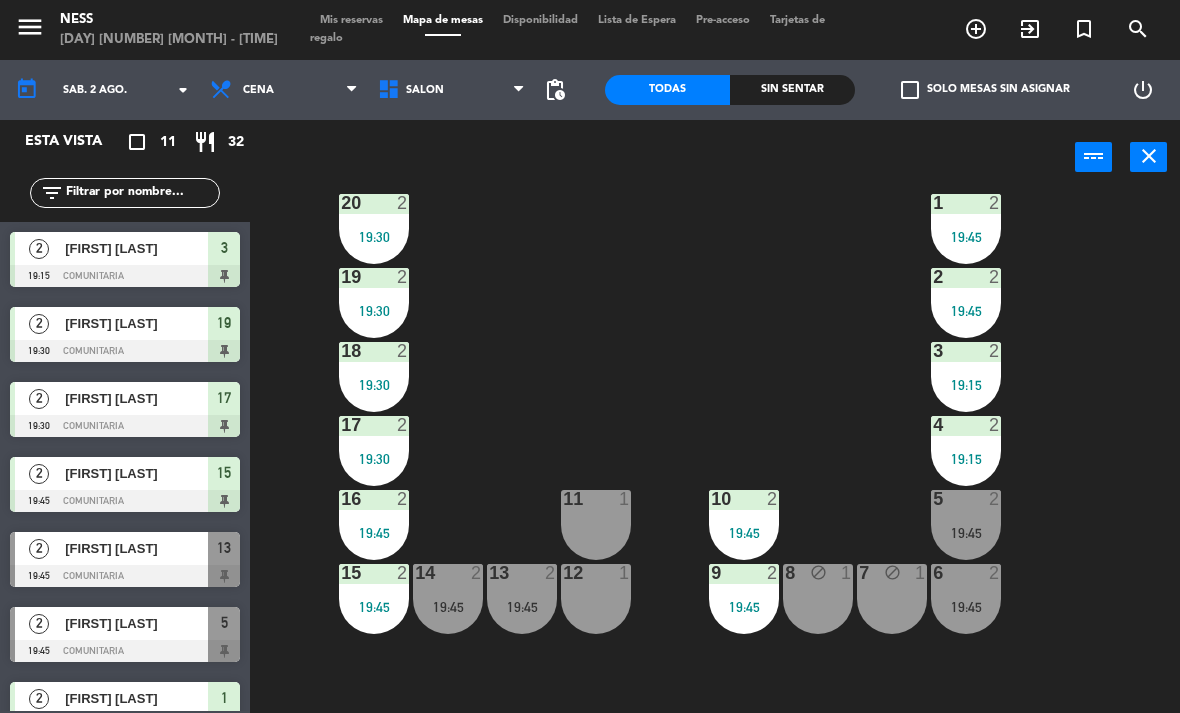 scroll, scrollTop: 60, scrollLeft: 0, axis: vertical 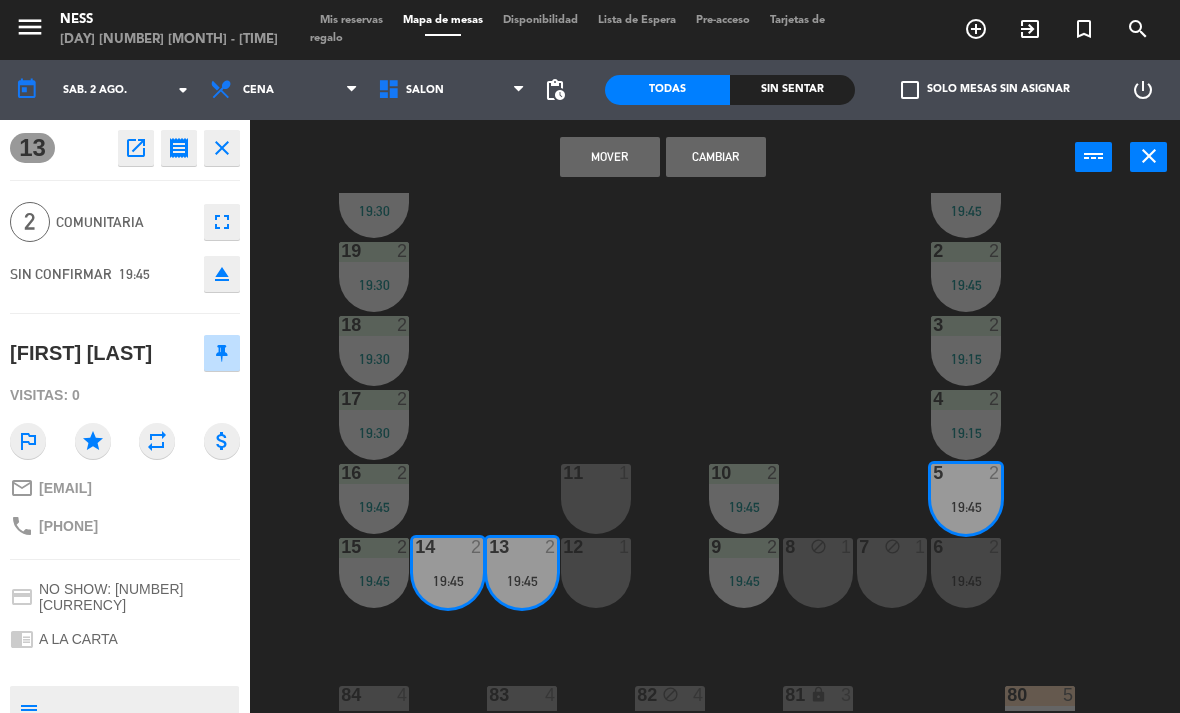click on "Cambiar" at bounding box center [716, 157] 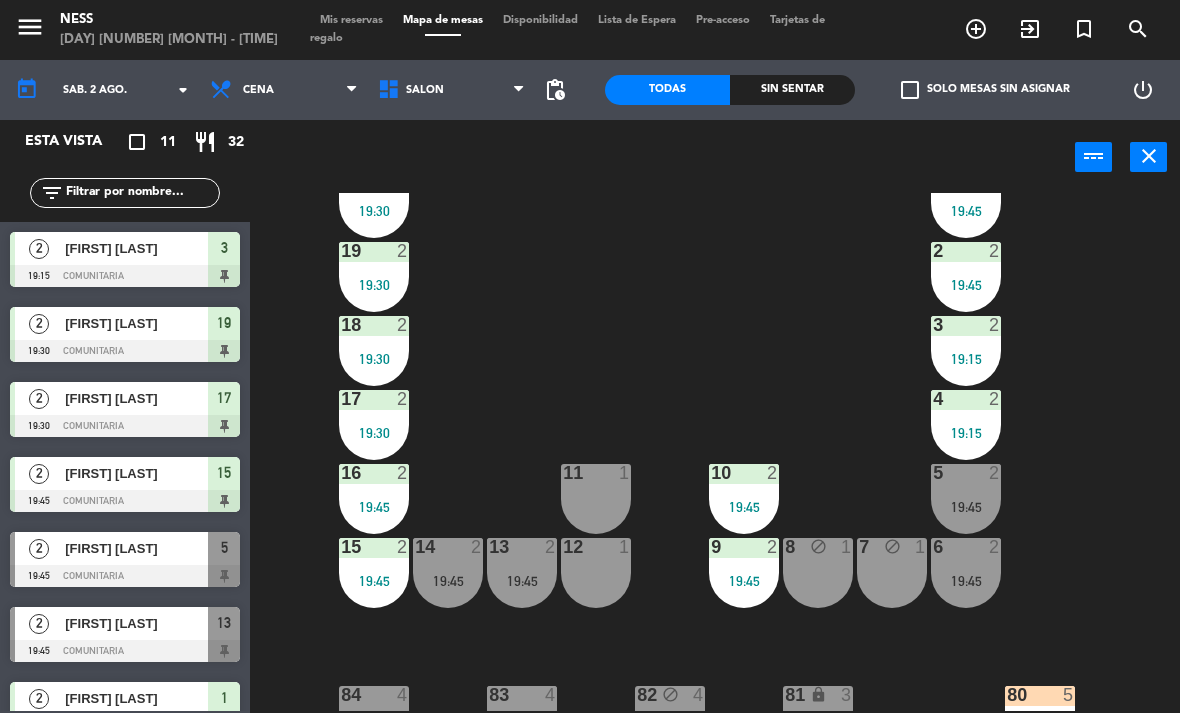 click on "5  2   19:45" at bounding box center [966, 499] 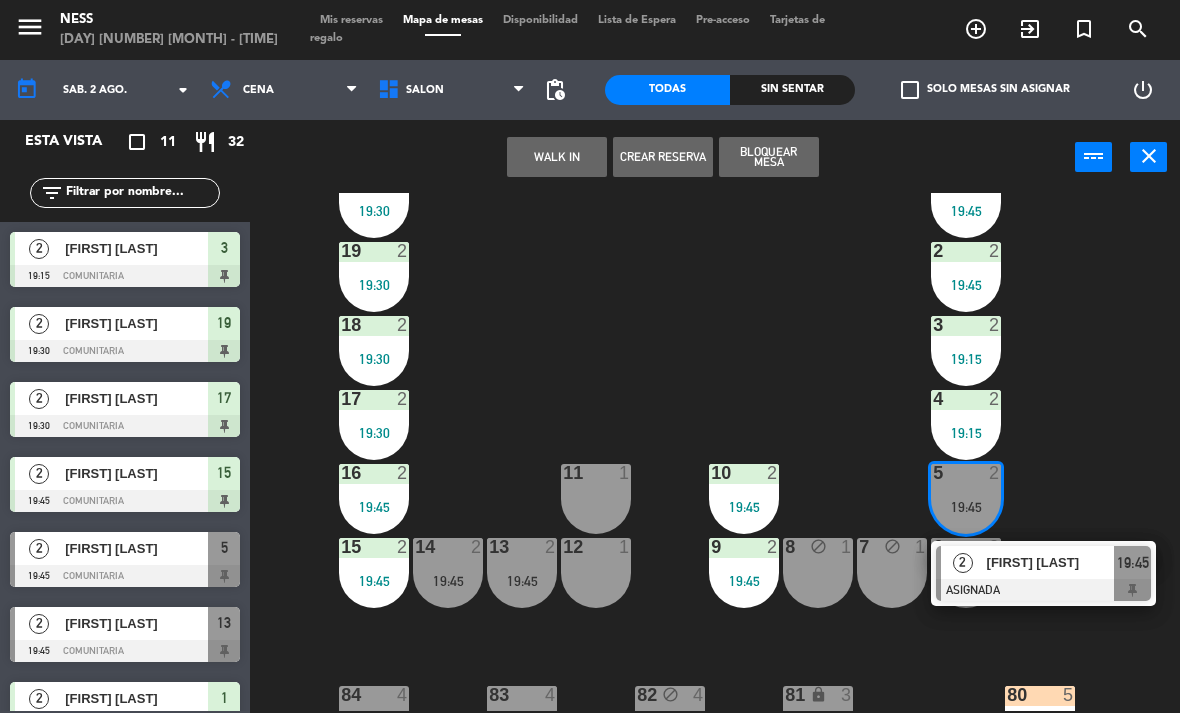 click on "2" at bounding box center (999, 473) 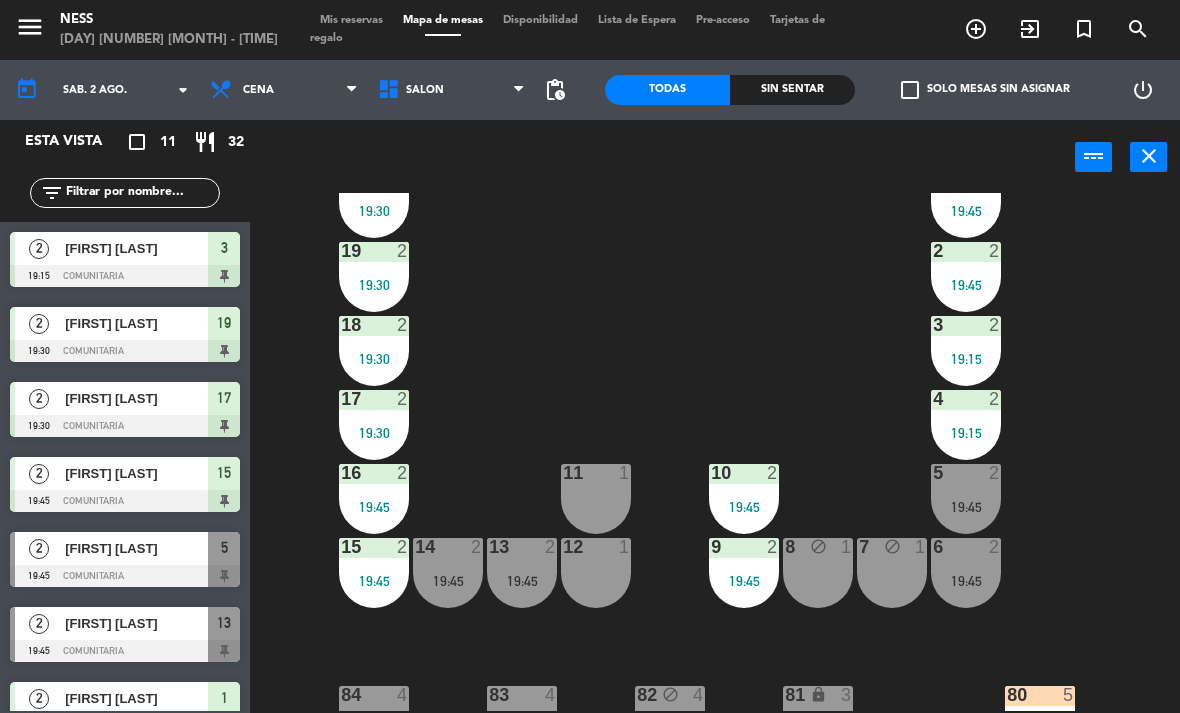 click on "20  2   19:30  1  2   19:45  19  2   19:30  2  2   19:45  18  2   19:30  3  2   19:15  17  2   19:30  4  2   19:15  16  2   19:45  11  1  10  2   19:45  5  2   19:45  12  1  14  2   19:45  13  2   19:45  15  2   19:45  9  2   19:45  8 block  1  7 block  1  6  2   19:45  84  4  83  4   20:00  82 block  4  81 lock  3  80  5   19:30  88  7   20:00" 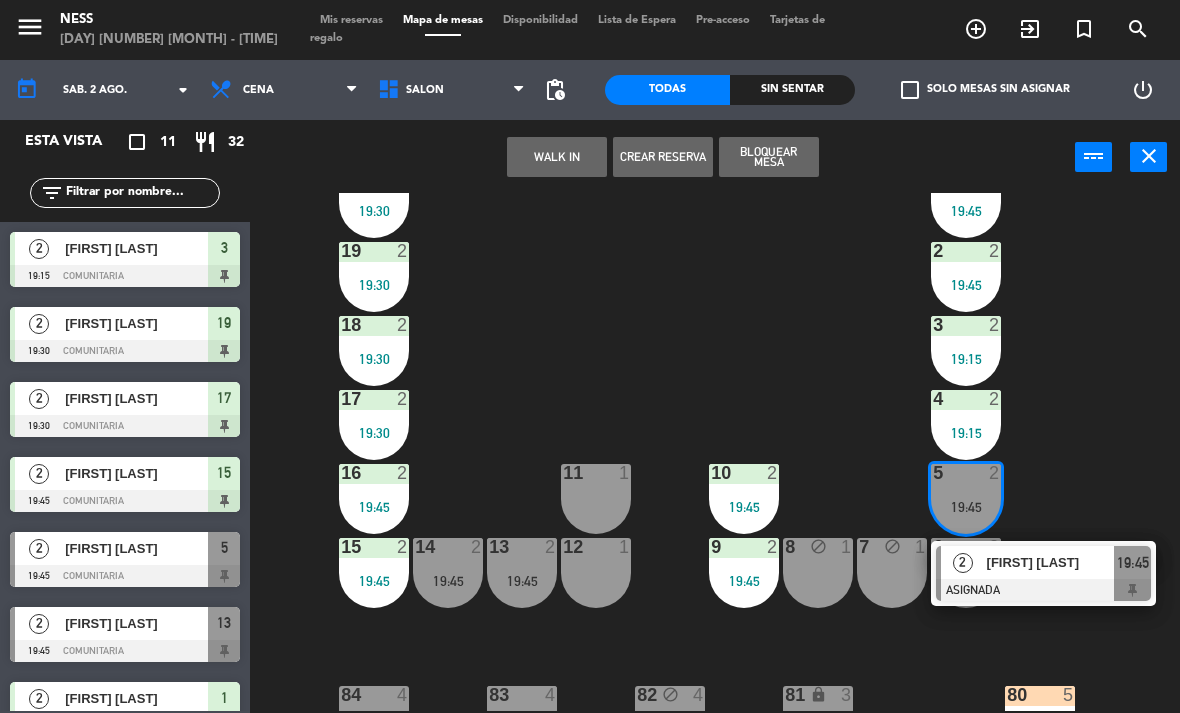 click at bounding box center (1043, 590) 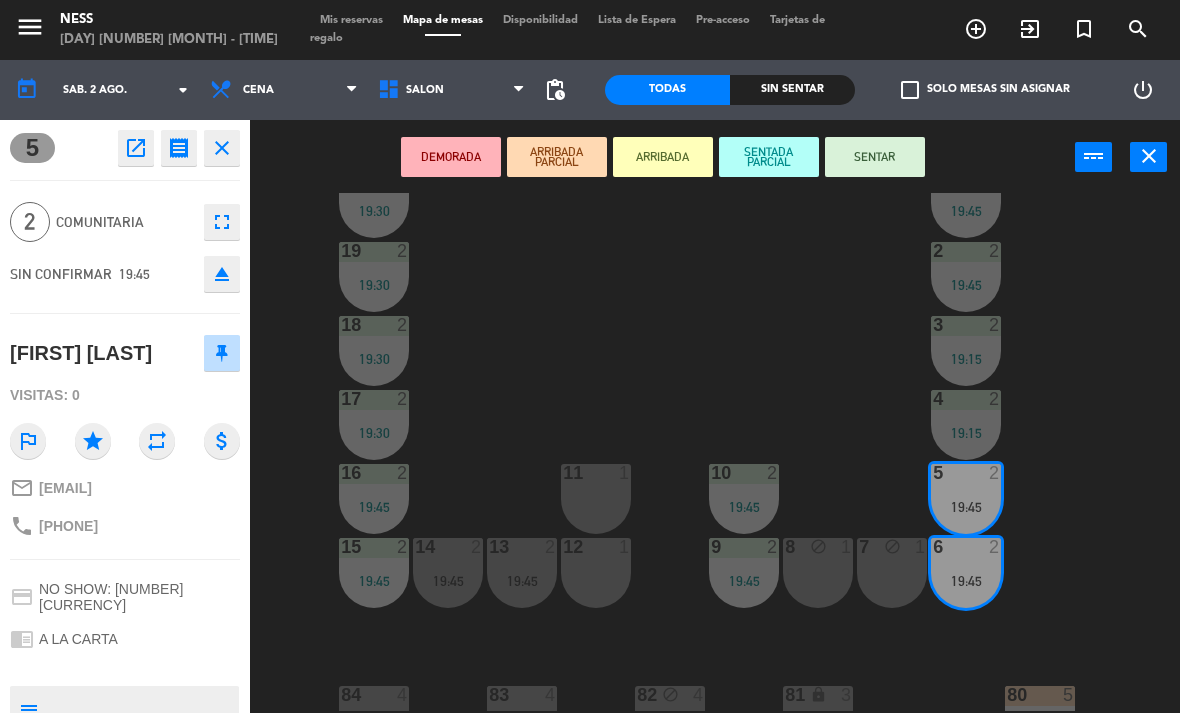 click on "SENTAR" at bounding box center [875, 157] 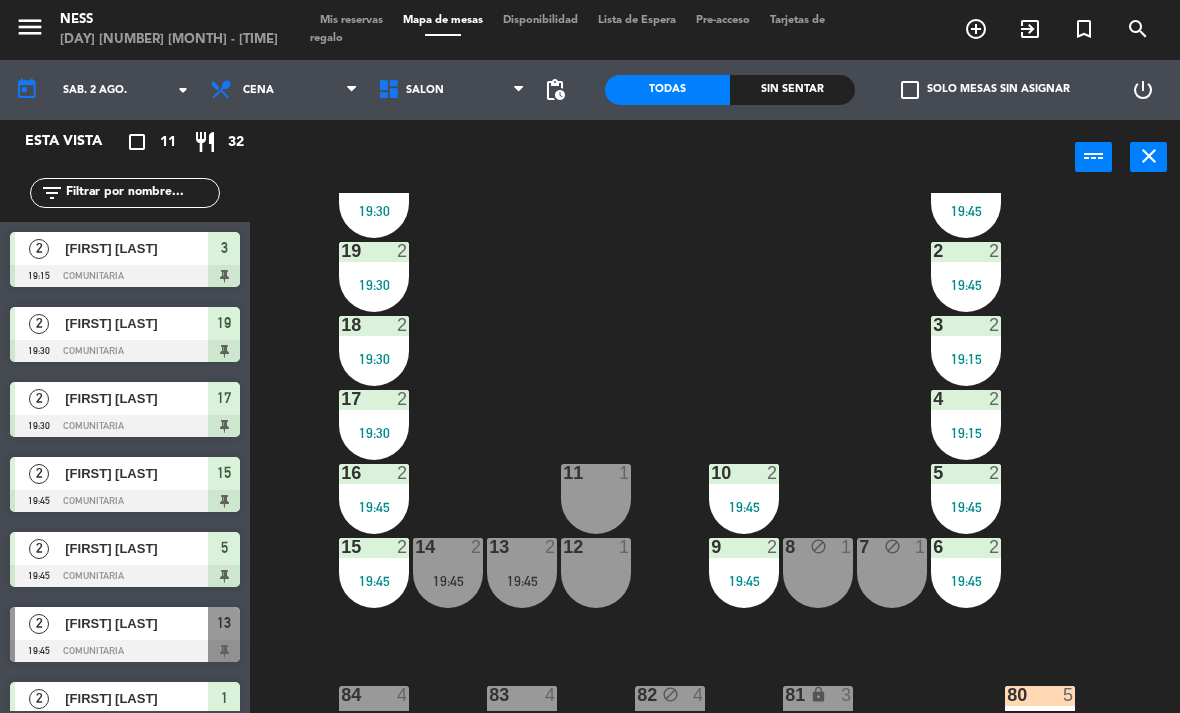 click on "19:45" at bounding box center [522, 581] 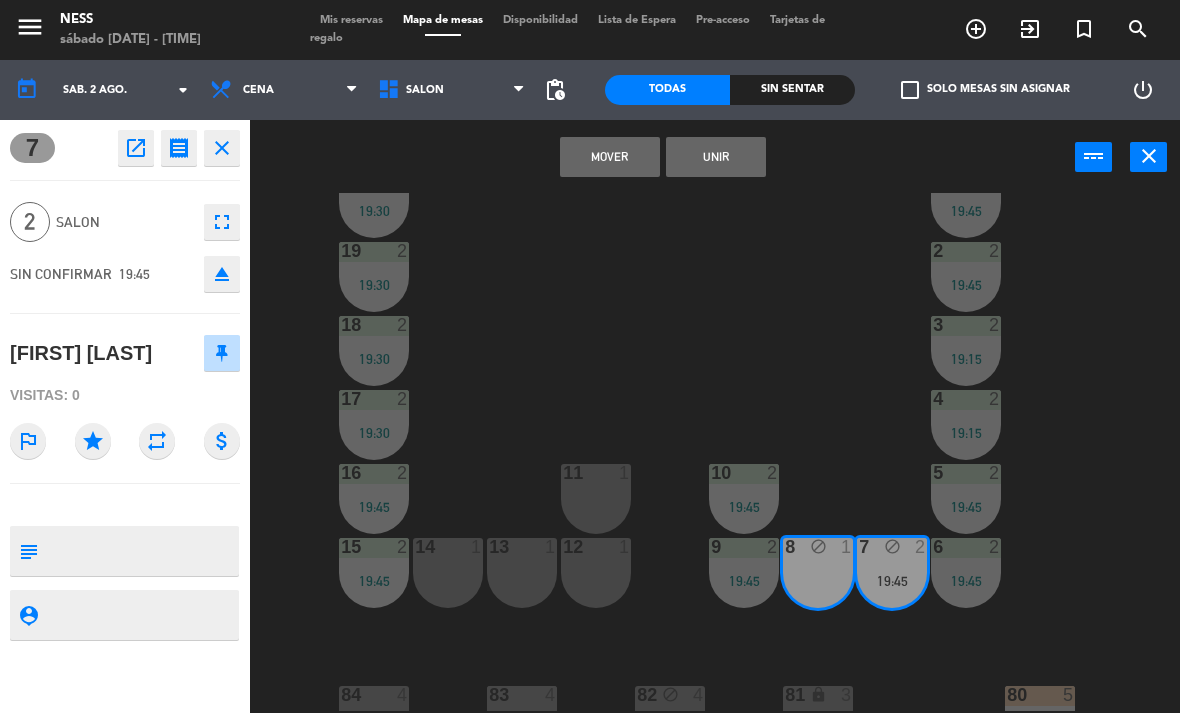 click on "Unir" at bounding box center (716, 157) 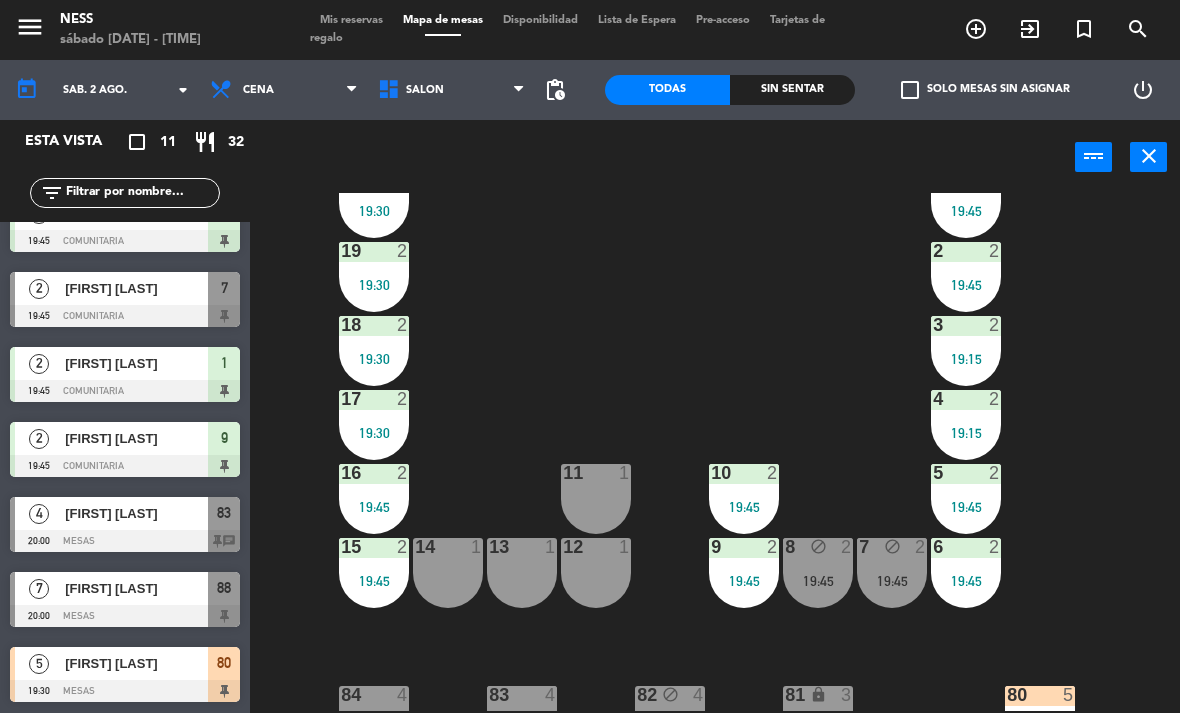 scroll, scrollTop: 333, scrollLeft: 0, axis: vertical 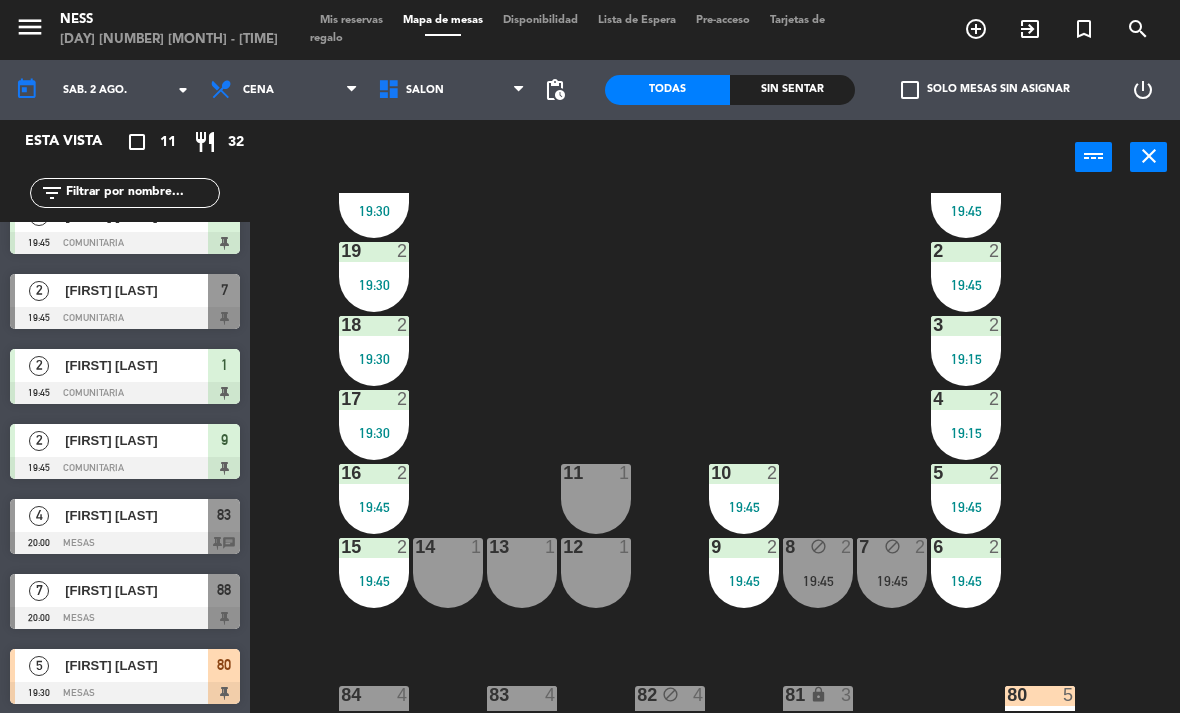 click on "13  1" at bounding box center (522, 573) 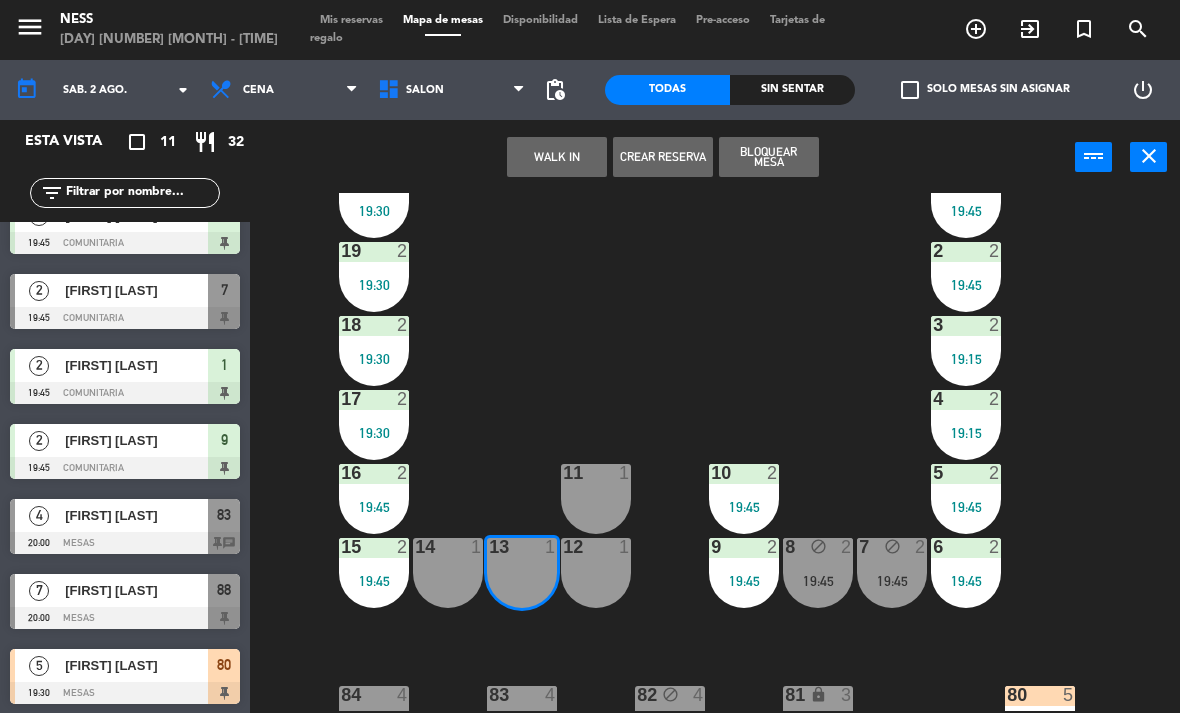 click on "WALK IN" at bounding box center [557, 157] 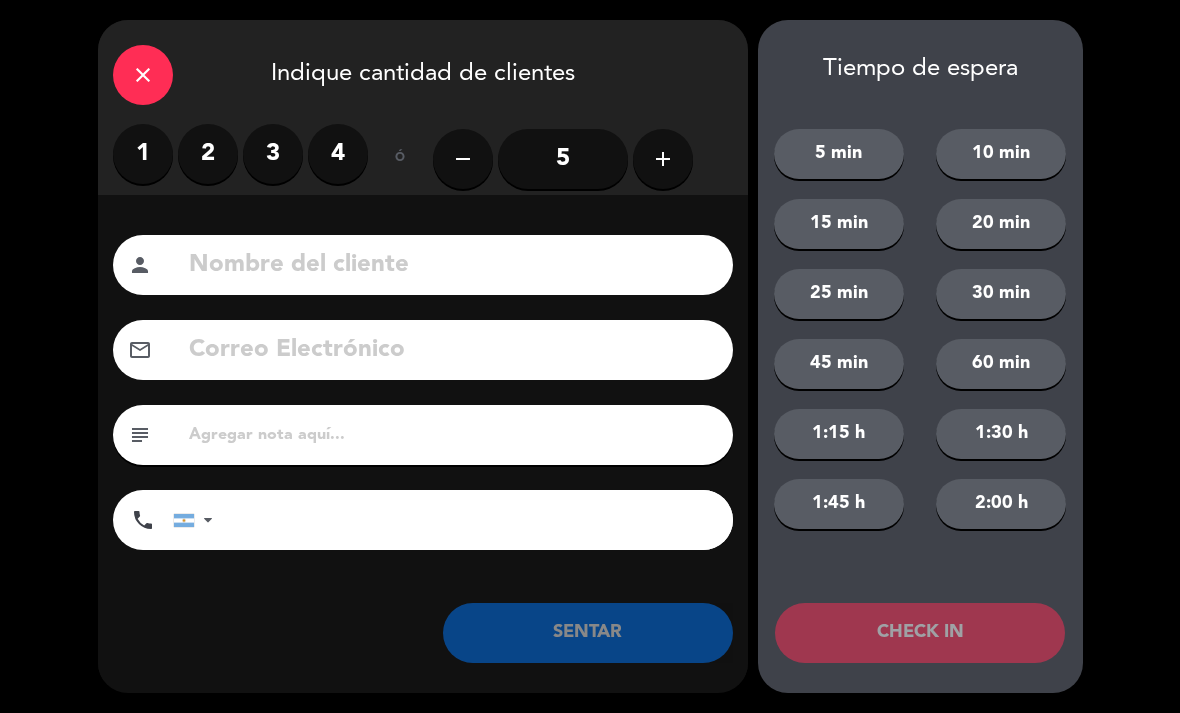 click on "2" at bounding box center [208, 154] 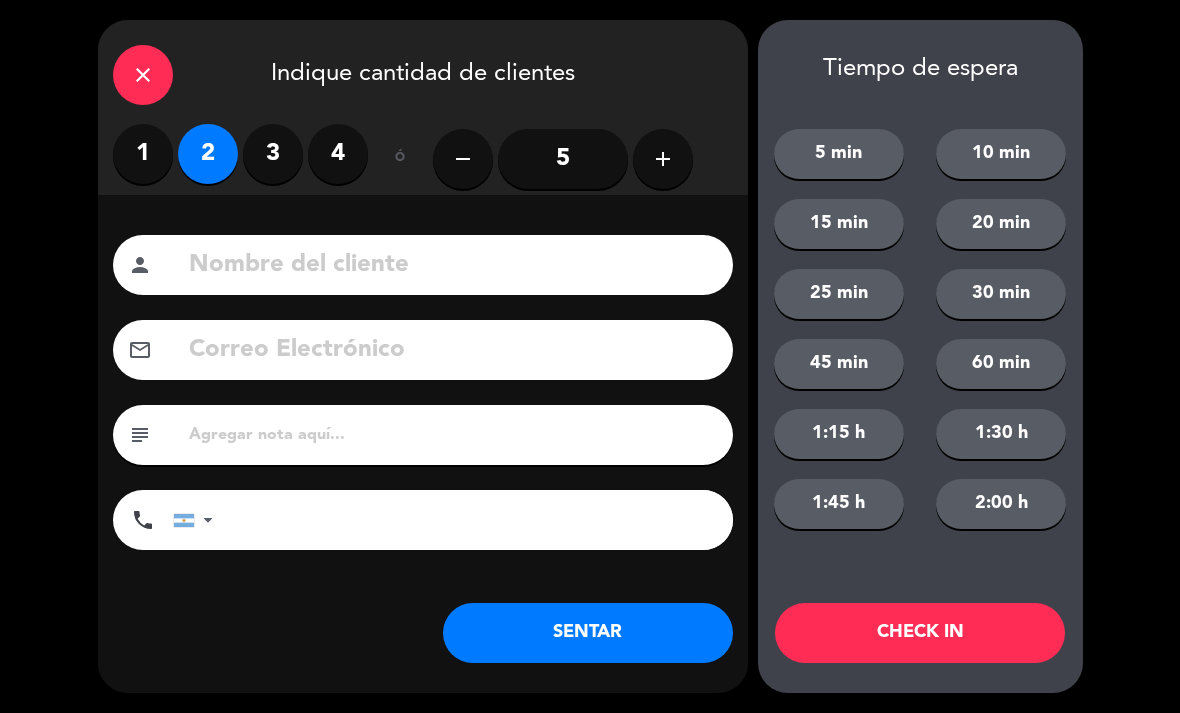 click on "SENTAR" 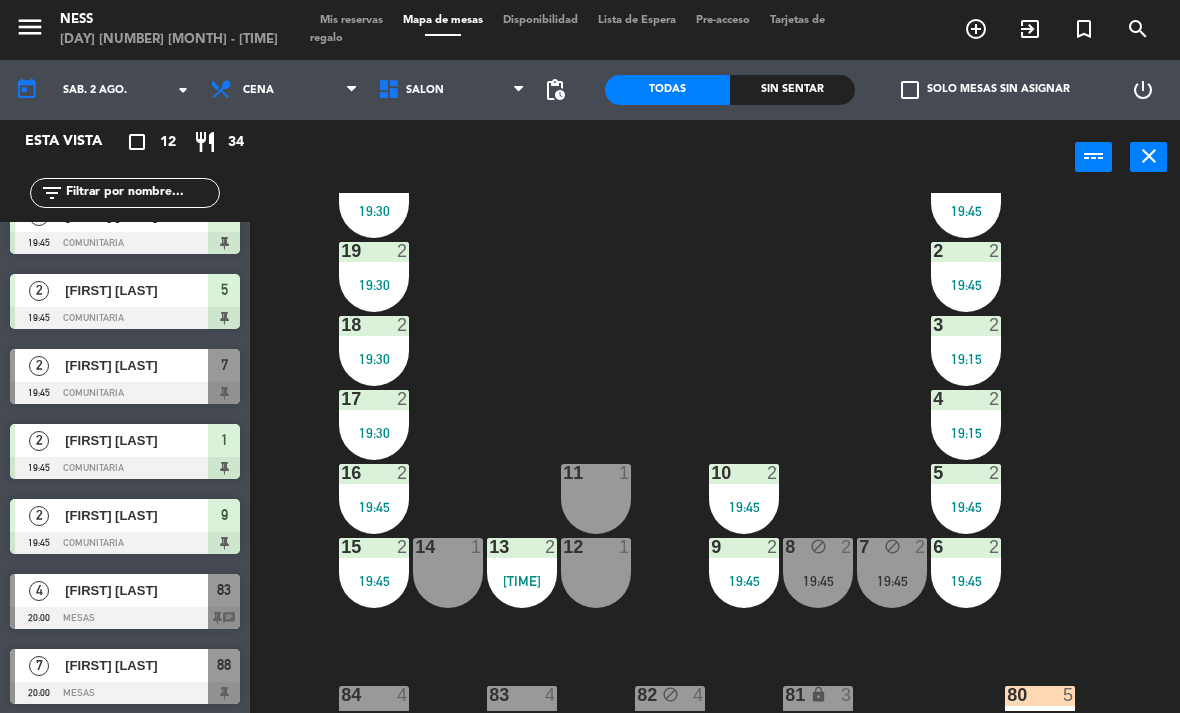 scroll, scrollTop: 0, scrollLeft: 0, axis: both 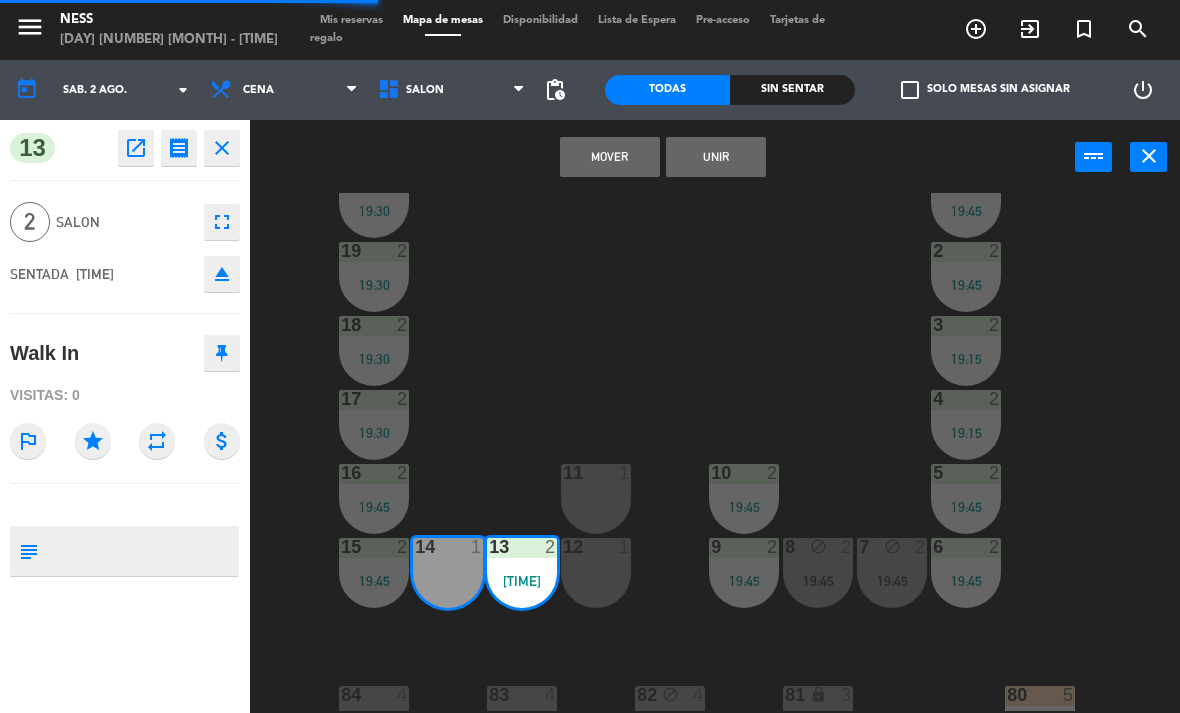 click on "Unir" at bounding box center [716, 157] 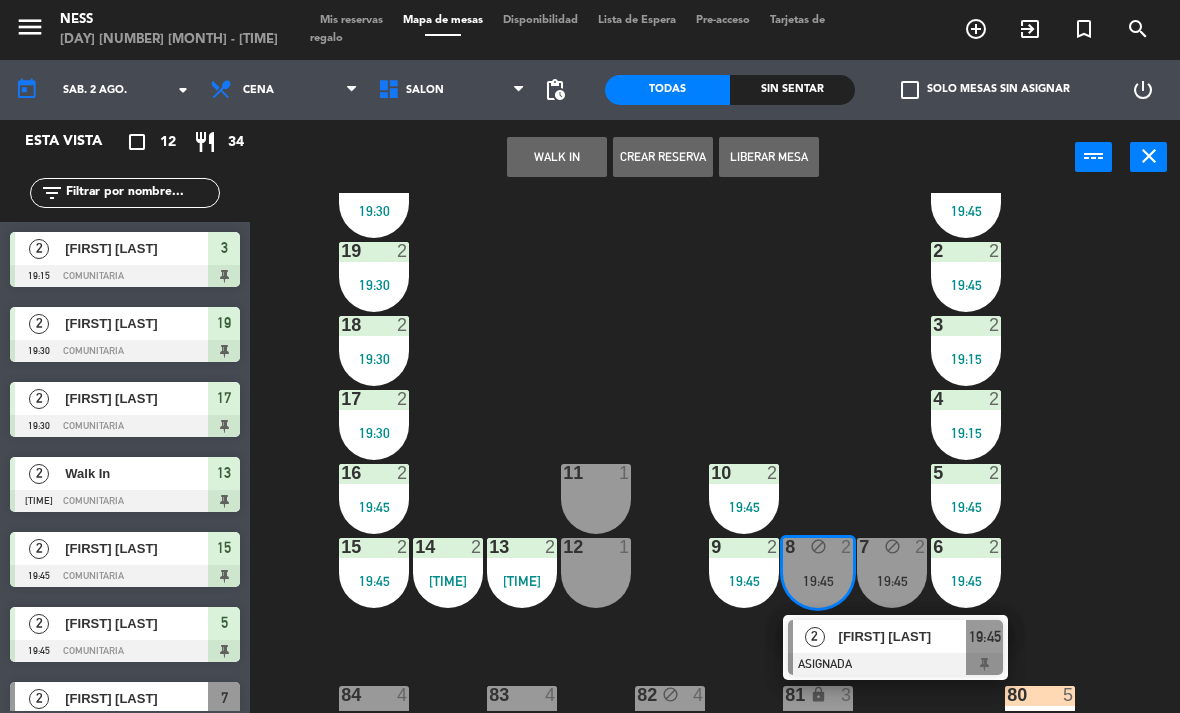 click on "[FIRST] [LAST]" at bounding box center [903, 636] 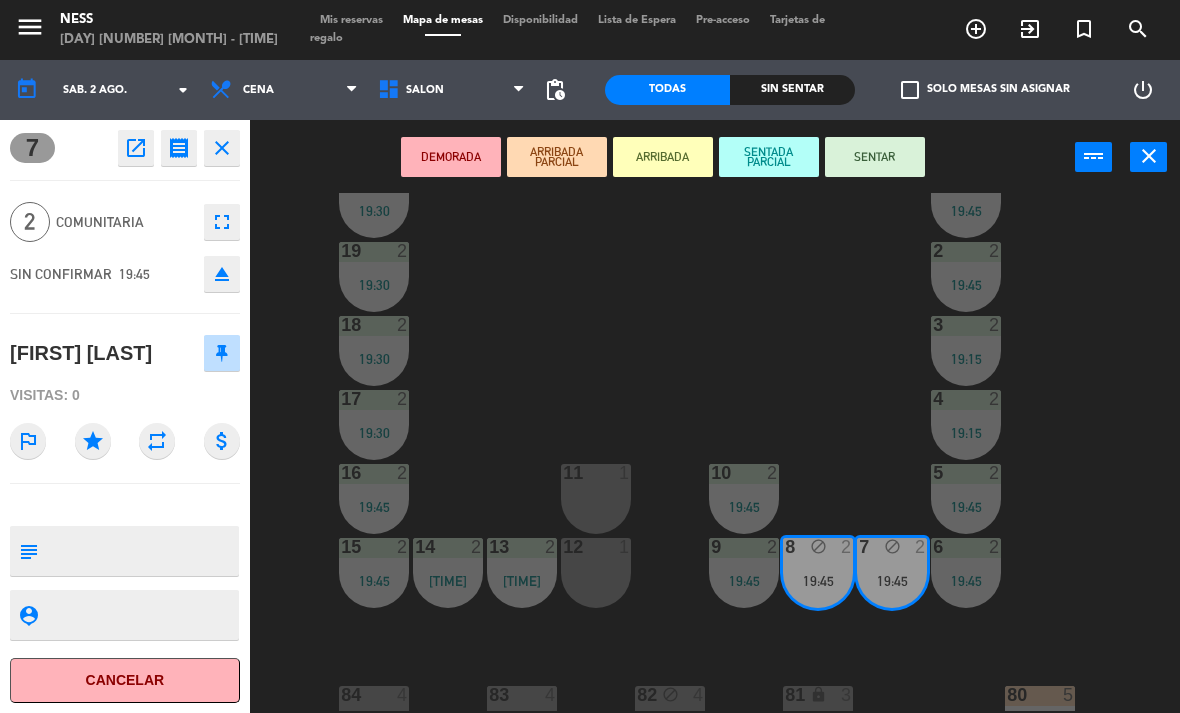 click on "open_in_new" 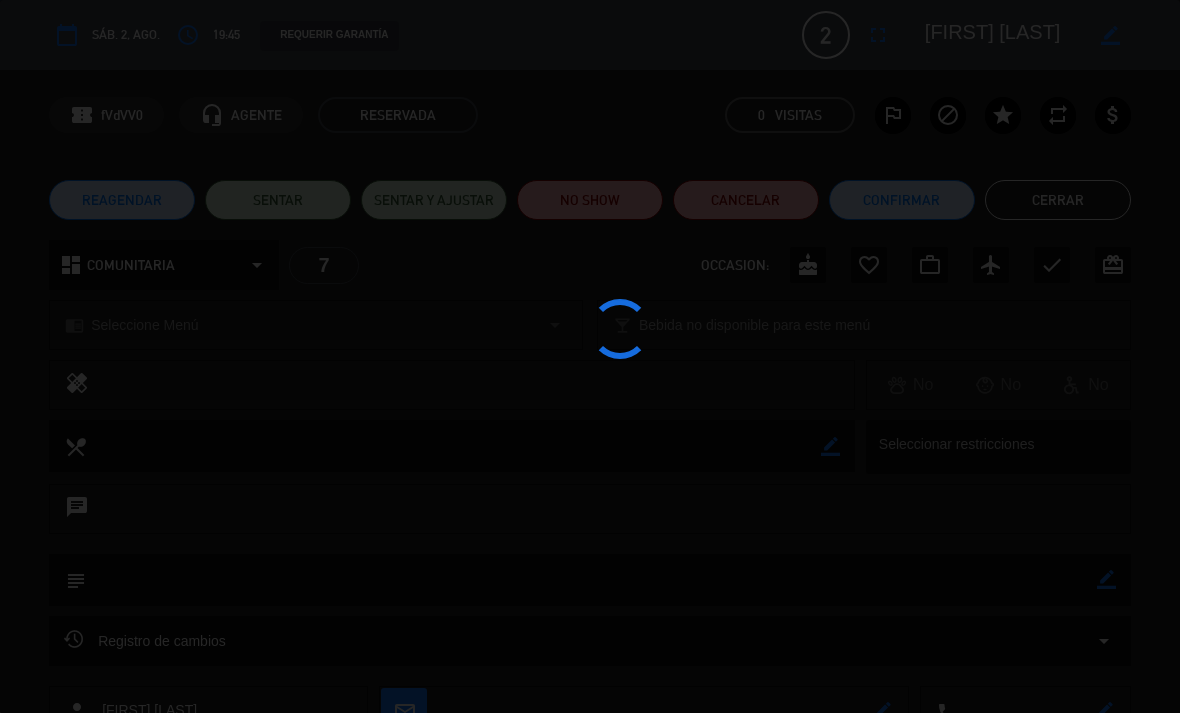 click 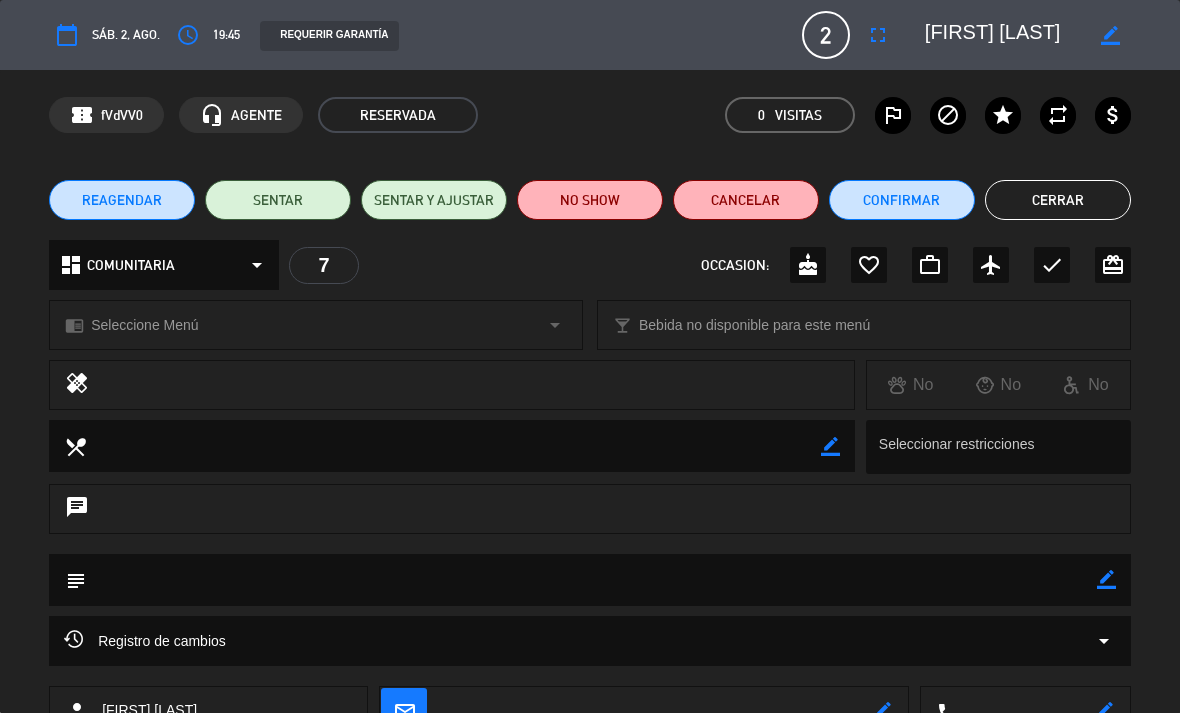 click on "border_color" 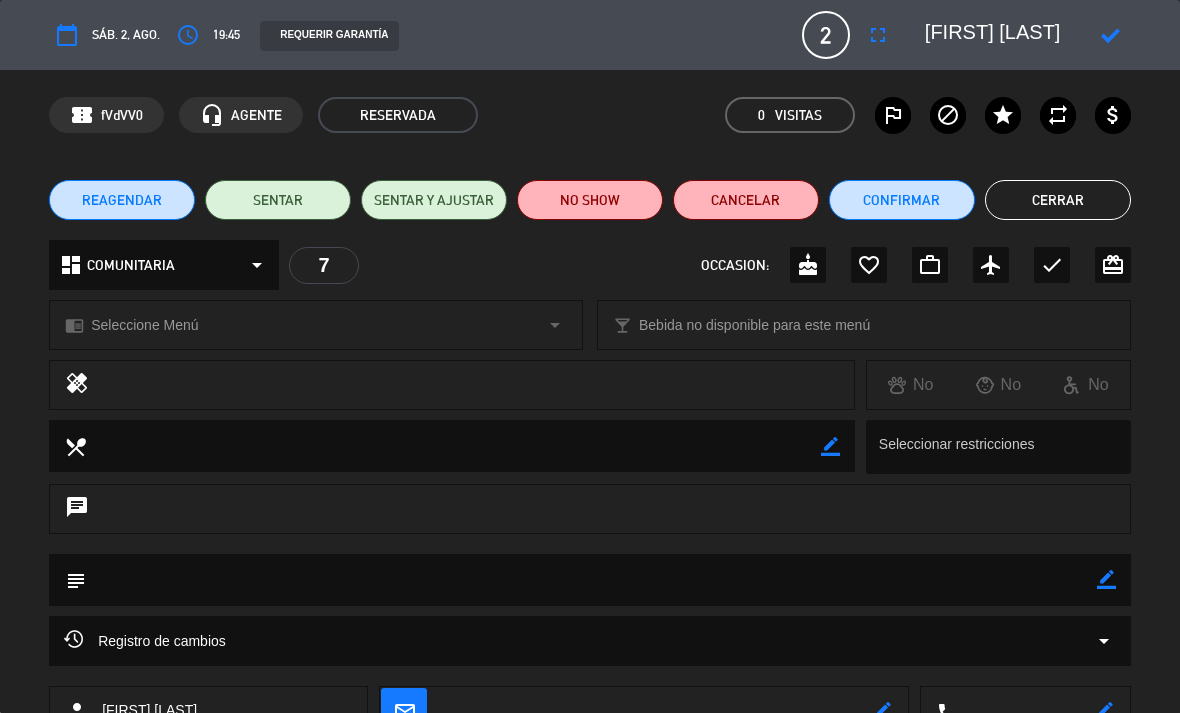 click 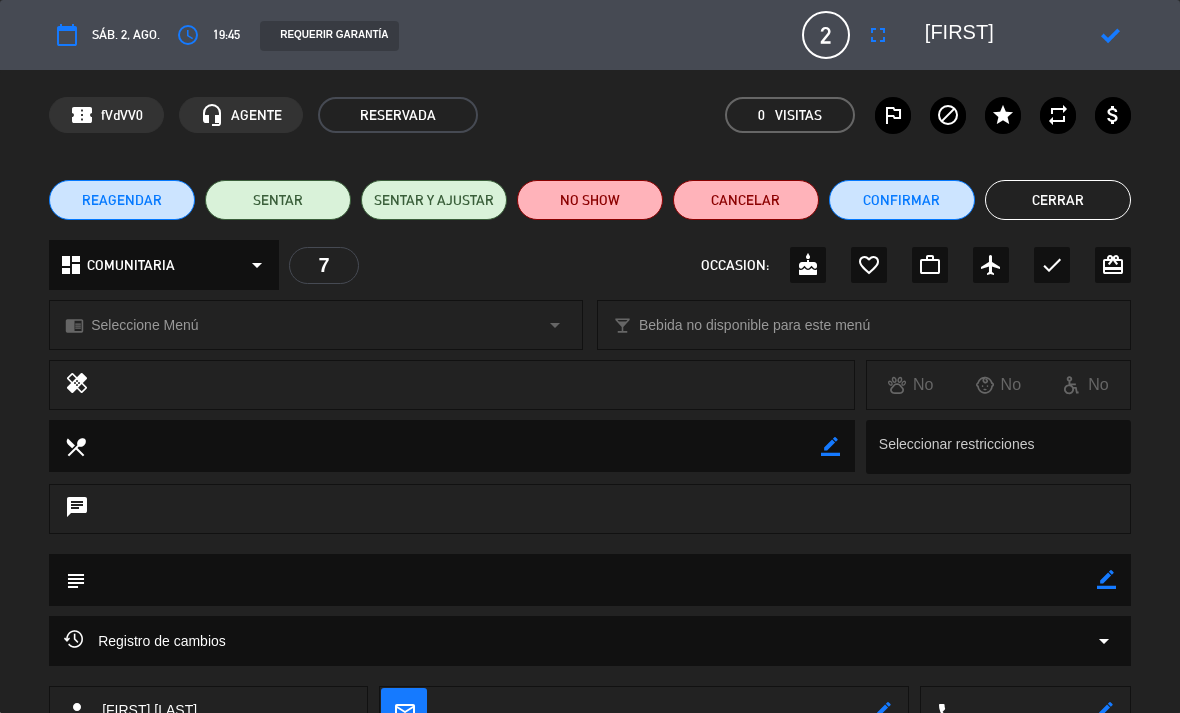 type on "L" 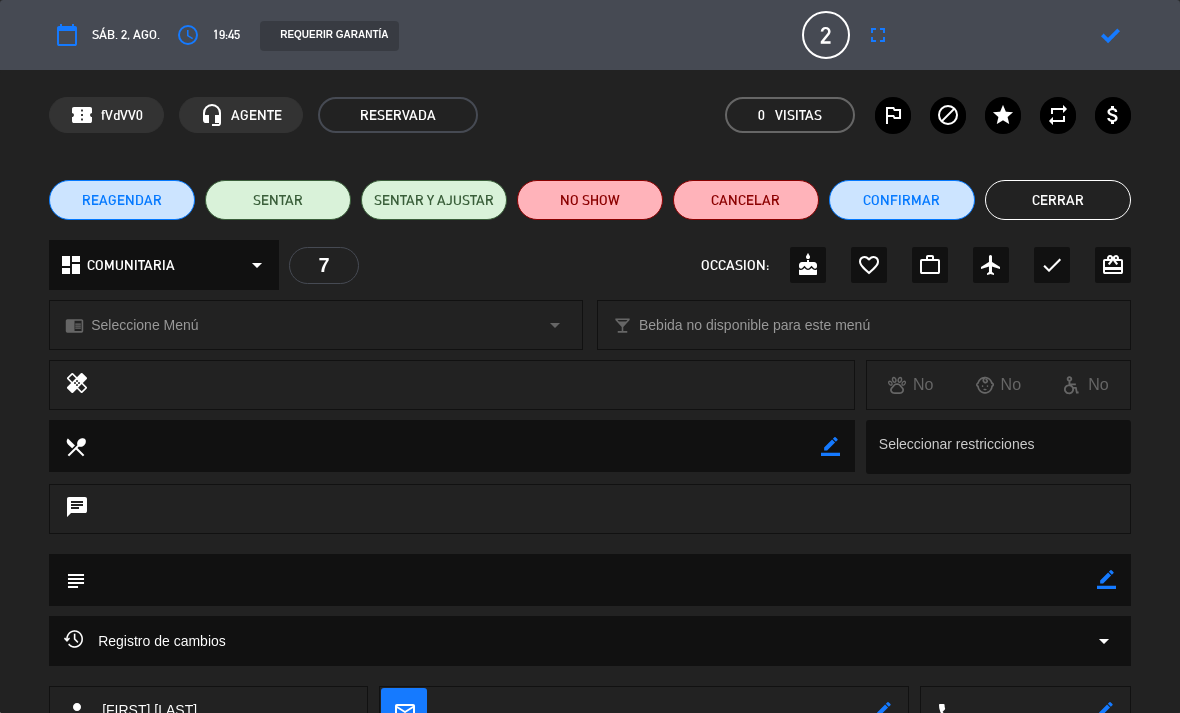 type on "G" 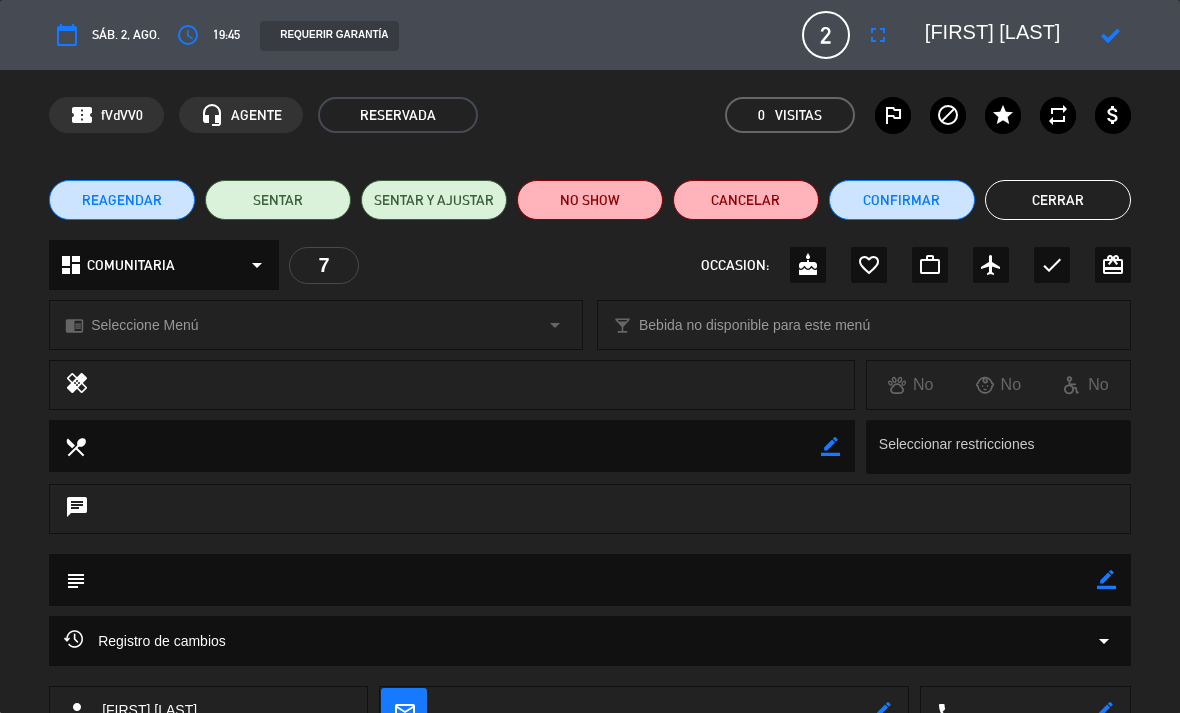 type on "[FIRST] [LAST]" 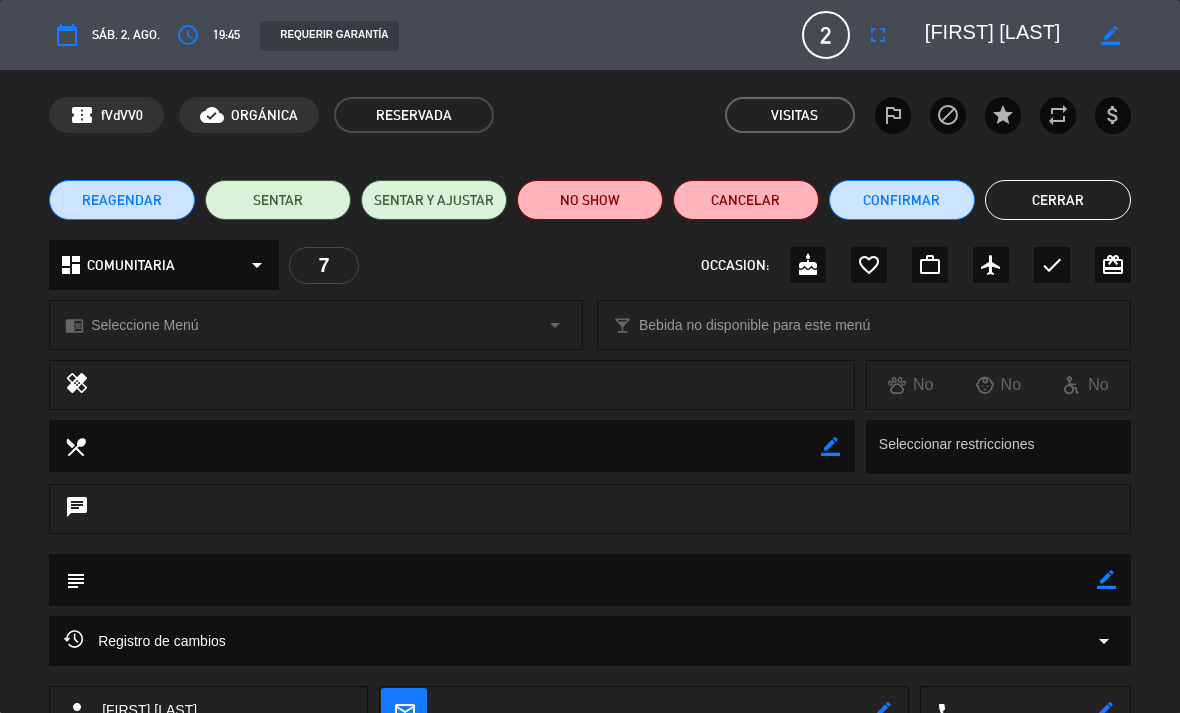 click on "Cerrar" 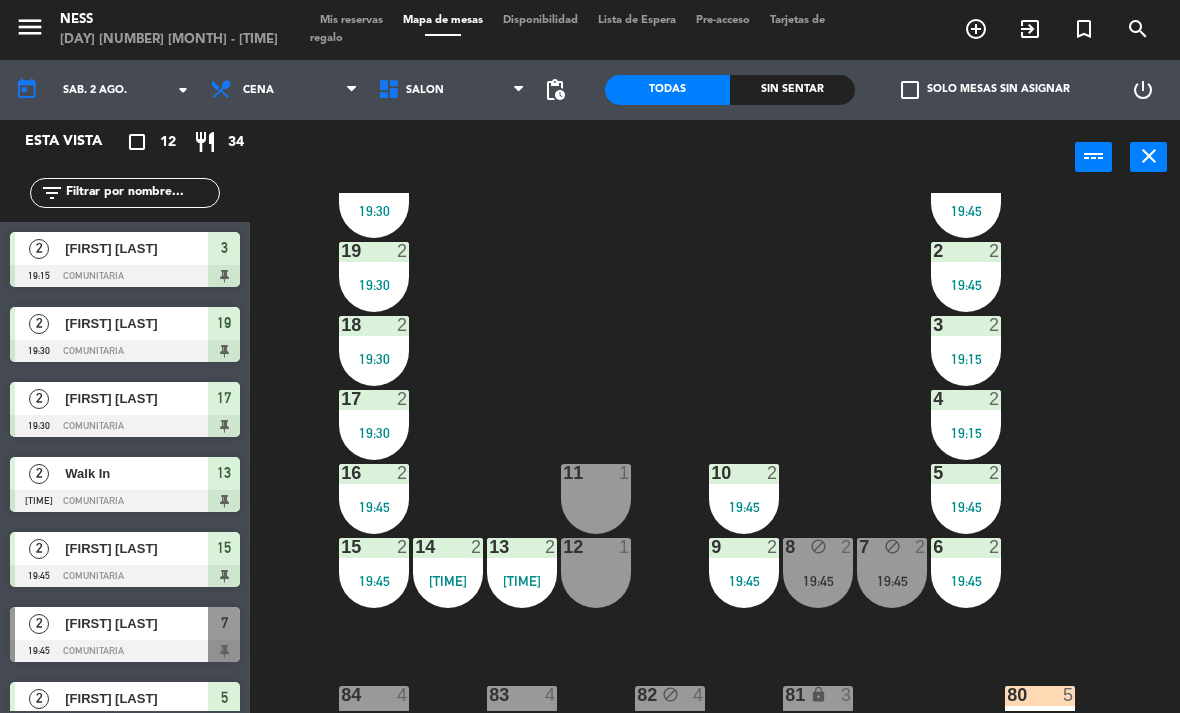 click on "19:45" at bounding box center [892, 581] 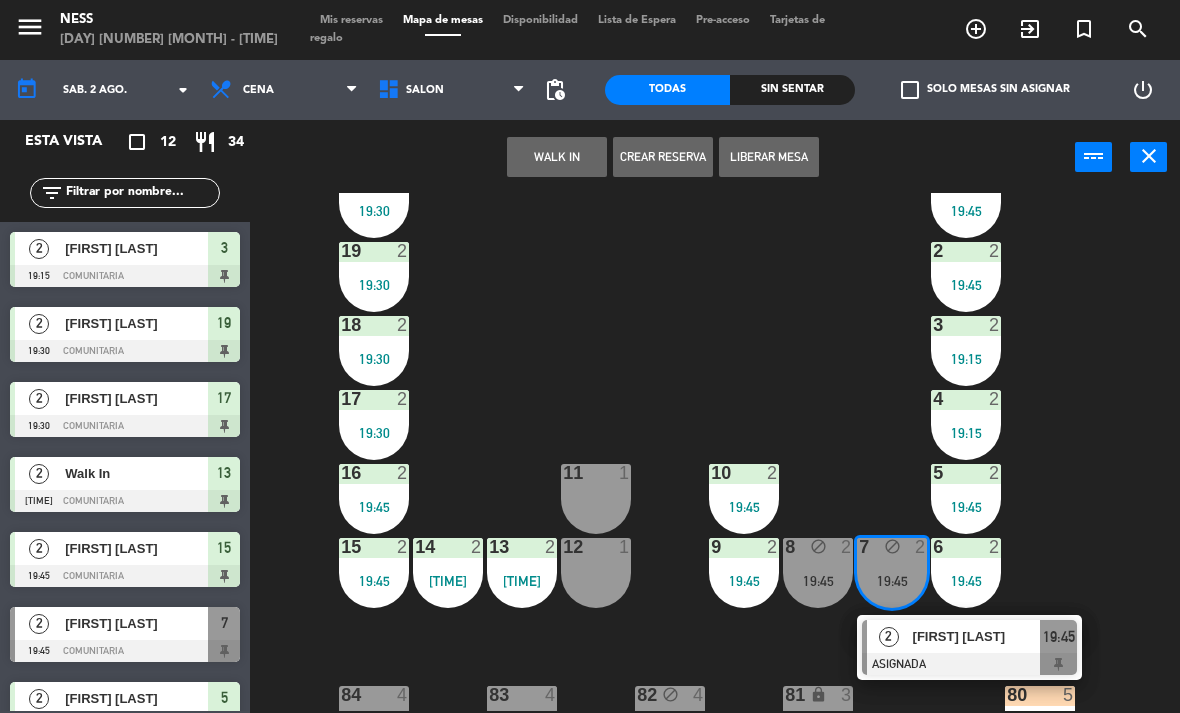 click on "Liberar Mesa" at bounding box center [769, 157] 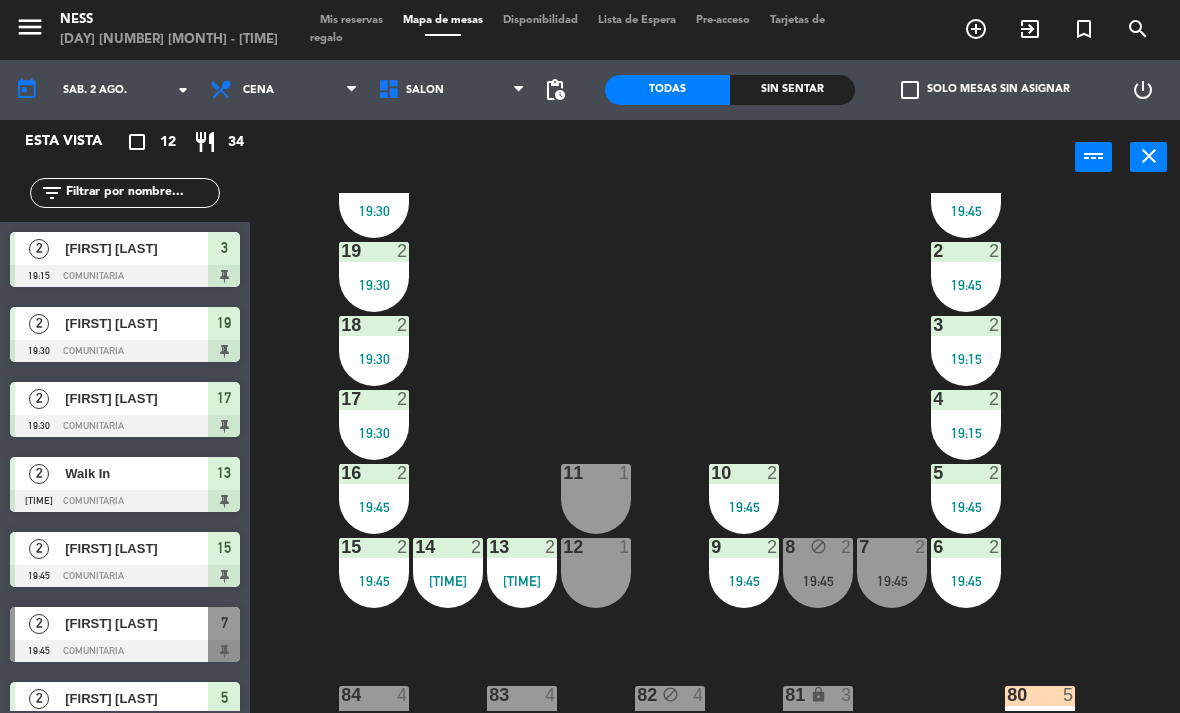 click on "8  2   19:45" at bounding box center (818, 573) 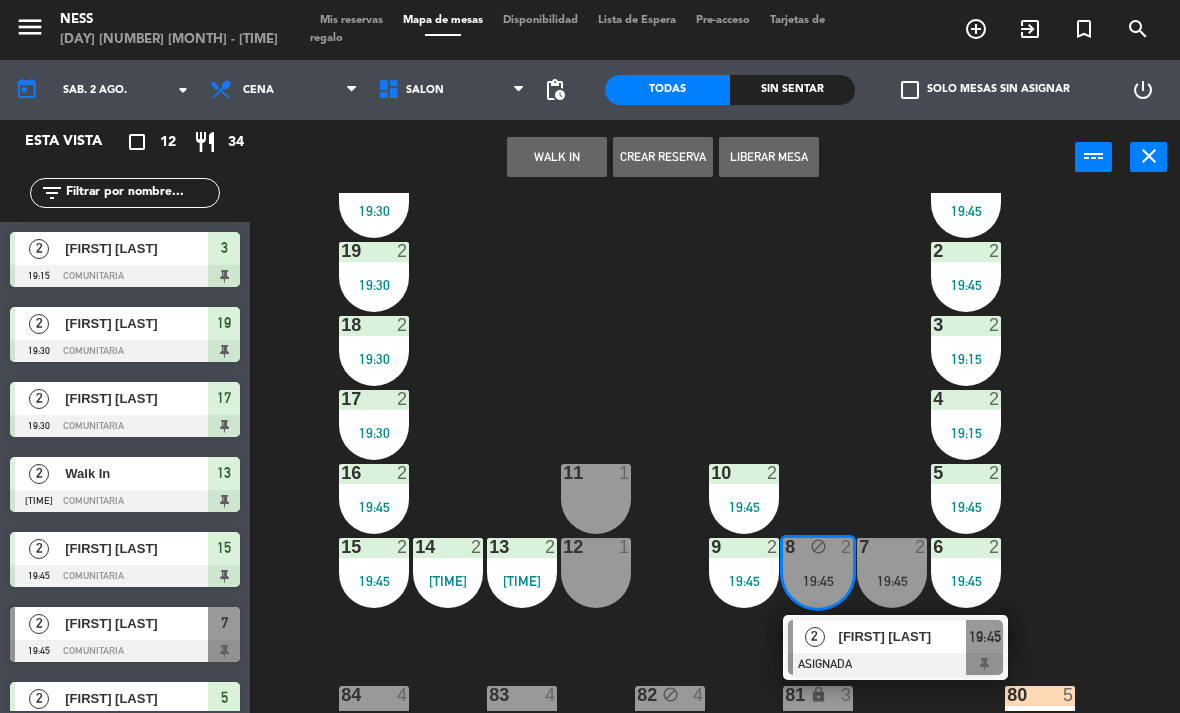 click on "Liberar Mesa" at bounding box center (769, 157) 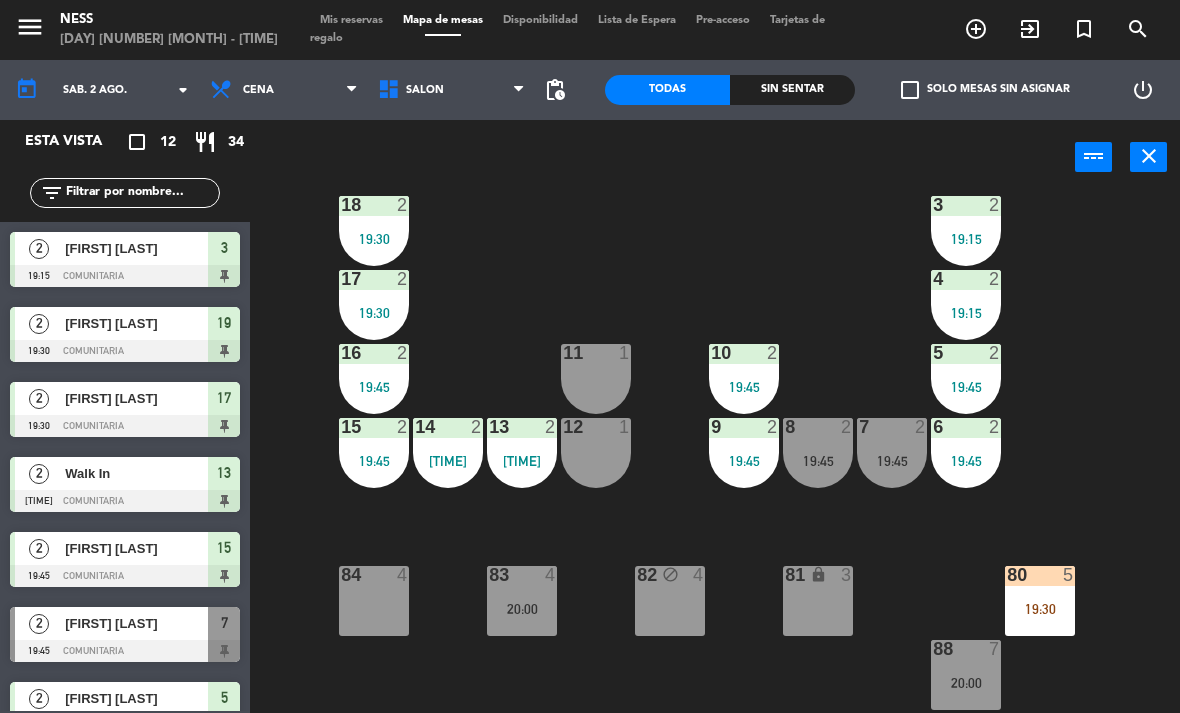 scroll, scrollTop: 180, scrollLeft: 0, axis: vertical 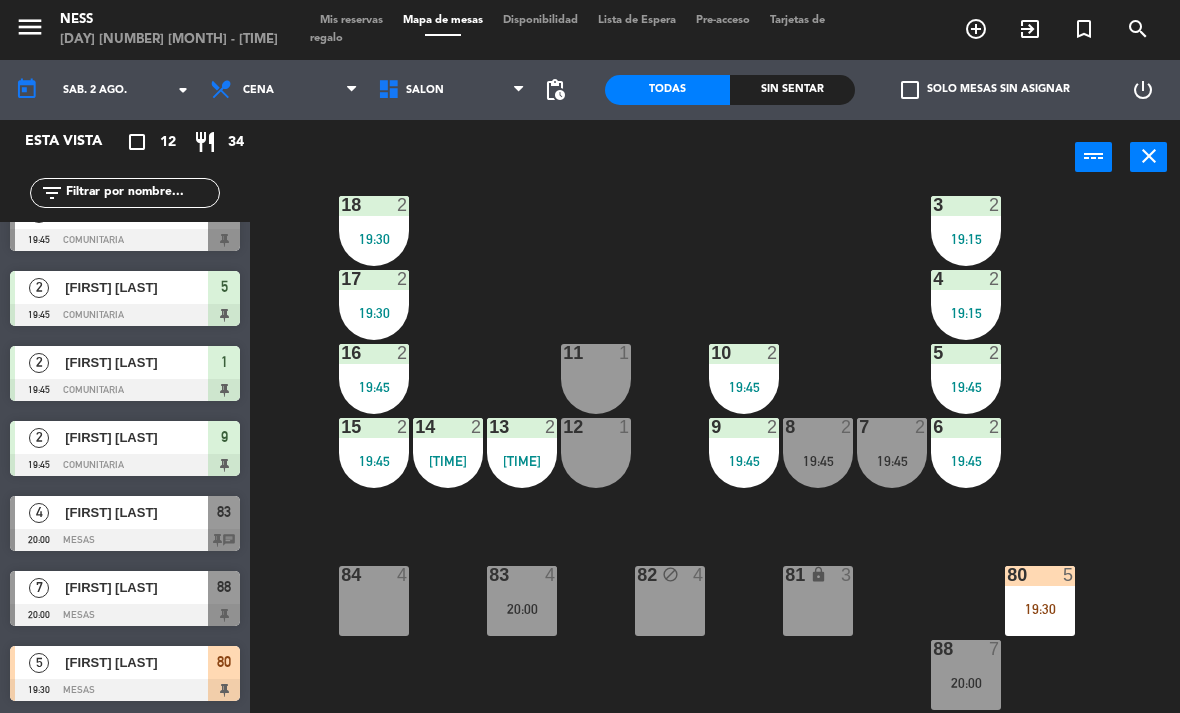 click on "80  5   19:30" at bounding box center (1040, 601) 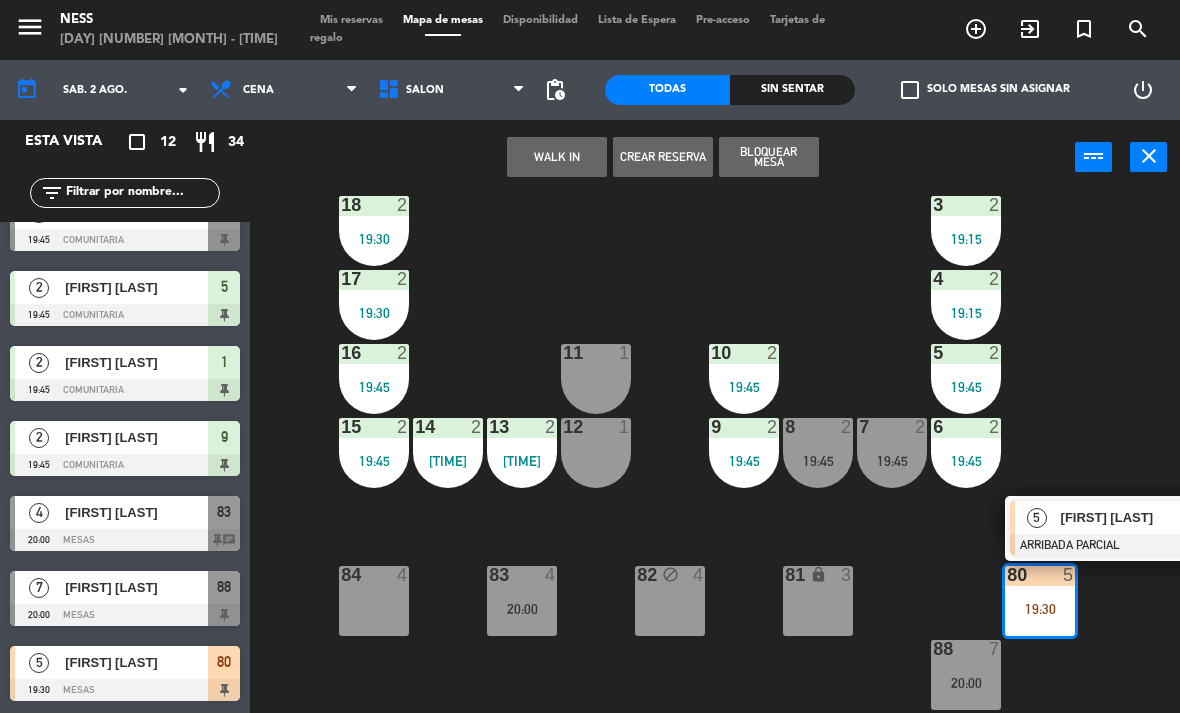 click at bounding box center (1117, 545) 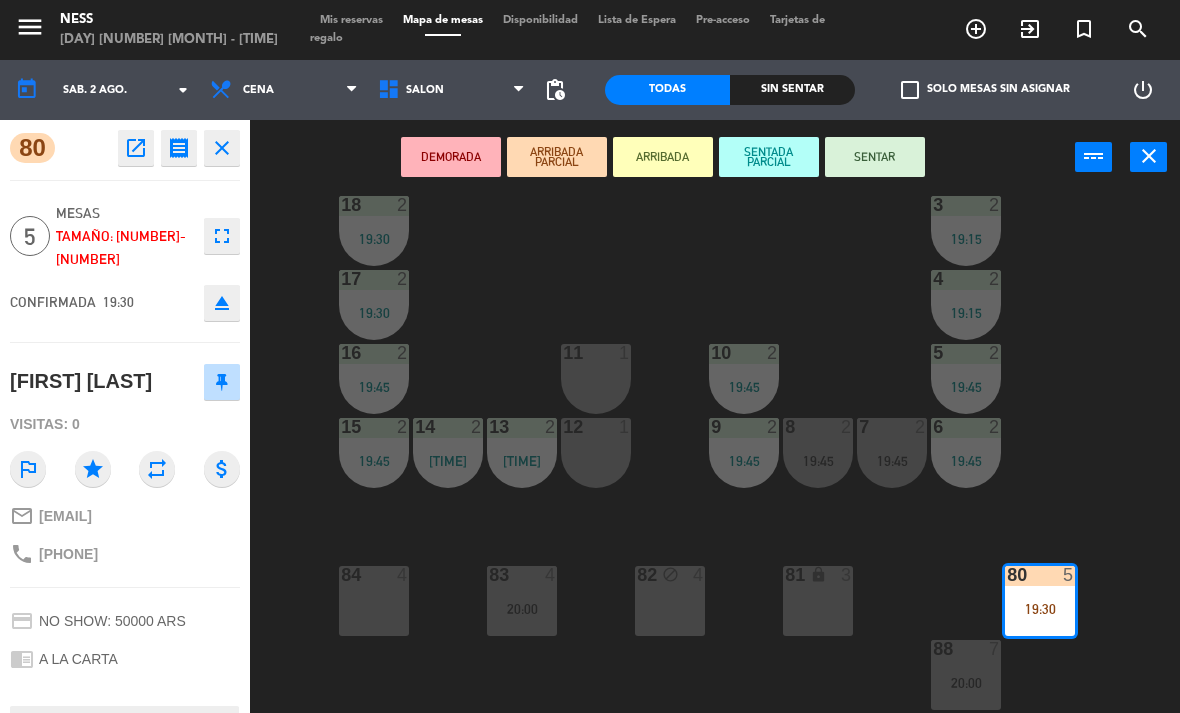 click on "SENTAR" at bounding box center [875, 157] 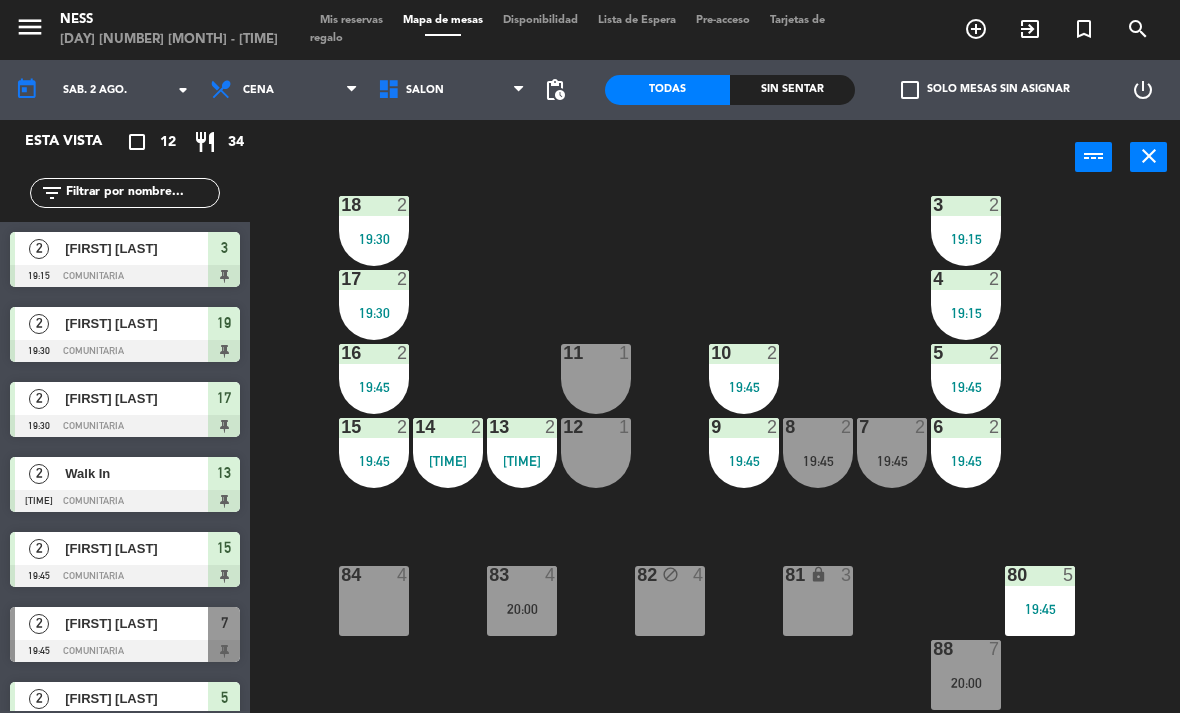 scroll, scrollTop: 0, scrollLeft: 0, axis: both 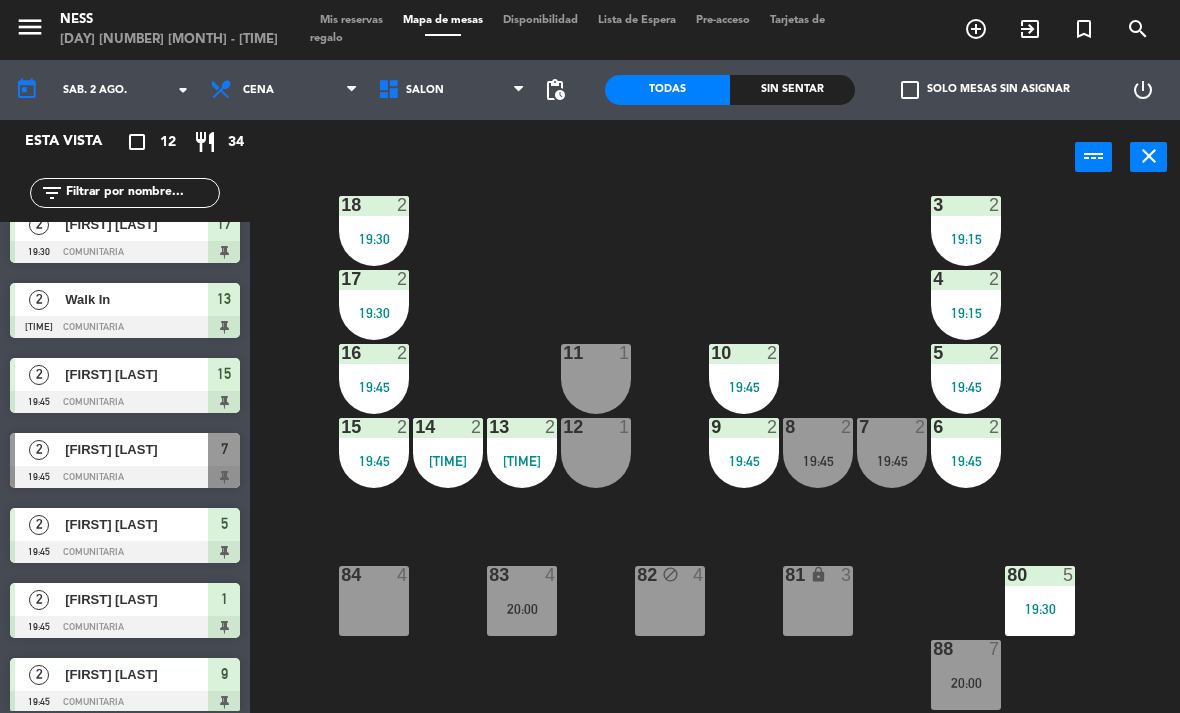 click on "20:00" at bounding box center (522, 609) 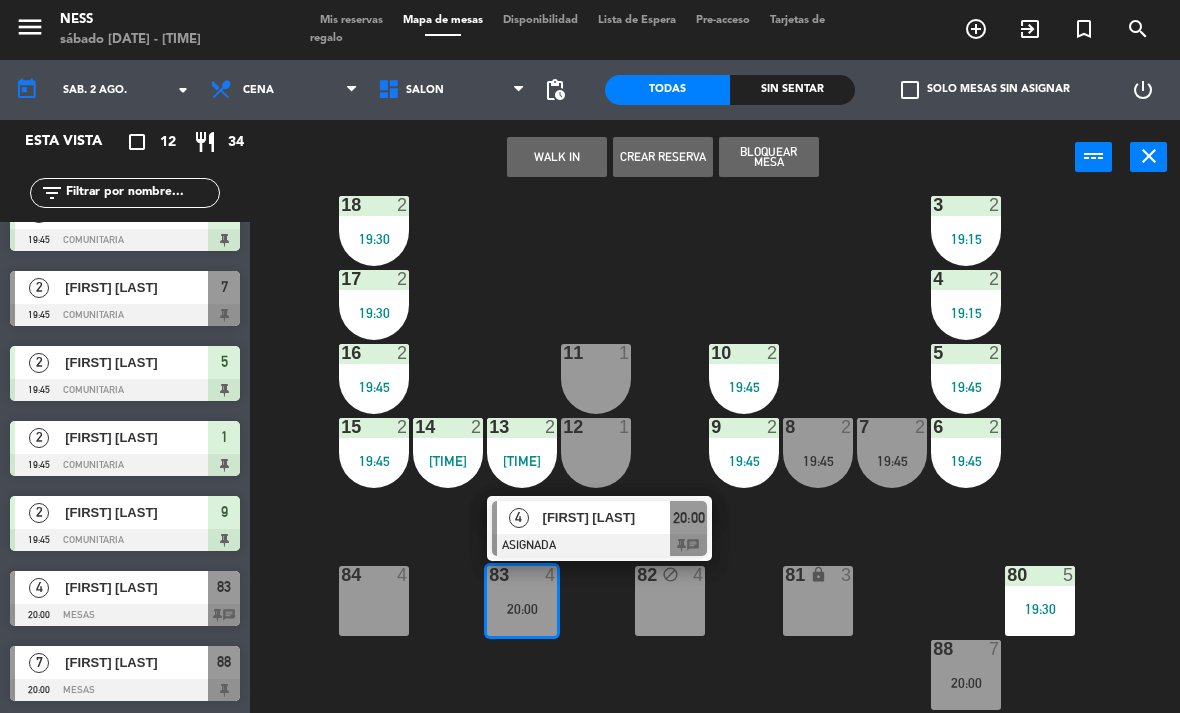 scroll, scrollTop: 411, scrollLeft: 0, axis: vertical 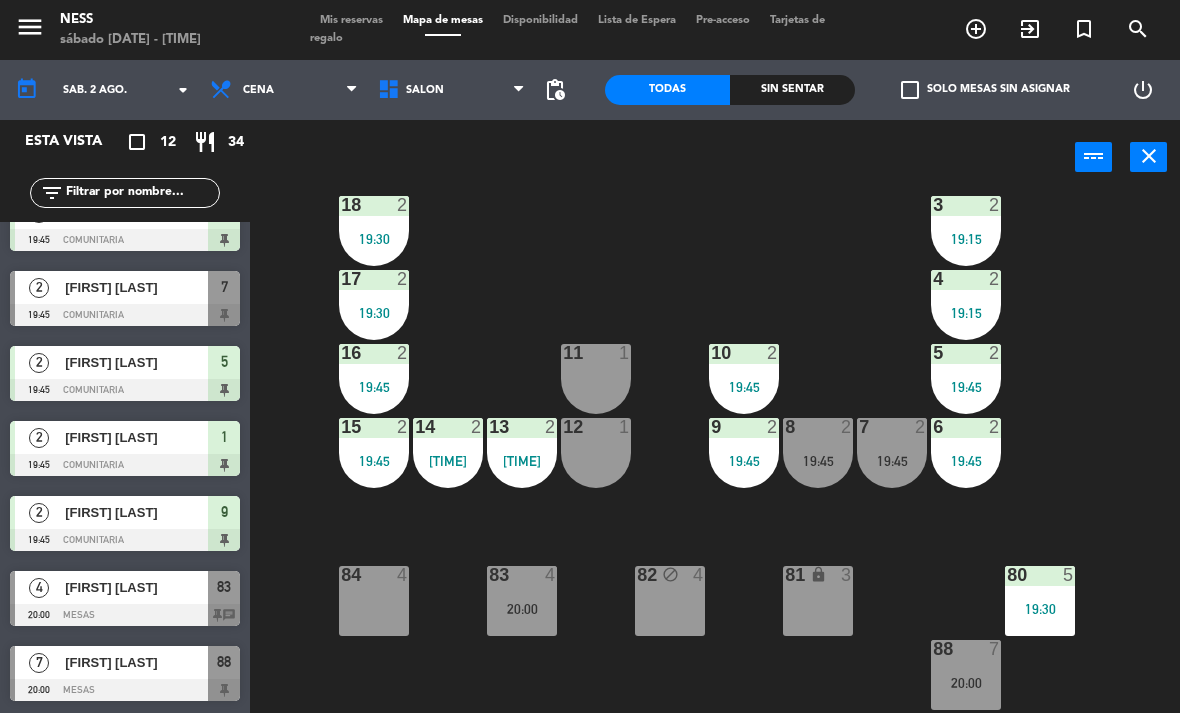 click at bounding box center [966, 649] 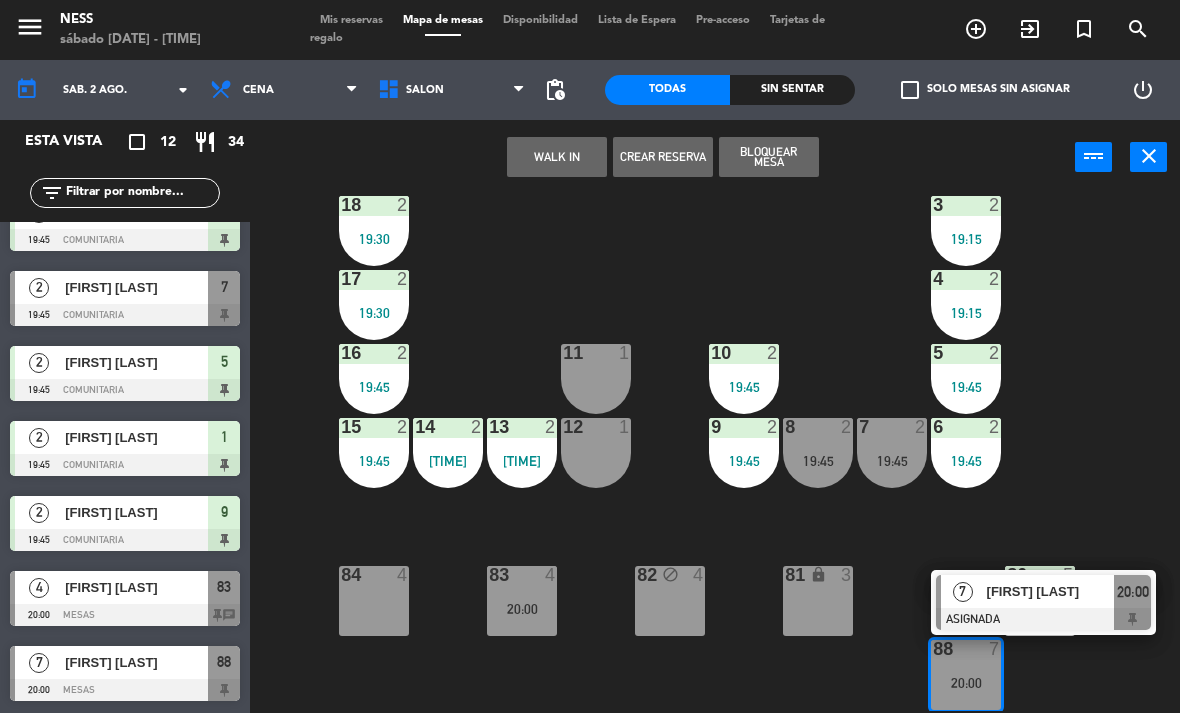 click at bounding box center (1043, 619) 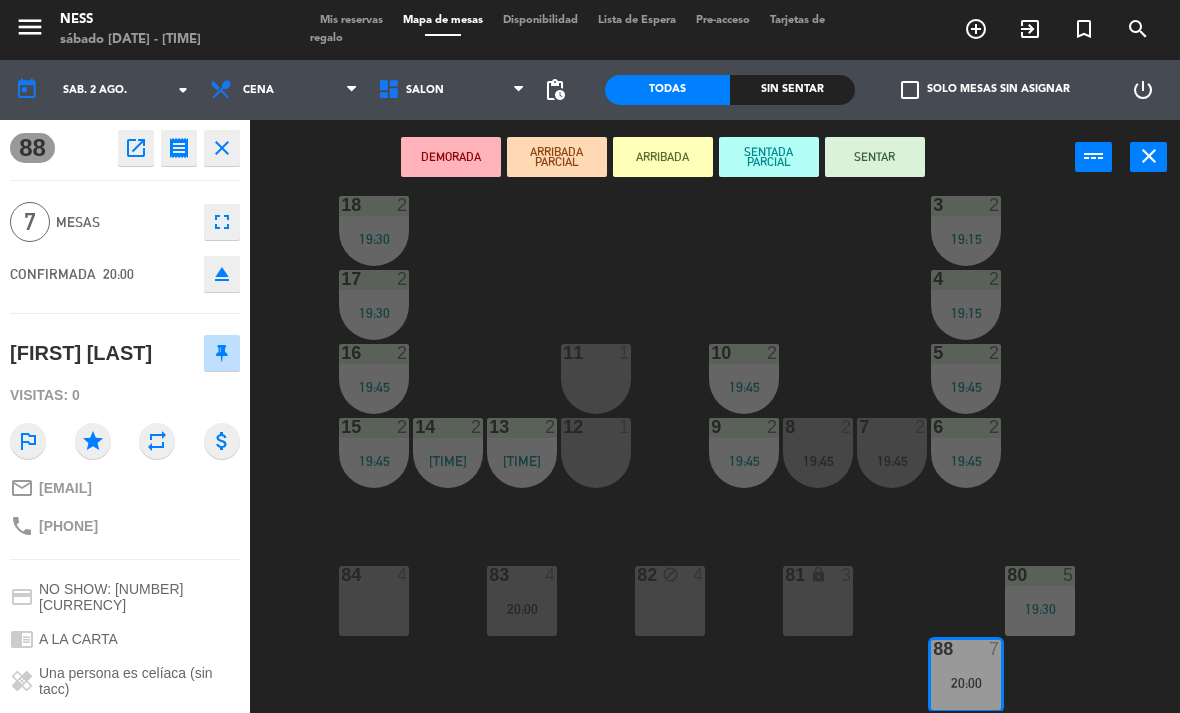 click on "ARRIBADA PARCIAL" at bounding box center (557, 157) 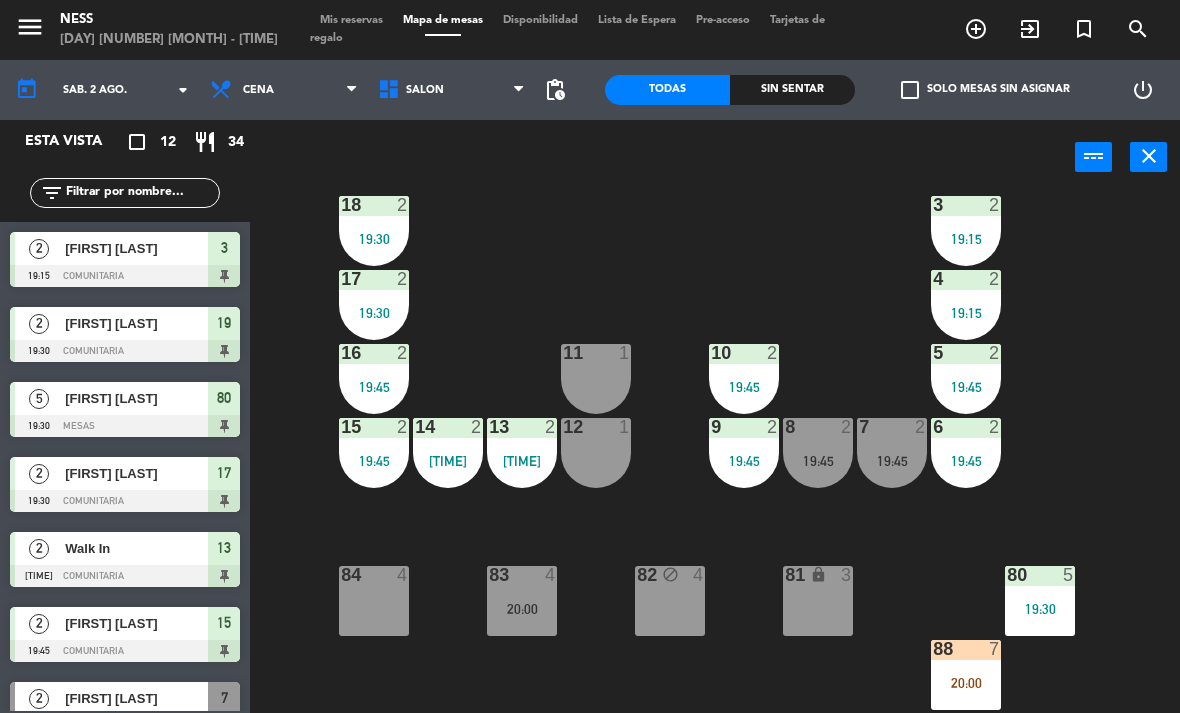 scroll, scrollTop: 249, scrollLeft: 0, axis: vertical 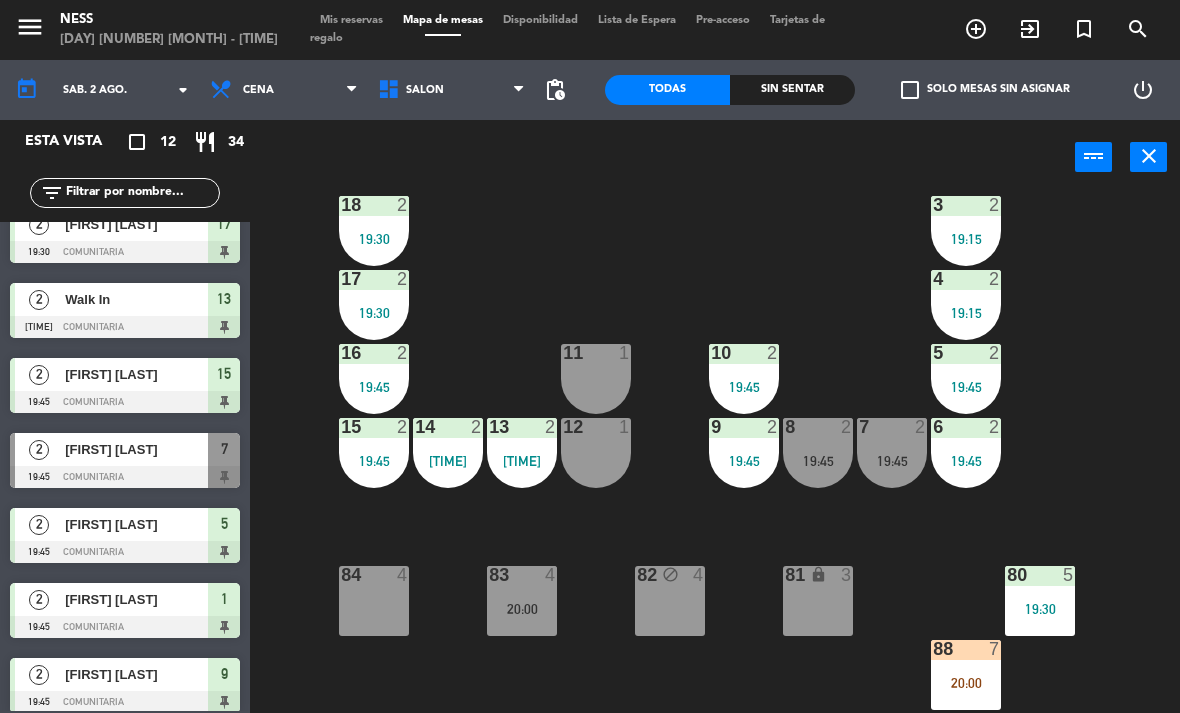 click on "88  7   20:00" at bounding box center (966, 675) 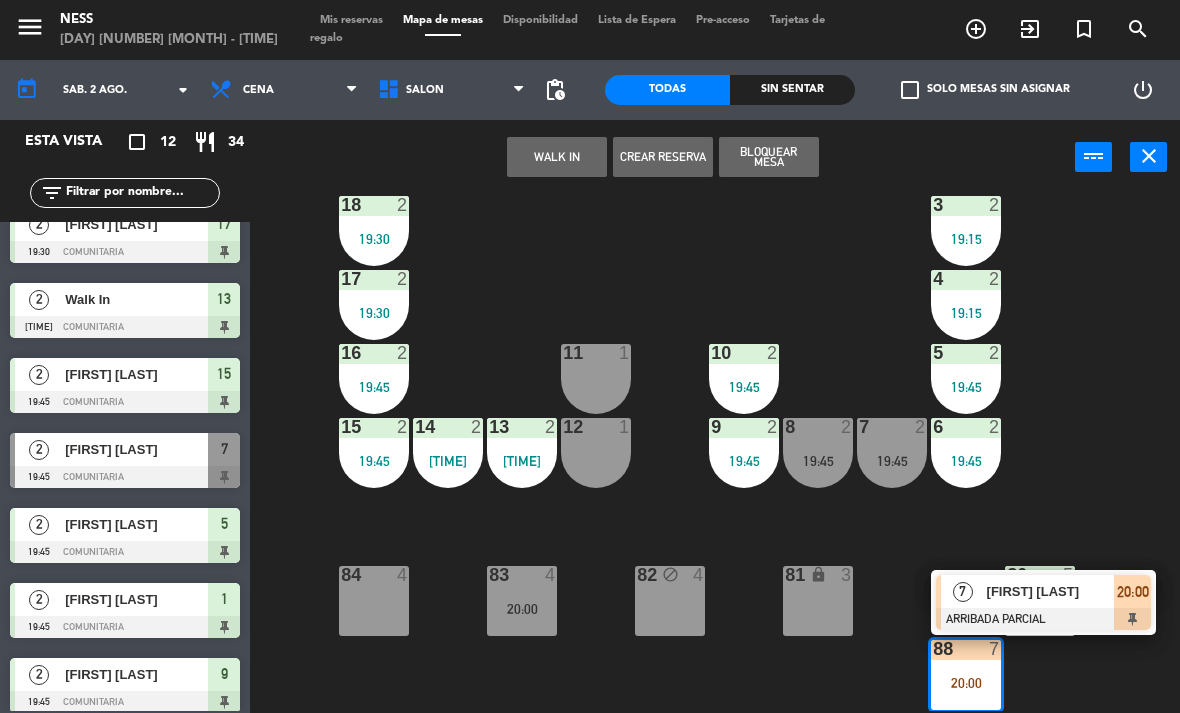 click at bounding box center (1043, 619) 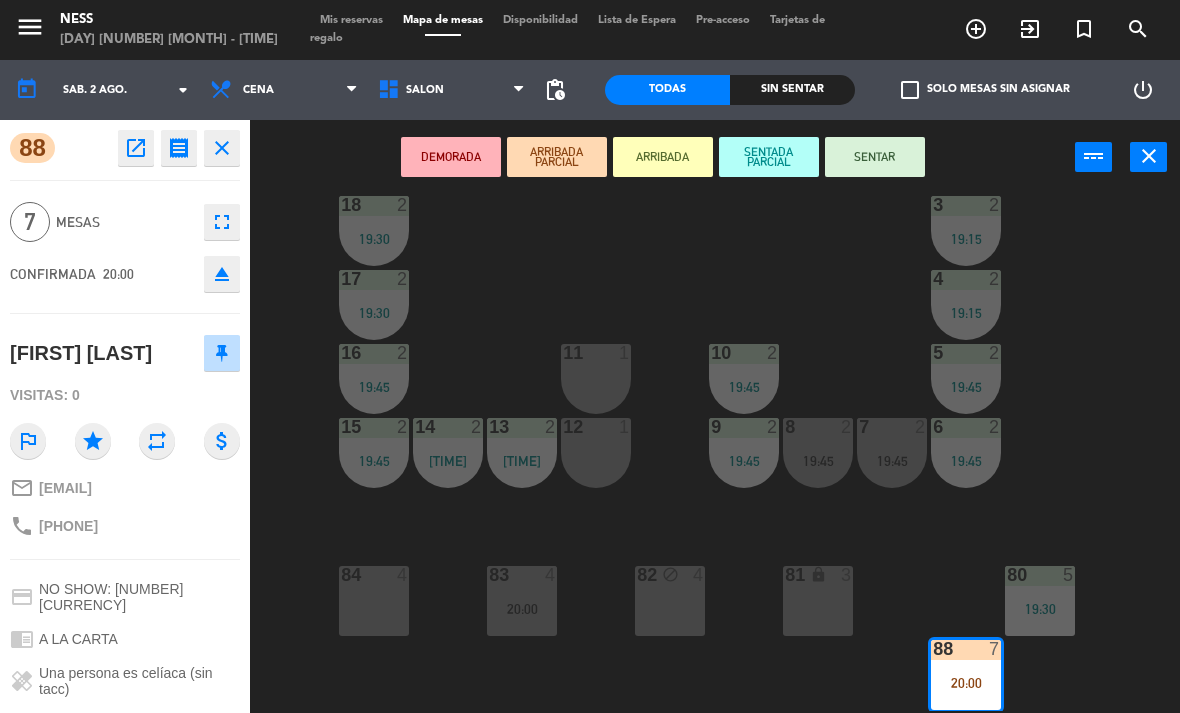 scroll, scrollTop: 0, scrollLeft: 0, axis: both 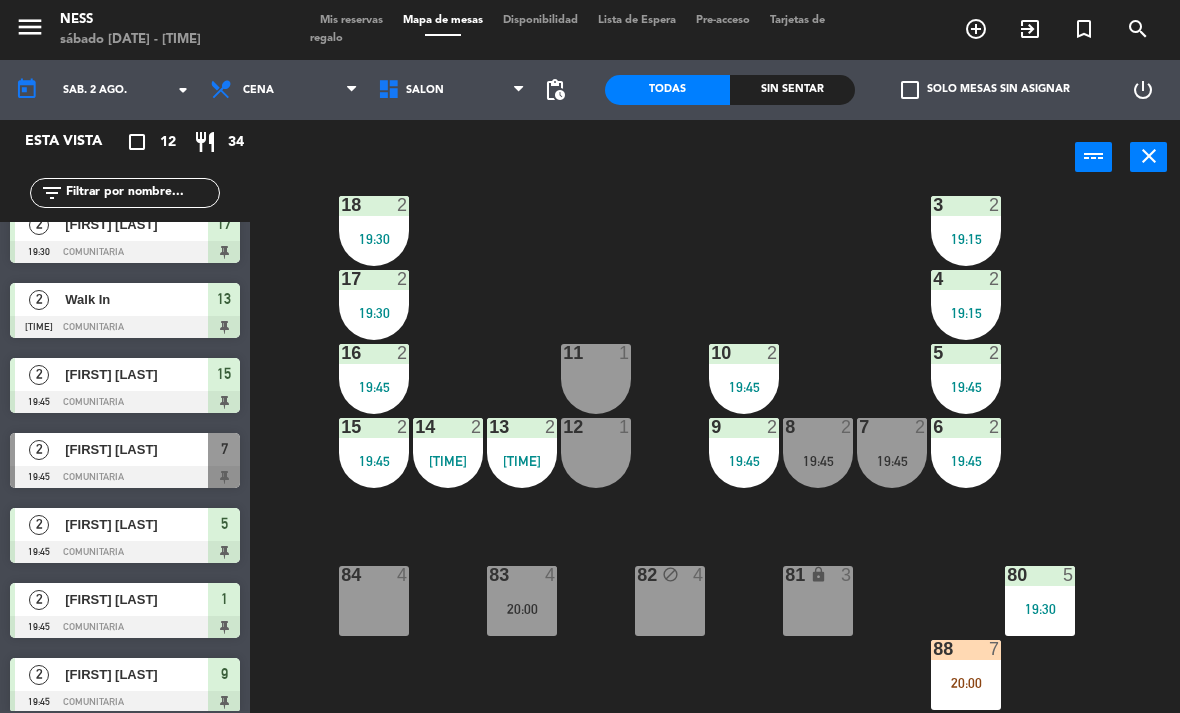 click on "20  2   19:30  1  2   19:45  19  2   19:30  2  2   19:45  18  2   19:30  3  2   19:15  17  2   19:30  4  2   19:15  16  1  11  2   20:11  10  1  5  2   19:45  12  2   20:11  14  1  13  1  15  1  9  1  8  2   19:45  7  2   19:45  6  2   19:45  84  4   20:40  83  4   20:00  82  3   20:39  81 lock  2   20:31  80  5   19:30  88  6   20:00" 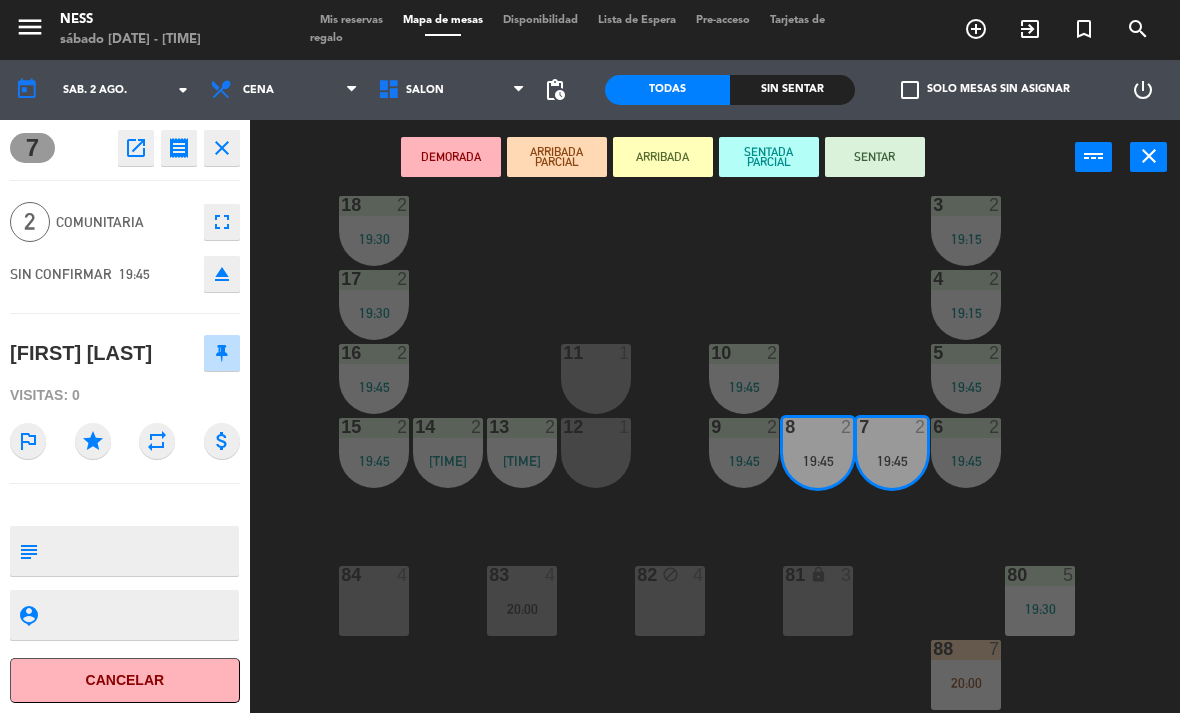 click on "check_box_outline_blank   Solo mesas sin asignar" 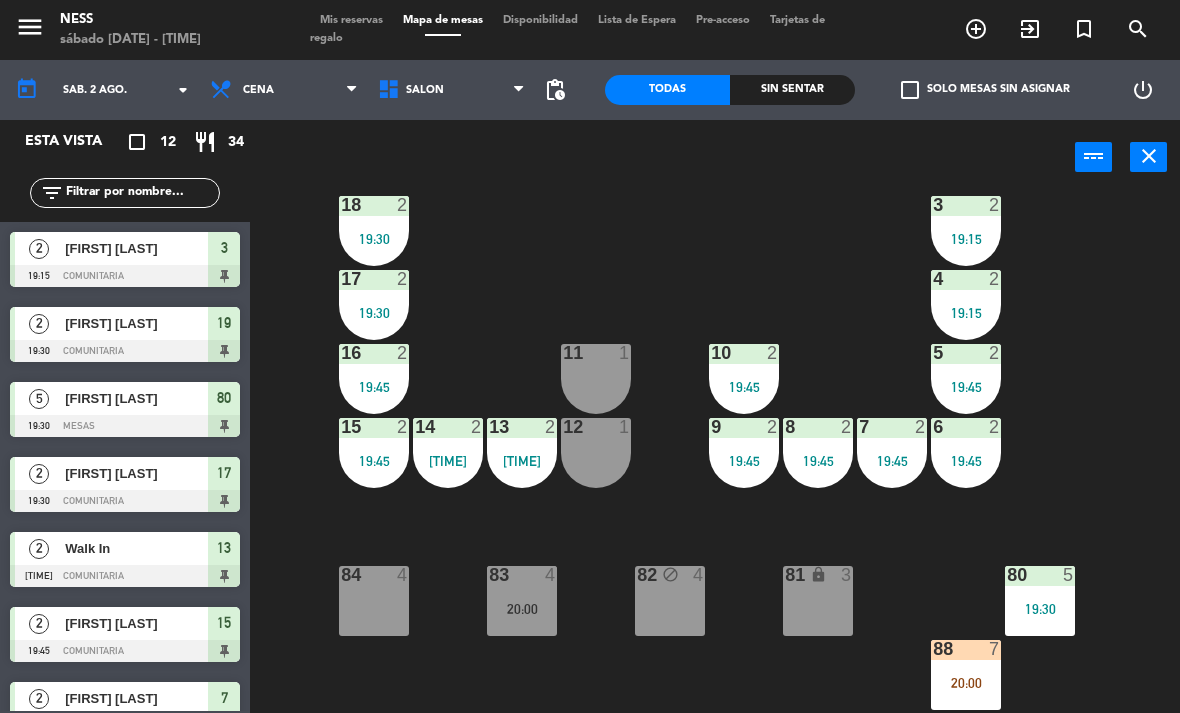 click on "88  7   20:00" at bounding box center (966, 675) 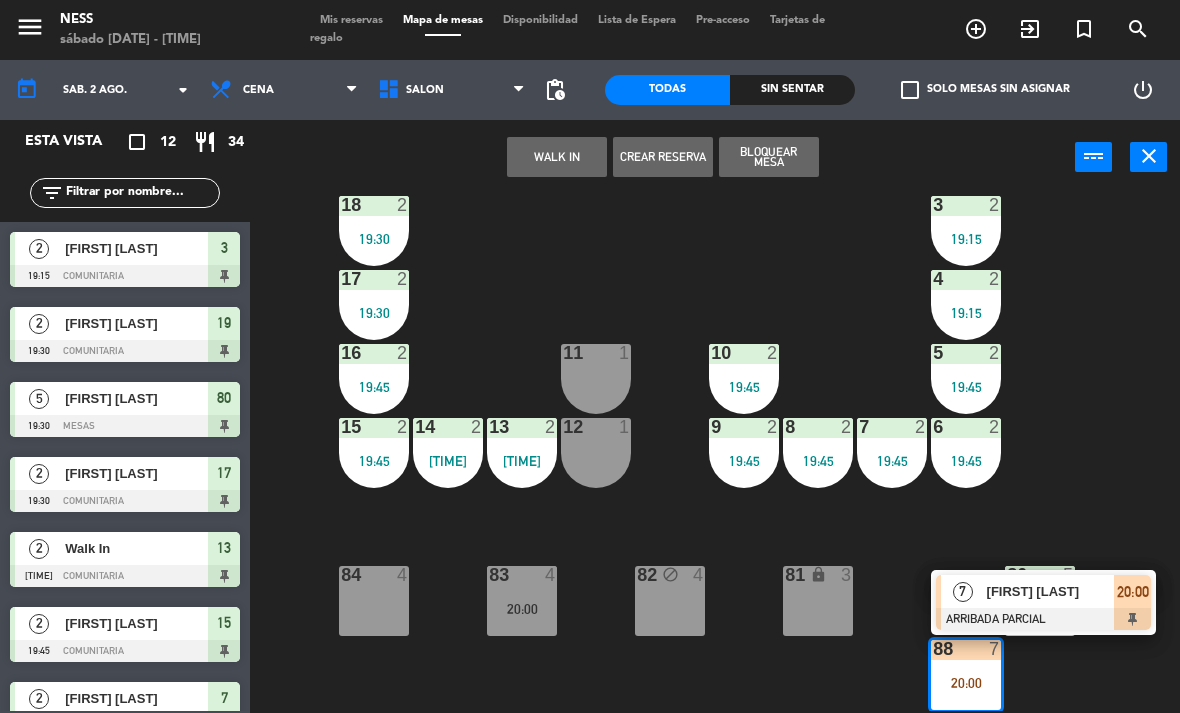 click at bounding box center (1043, 619) 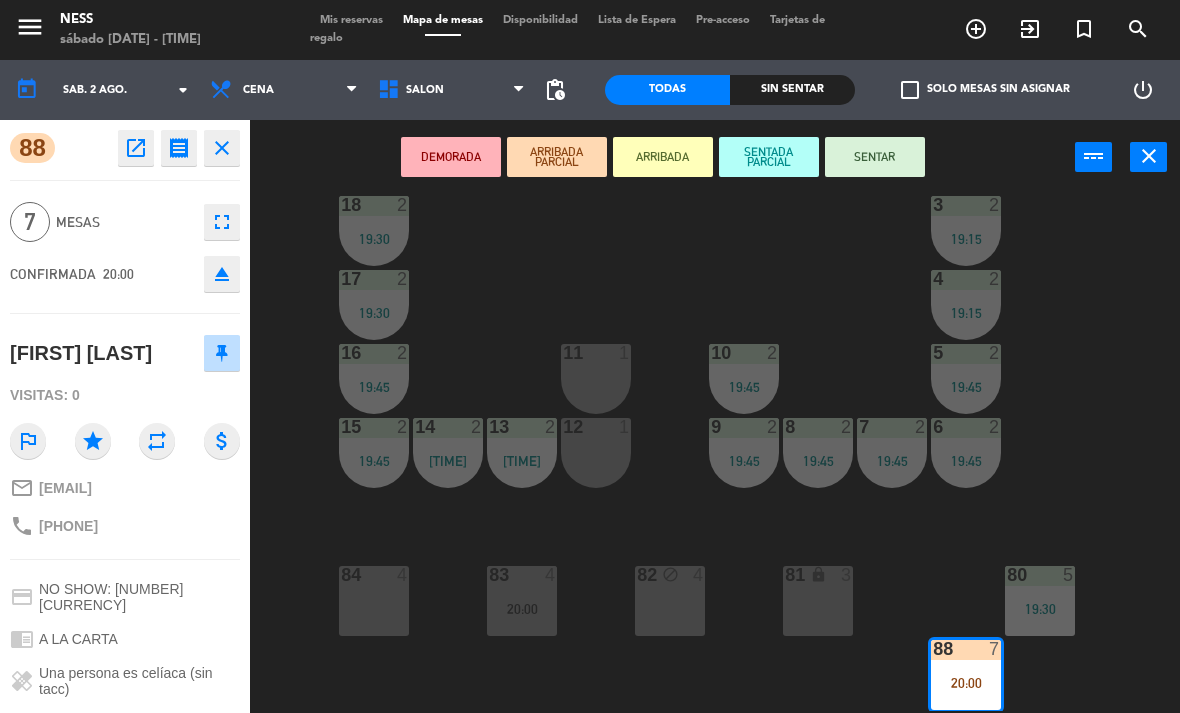 click on "SENTAR" at bounding box center (875, 157) 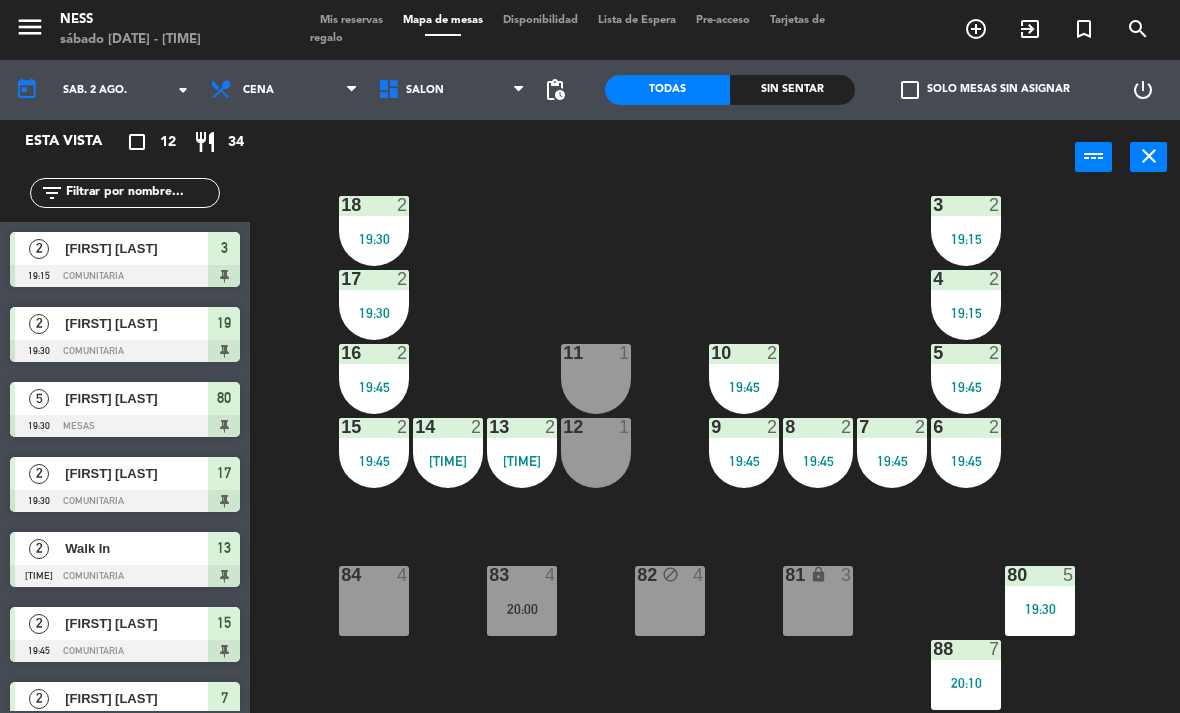 scroll, scrollTop: 249, scrollLeft: 0, axis: vertical 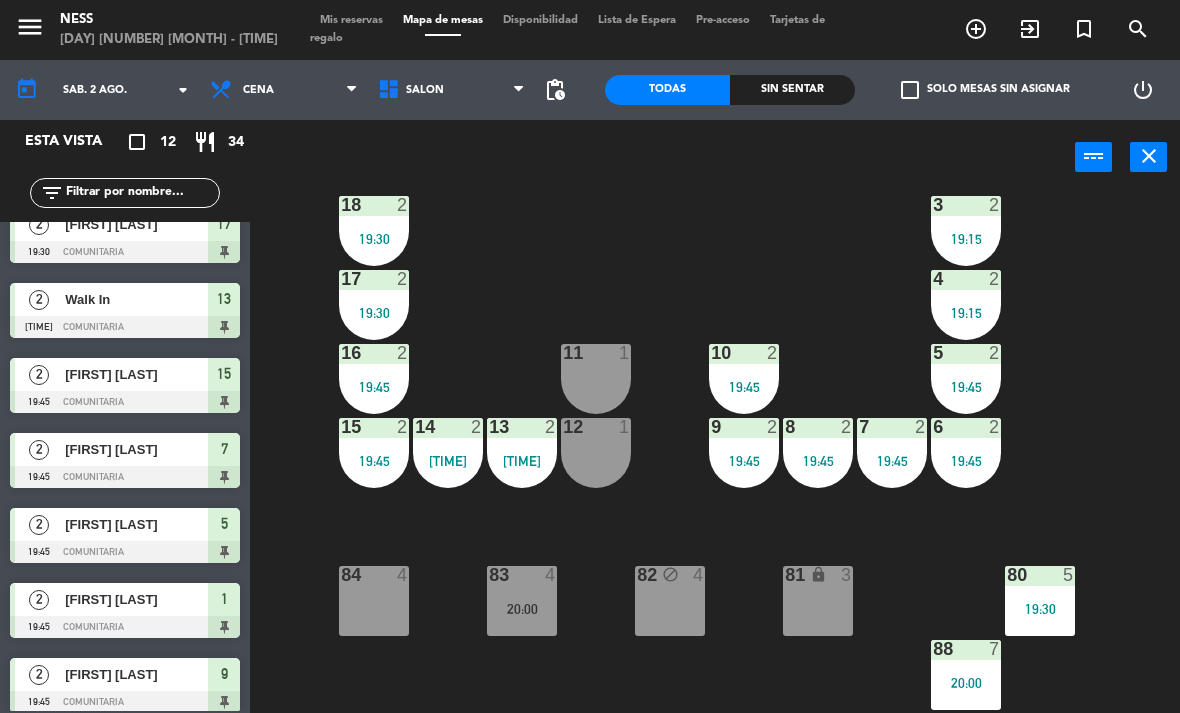 click on "11  1" at bounding box center [596, 379] 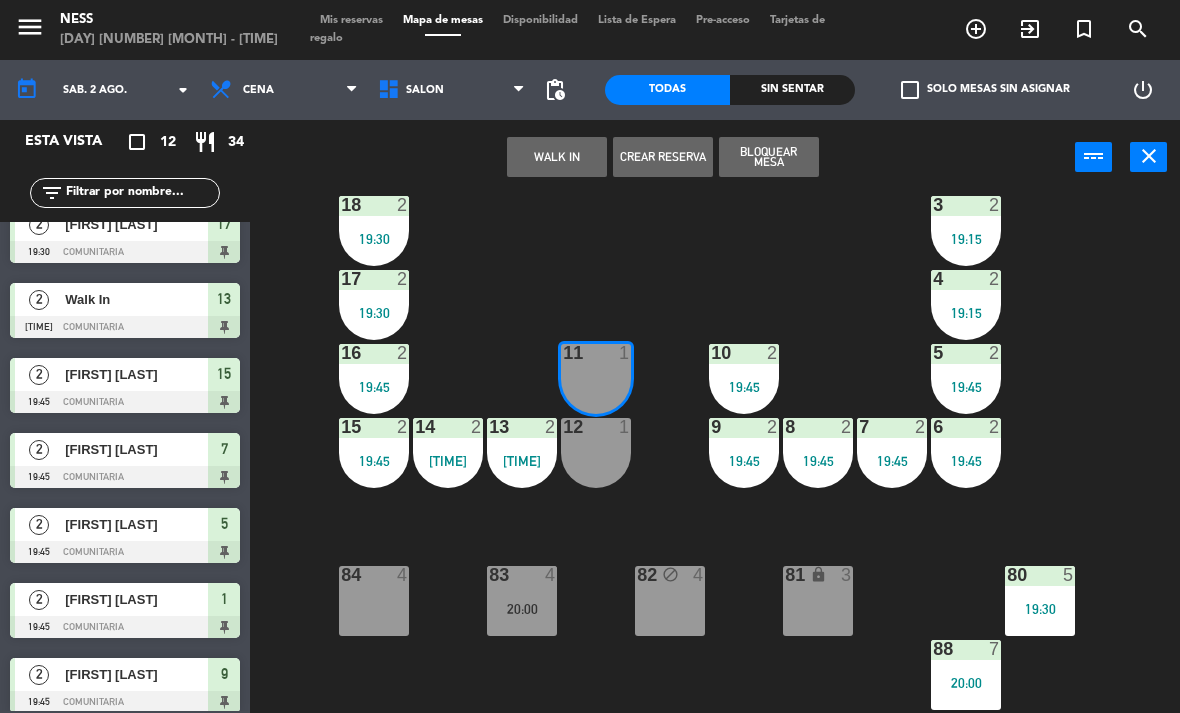 click on "WALK IN" at bounding box center [557, 157] 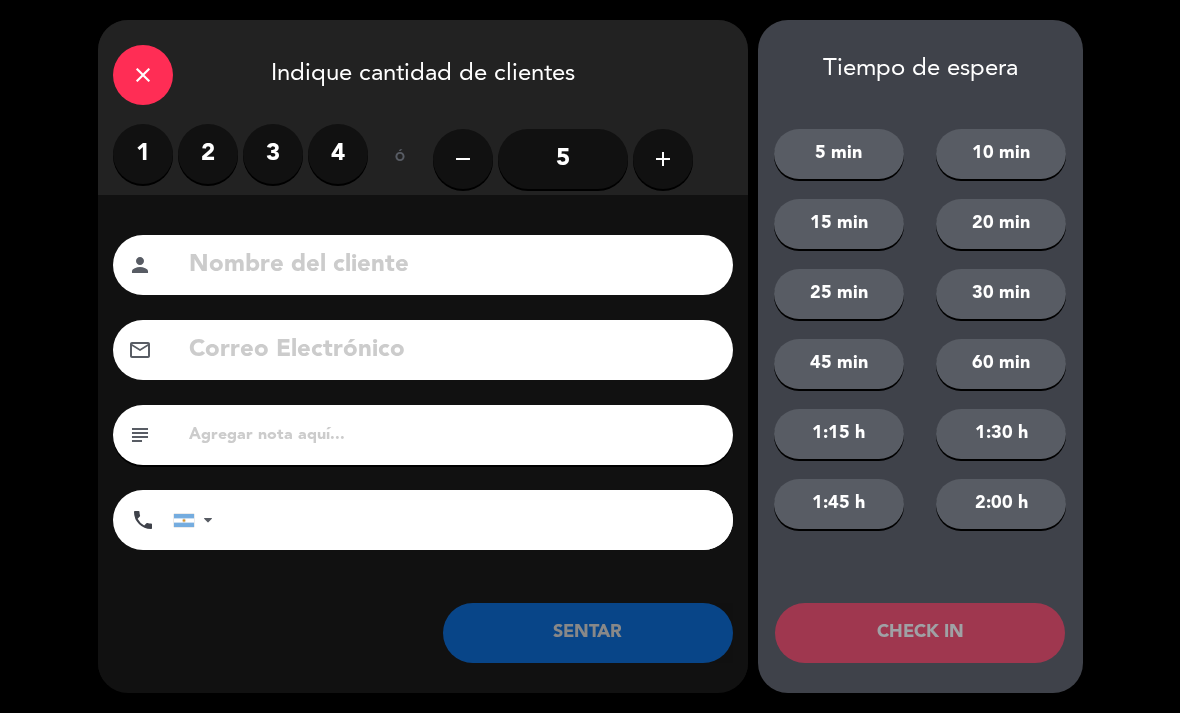 click on "2" at bounding box center (208, 154) 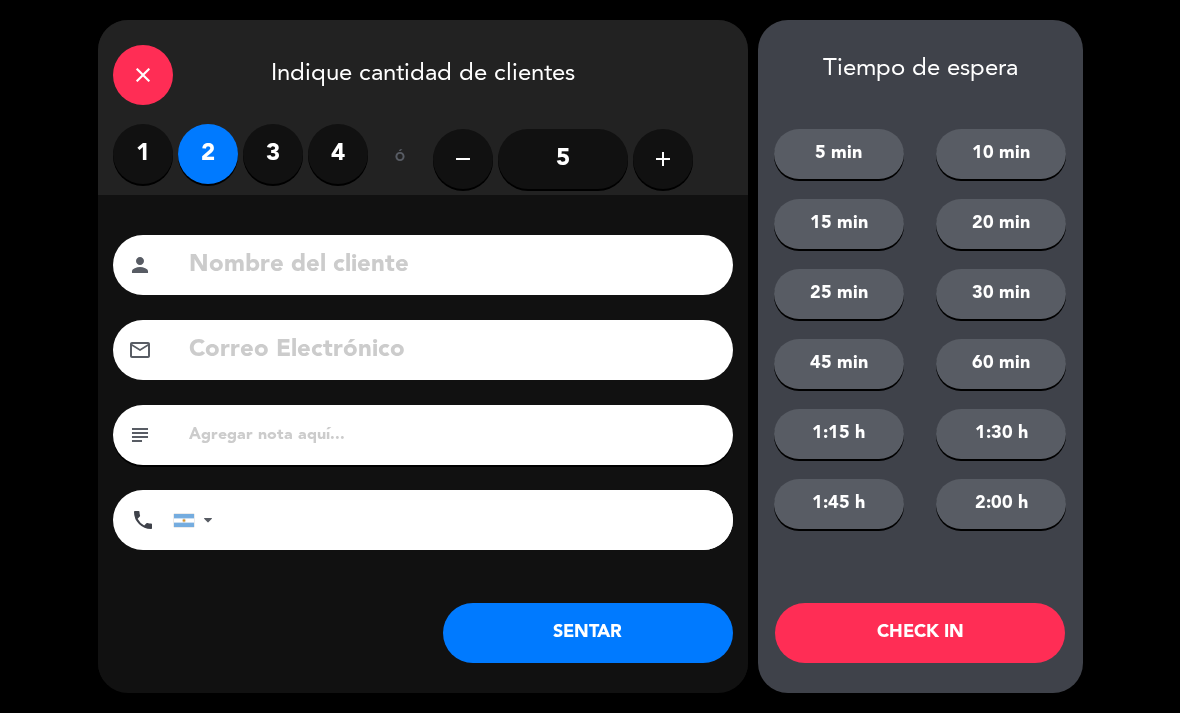 click on "SENTAR" 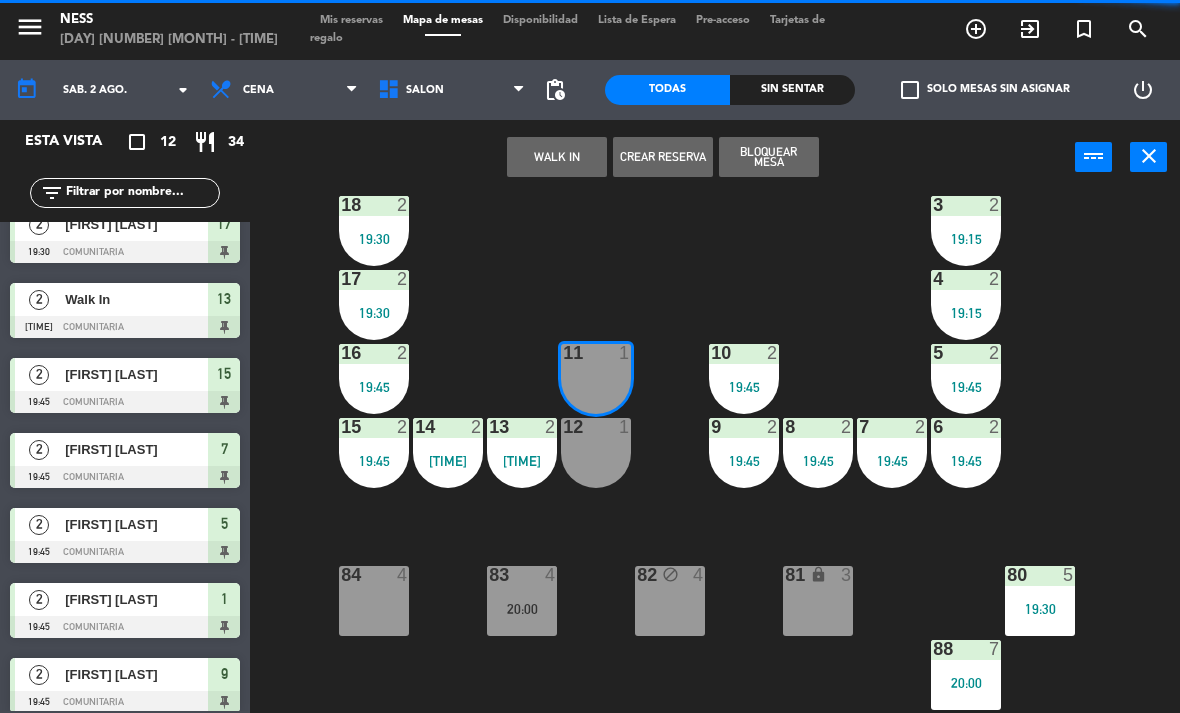 scroll, scrollTop: 0, scrollLeft: 0, axis: both 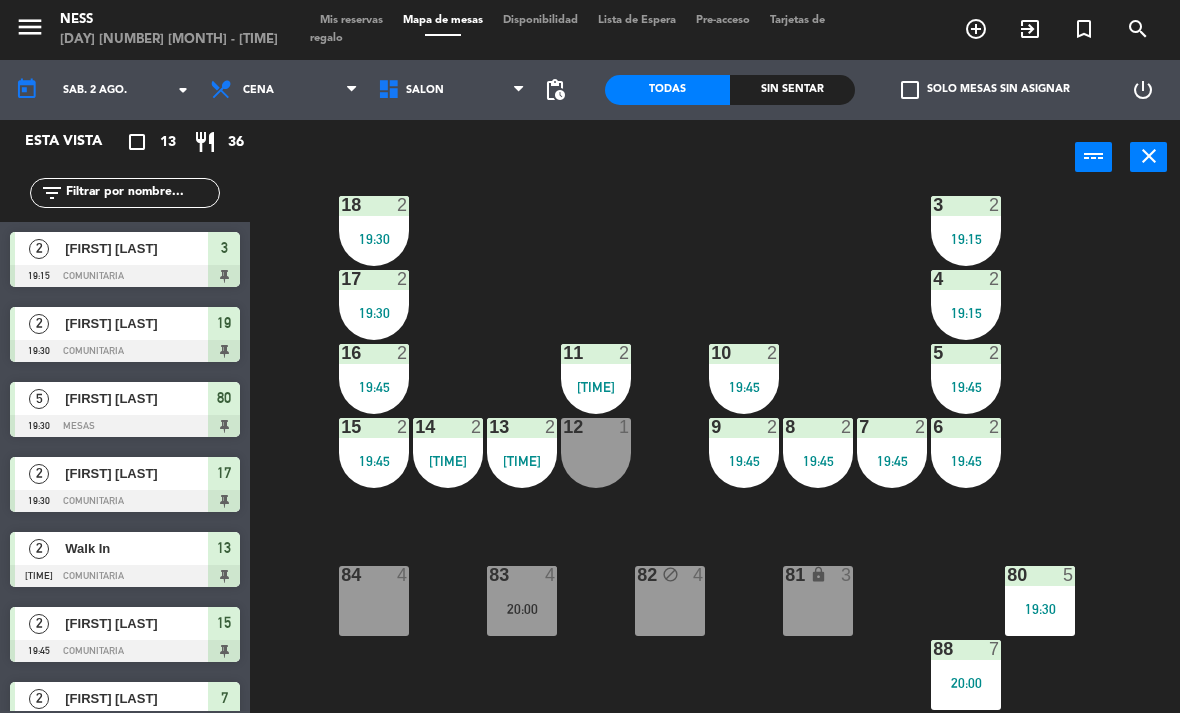 click on "20:00" at bounding box center (966, 682) 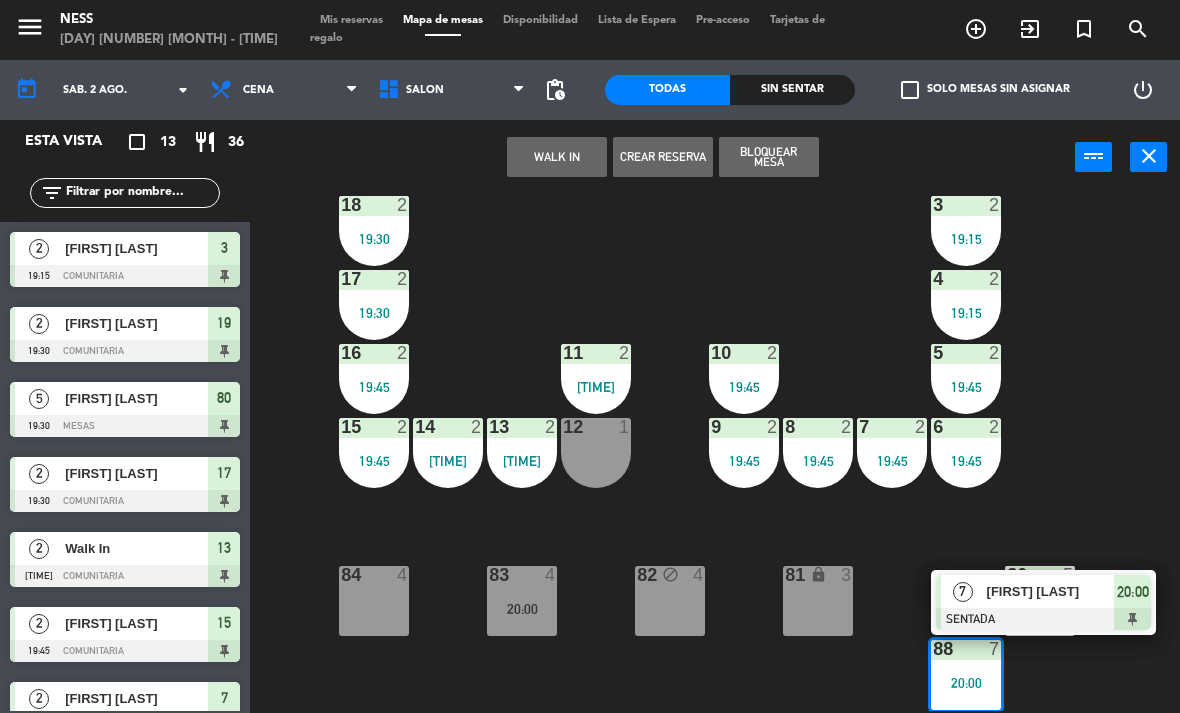 click on "[FIRST] [LAST]" at bounding box center [1051, 591] 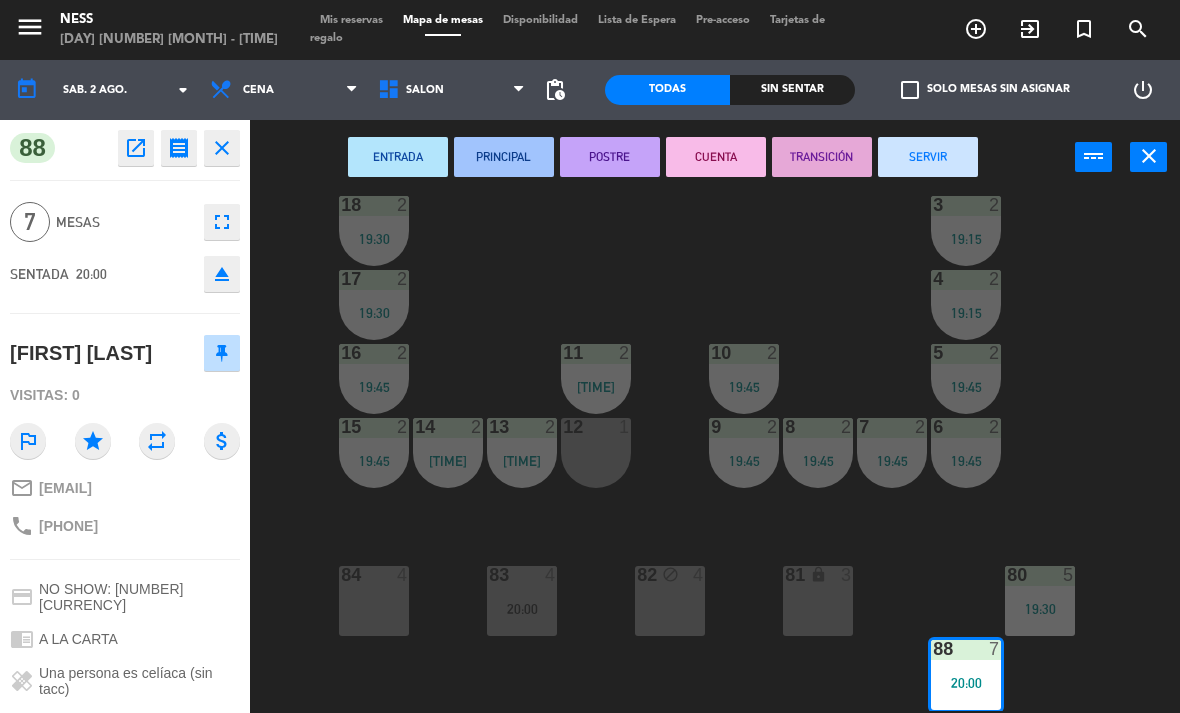 scroll, scrollTop: 0, scrollLeft: 0, axis: both 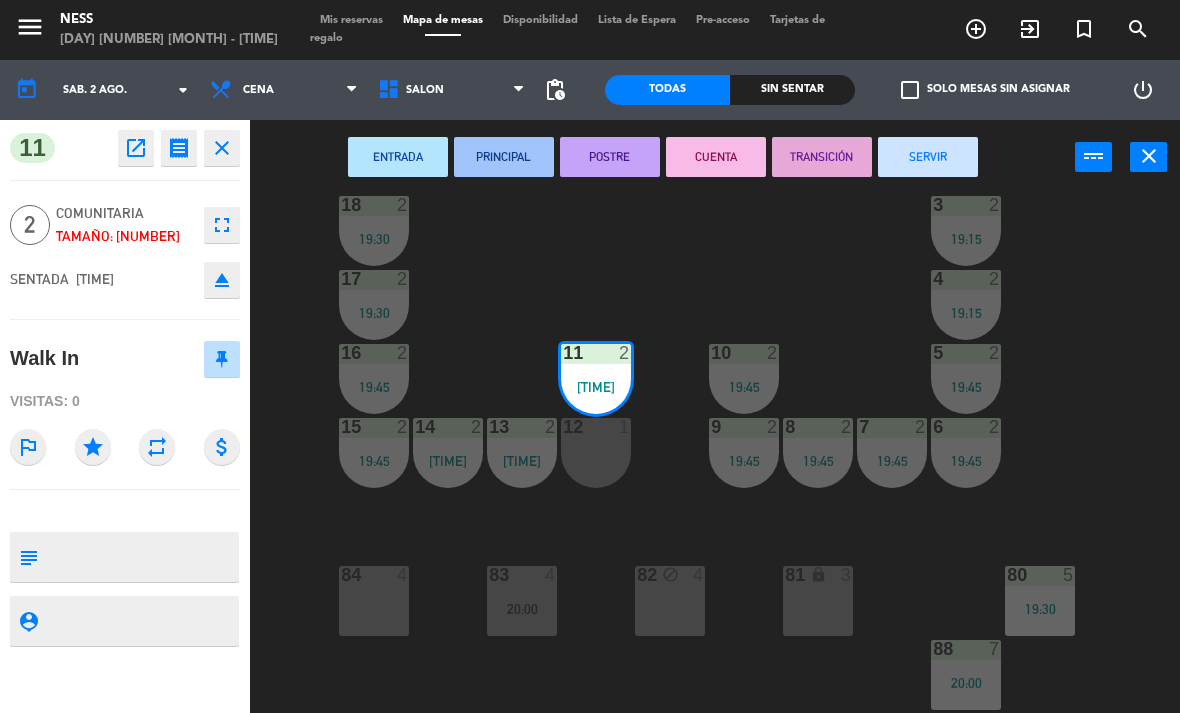 click on "12  1" at bounding box center [596, 453] 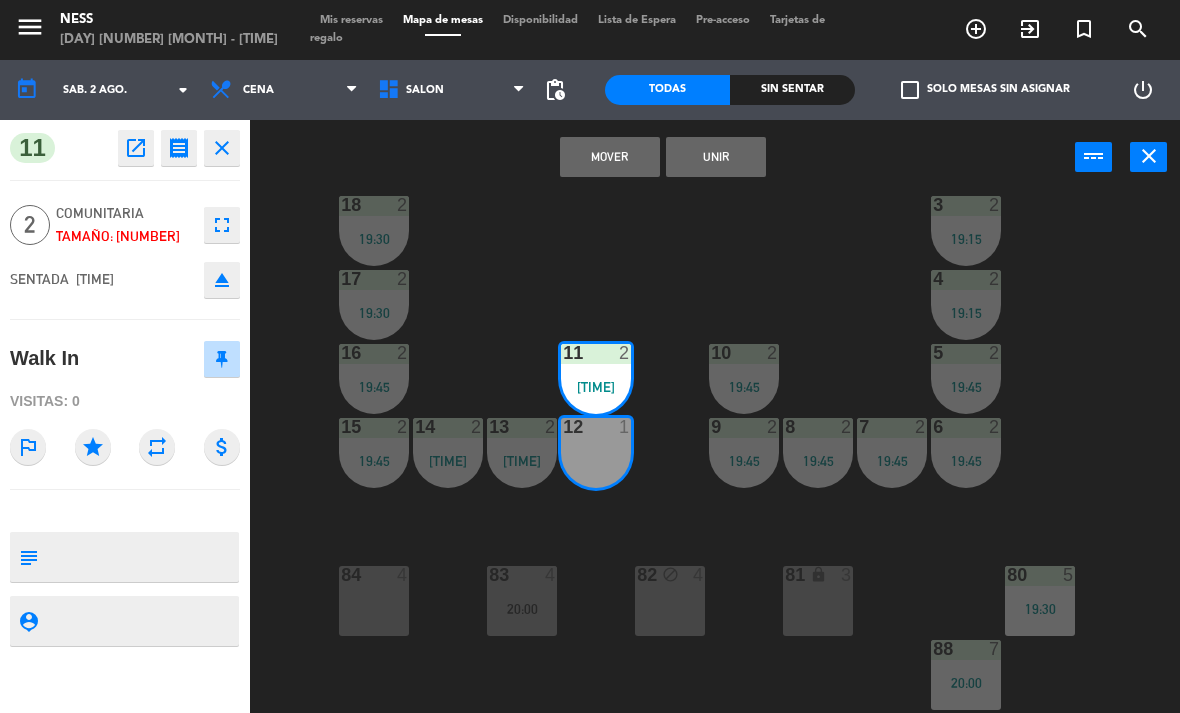 click on "Unir" at bounding box center [716, 157] 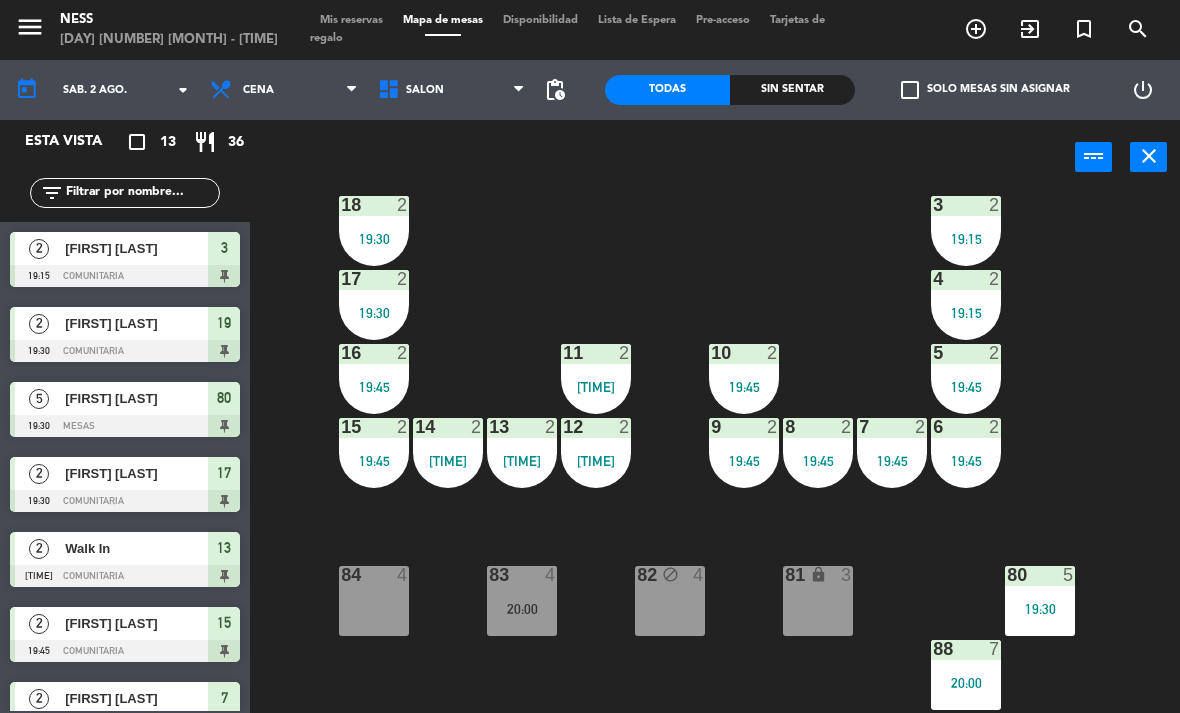 scroll, scrollTop: 275, scrollLeft: 0, axis: vertical 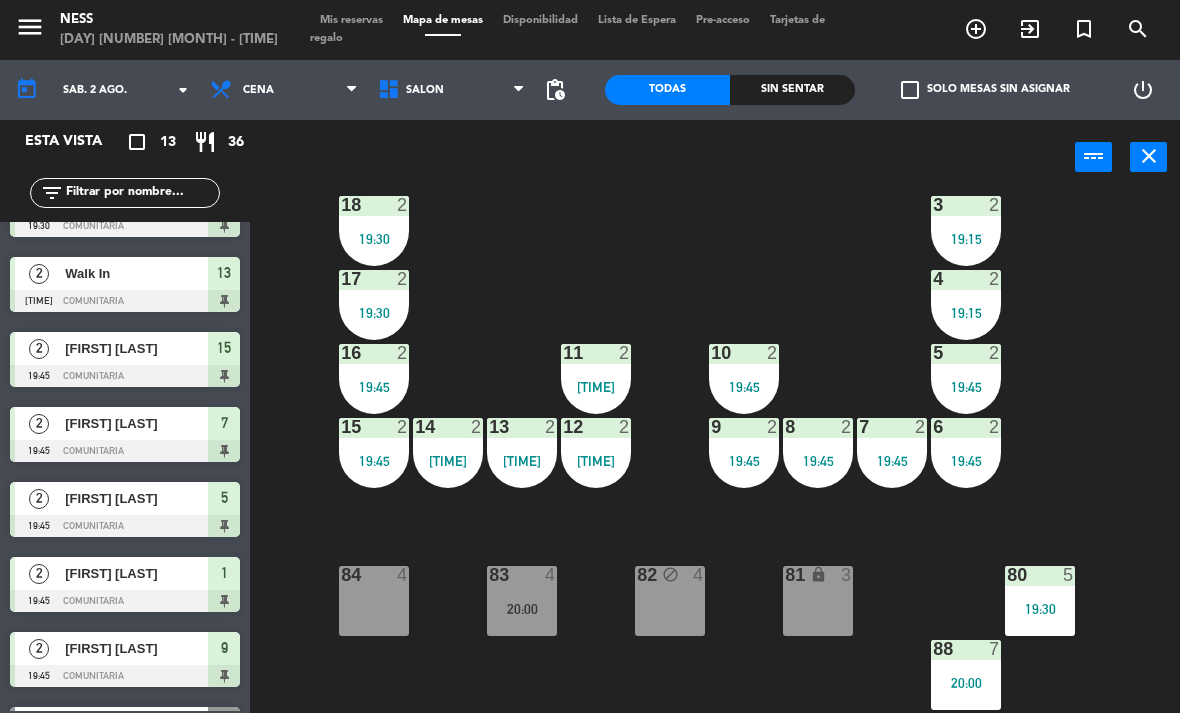click on "88  7   20:00" at bounding box center [966, 675] 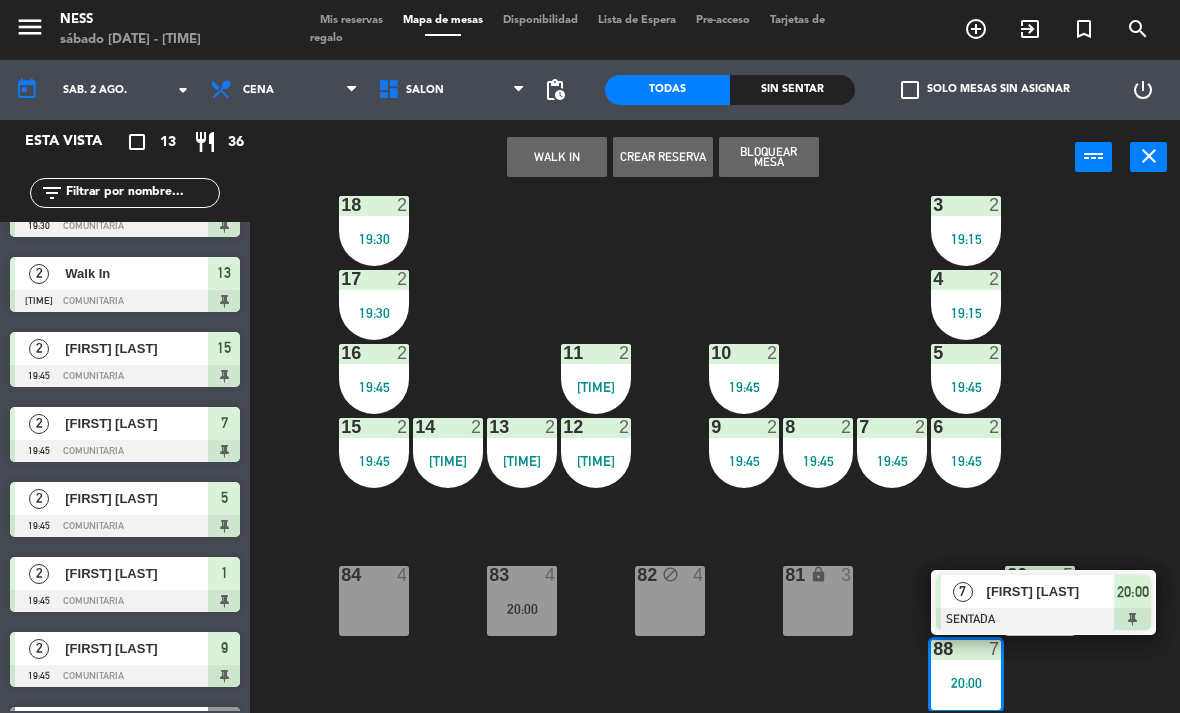 click at bounding box center (1043, 619) 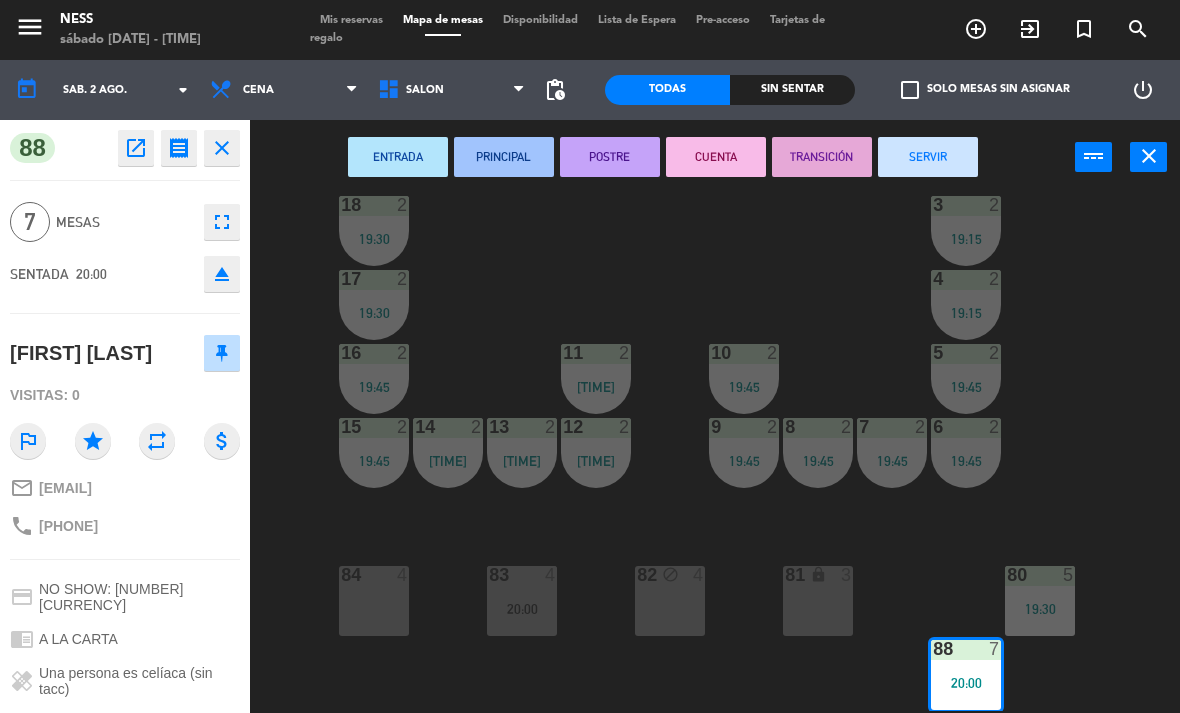 click on "open_in_new" 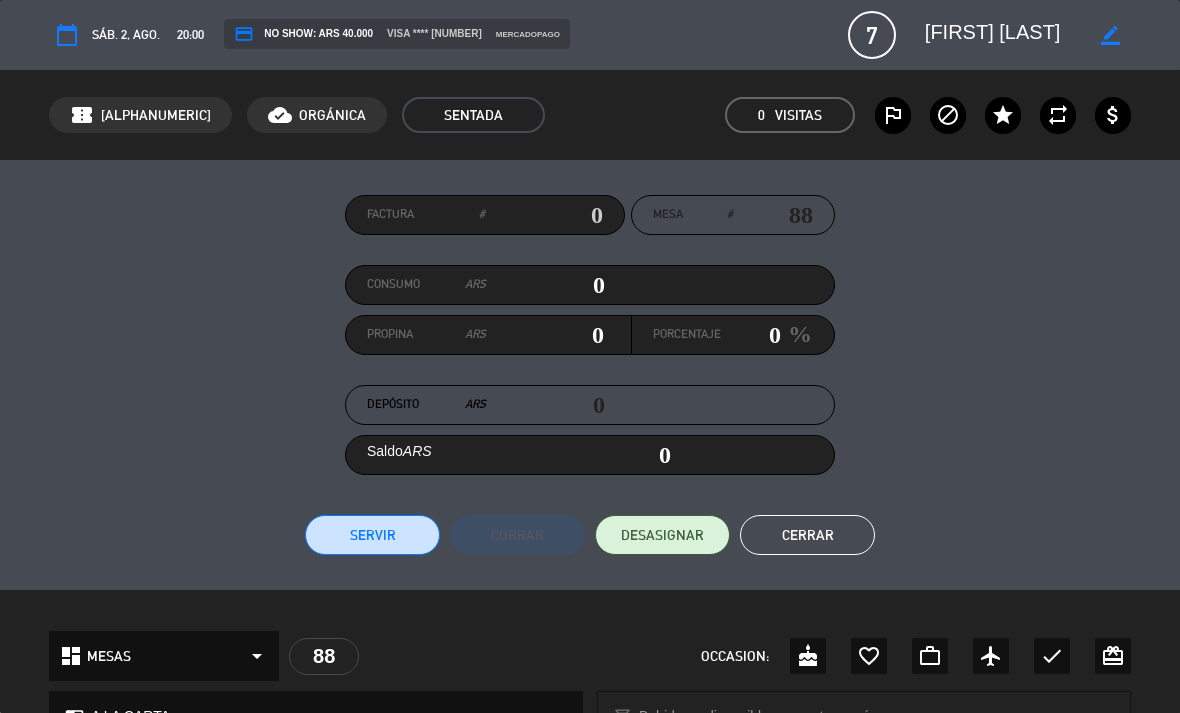 click on "Cerrar" 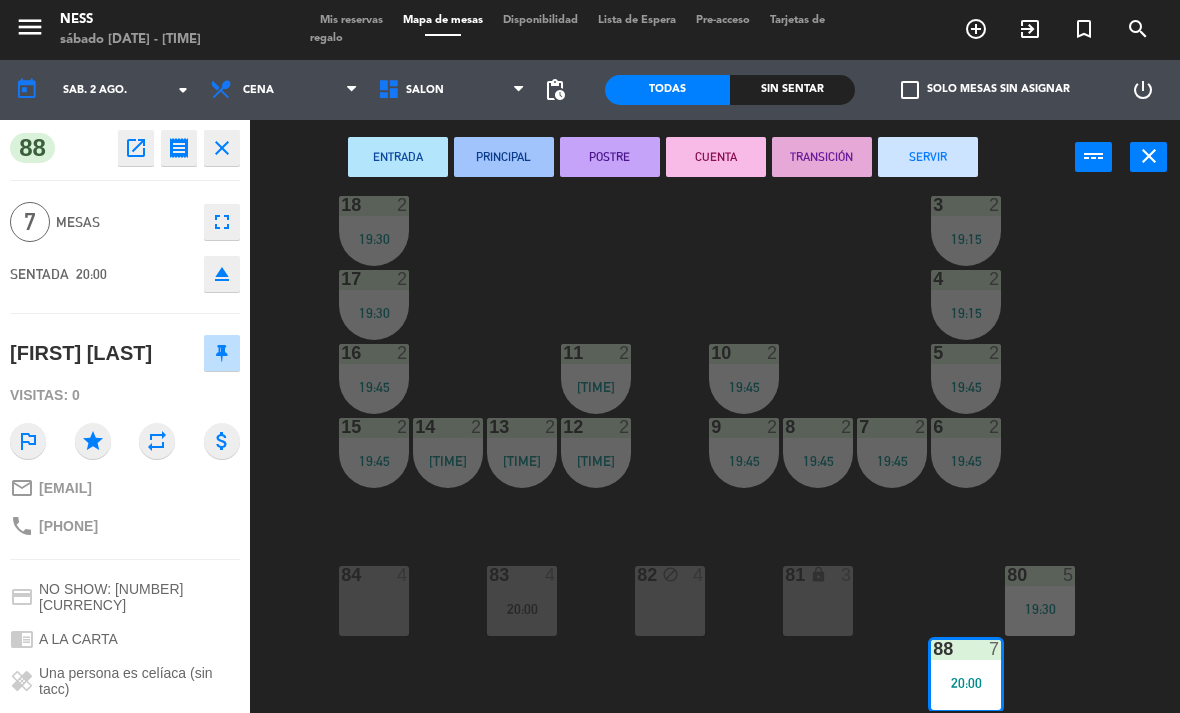 scroll, scrollTop: 0, scrollLeft: 0, axis: both 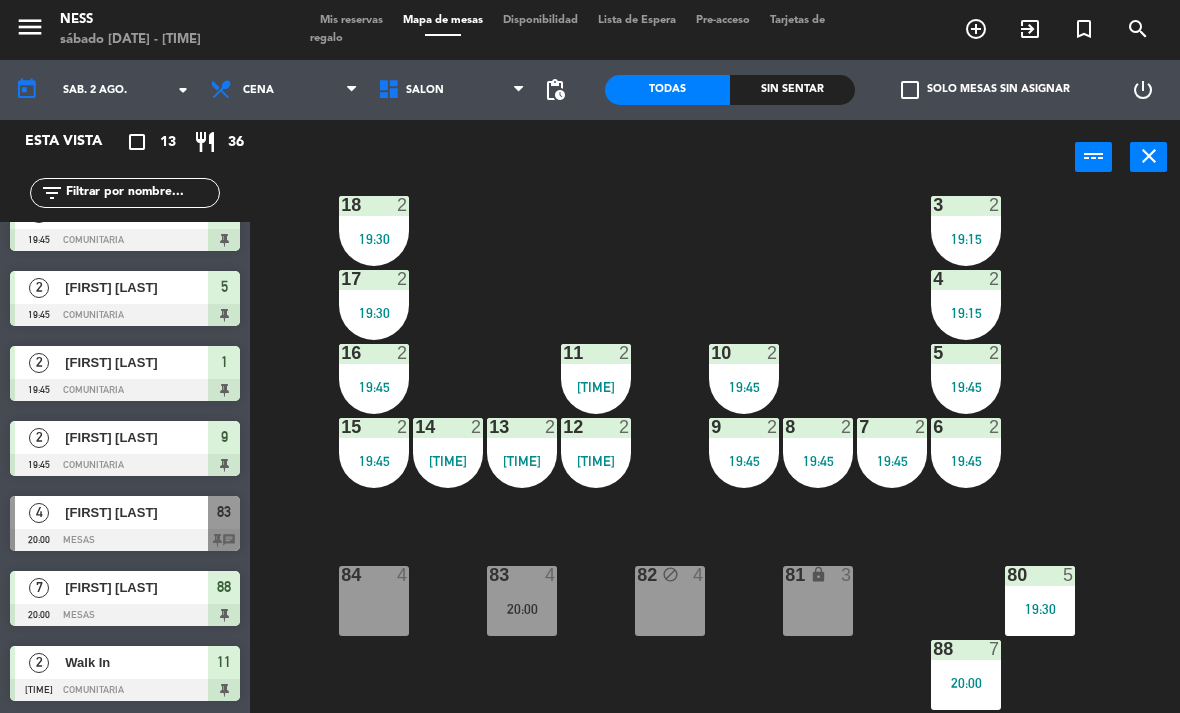 click at bounding box center [125, 615] 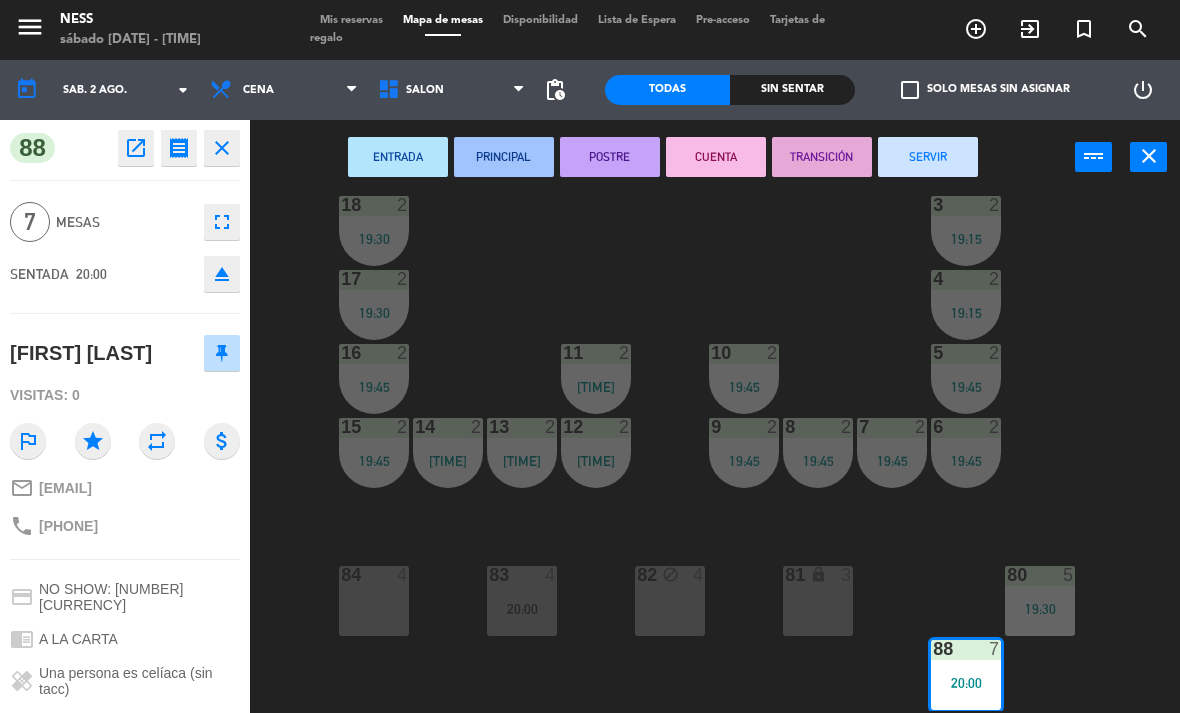 click on "eject" 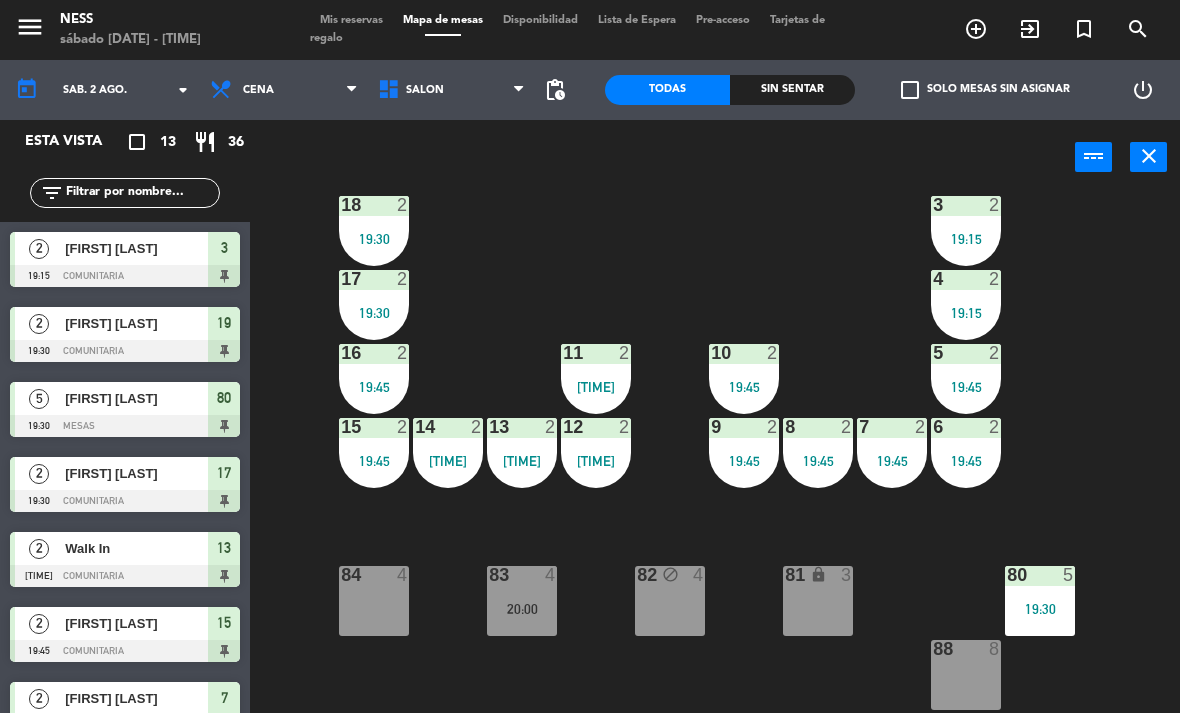 scroll, scrollTop: 200, scrollLeft: 0, axis: vertical 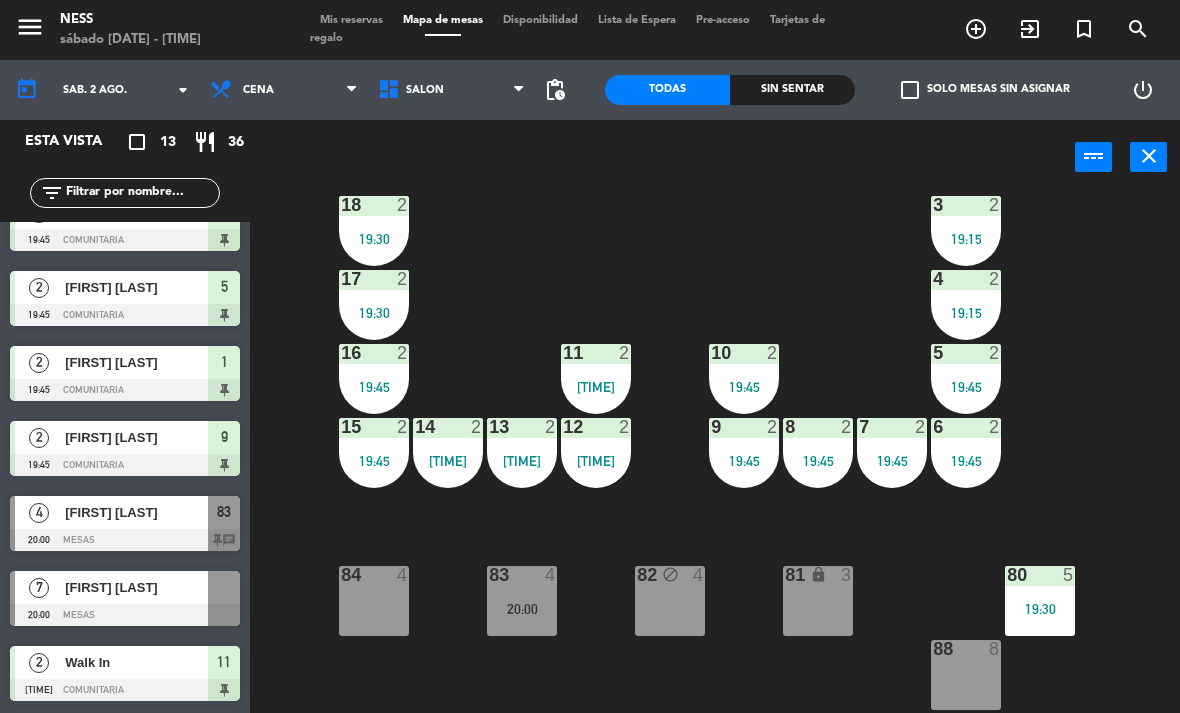 click on "[FIRST] [LAST]" at bounding box center (136, 587) 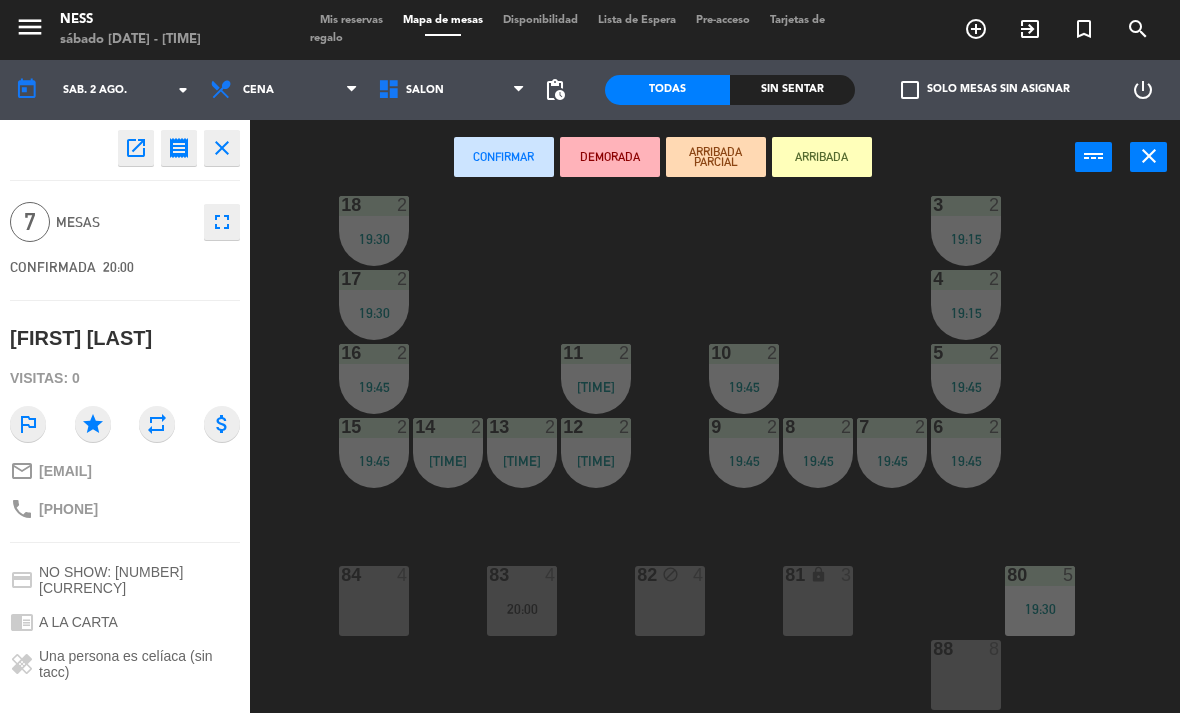 click on "open_in_new" 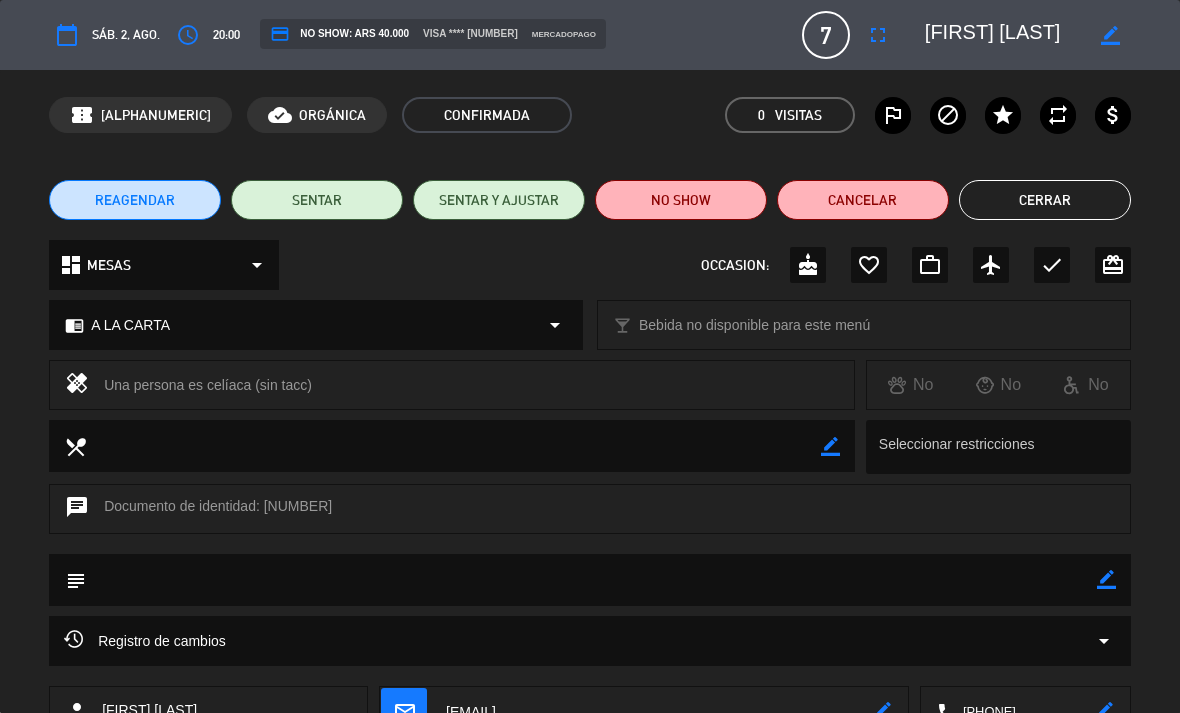click on "fullscreen" at bounding box center [878, 35] 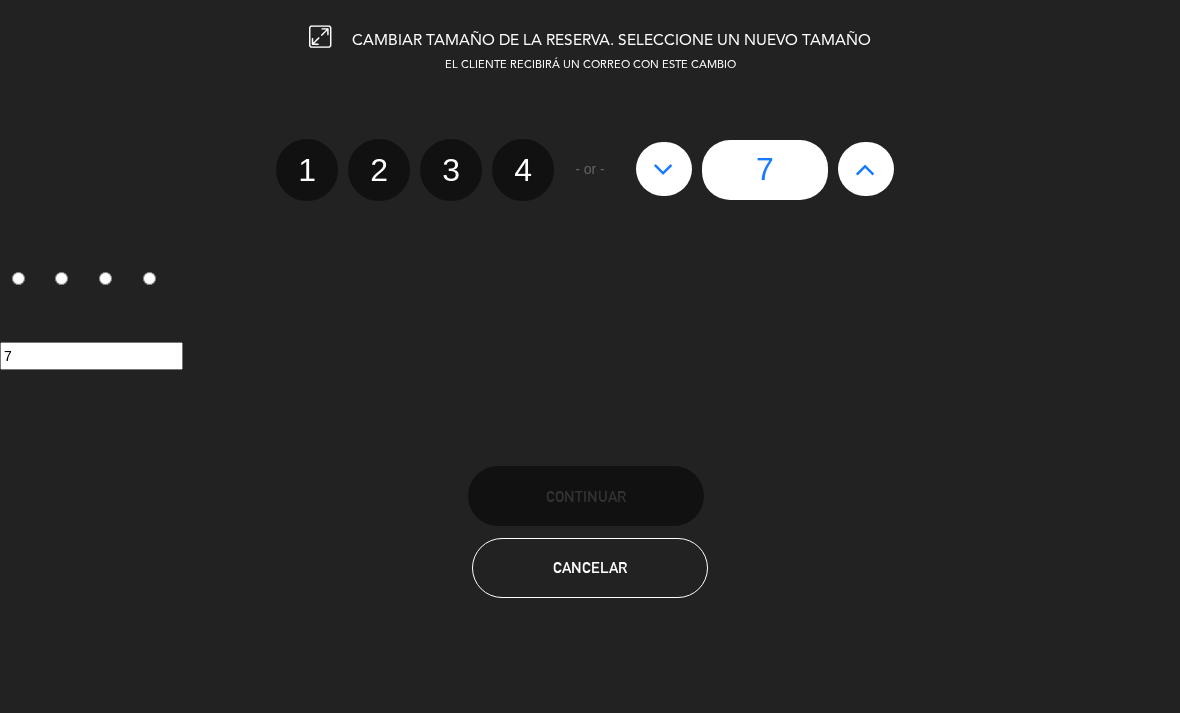 click 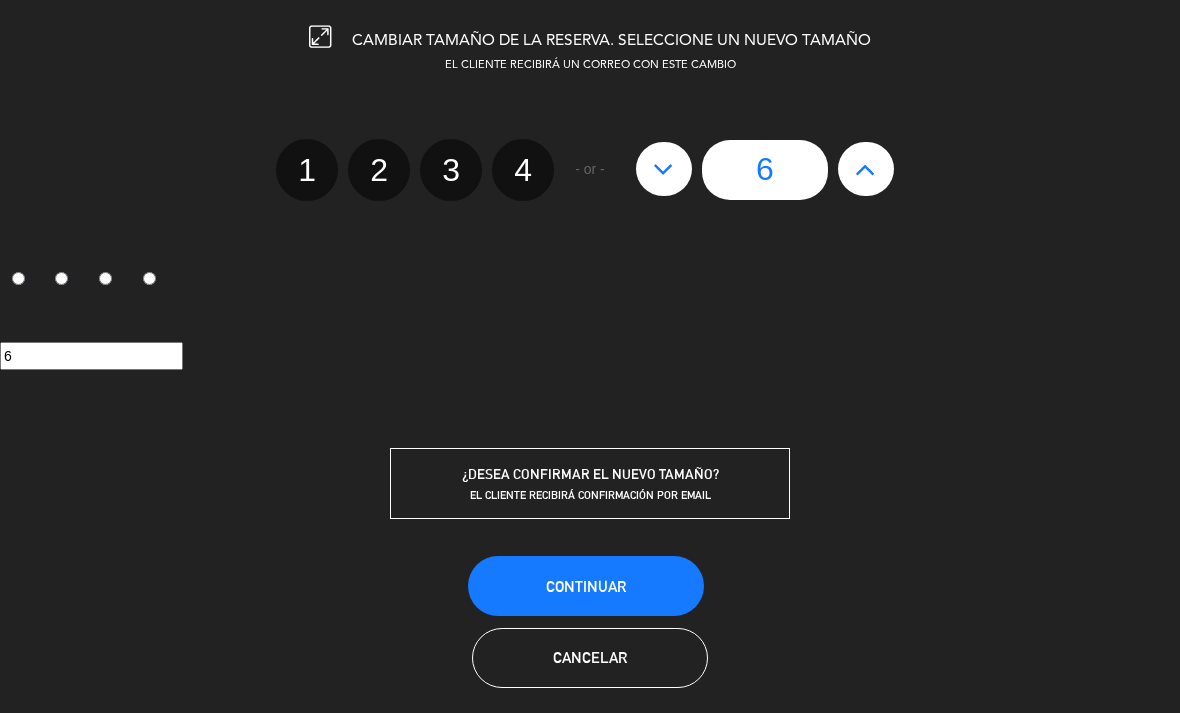 click on "Continuar" at bounding box center (586, 586) 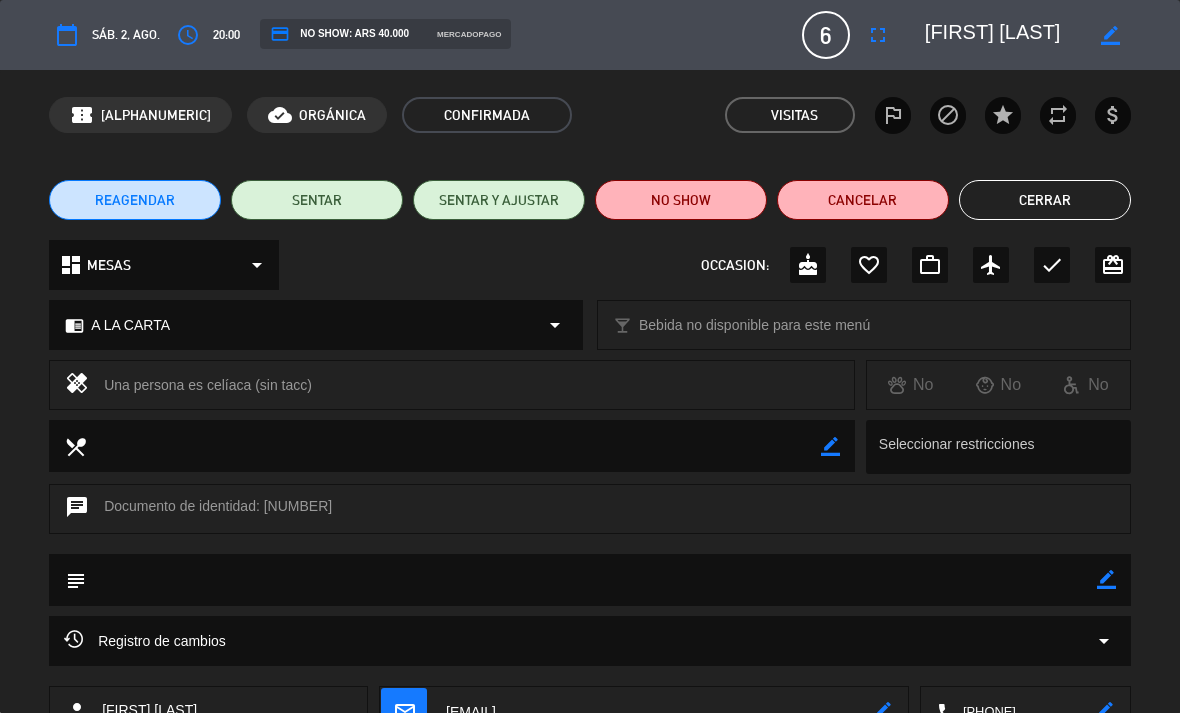 click on "Cerrar" 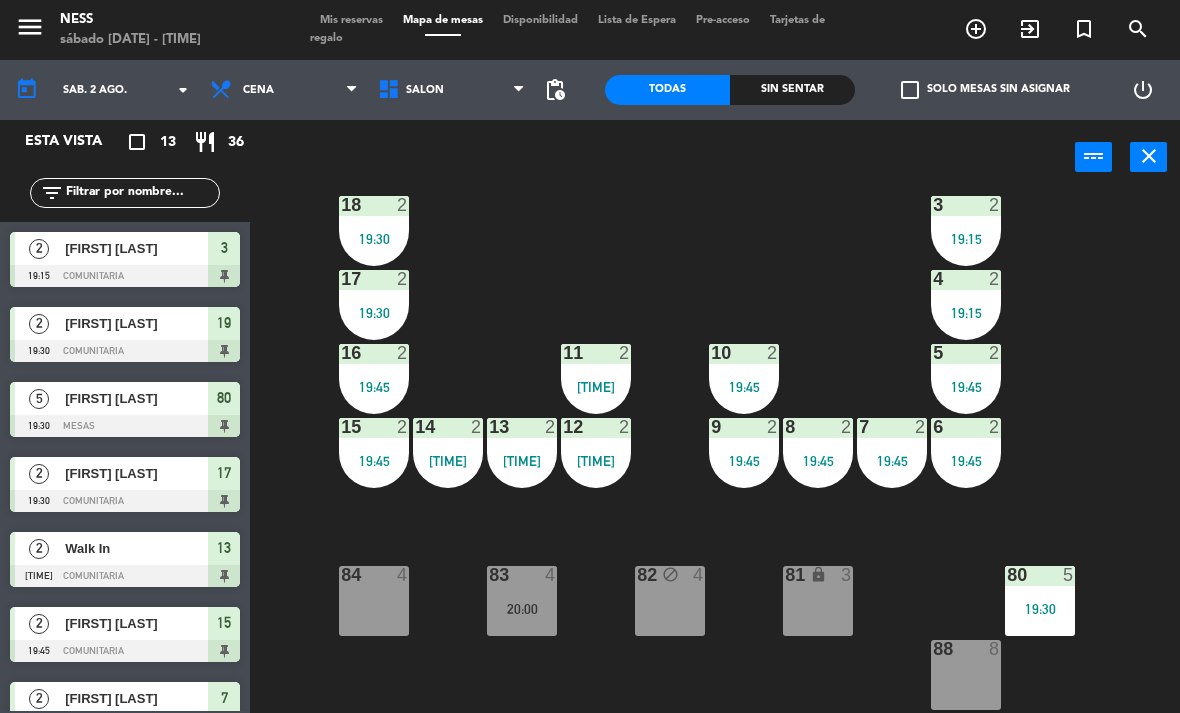 scroll, scrollTop: 0, scrollLeft: 0, axis: both 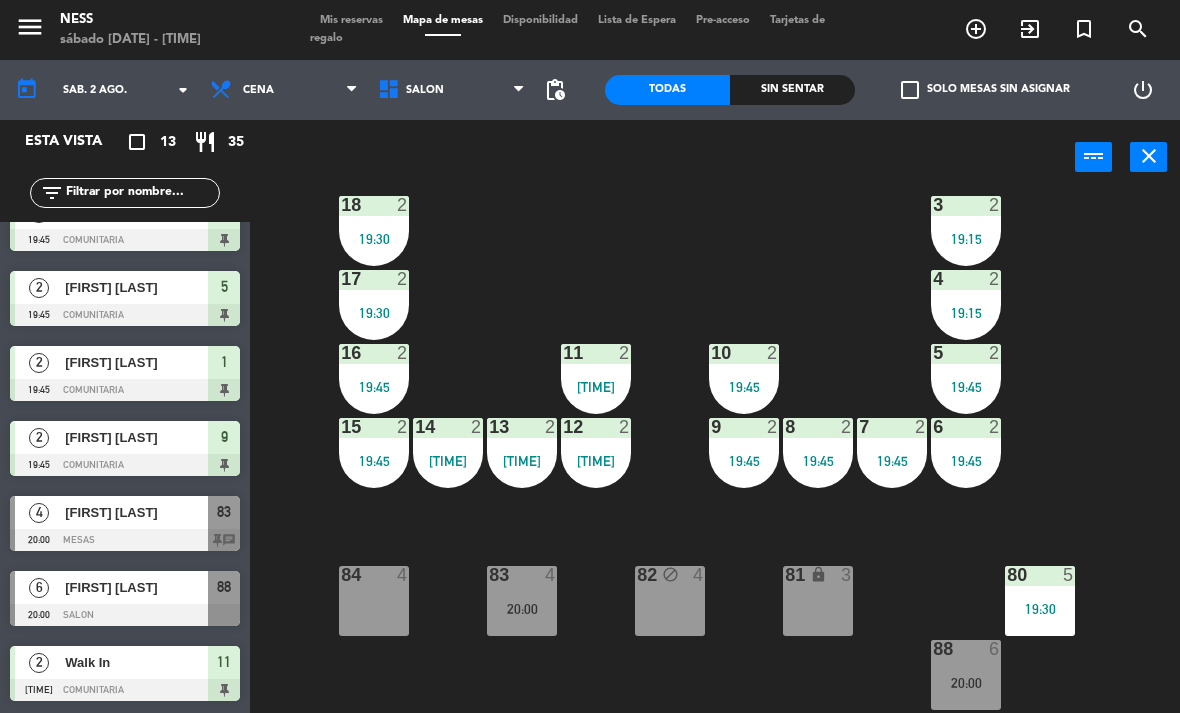 click on "20:00" at bounding box center (966, 683) 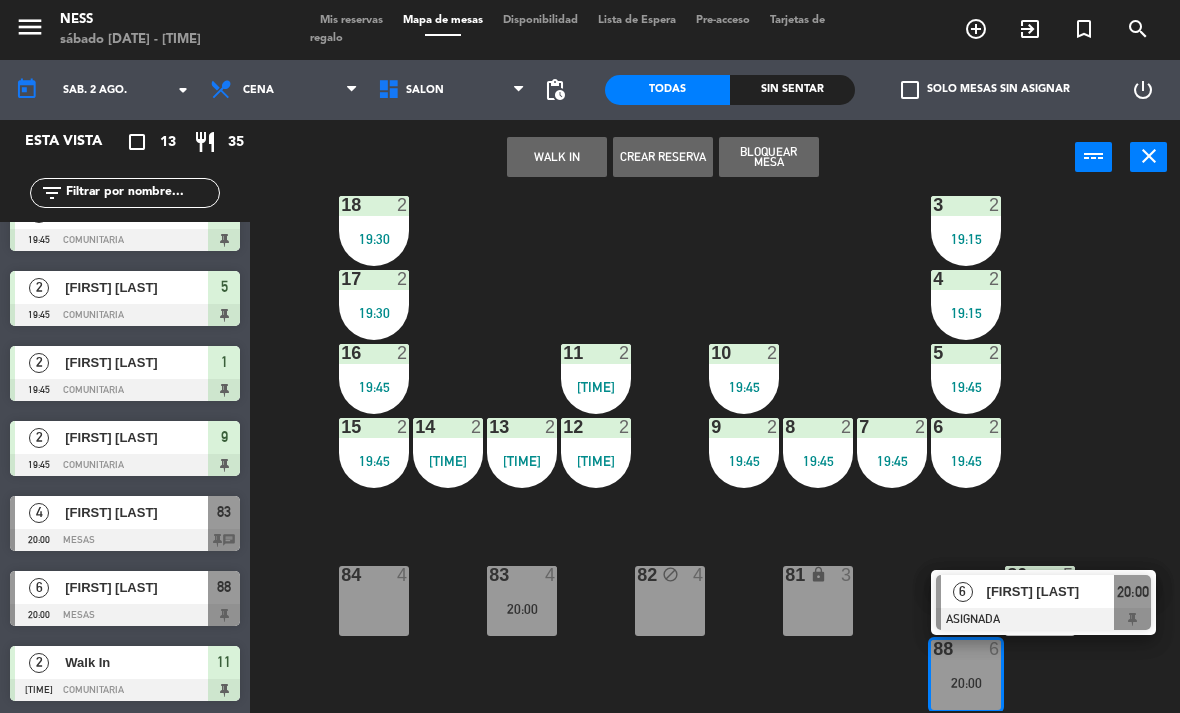 click on "[FIRST] [LAST]" at bounding box center [1051, 591] 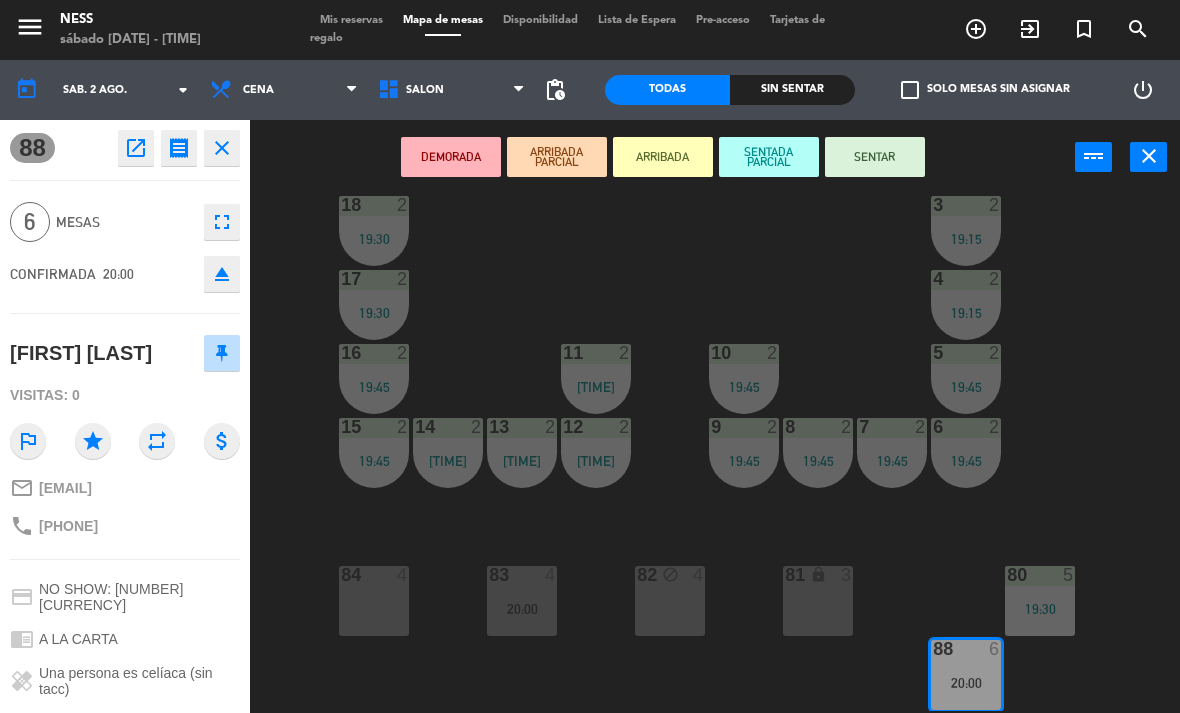 click on "SENTAR" at bounding box center (875, 157) 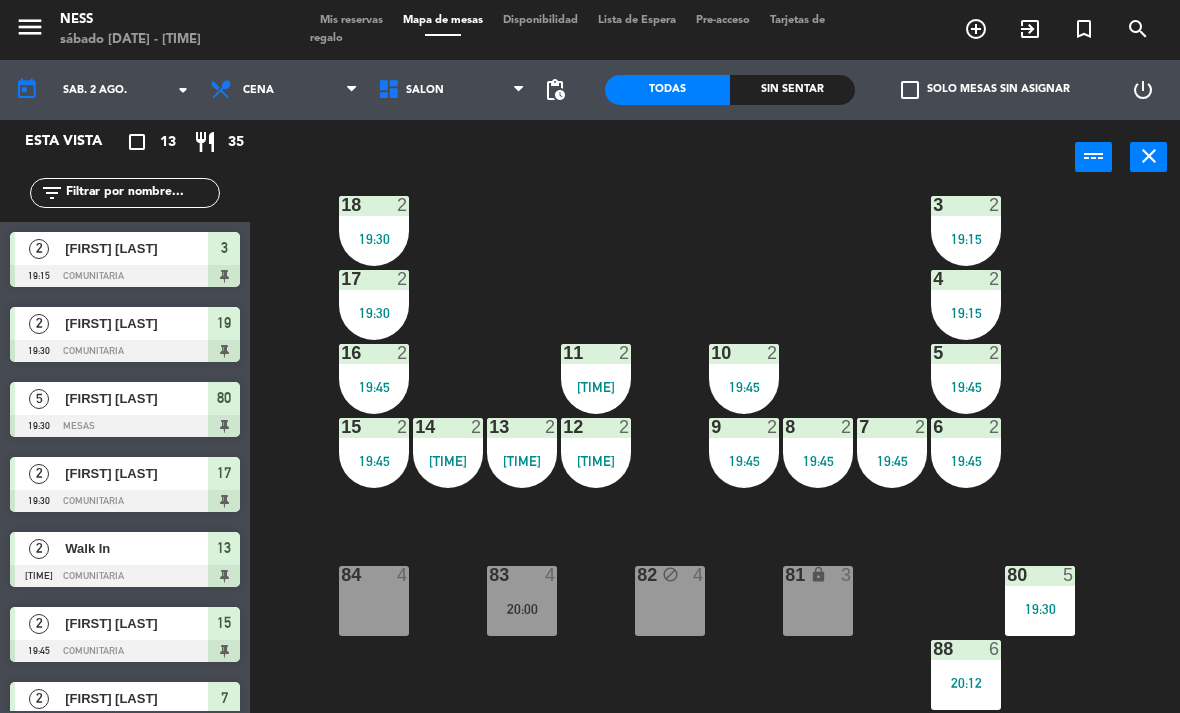 scroll, scrollTop: 200, scrollLeft: 0, axis: vertical 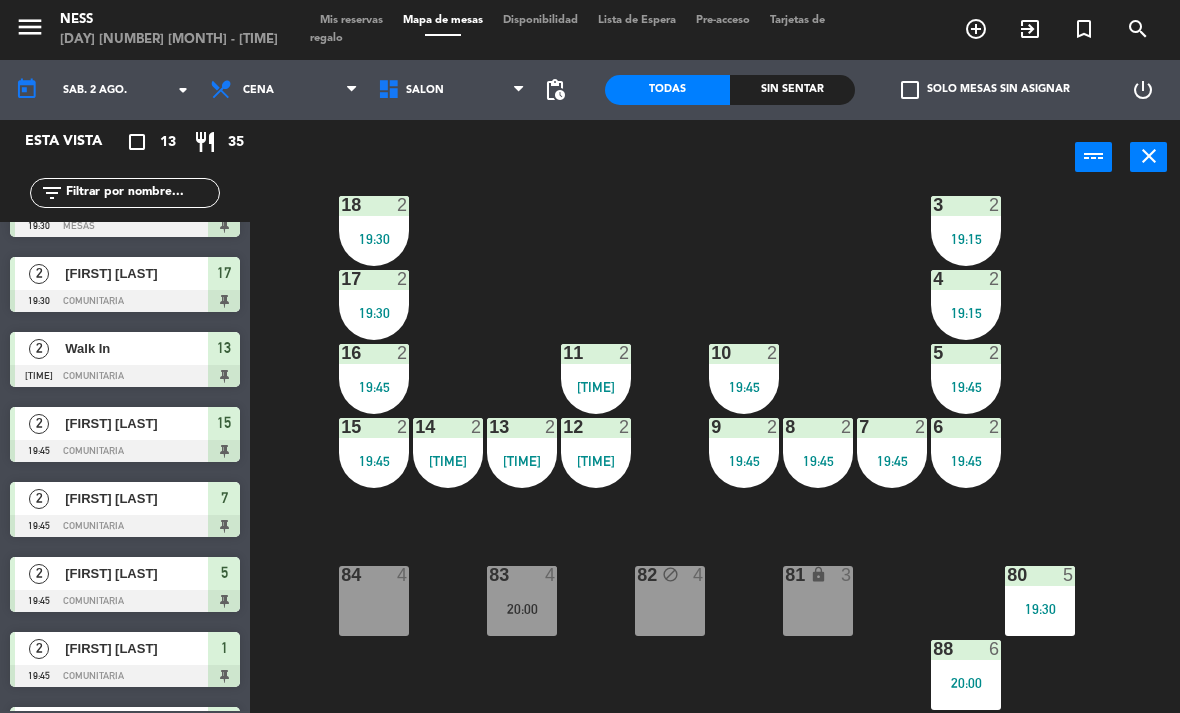 click on "15  2   19:45" at bounding box center (374, 453) 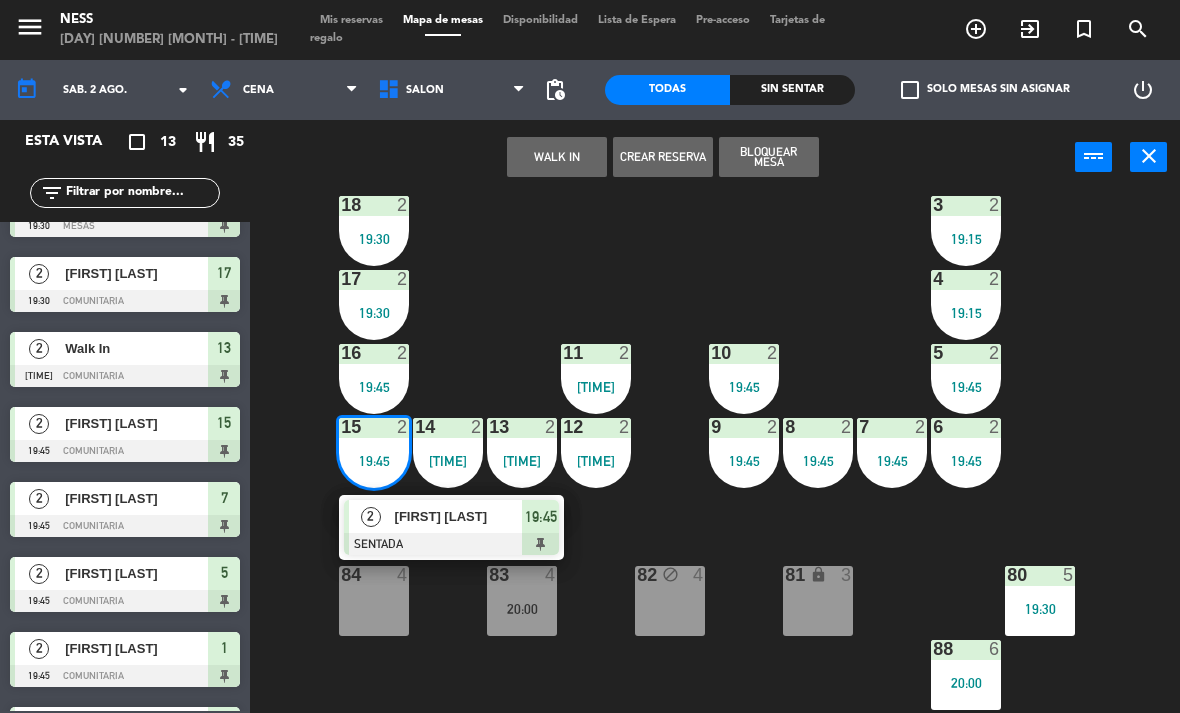 click at bounding box center [451, 544] 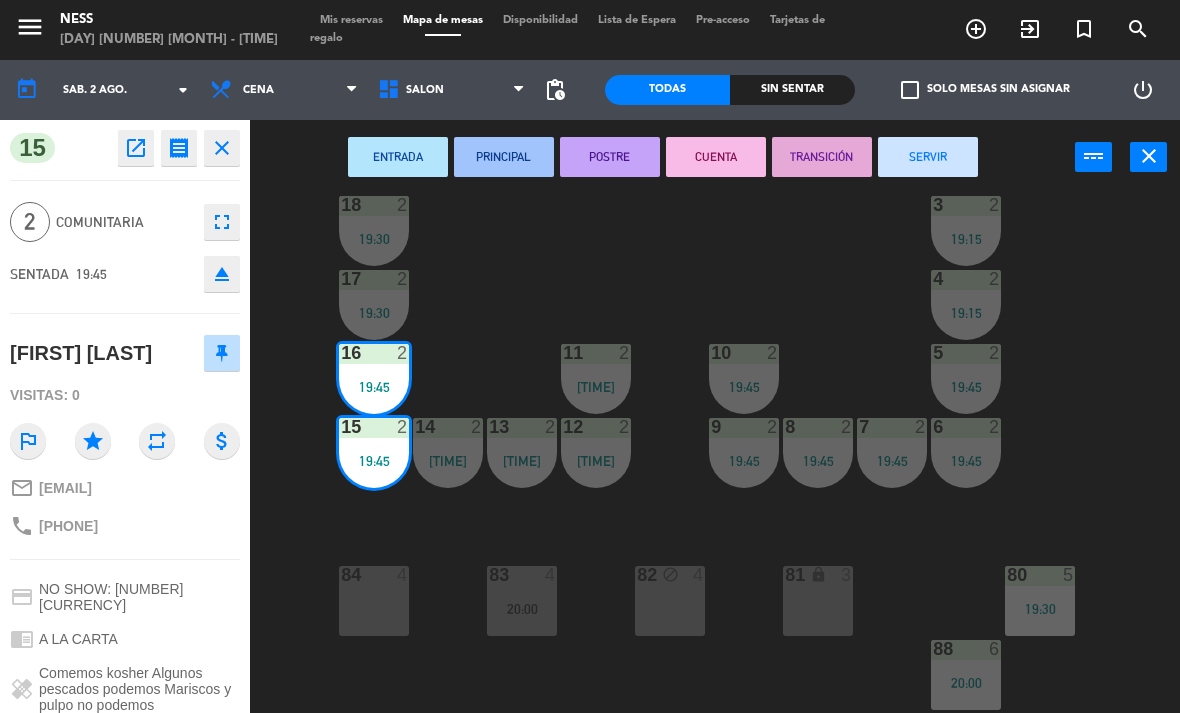 click on "POSTRE" at bounding box center [610, 157] 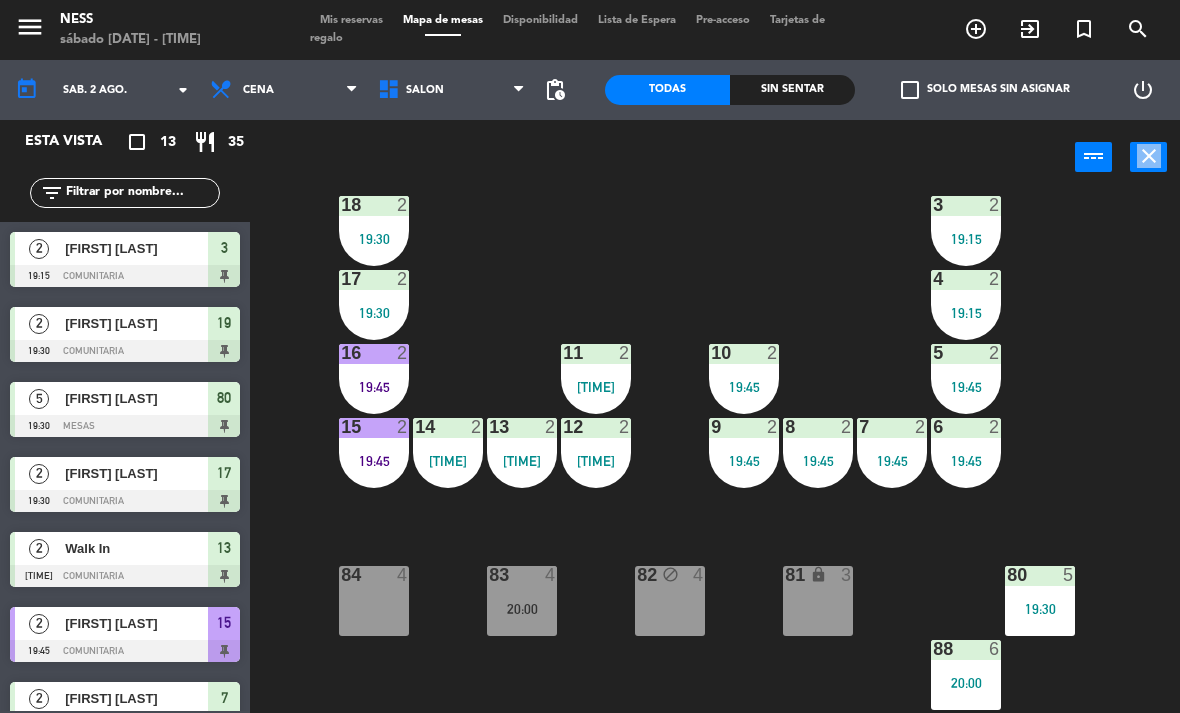 click on "20  2   19:30  1  2   19:45  19  2   19:30  2  2   19:45  18  2   19:30  3  2   19:15  17  2   19:30  4  2   19:15  16  2   19:45  11  2   20:11  10  2   19:45  5  2   19:45  12  2   20:11  14  2   19:43  13  2   19:43  15  2   19:45  9  2   19:45  8  2   19:45  7  2   19:45  6  2   19:45  84  4  83  4   20:00  82 block  4  81 lock  3  80  5   19:30  88  6   20:00" 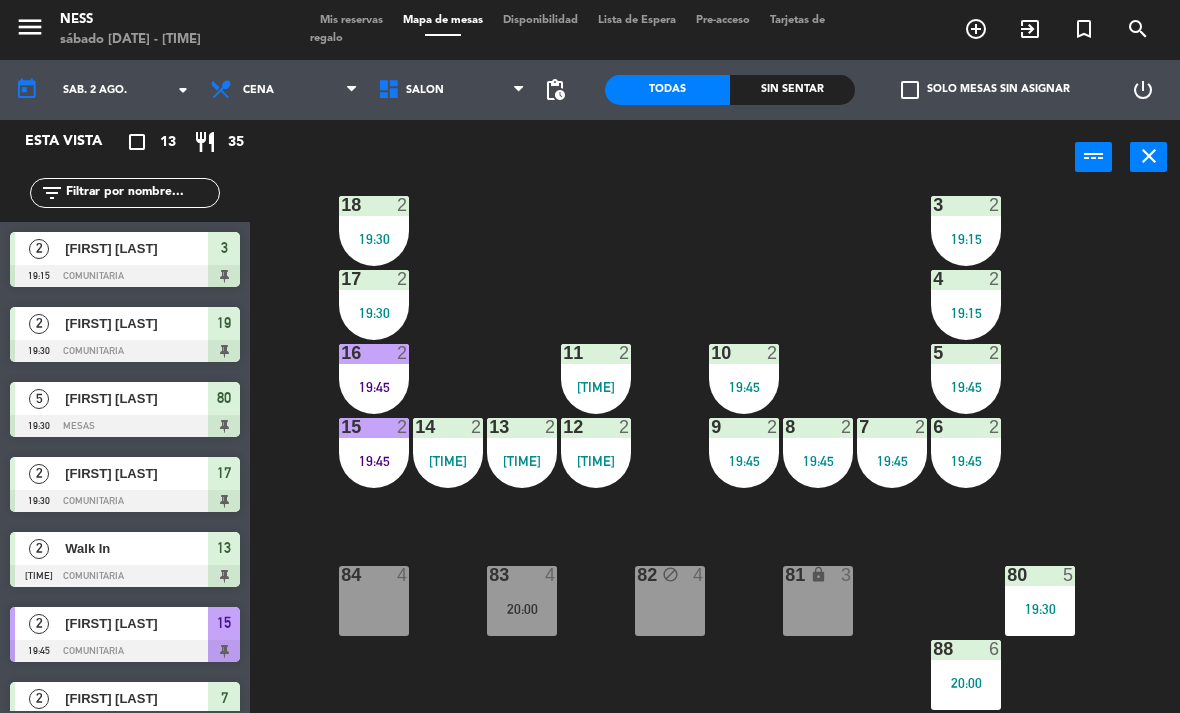 scroll, scrollTop: 180, scrollLeft: 0, axis: vertical 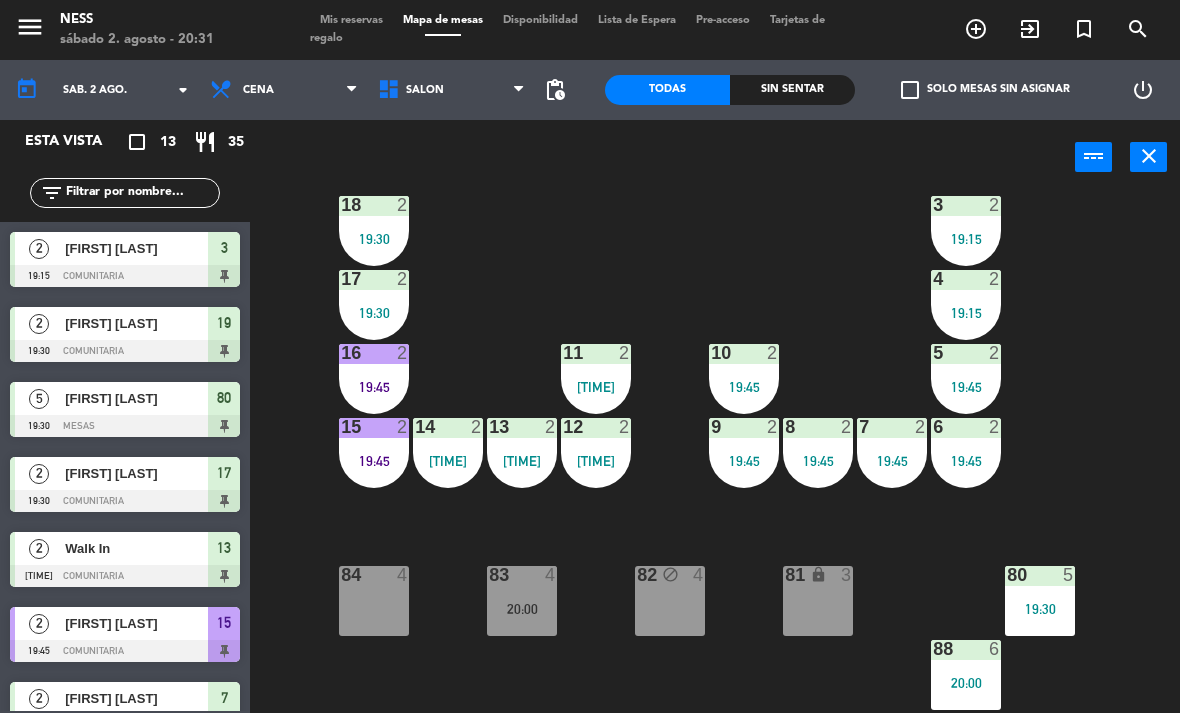 click on "81 lock  3" at bounding box center [818, 601] 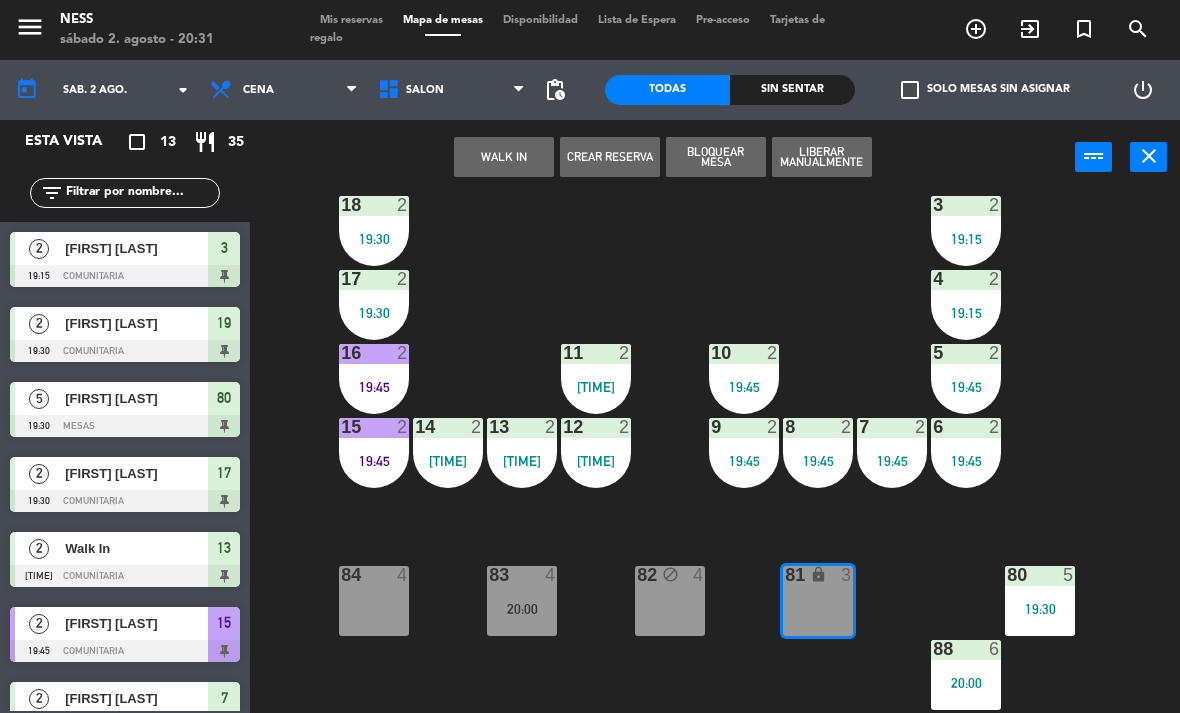 click on "WALK IN" at bounding box center [504, 157] 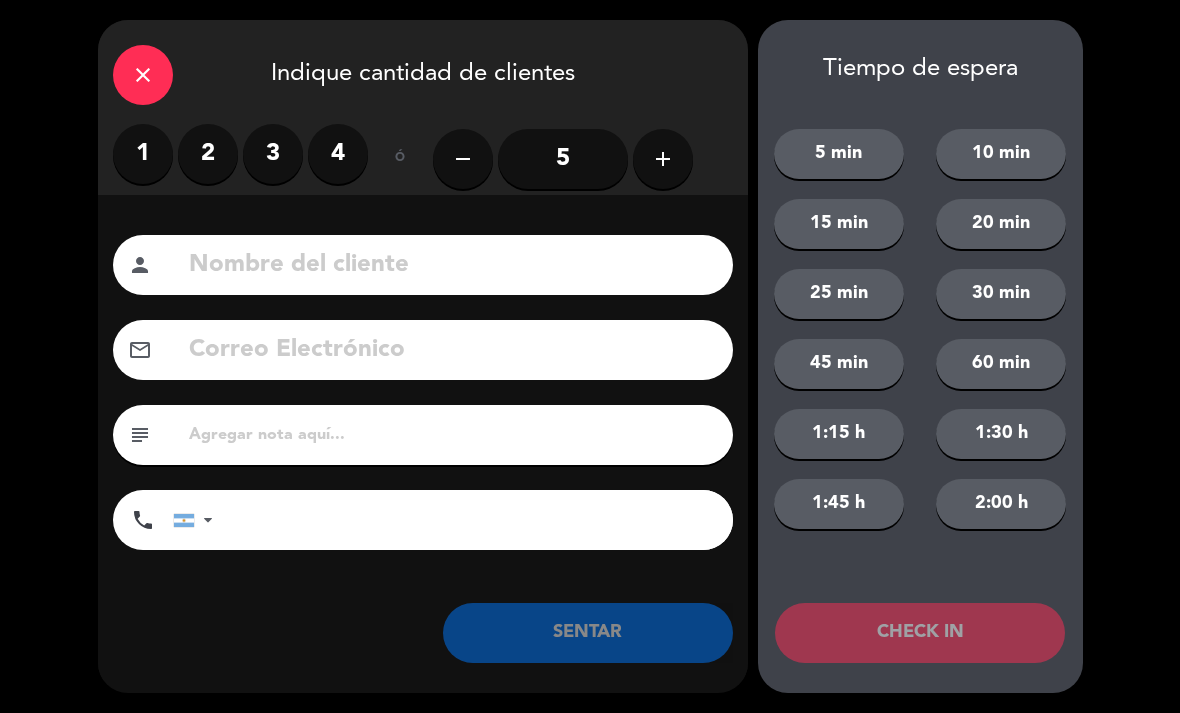 click on "2" at bounding box center (208, 154) 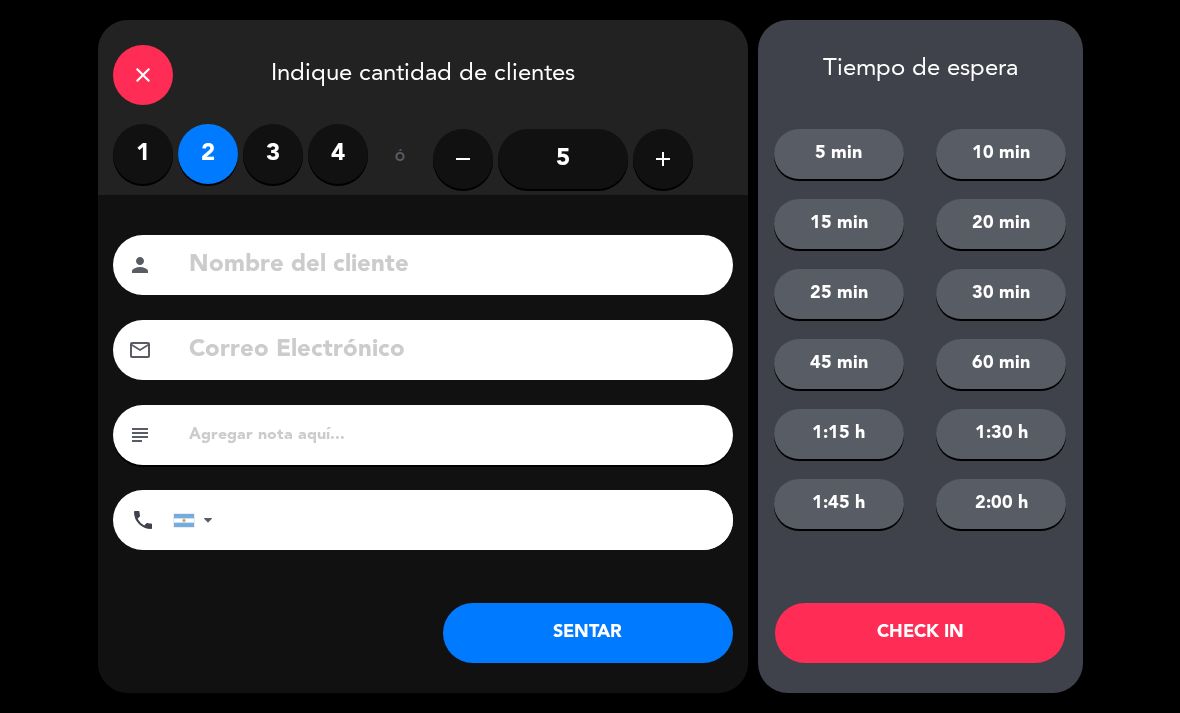click on "SENTAR" 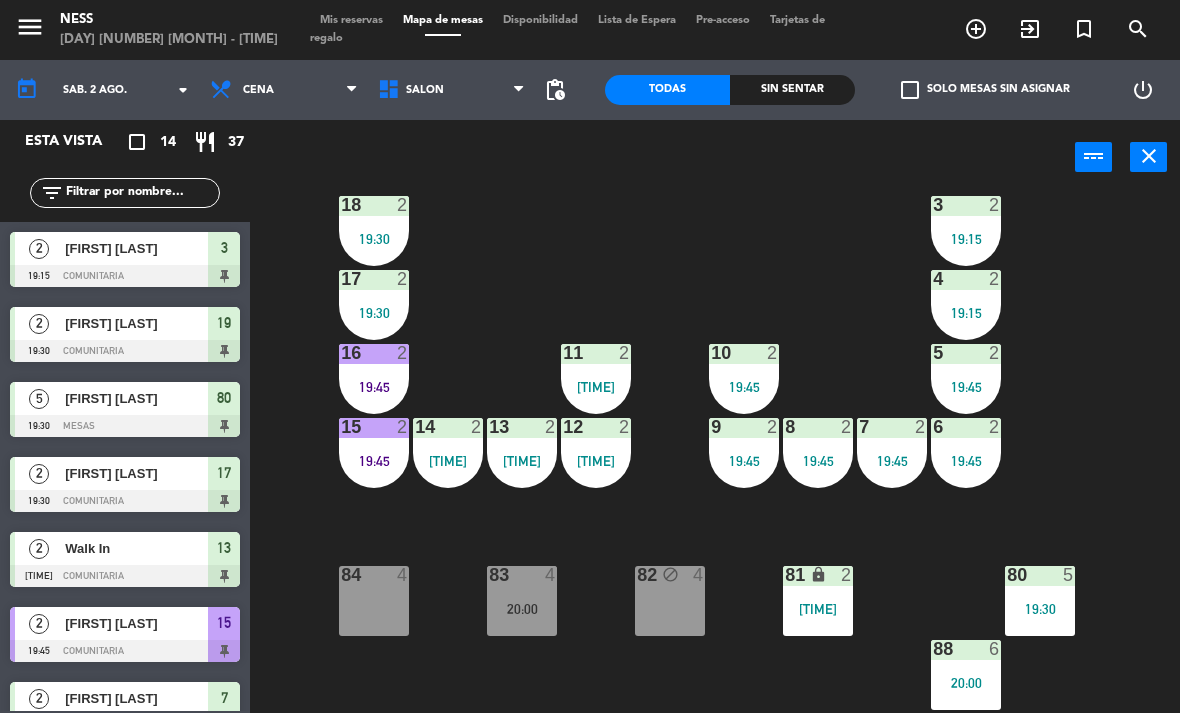 click on "19:15" at bounding box center [966, 239] 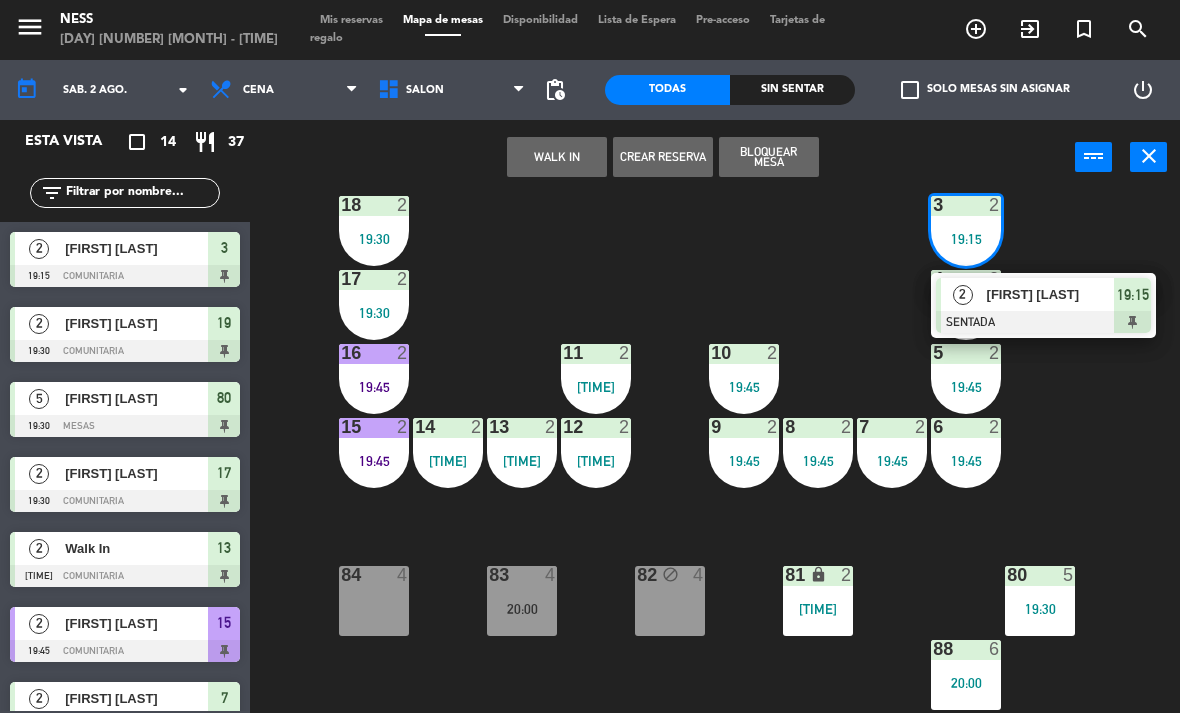 click at bounding box center (1043, 322) 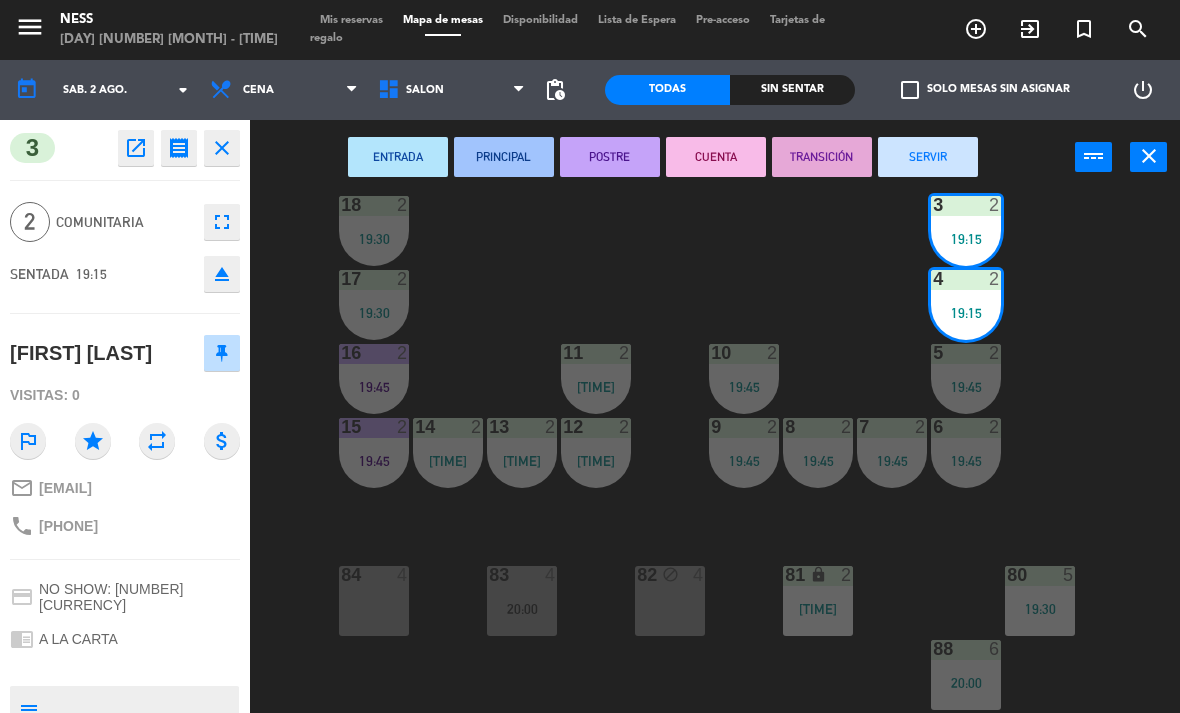 click on "POSTRE" at bounding box center (610, 157) 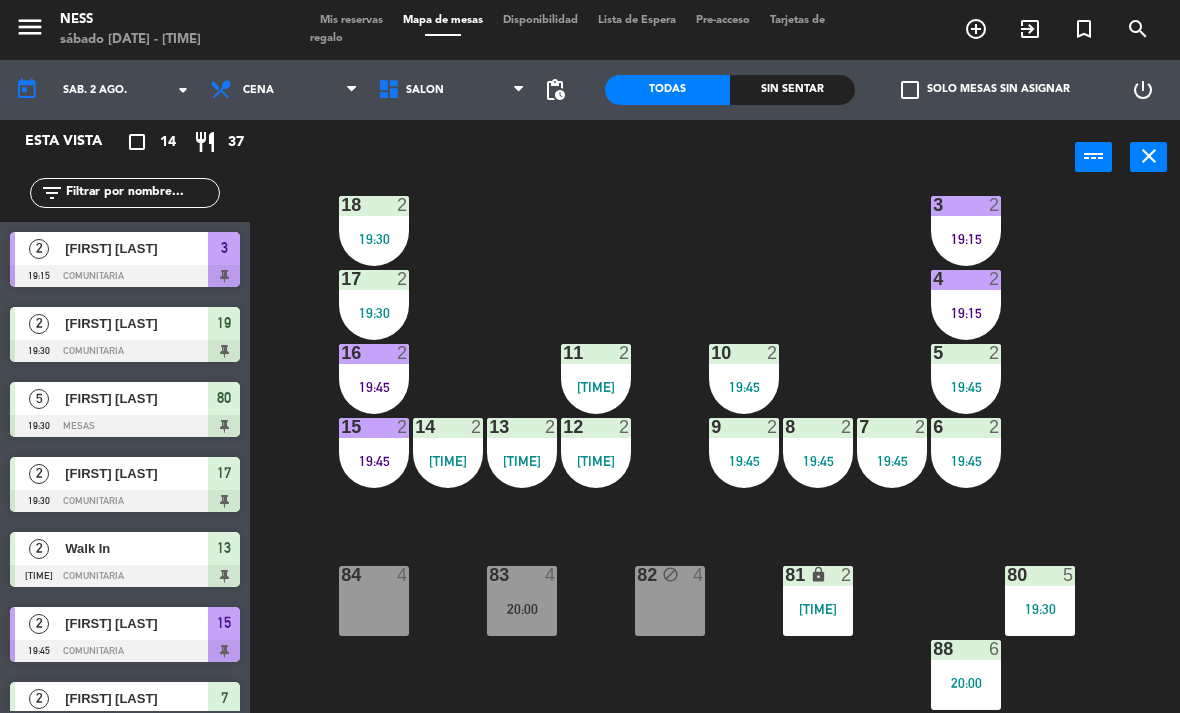 click on "82  4" at bounding box center [670, 601] 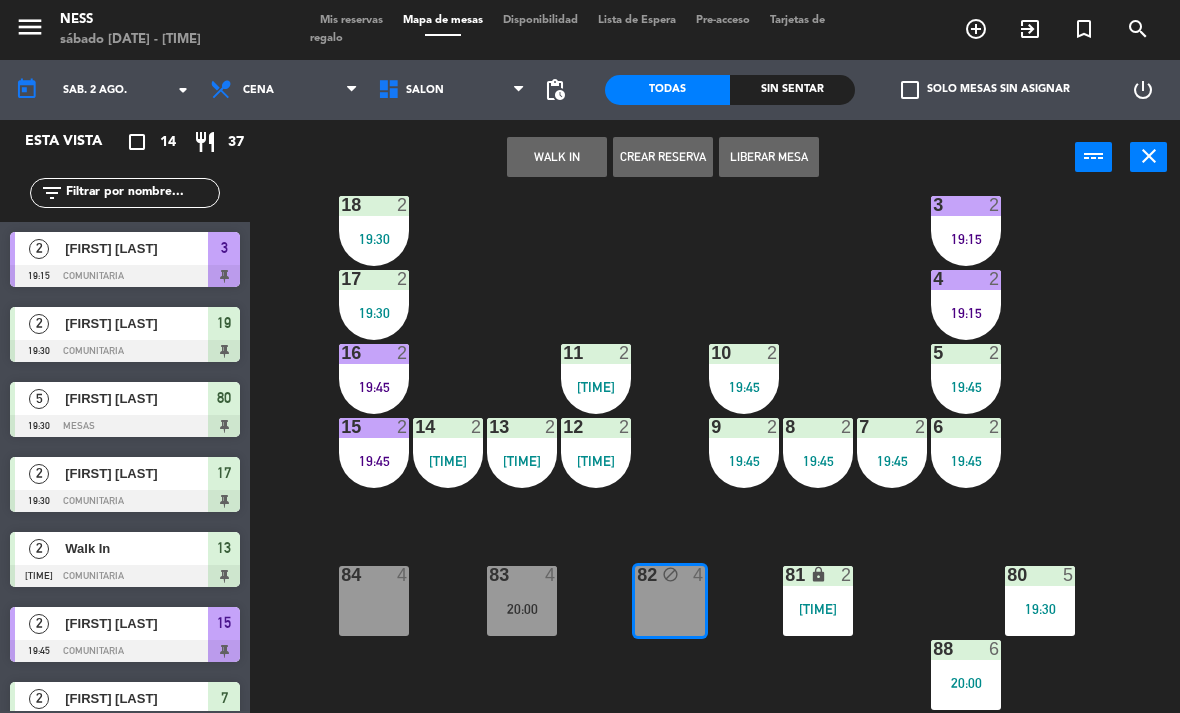 click on "WALK IN" at bounding box center (557, 157) 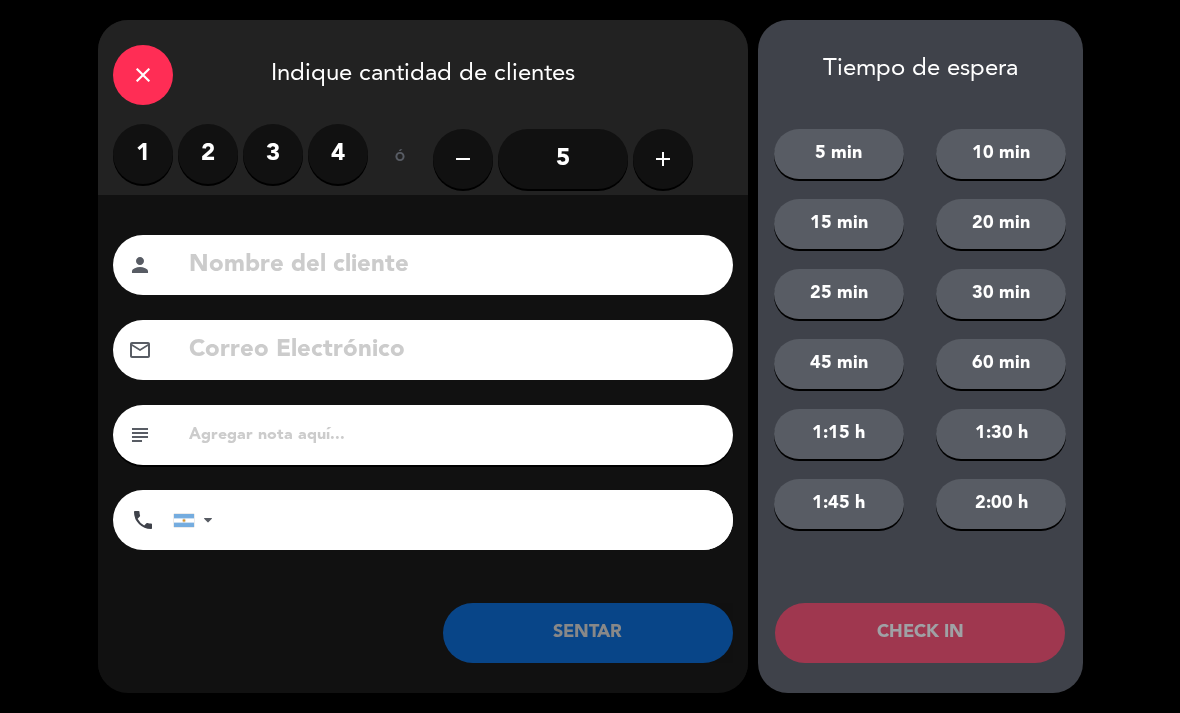 click on "3" at bounding box center (273, 154) 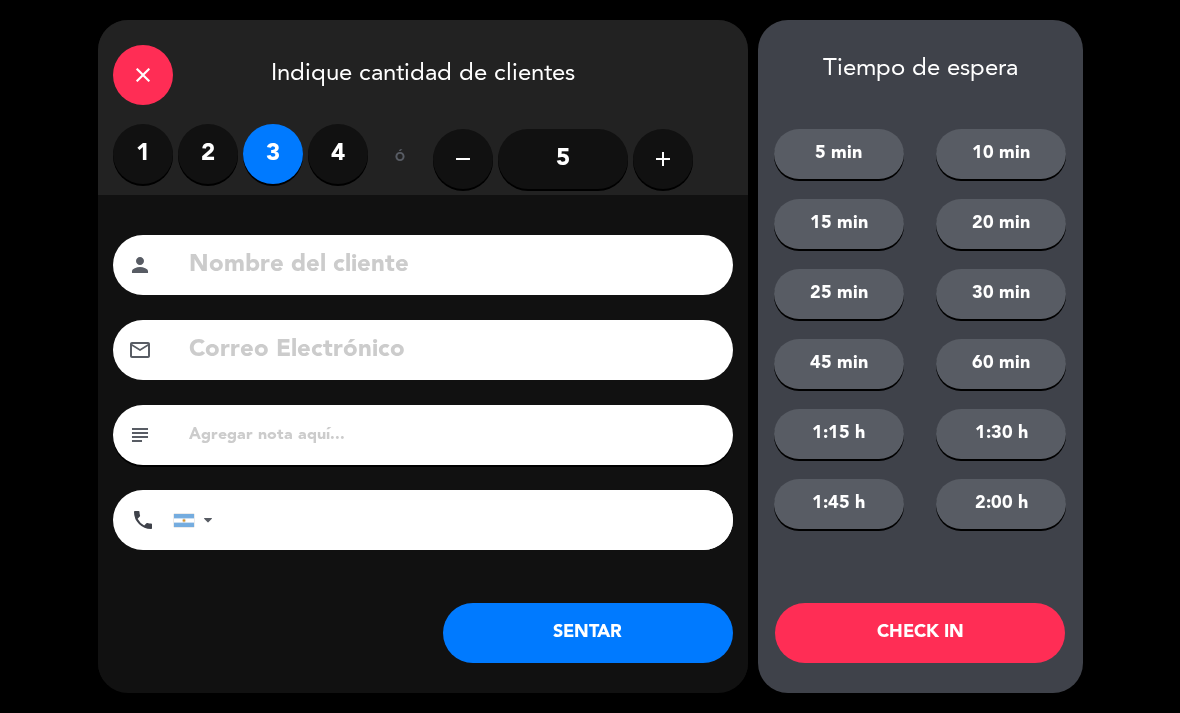 click on "SENTAR" 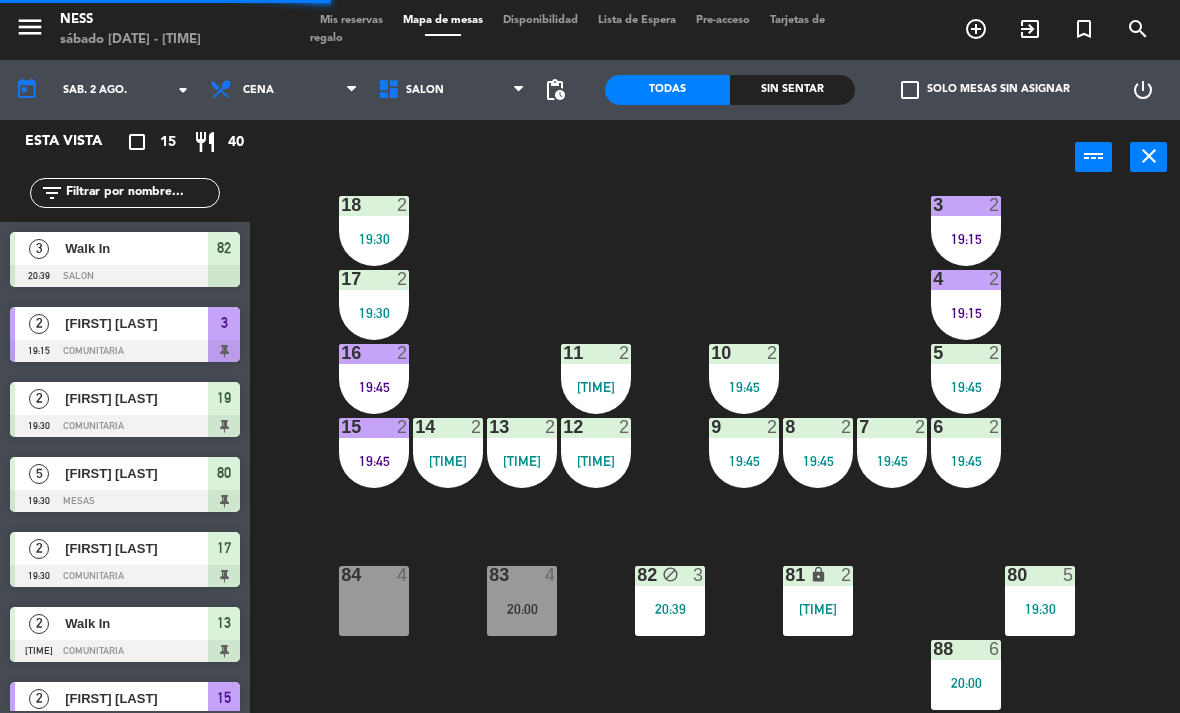 click on "20:39" at bounding box center [670, 609] 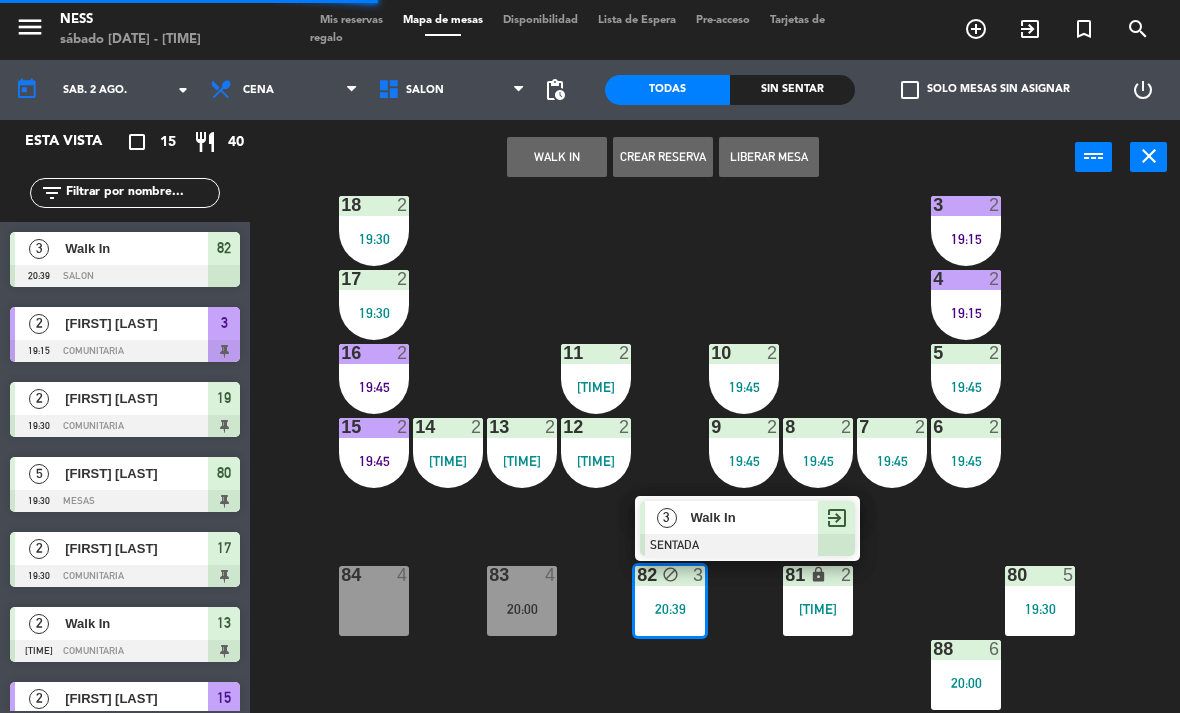 click on "Liberar Mesa" at bounding box center [769, 157] 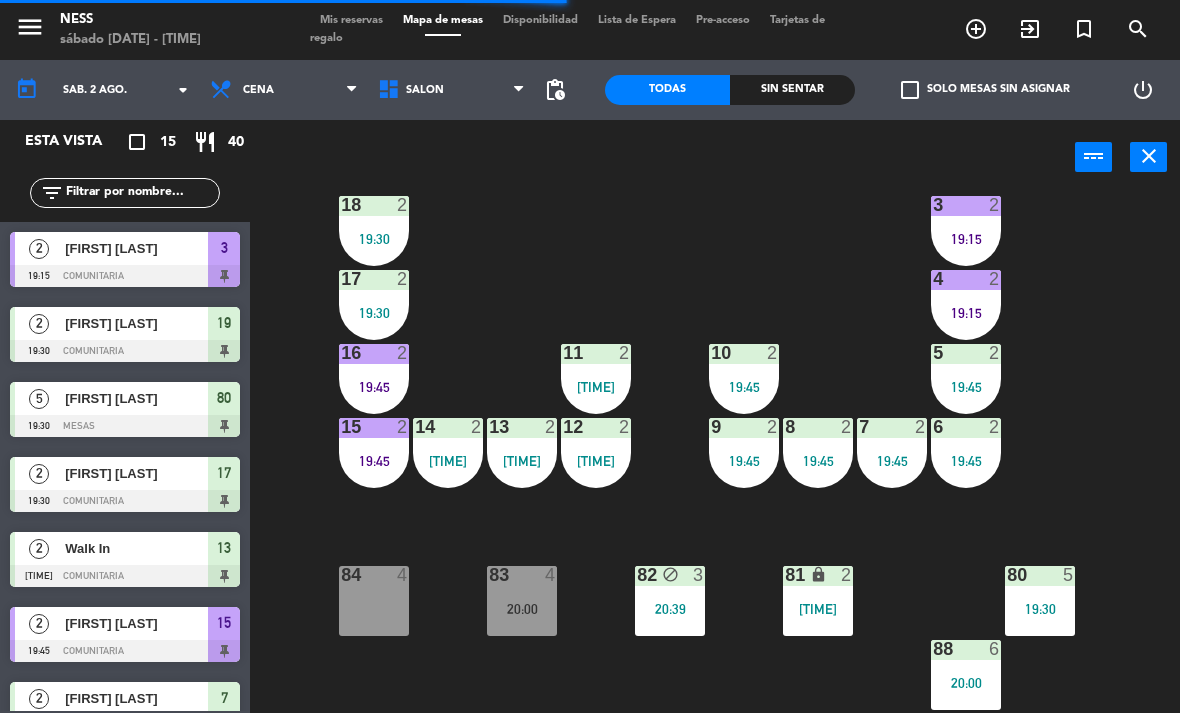 scroll, scrollTop: 174, scrollLeft: 0, axis: vertical 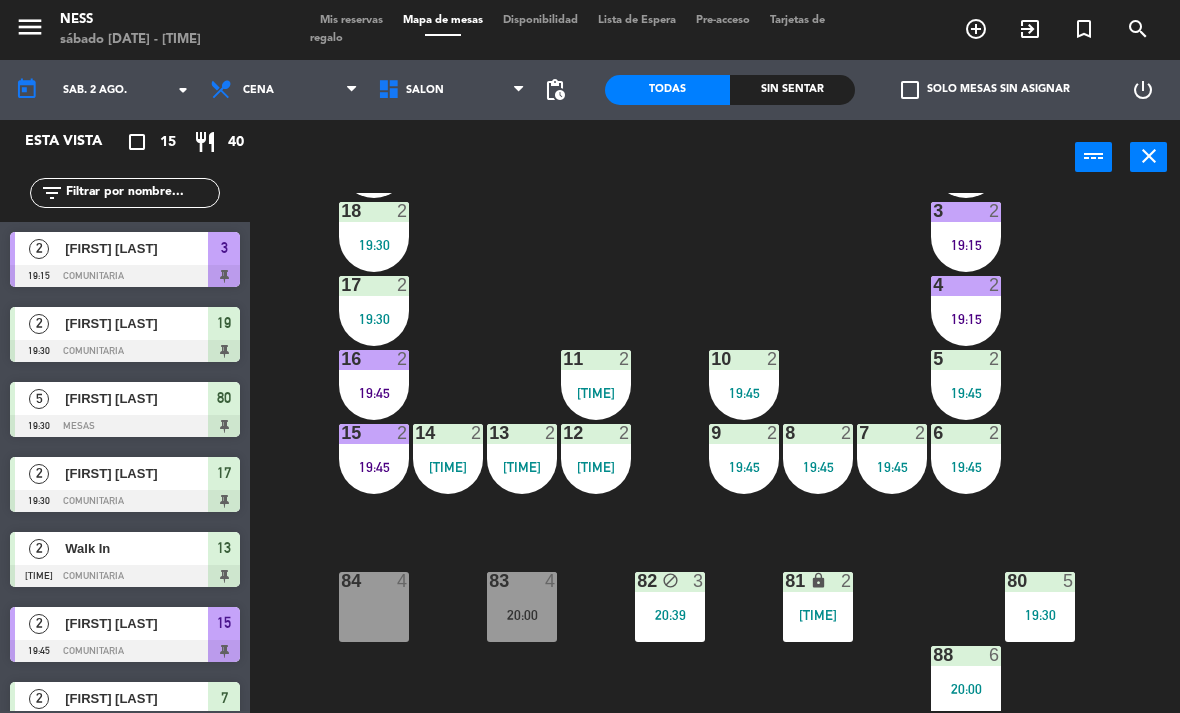 click on "82 block  3   20:39" at bounding box center (670, 607) 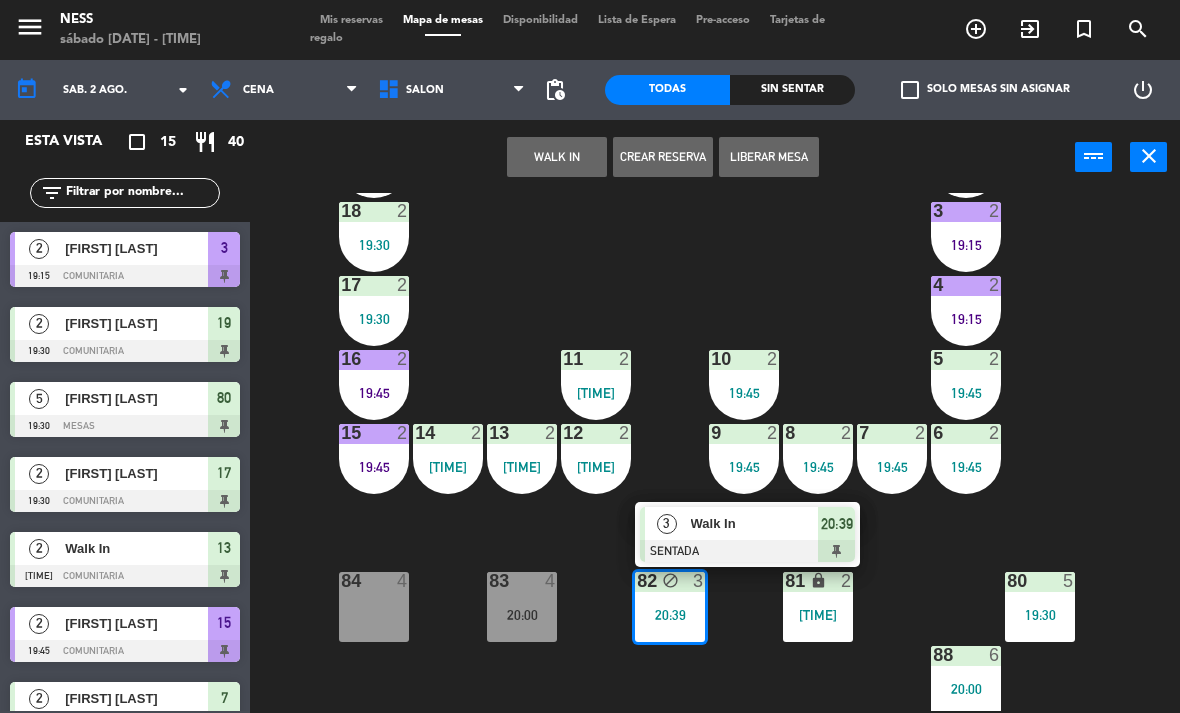 click on "Liberar Mesa" at bounding box center [769, 157] 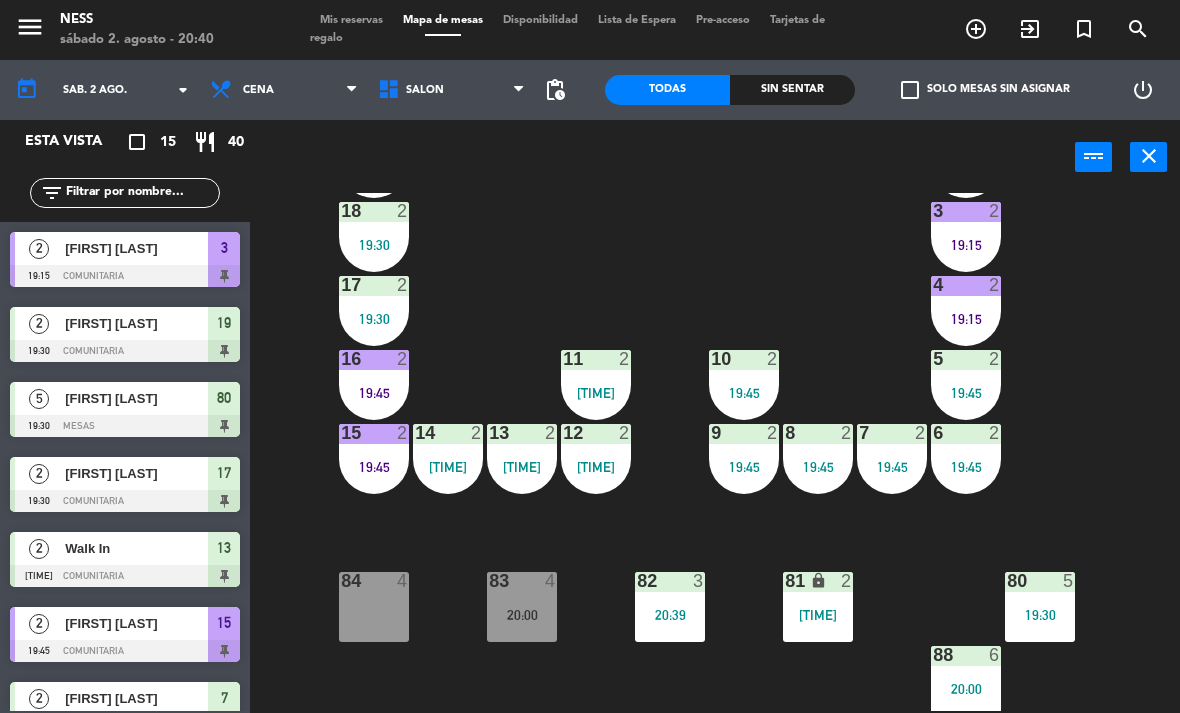 click on "20  2   19:30  1  2   19:45  19  2   19:30  2  2   19:45  18  2   19:30  3  2   19:15  17  2   19:30  4  2   19:15  16  2   19:45  11  2   20:11  10  2   19:45  5  2   19:45  12  2   20:11  14  2   19:43  13  2   19:43  15  2   19:45  9  2   19:45  8  2   19:45  7  2   19:45  6  2   19:45  84  4  83  4   20:00  82  3   20:39  81 lock  2   20:31  80  5   19:30  88  6   20:00" 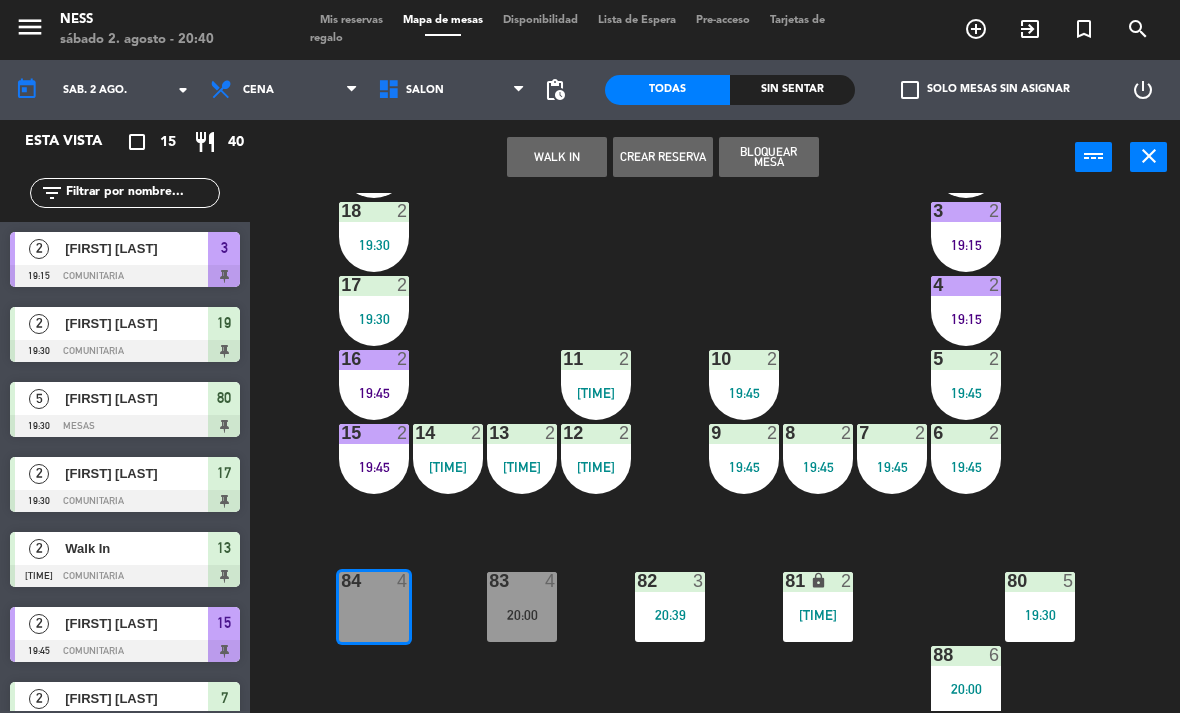 click on "WALK IN" at bounding box center [557, 157] 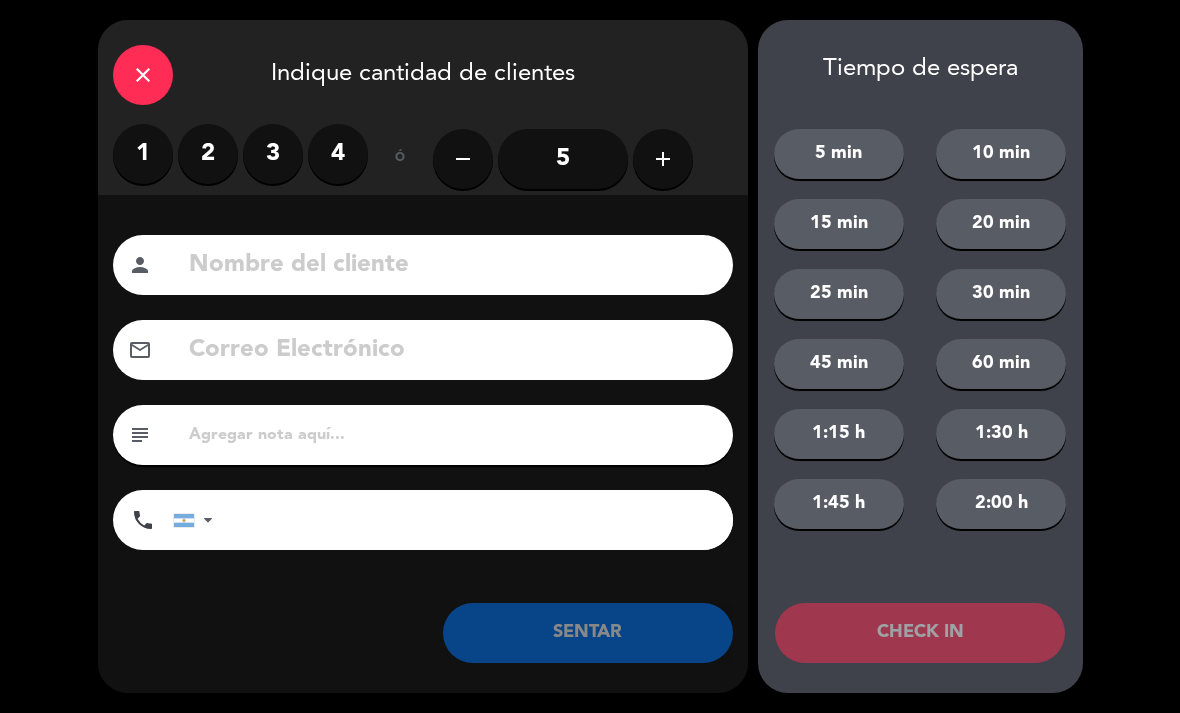 click on "4" at bounding box center (338, 154) 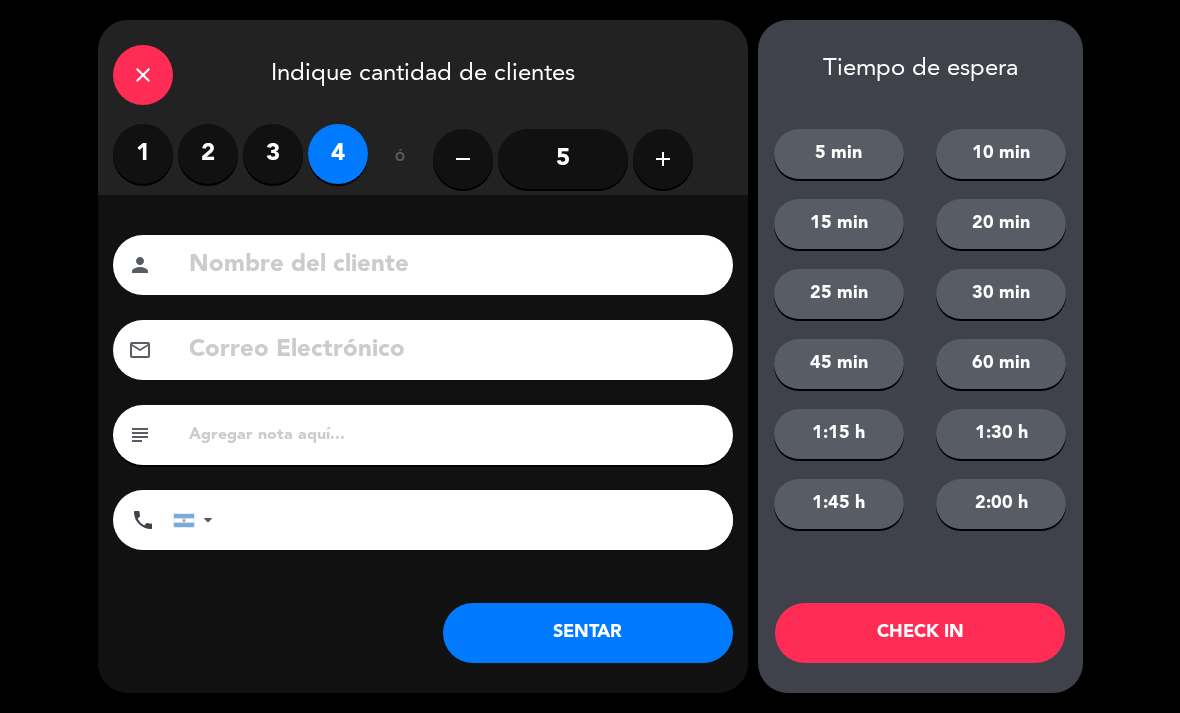 click on "CHECK IN" 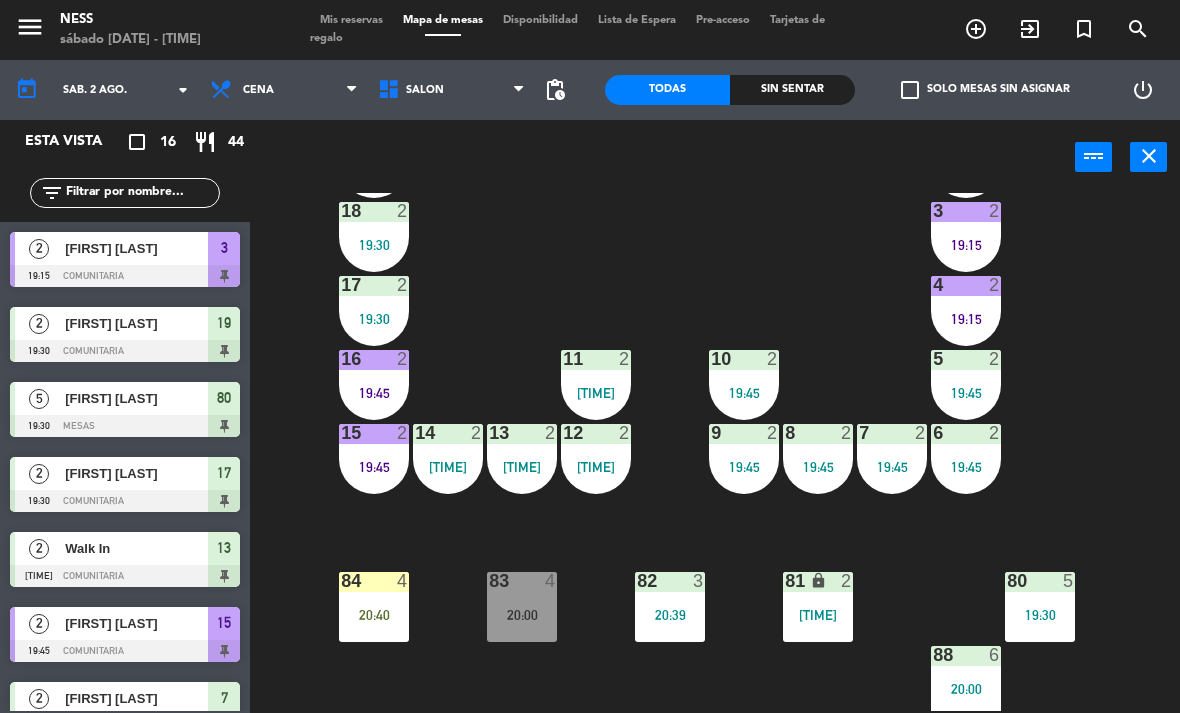 click on "19:45" at bounding box center (744, 467) 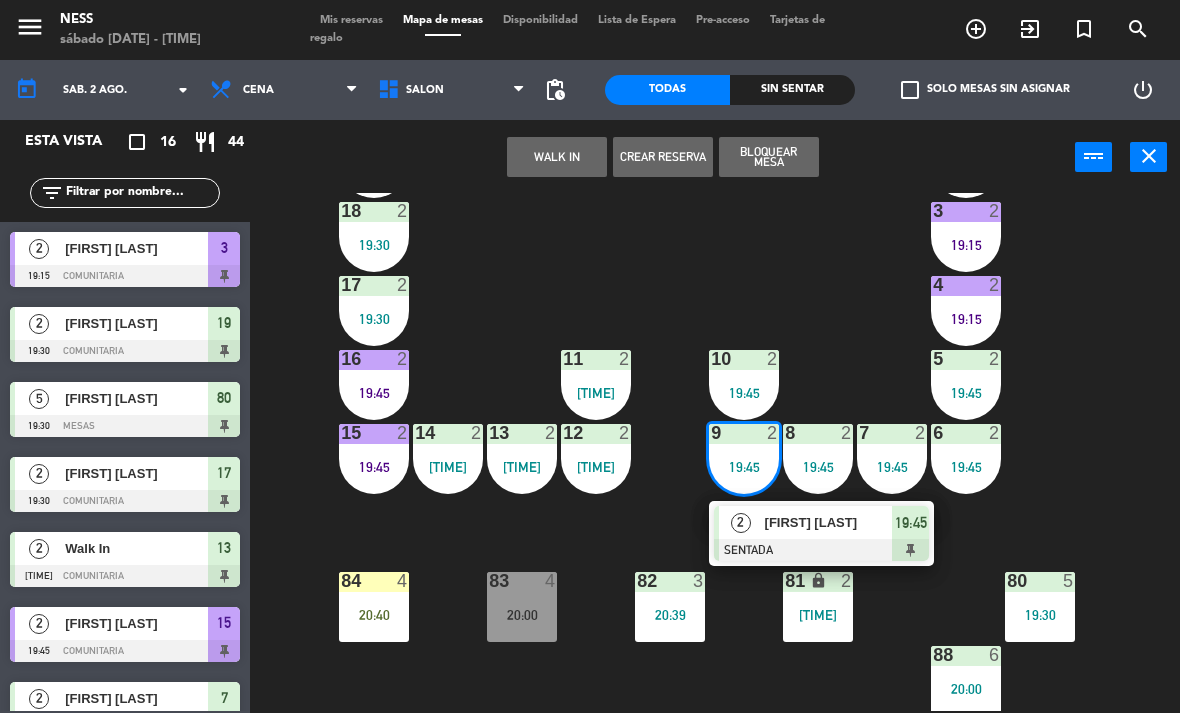 click on "2" at bounding box center [740, 522] 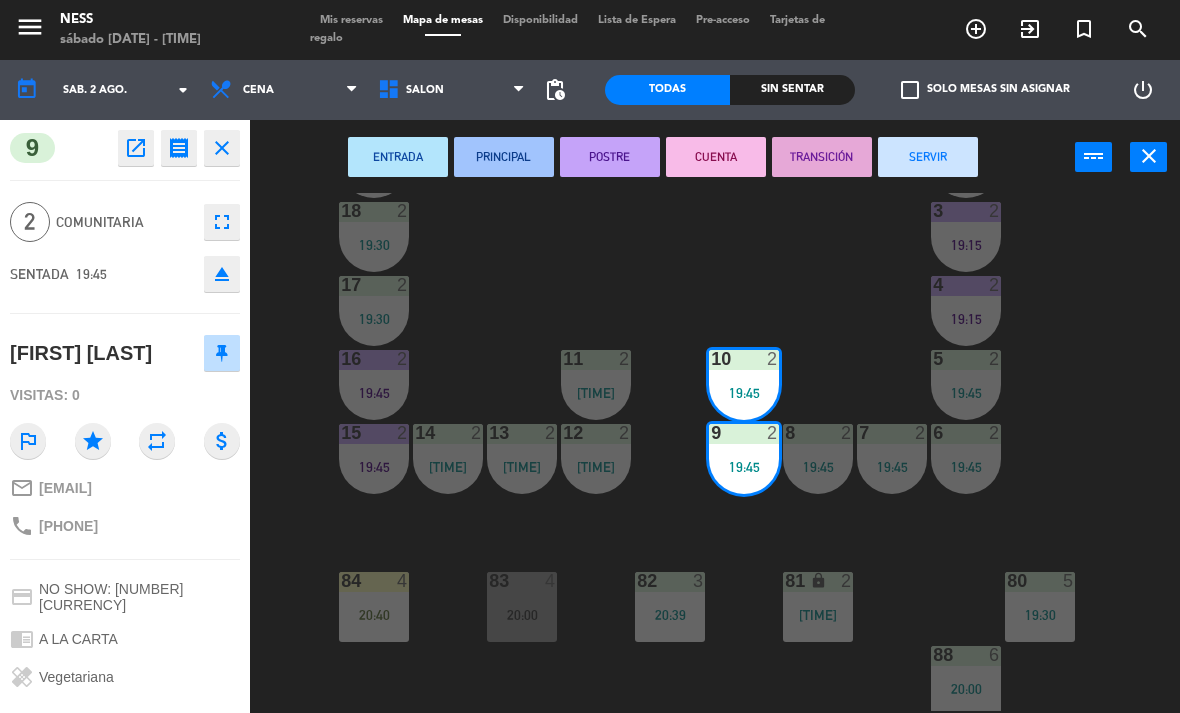 click on "CUENTA" at bounding box center [716, 157] 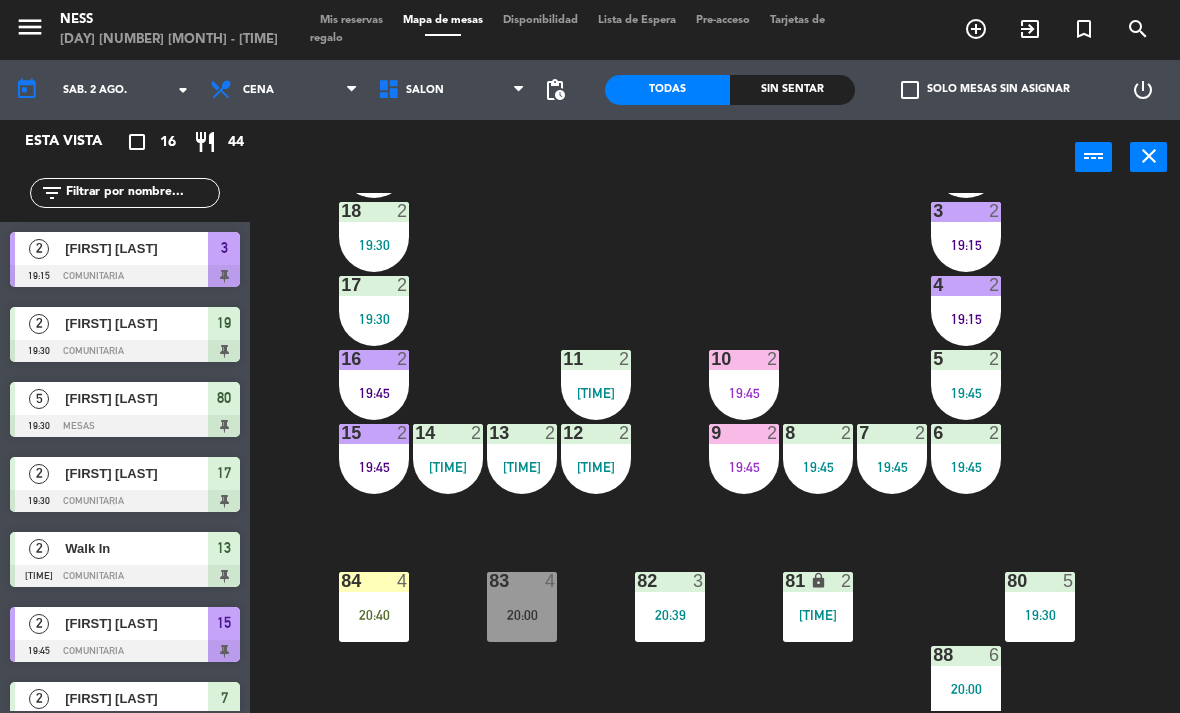 click on "19:45" at bounding box center (374, 467) 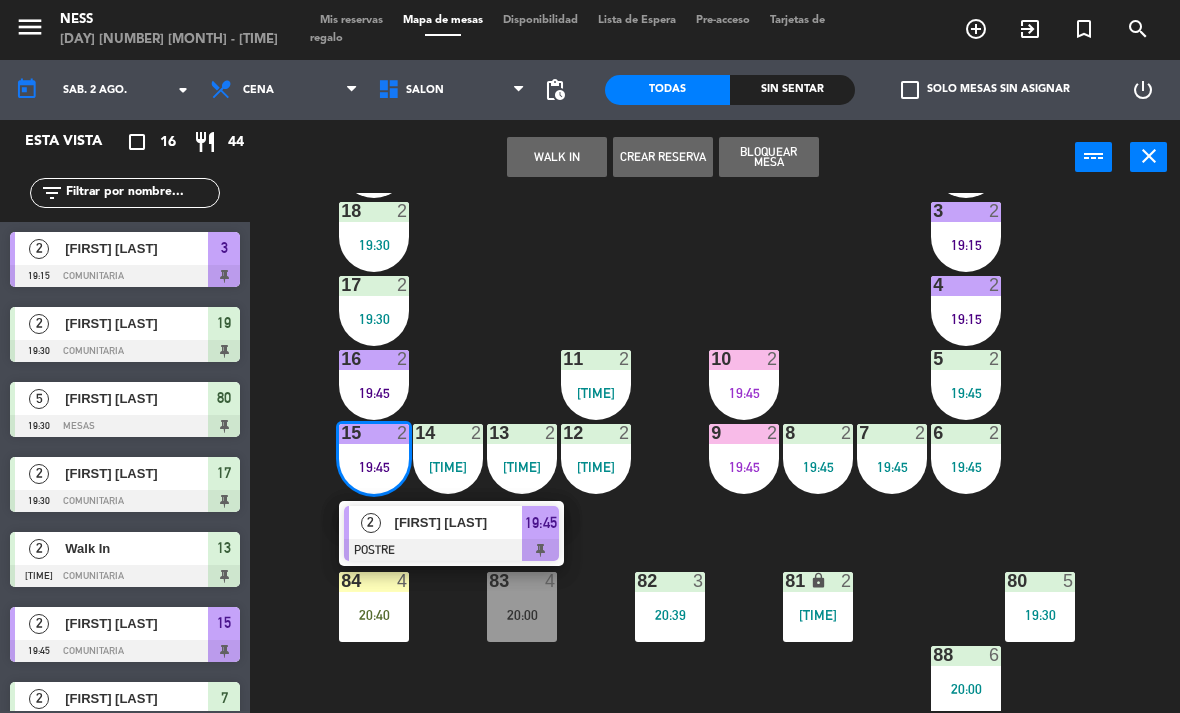 click on "[FIRST] [LAST]" at bounding box center (459, 522) 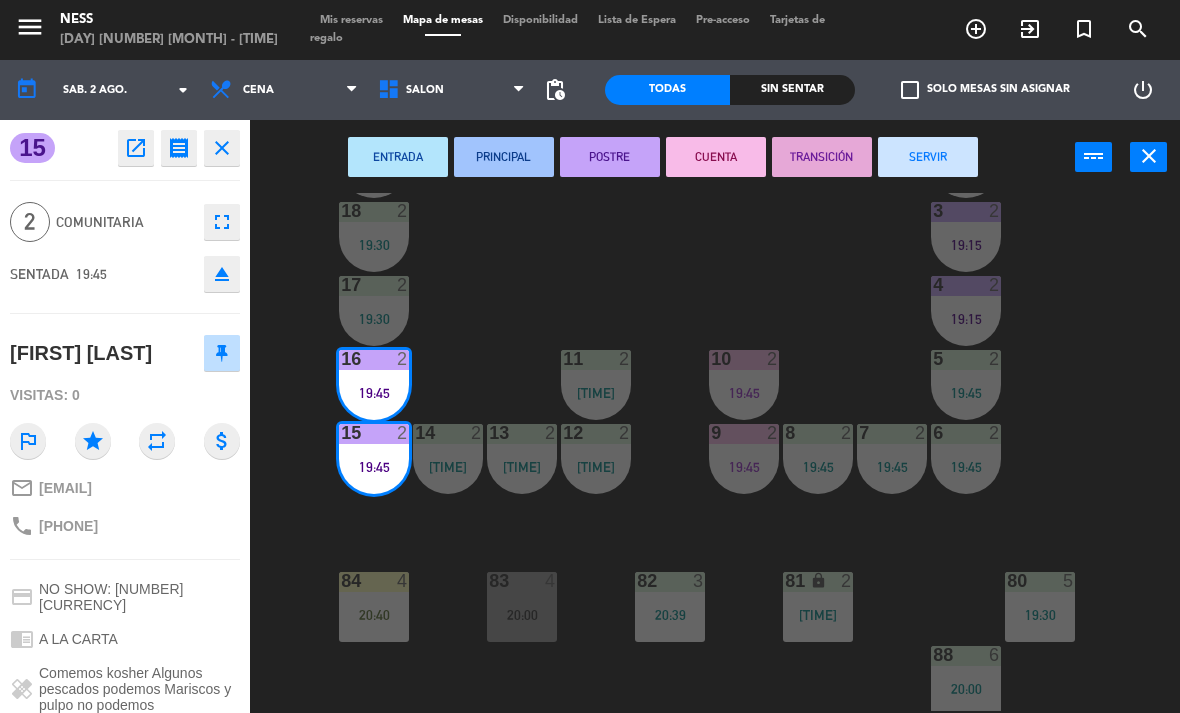 click on "SERVIR" at bounding box center [928, 157] 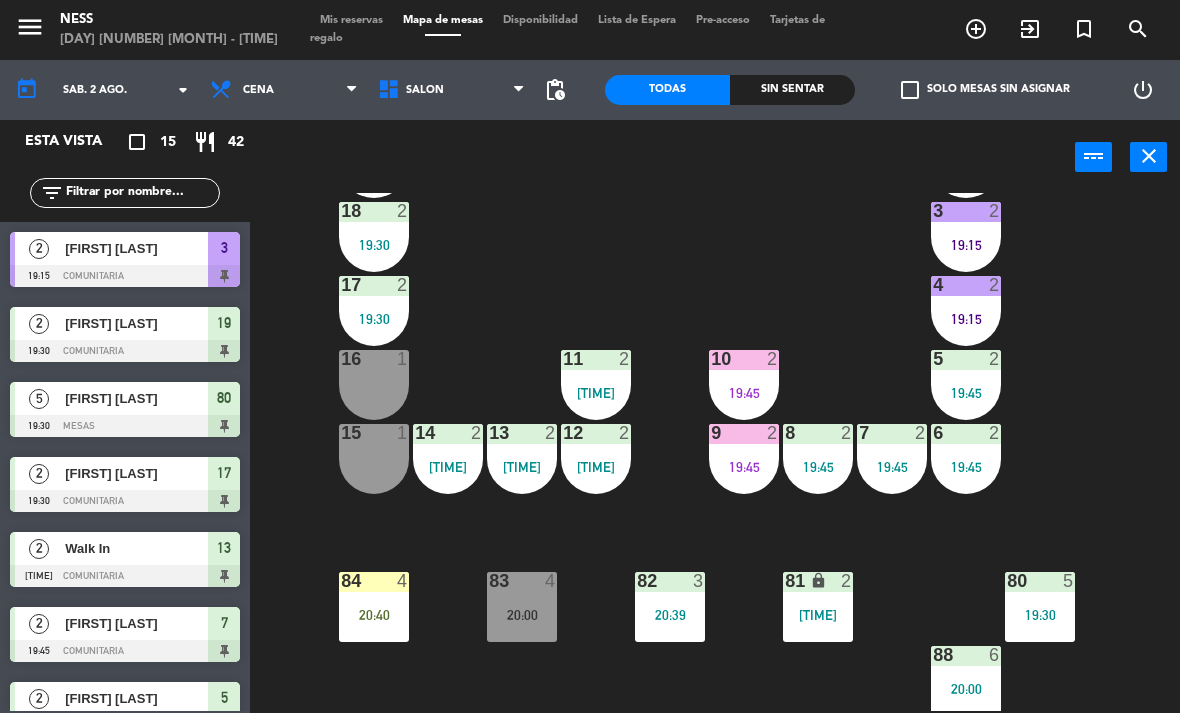 click on "13  2   19:43" at bounding box center (522, 459) 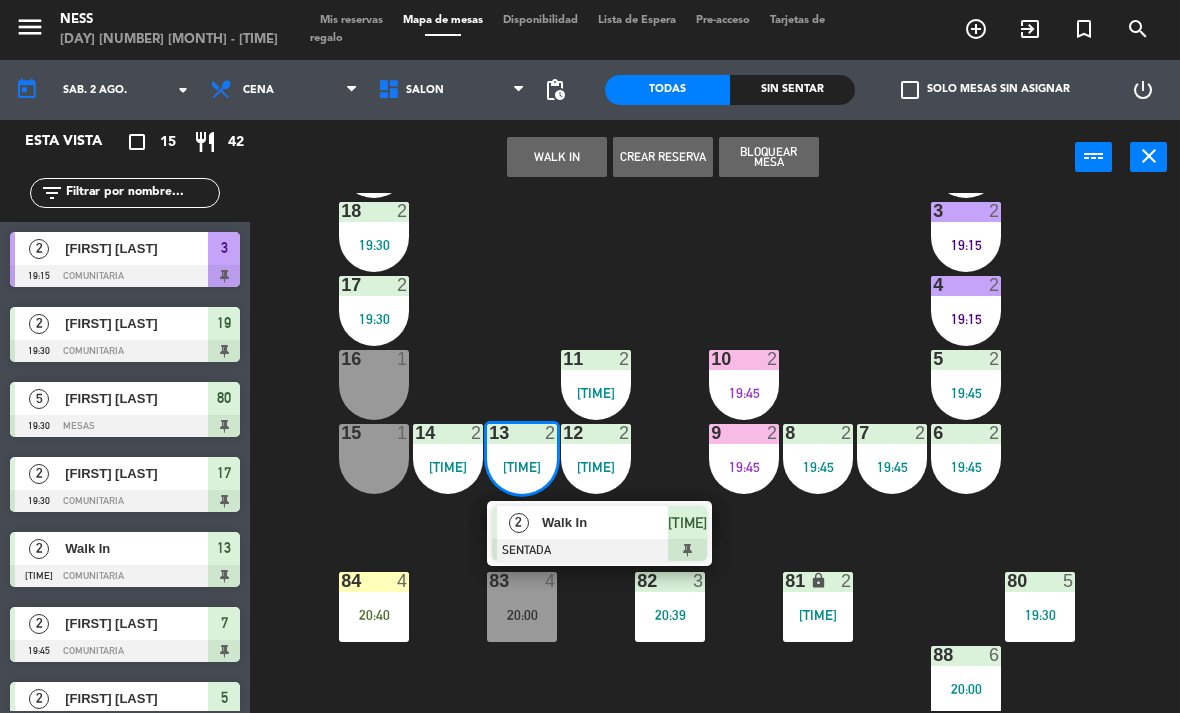 click at bounding box center [599, 550] 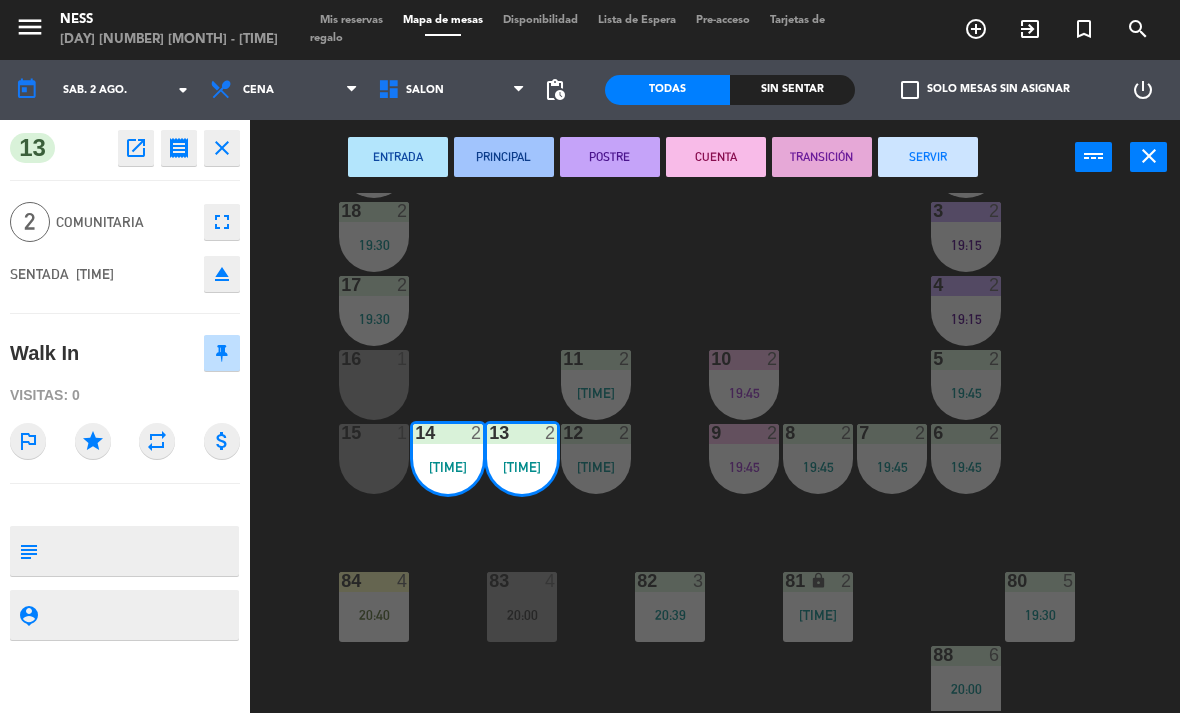 click on "SERVIR" at bounding box center [928, 157] 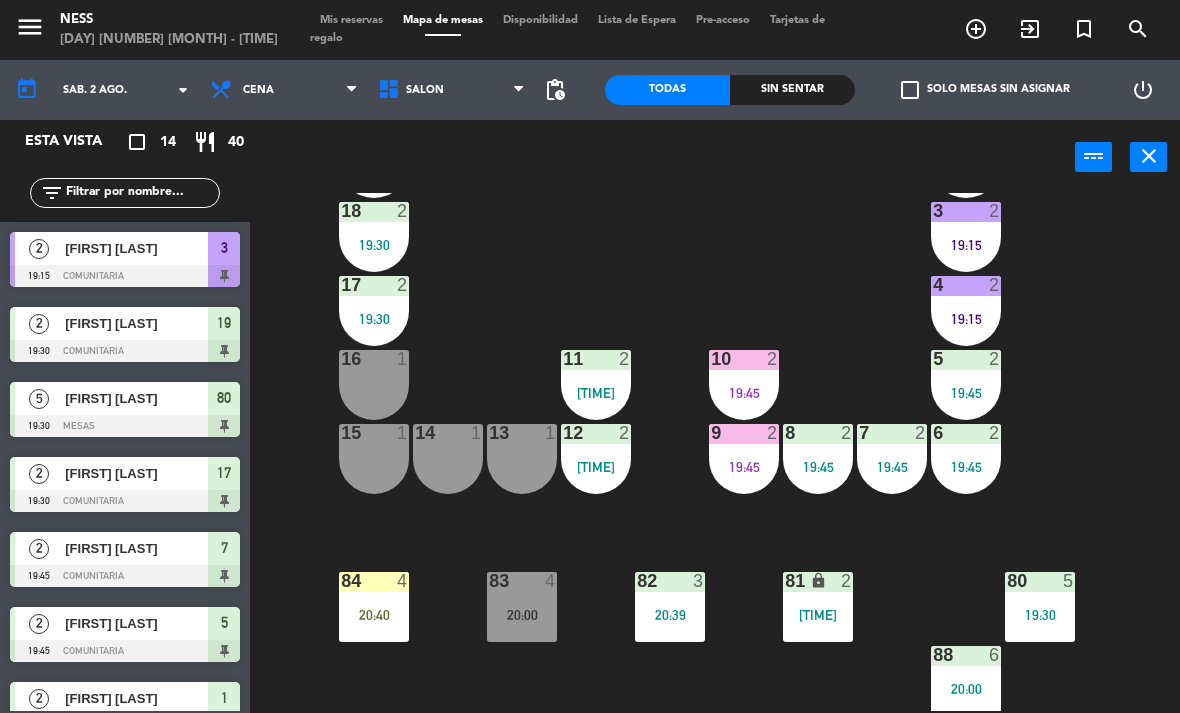 click on "9  2   19:45" at bounding box center [744, 459] 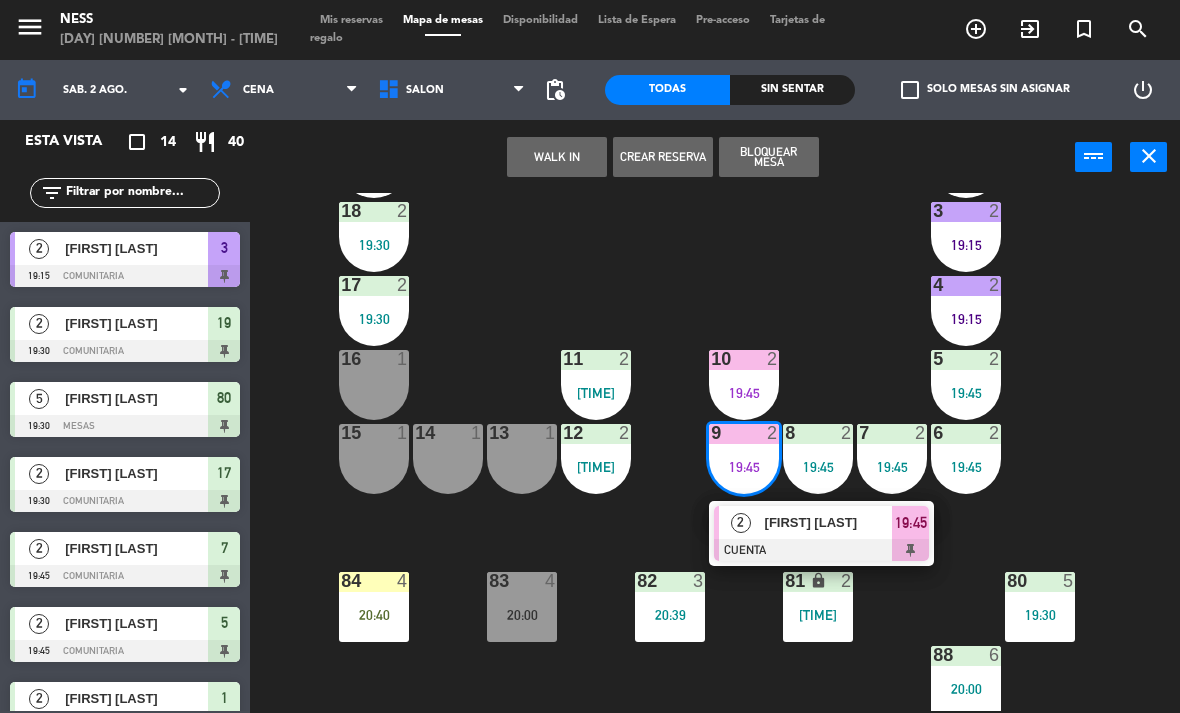 click at bounding box center (821, 550) 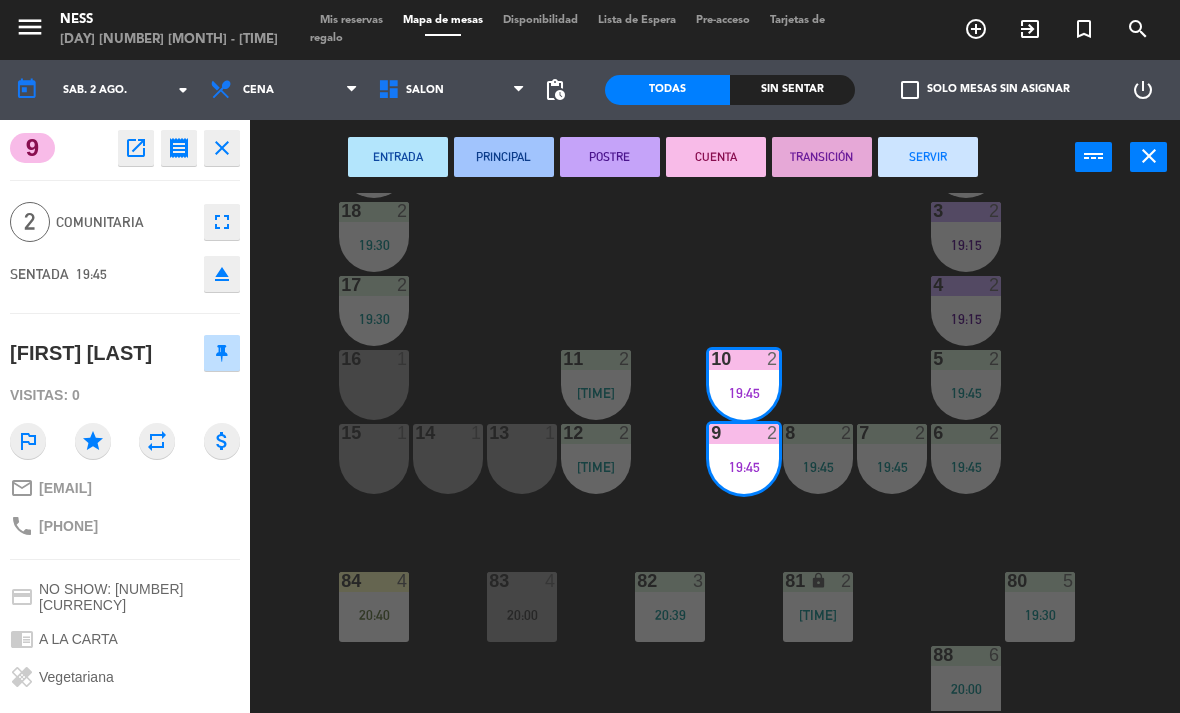 click on "SERVIR" at bounding box center [928, 157] 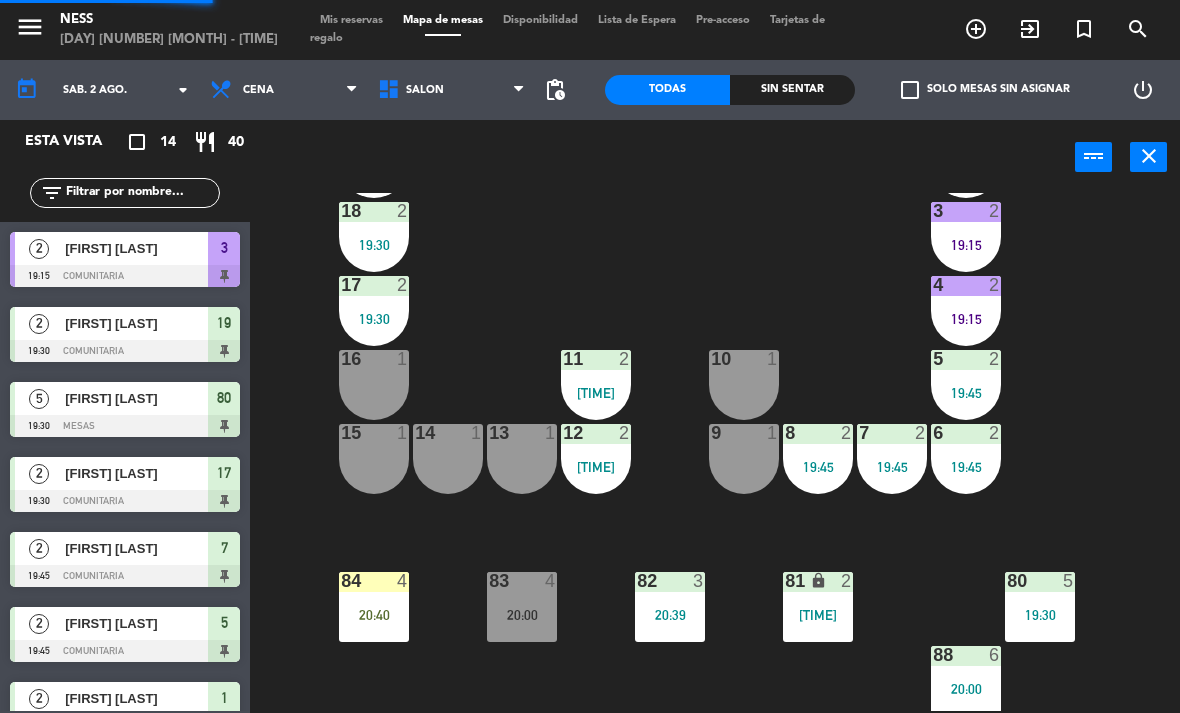 scroll, scrollTop: 0, scrollLeft: 0, axis: both 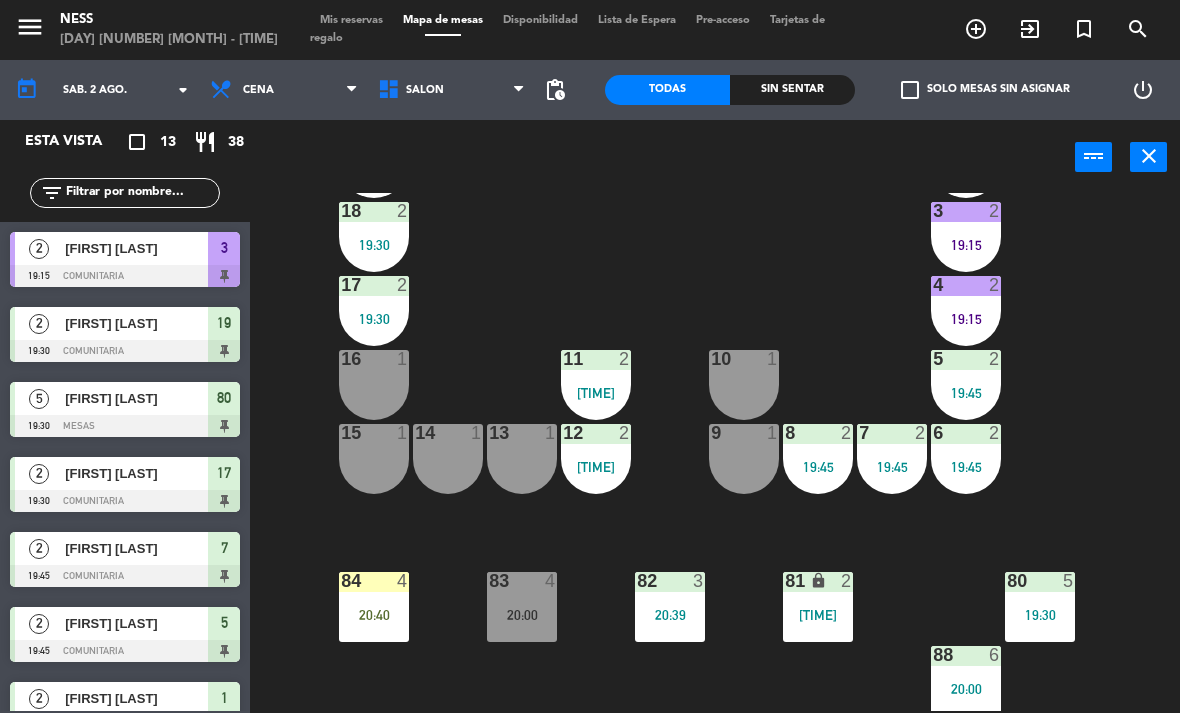click on "83  4   20:00" at bounding box center (522, 607) 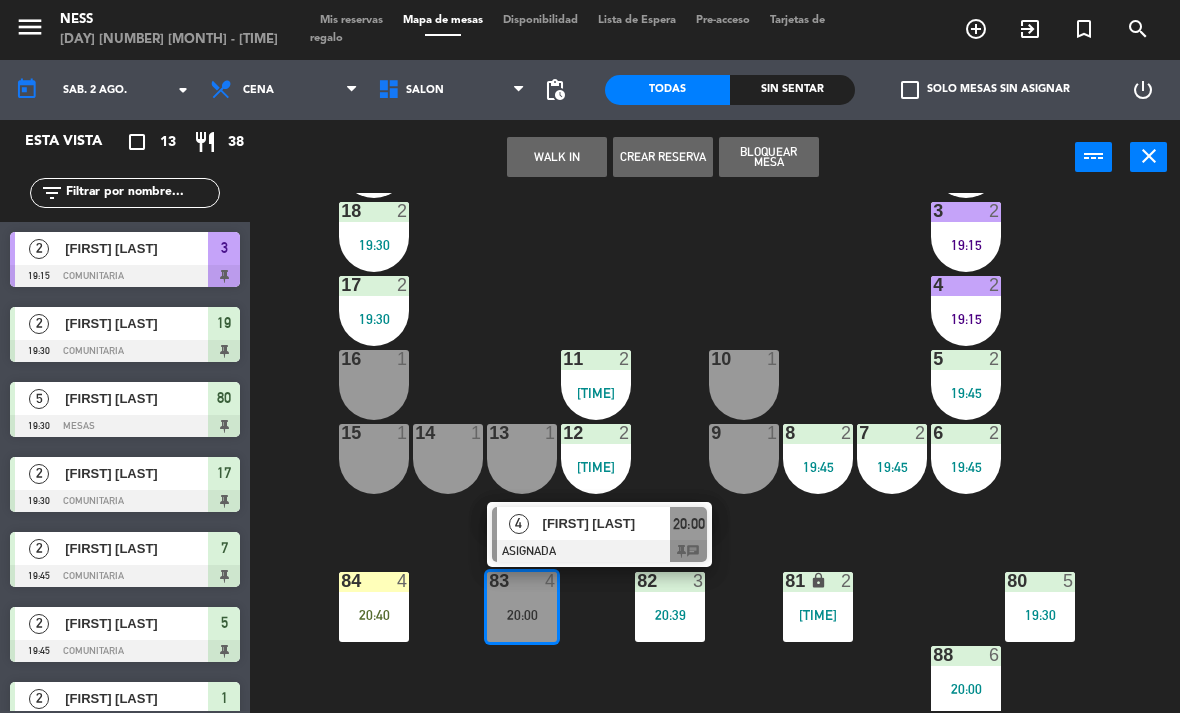 click on "20:00" at bounding box center [522, 615] 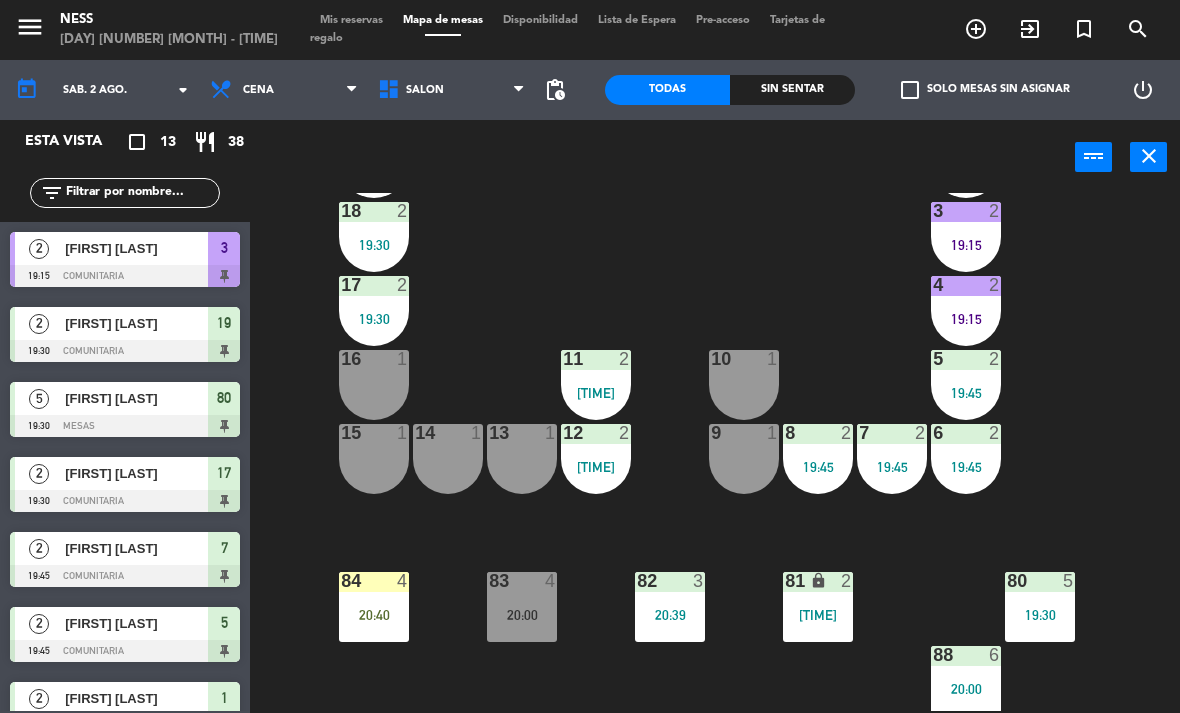click at bounding box center (522, 581) 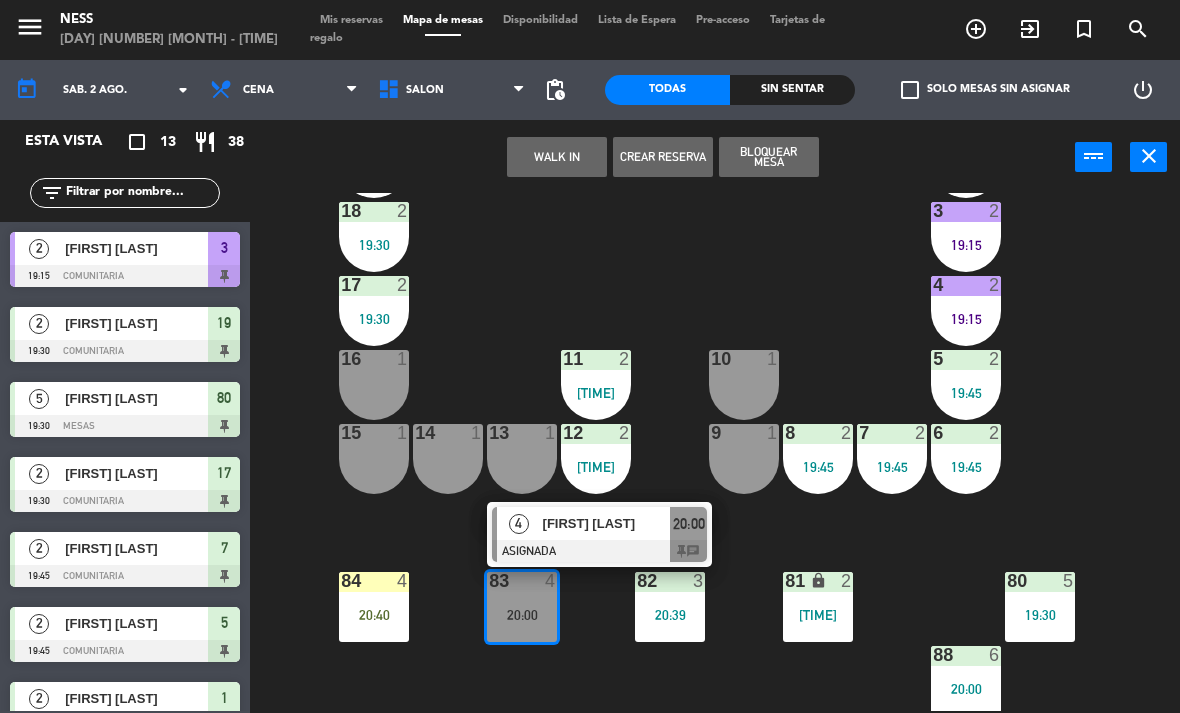 click on "[FIRST] [LAST]" at bounding box center (606, 523) 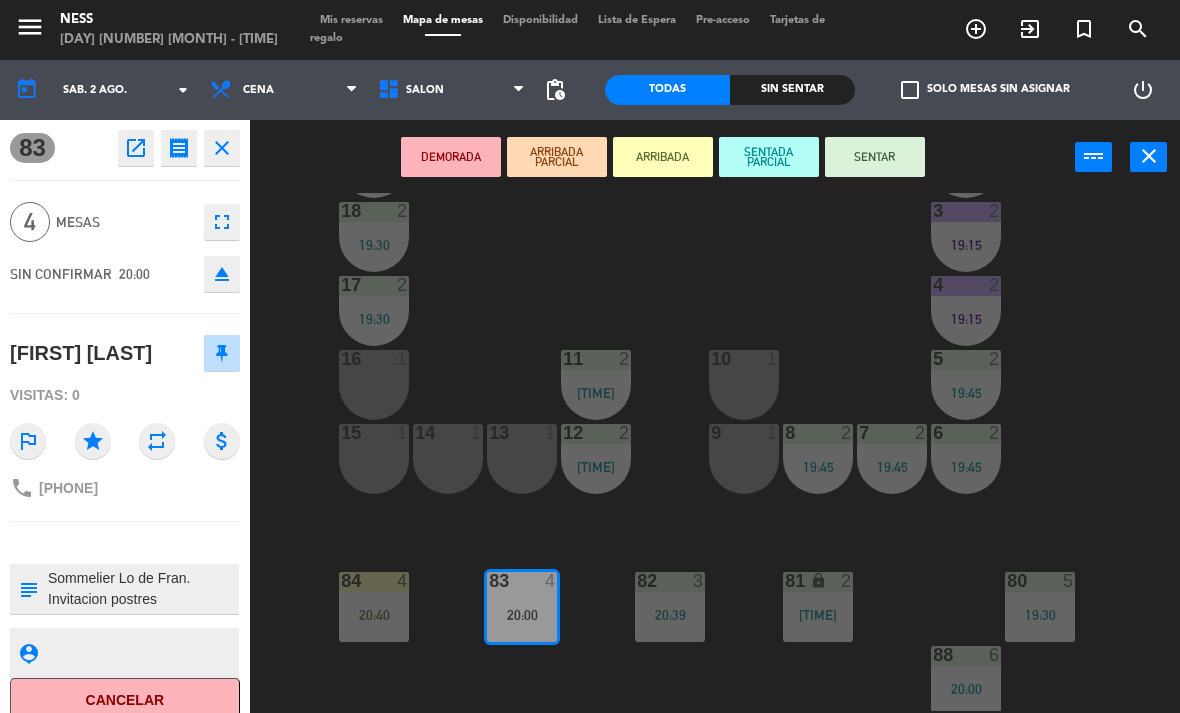click on "SENTAR" at bounding box center (875, 157) 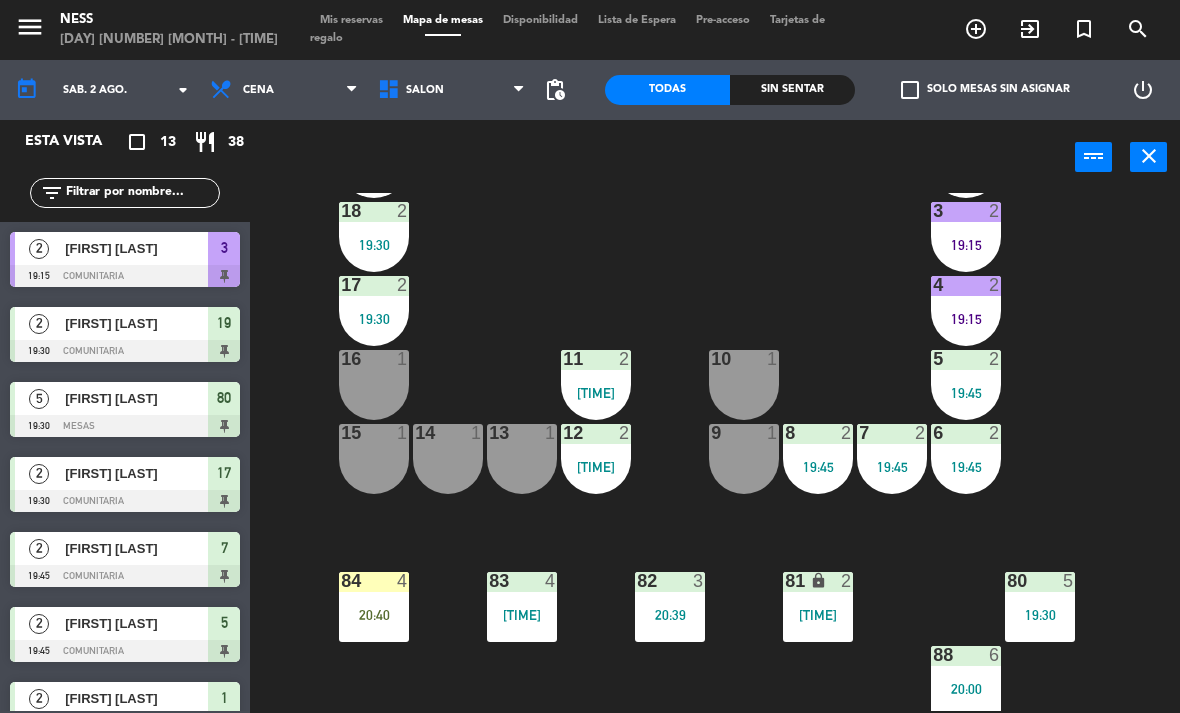 scroll, scrollTop: 0, scrollLeft: 0, axis: both 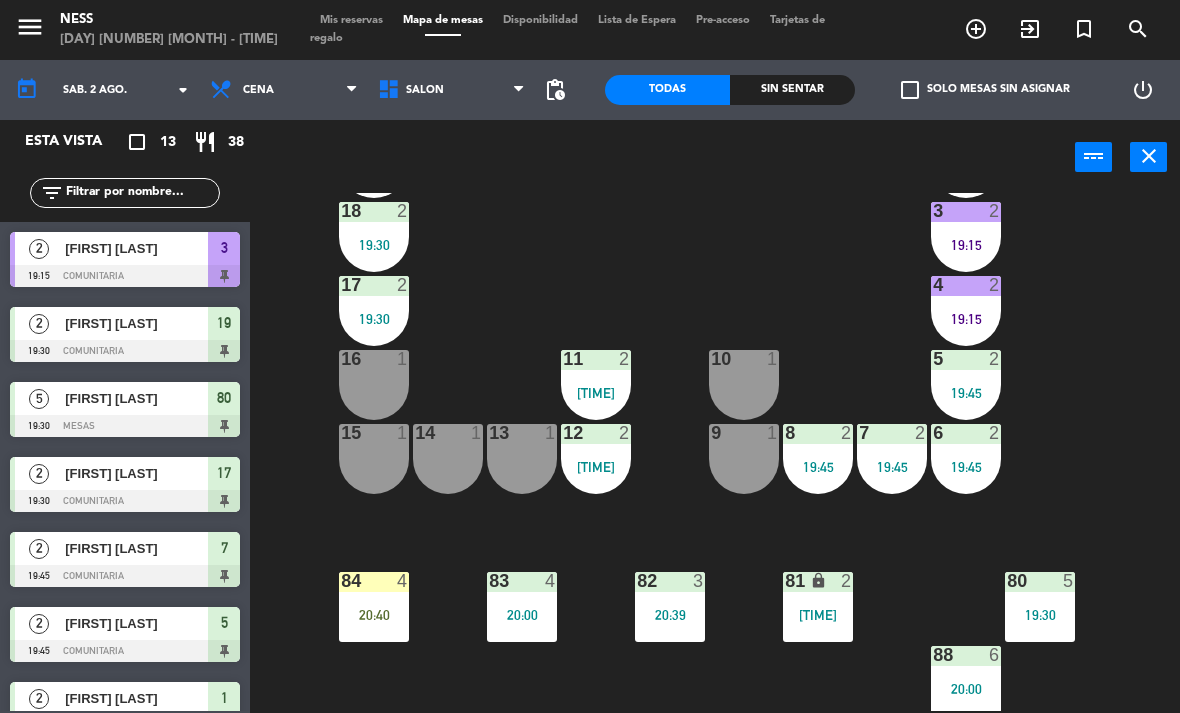 click on "19:15" at bounding box center (966, 245) 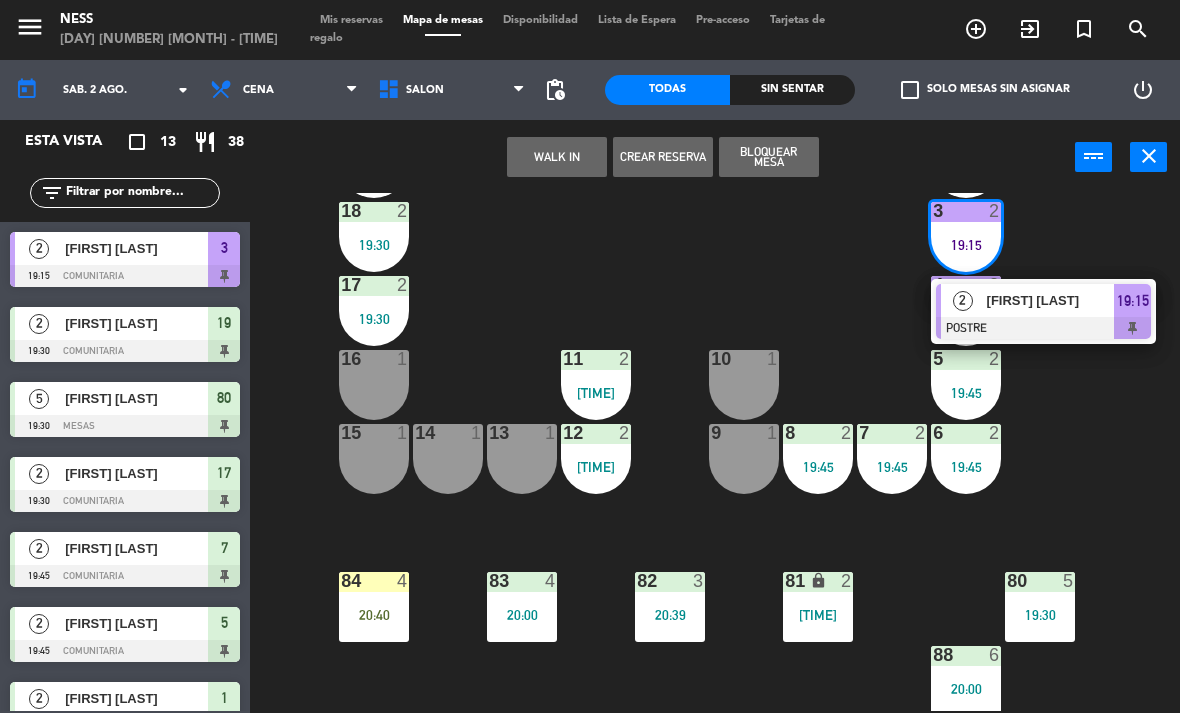 click on "[FIRST] [LAST]" at bounding box center [1051, 300] 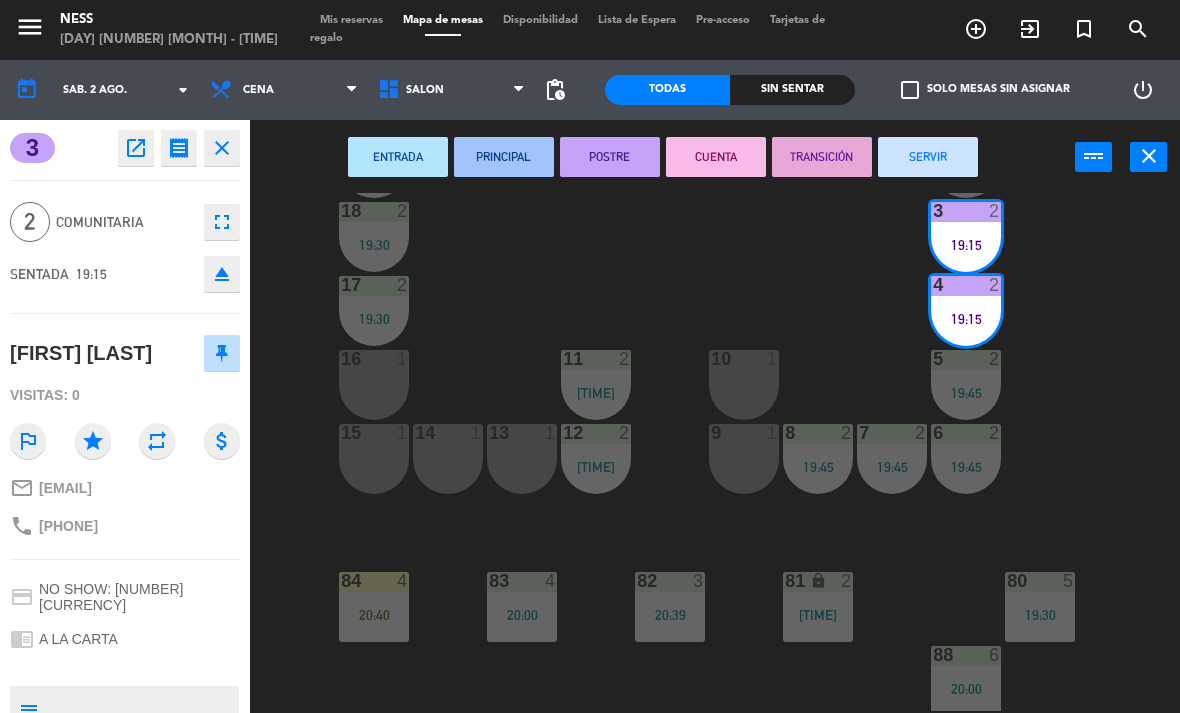 click on "CUENTA" at bounding box center (716, 157) 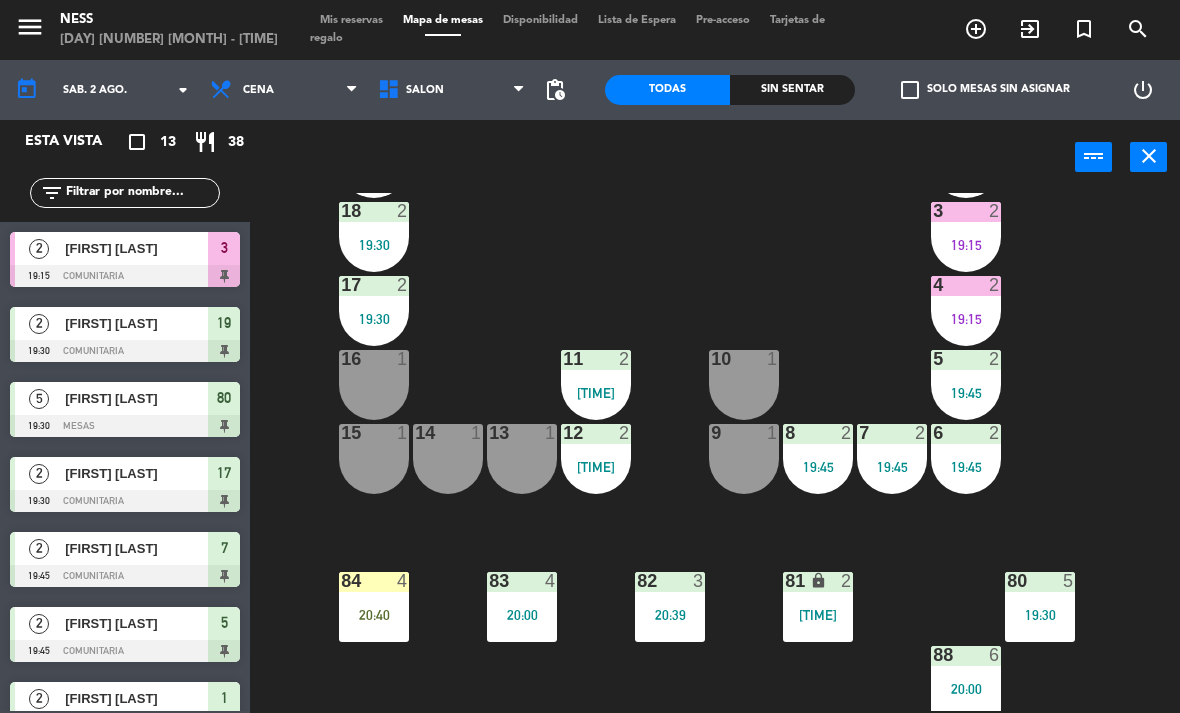 click on "add_circle_outline" at bounding box center [976, 29] 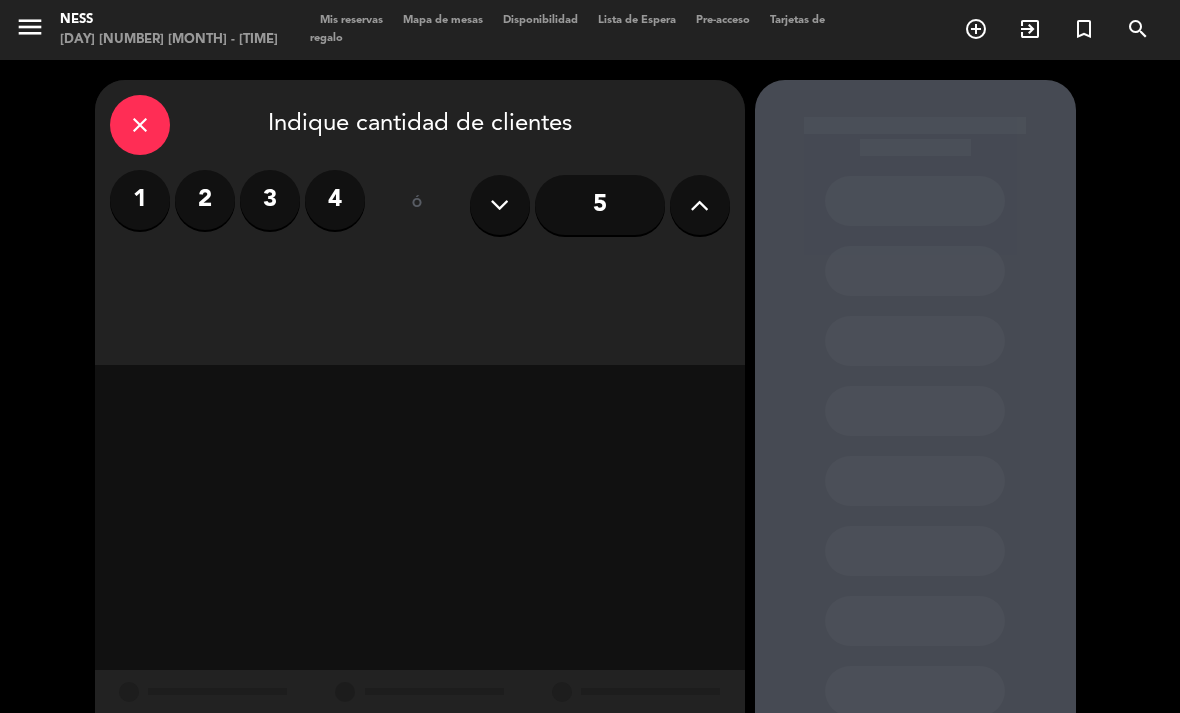 click on "close" at bounding box center (140, 125) 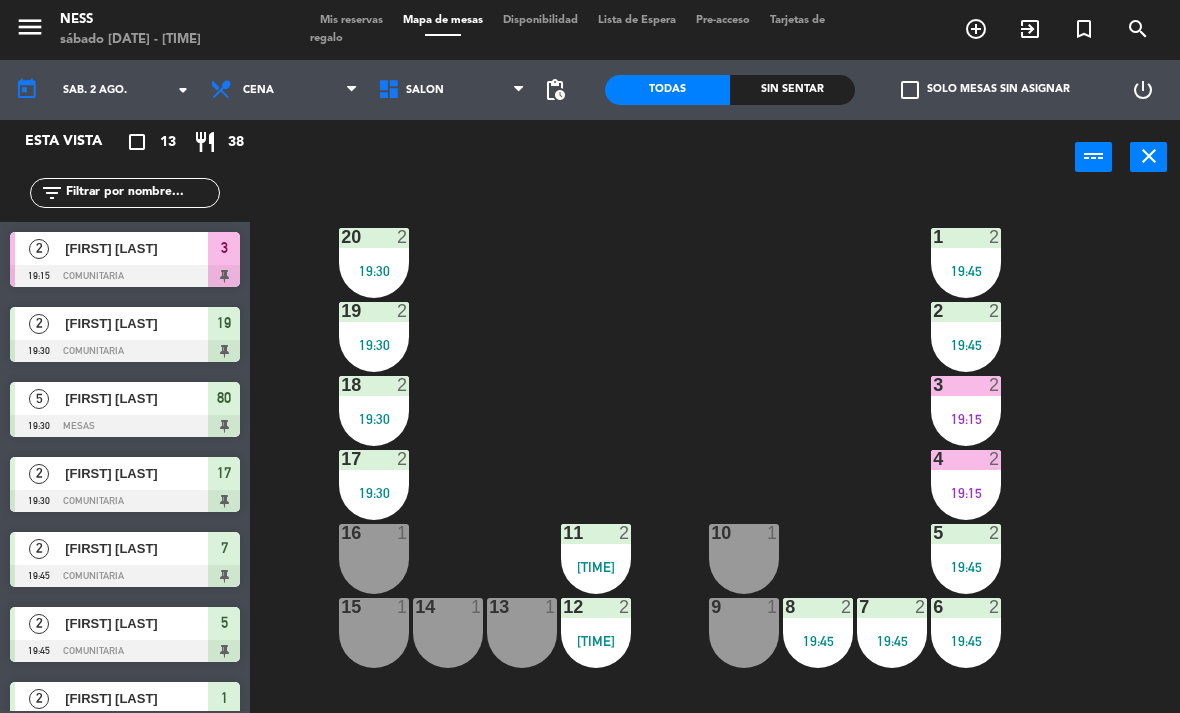 click on "20  2   19:30  1  2   19:45  19  2   19:30  2  2   19:45  18  2   19:30  3  2   19:15  17  2   19:30  4  2   19:15  16  1  11  2   20:11  10  1  5  2   19:45  12  2   20:11  14  1  13  1  15  1  9  1  8  2   19:45  7  2   19:45  6  2   19:45  84  4   20:40  83  4   20:00  82  3   20:39  81 lock  2   20:31  80  5   19:30  88  6   20:00" 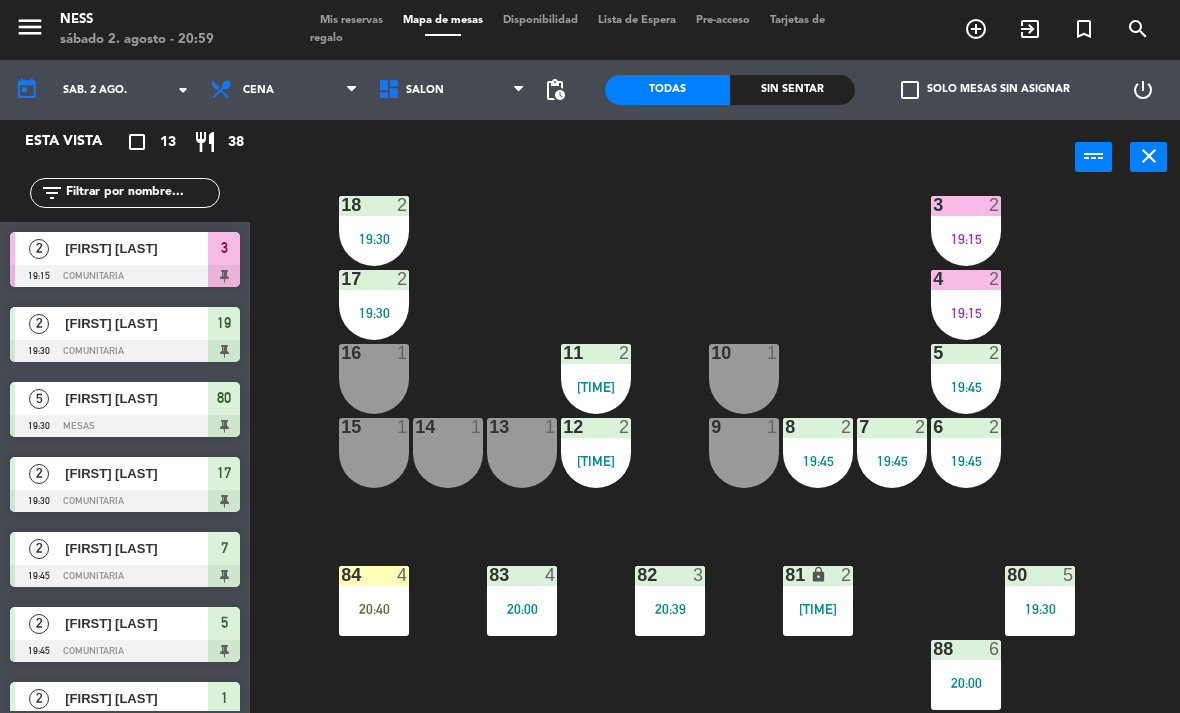 scroll, scrollTop: 180, scrollLeft: 0, axis: vertical 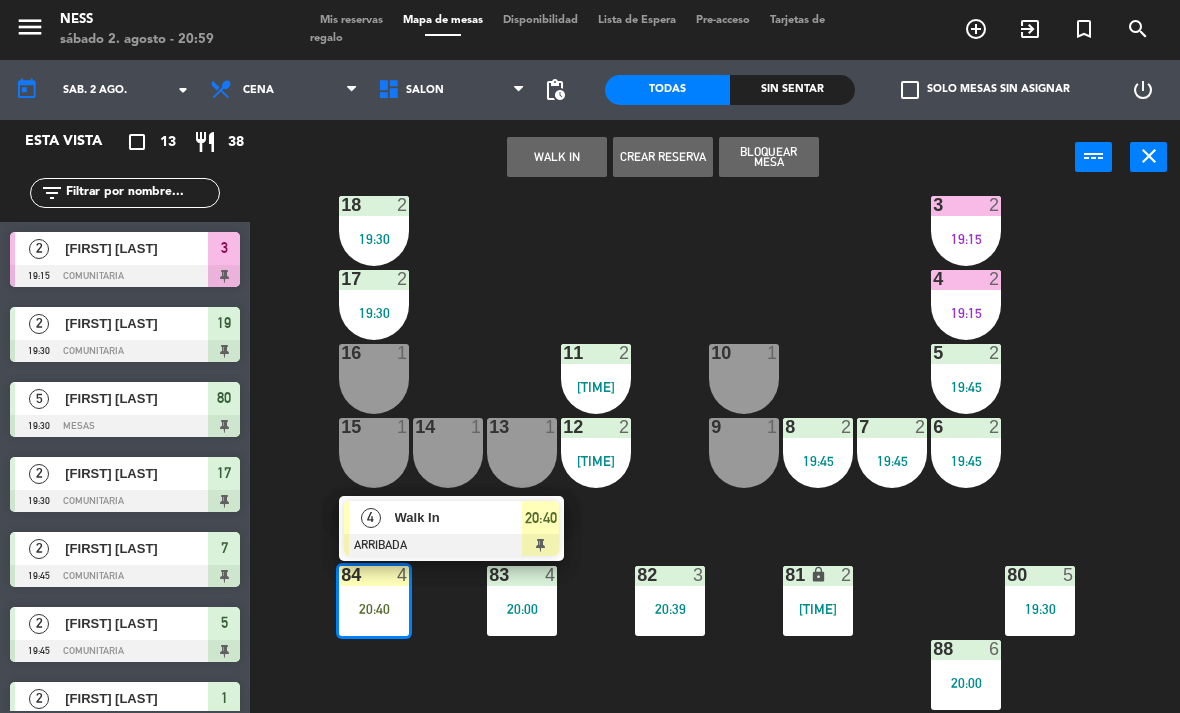 click at bounding box center (451, 545) 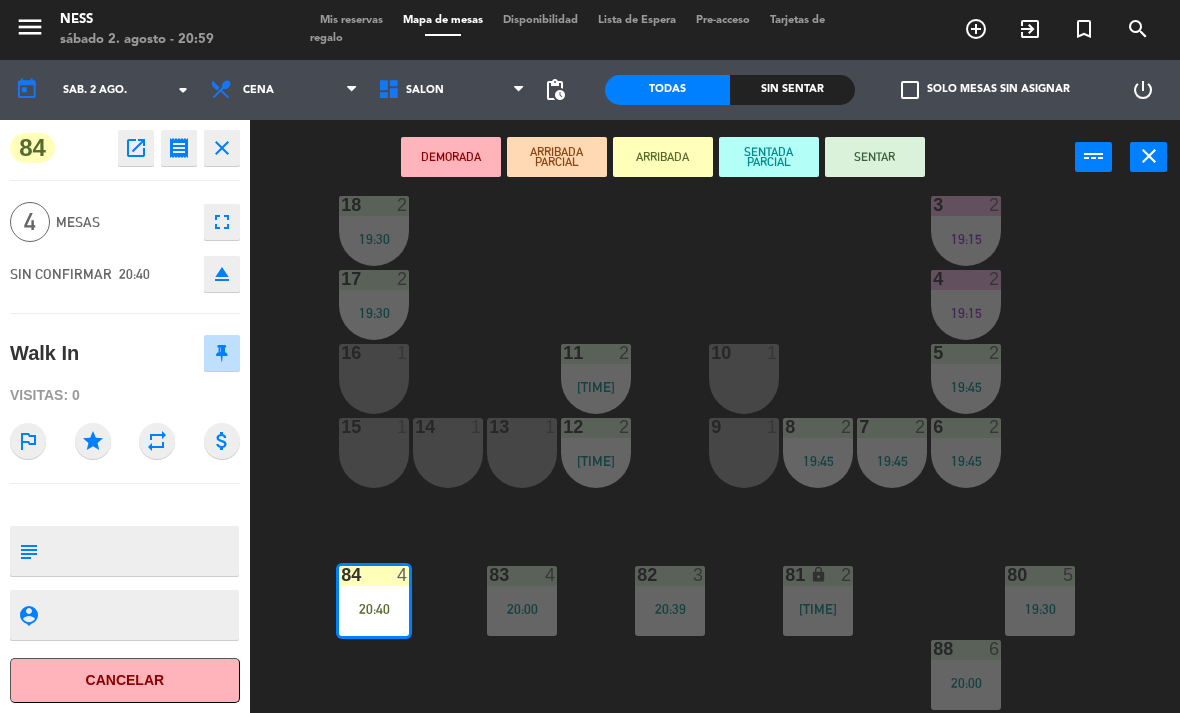 click on "SENTAR" at bounding box center (875, 157) 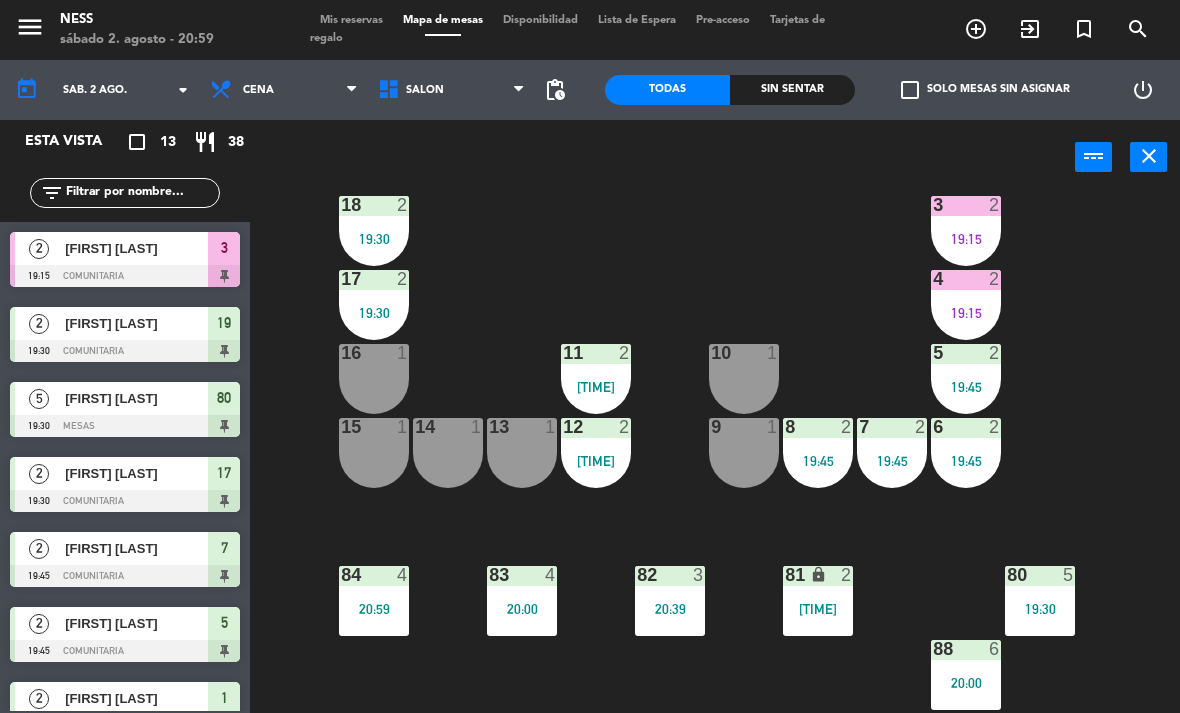 scroll, scrollTop: 0, scrollLeft: 0, axis: both 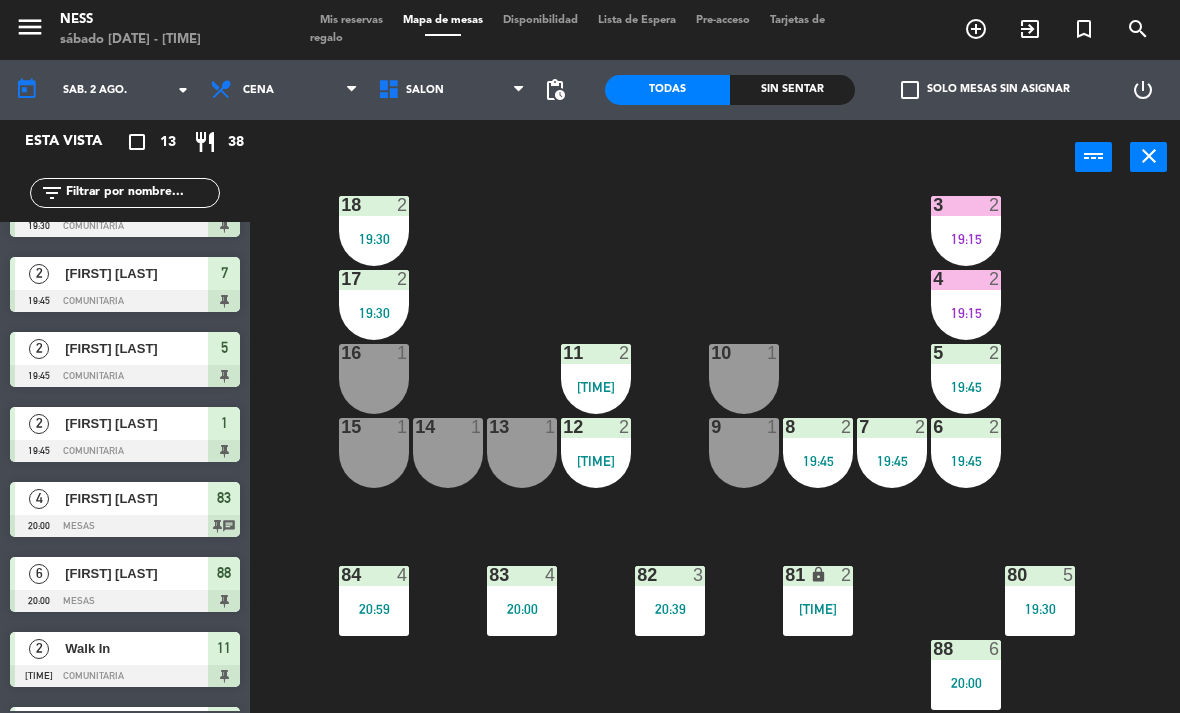 click on "10  1" at bounding box center (744, 379) 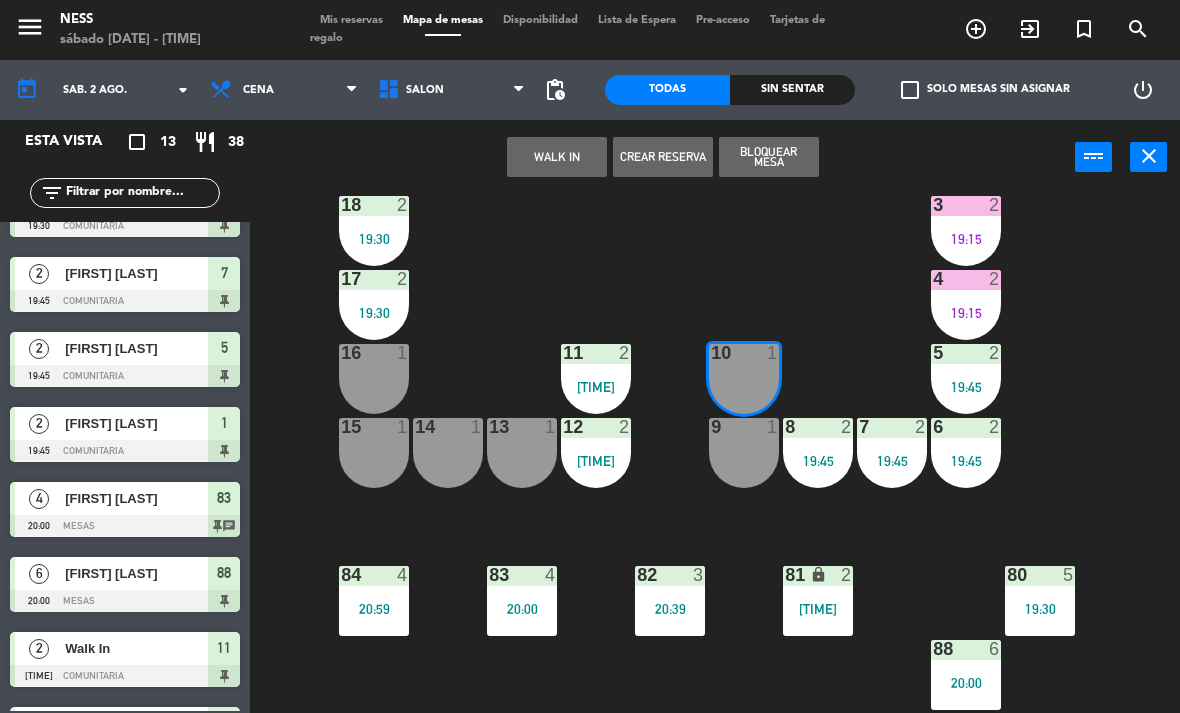 click on "WALK IN" at bounding box center [557, 157] 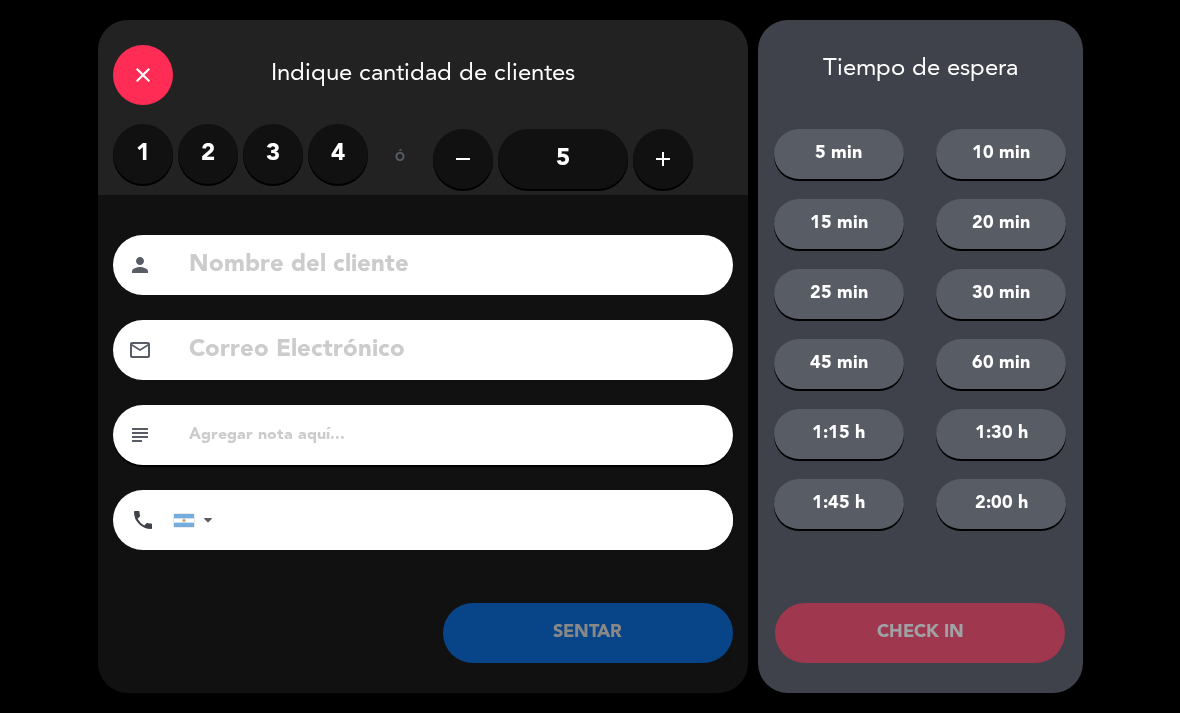 click on "2" at bounding box center (208, 154) 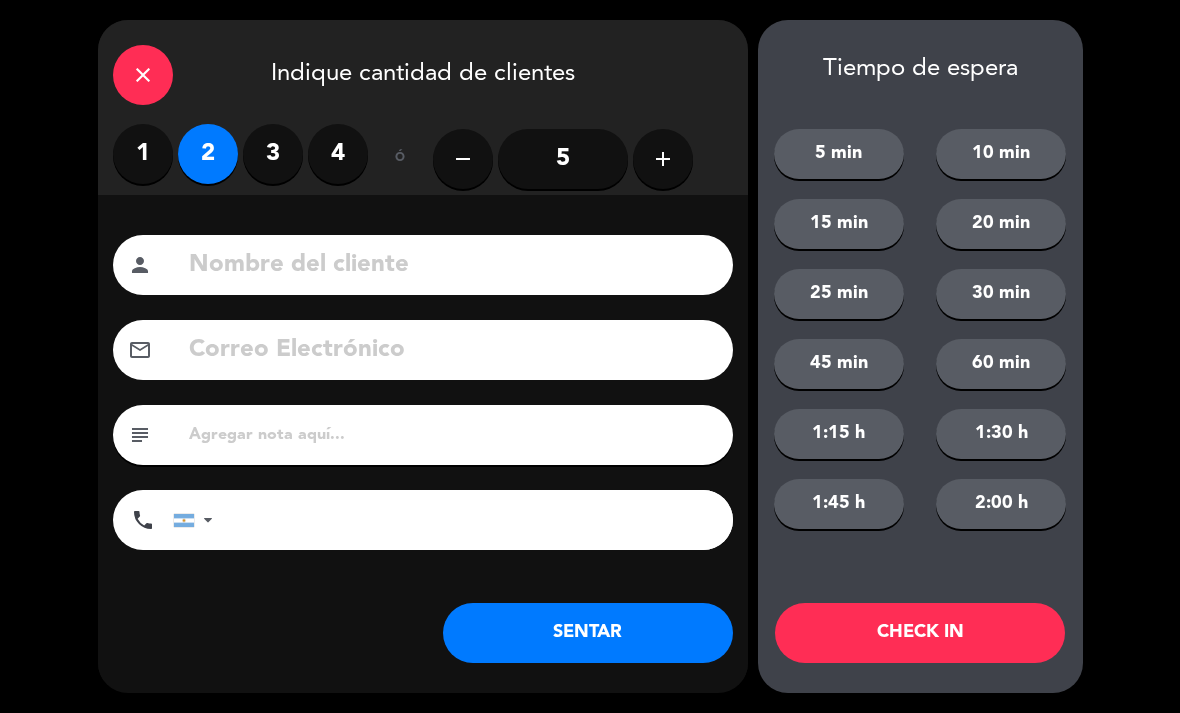 click on "SENTAR" 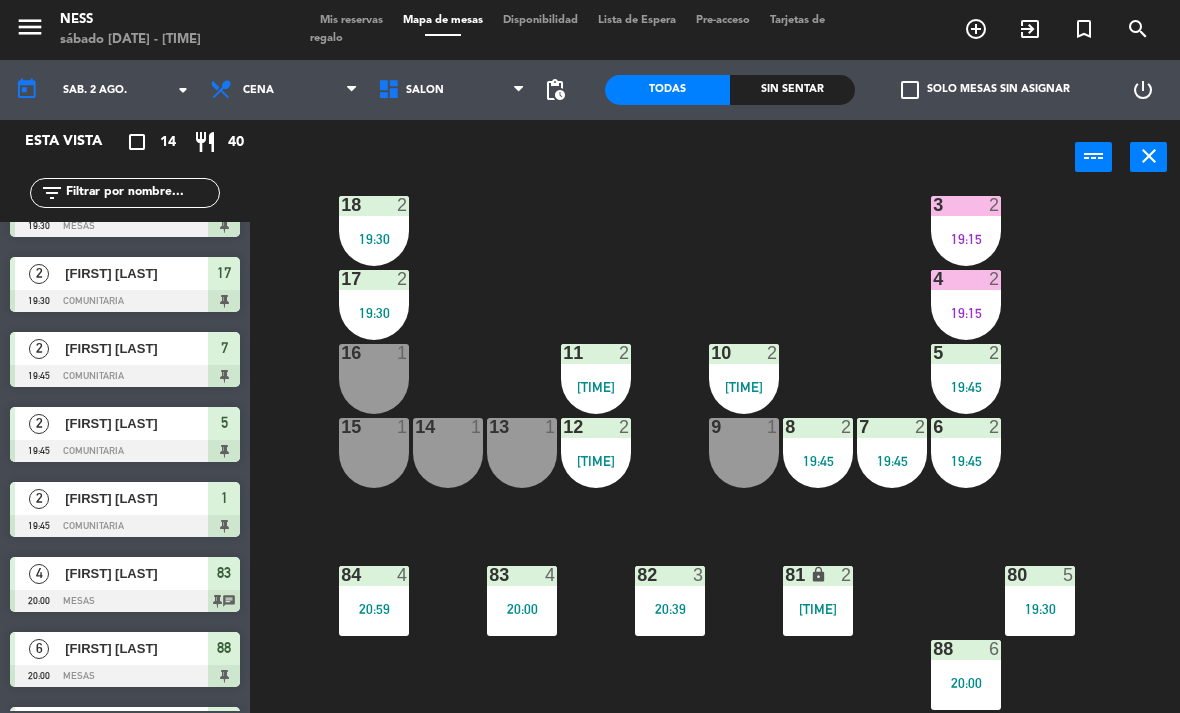 scroll, scrollTop: 0, scrollLeft: 0, axis: both 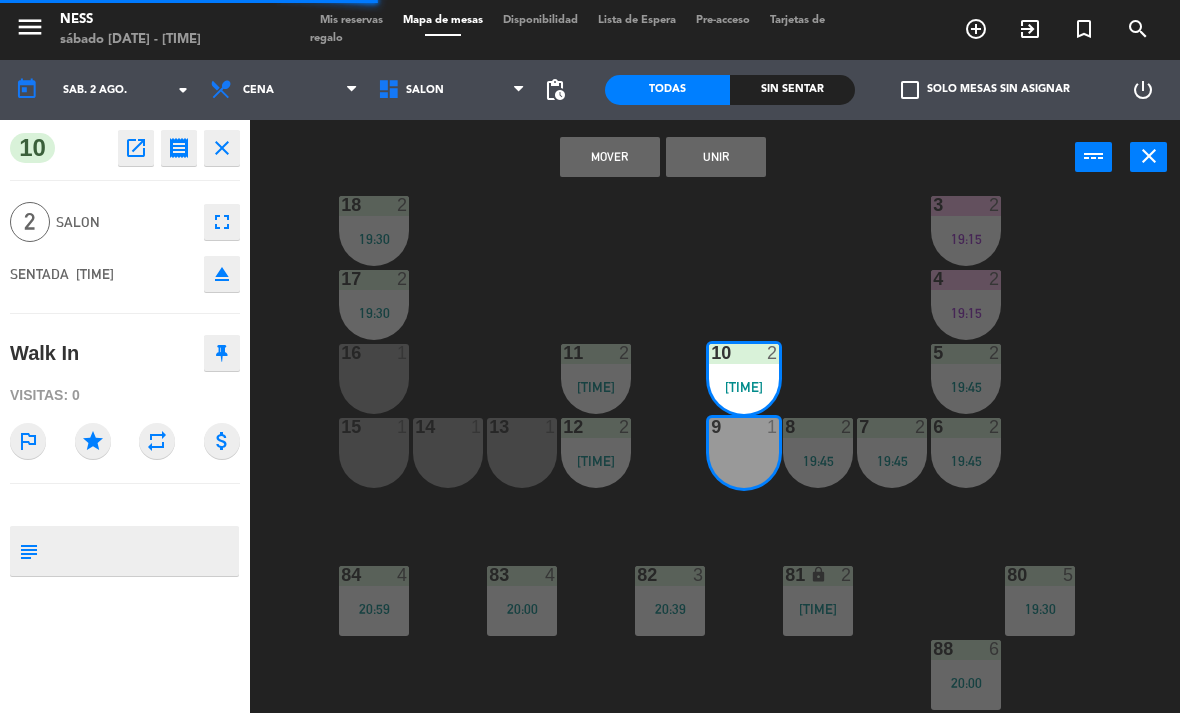 click on "Unir" at bounding box center [716, 157] 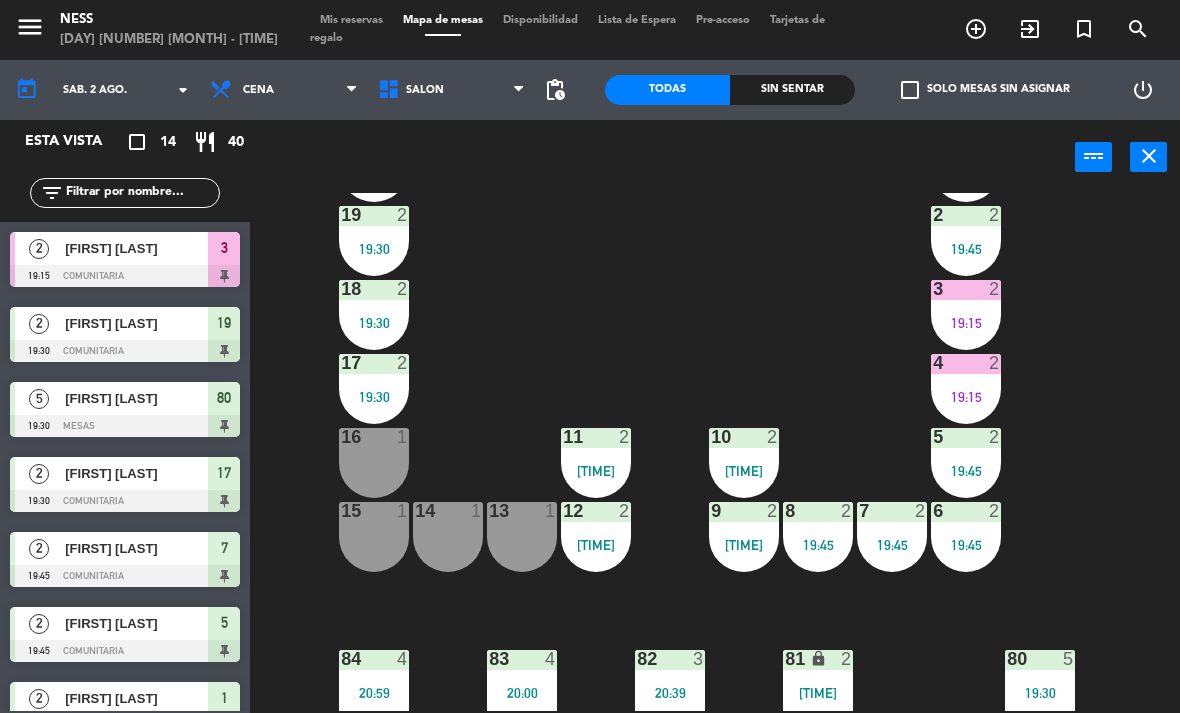 scroll, scrollTop: 96, scrollLeft: 0, axis: vertical 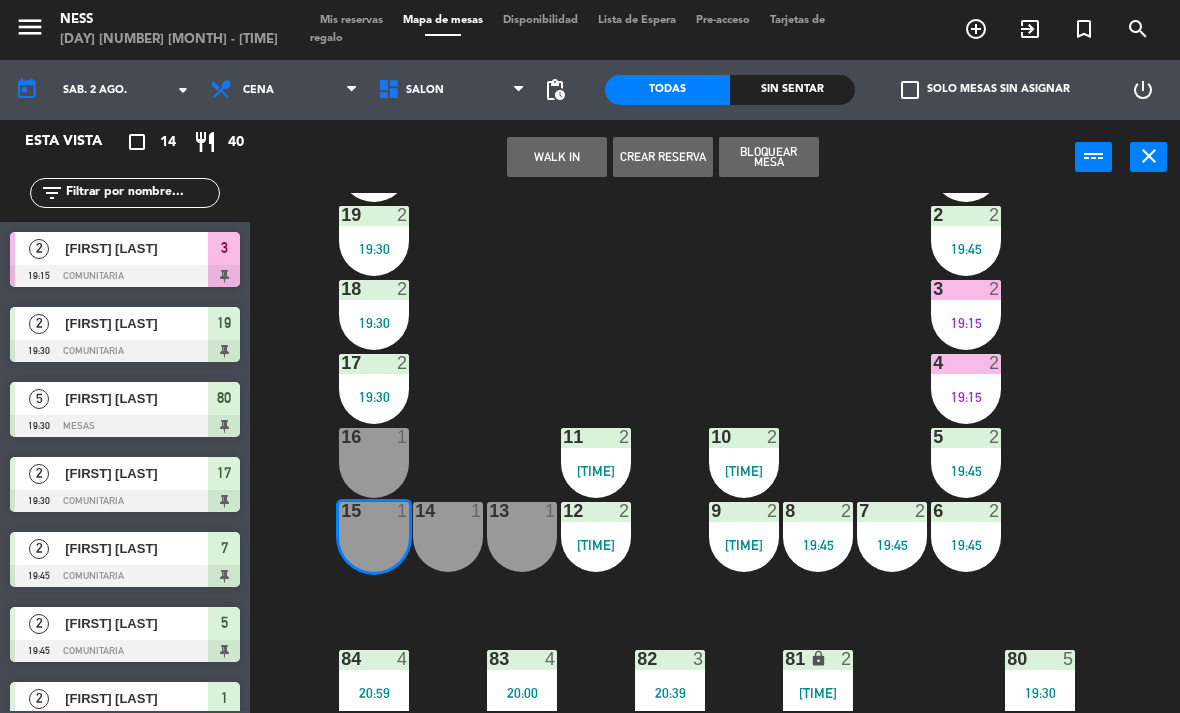 click on "WALK IN" at bounding box center (557, 157) 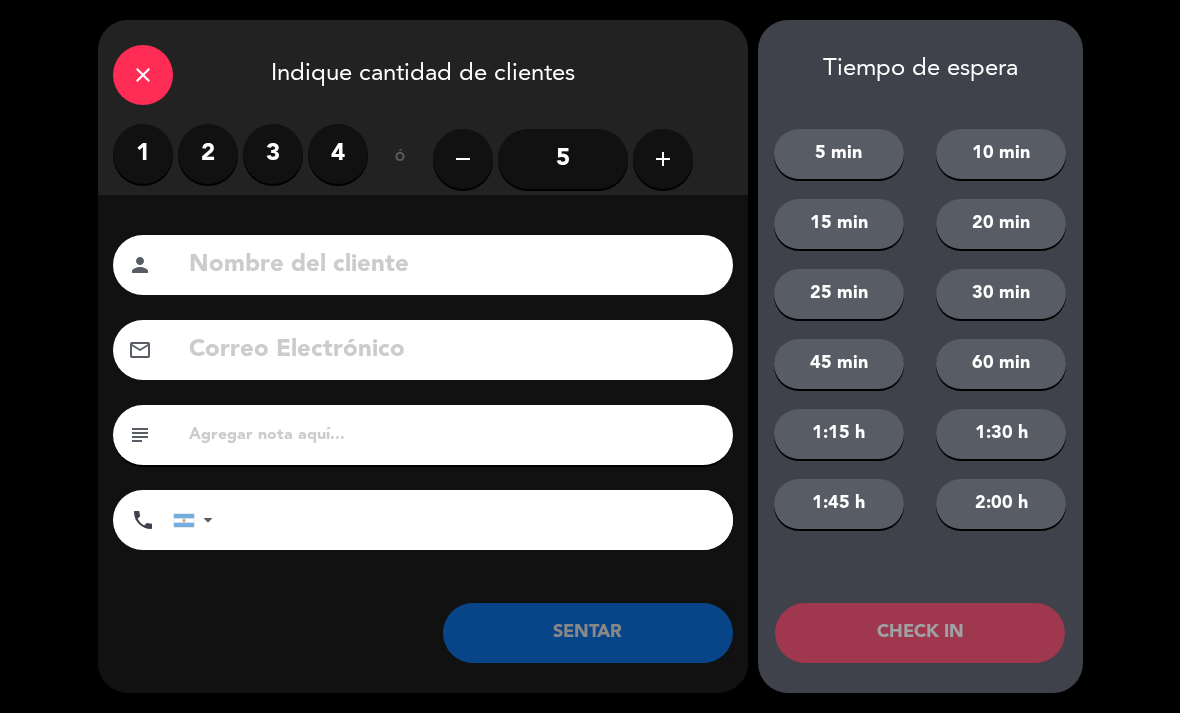click on "2" at bounding box center [208, 154] 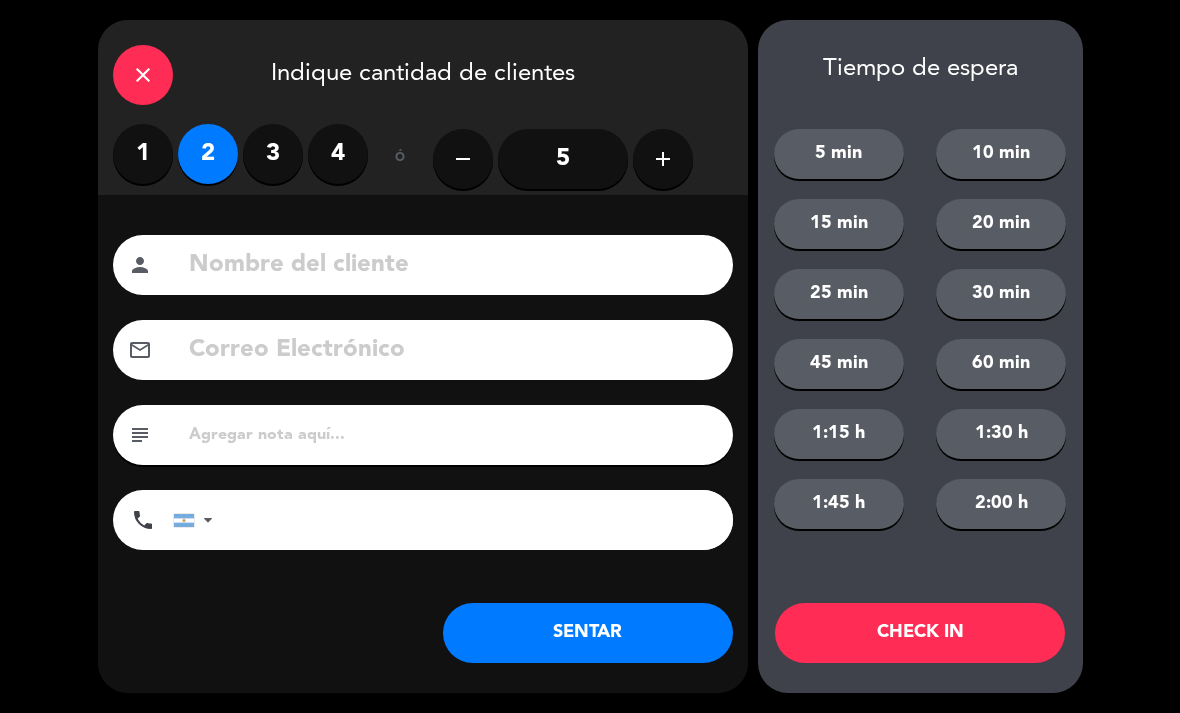 click on "SENTAR" 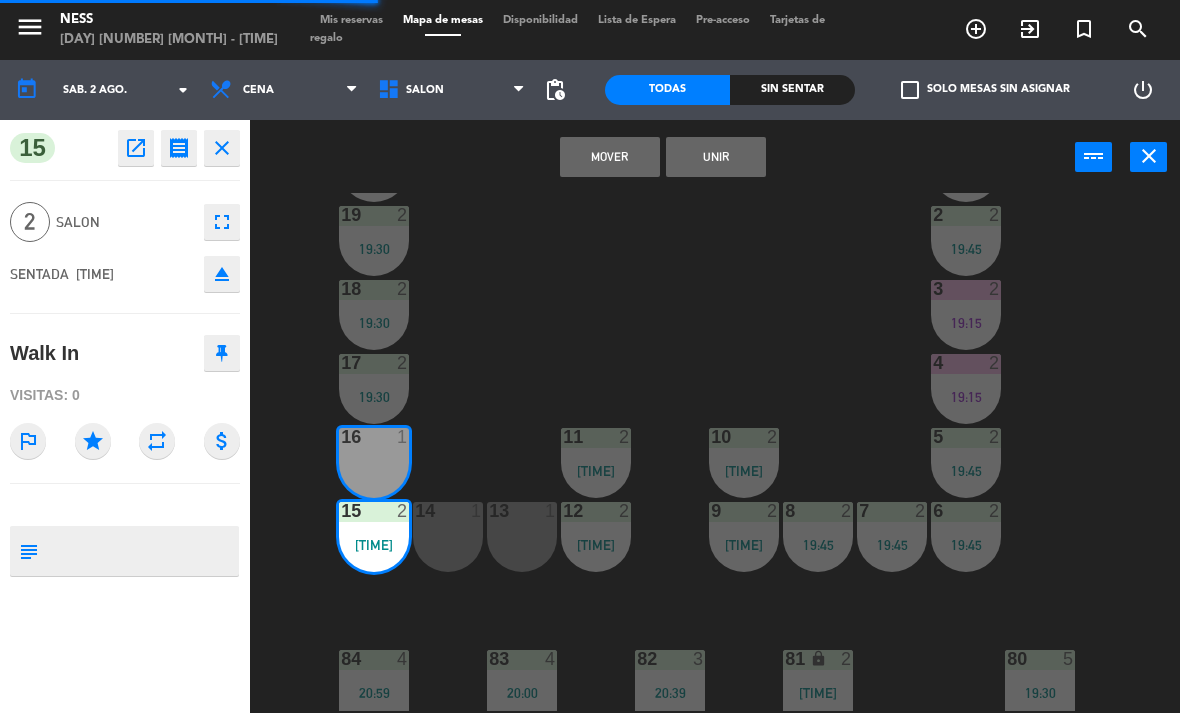click on "Unir" at bounding box center (716, 157) 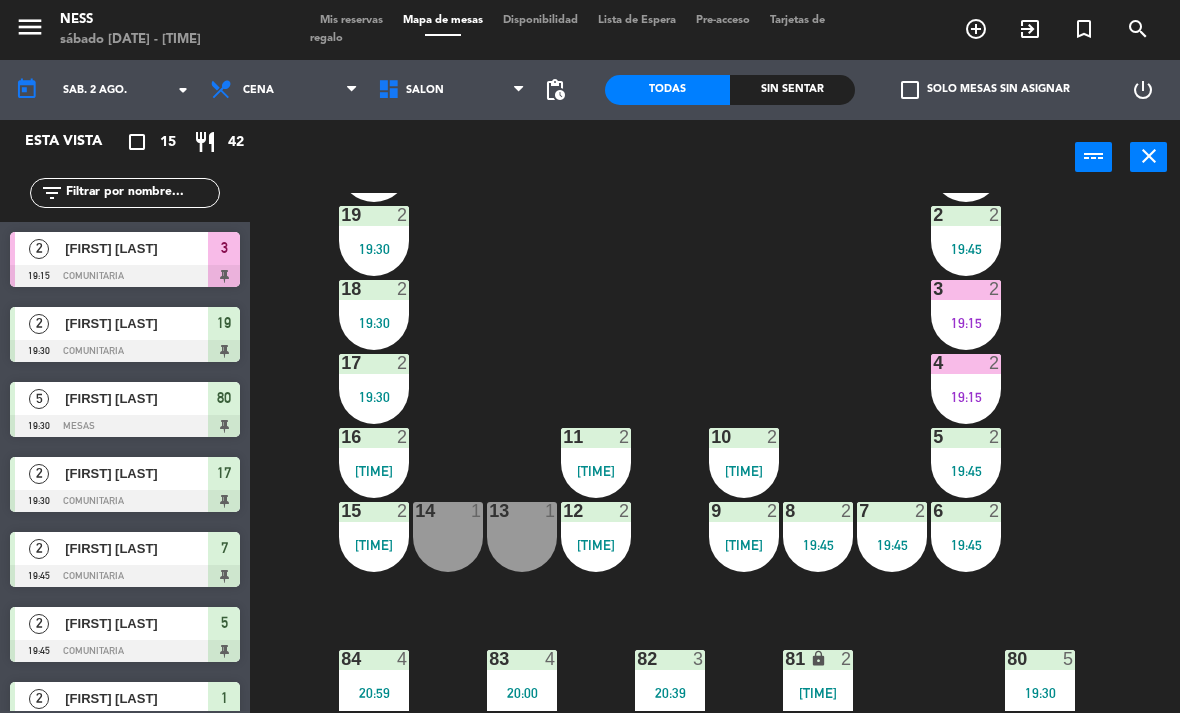 click on "17  2   19:30" at bounding box center [374, 389] 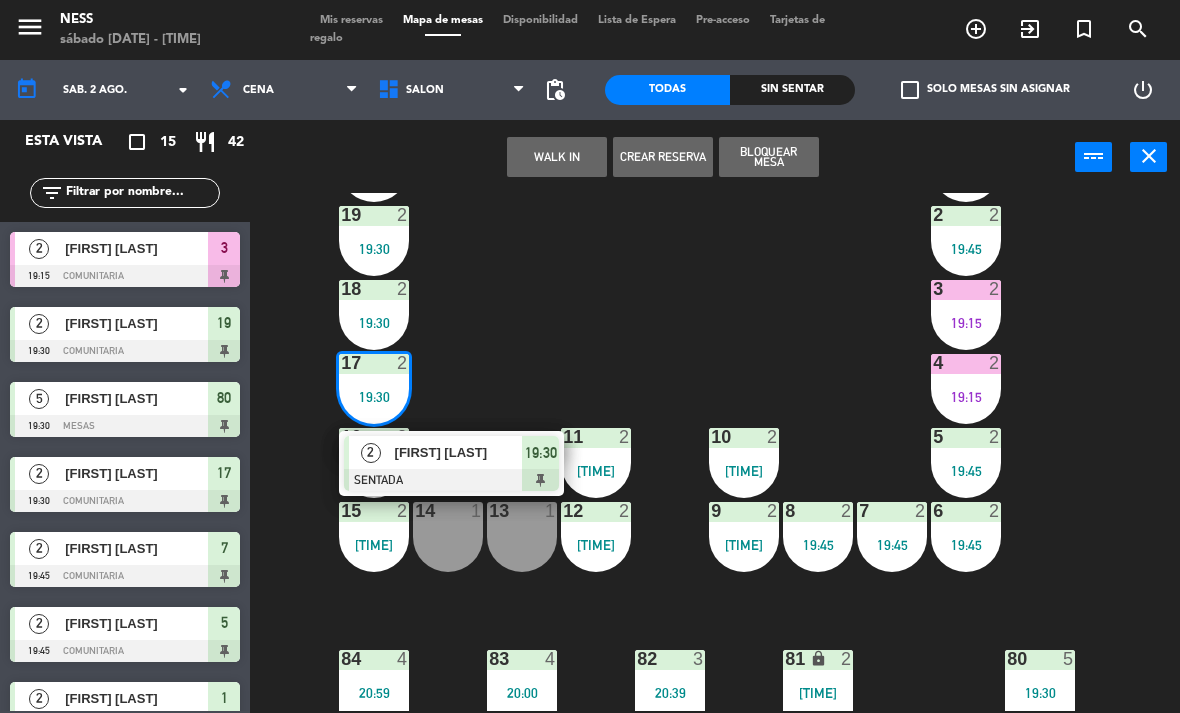 click on "2   [FIRST] [LAST]   SENTADA  19:30" at bounding box center [451, 463] 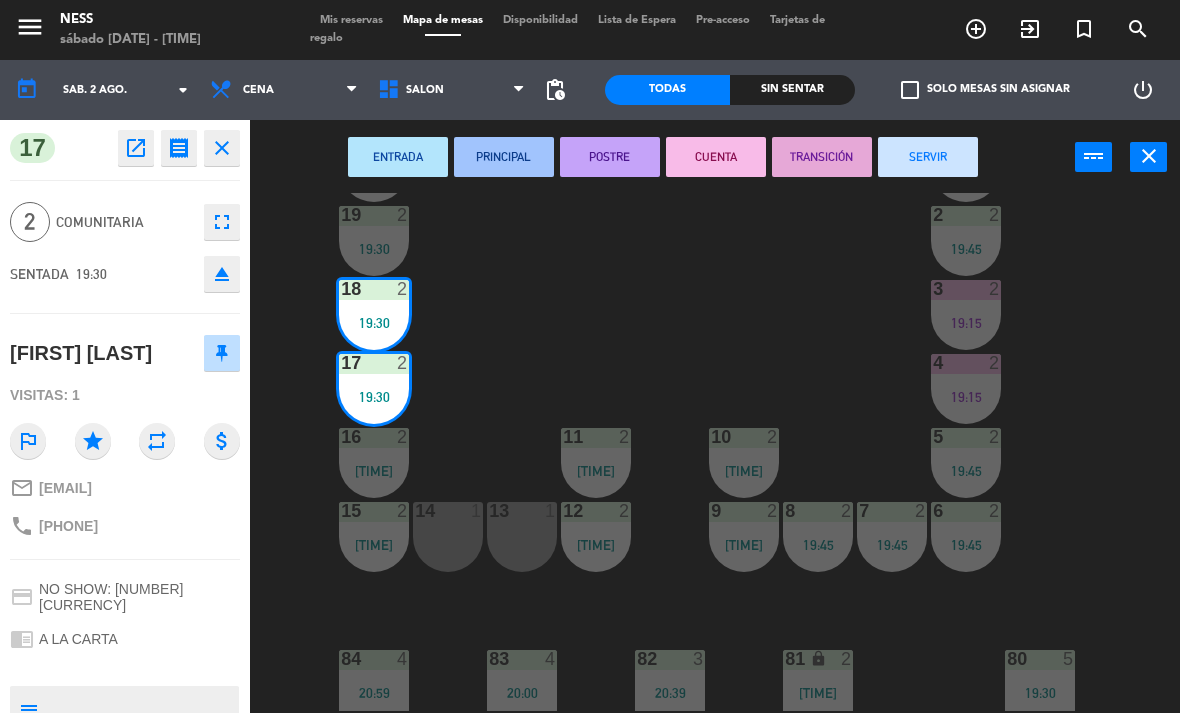 click on "CUENTA" at bounding box center (716, 157) 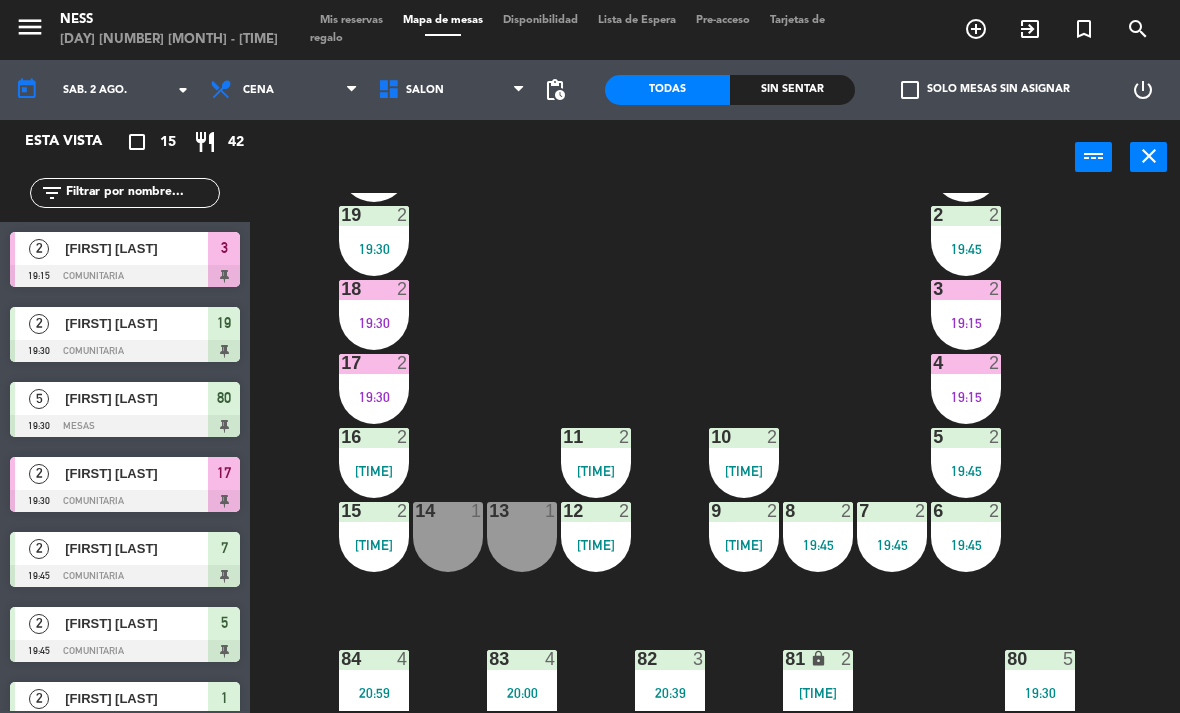 click on "17  2   19:30" at bounding box center (374, 389) 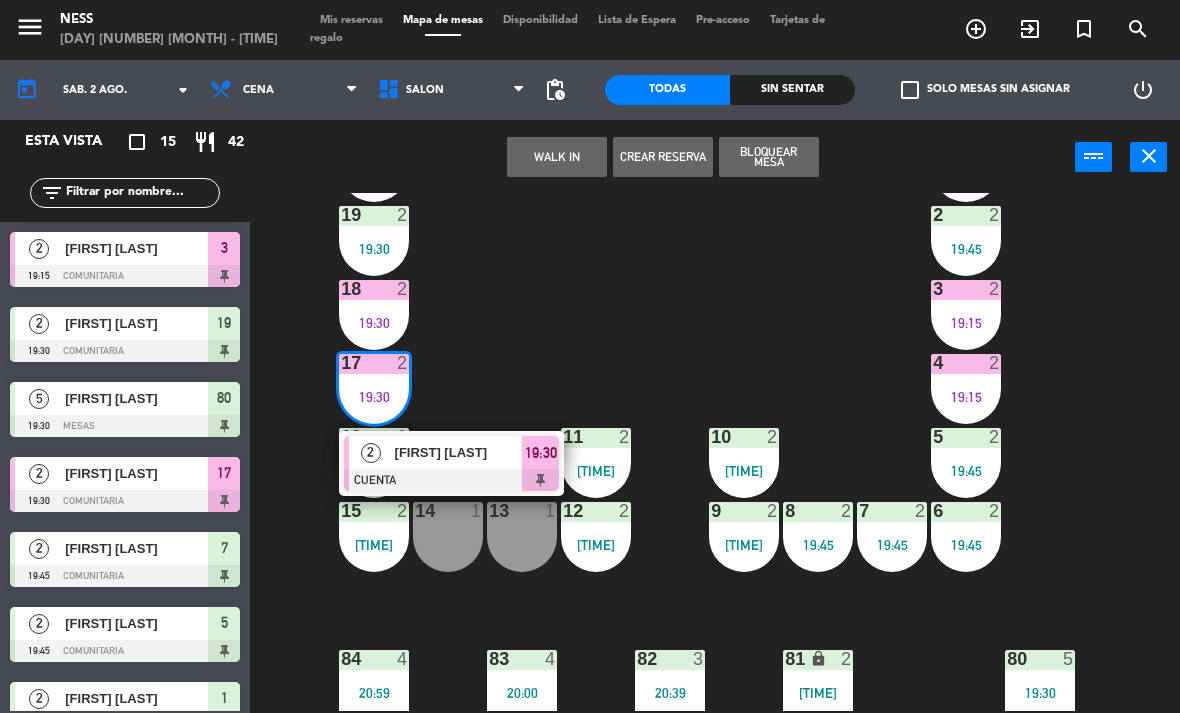 click on "[FIRST] [LAST]" at bounding box center [459, 452] 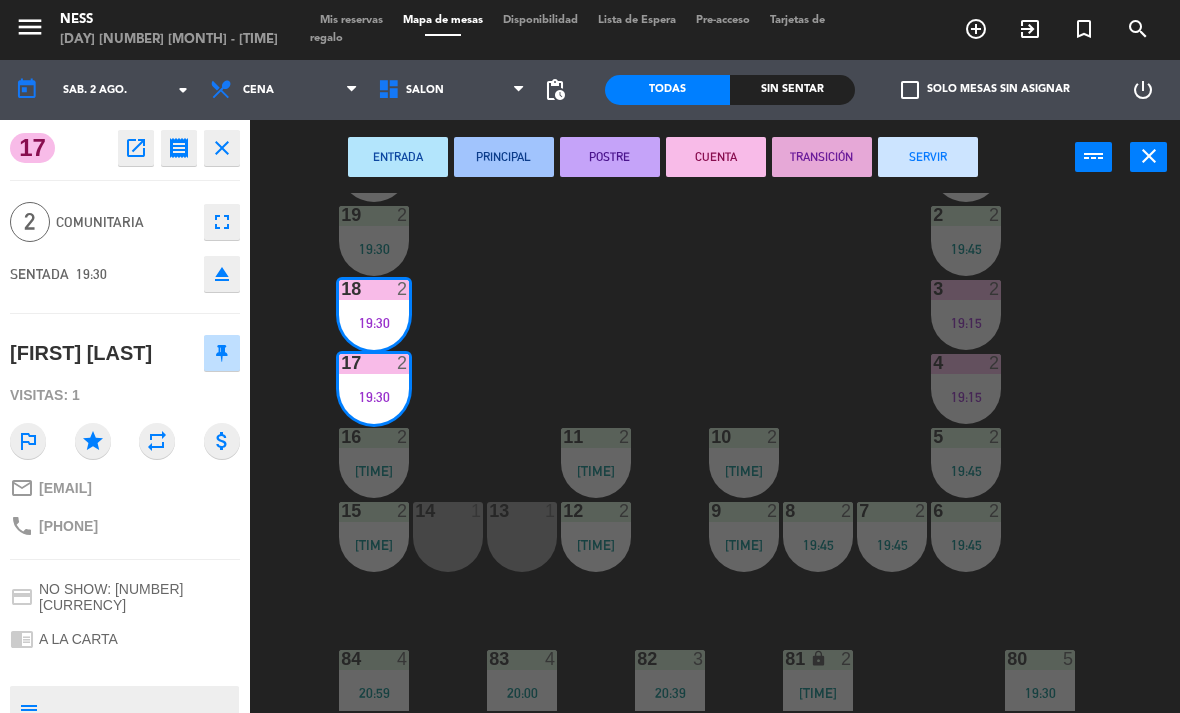 click on "SERVIR" at bounding box center [928, 157] 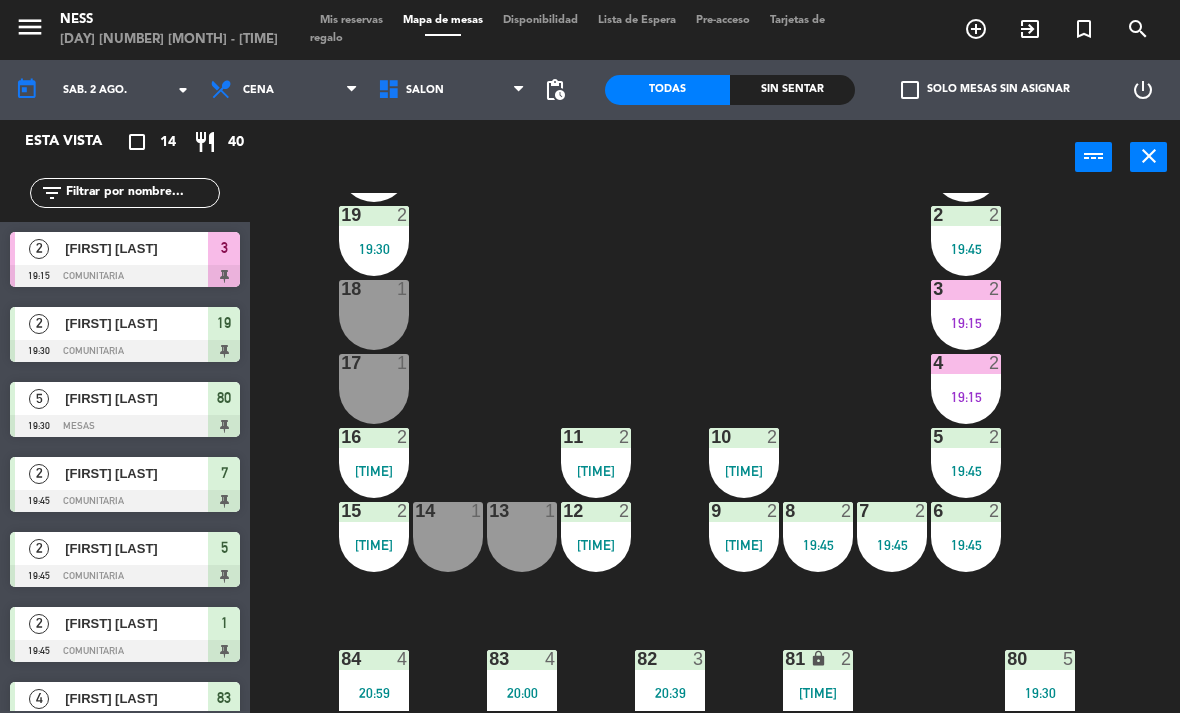 click on "19:15" at bounding box center [966, 323] 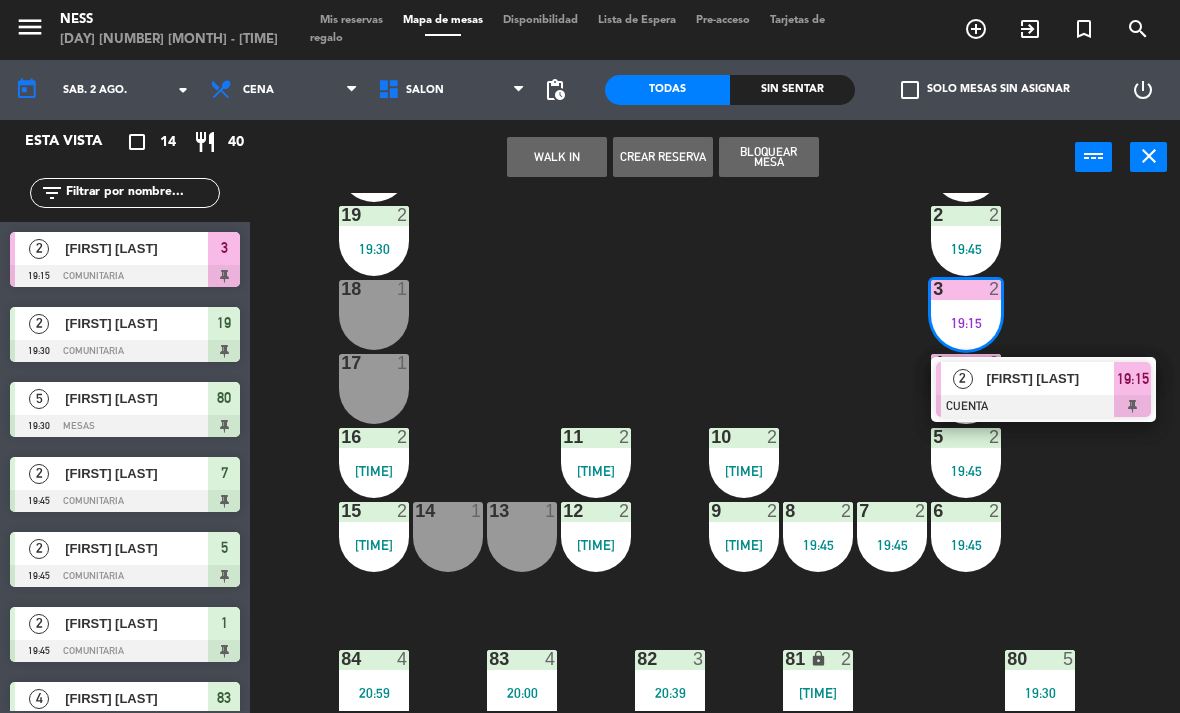 click at bounding box center [1043, 406] 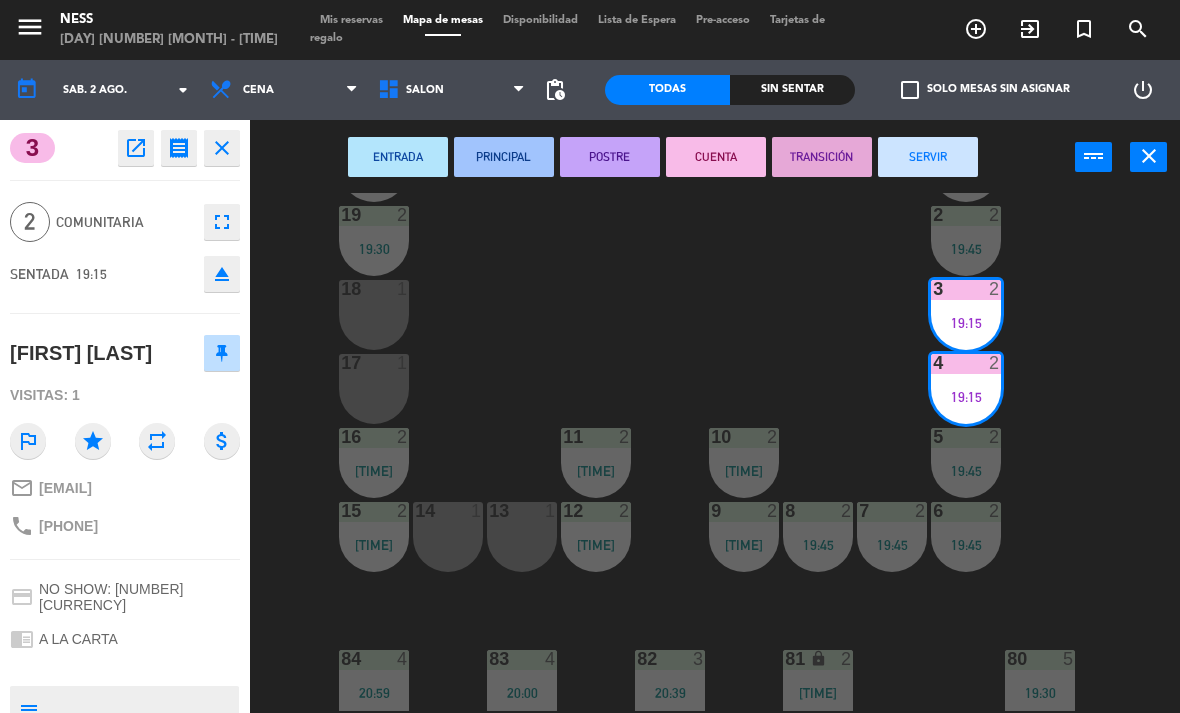 click on "SERVIR" at bounding box center [928, 157] 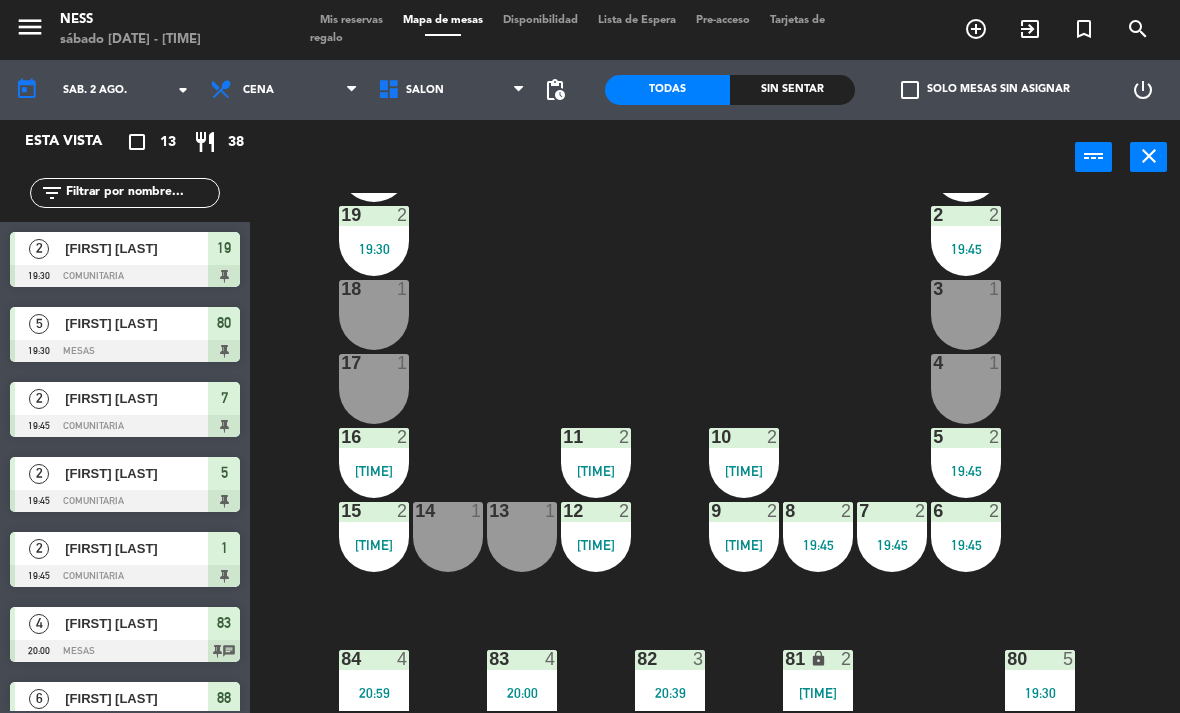 click on "15  2   21:07" at bounding box center (374, 537) 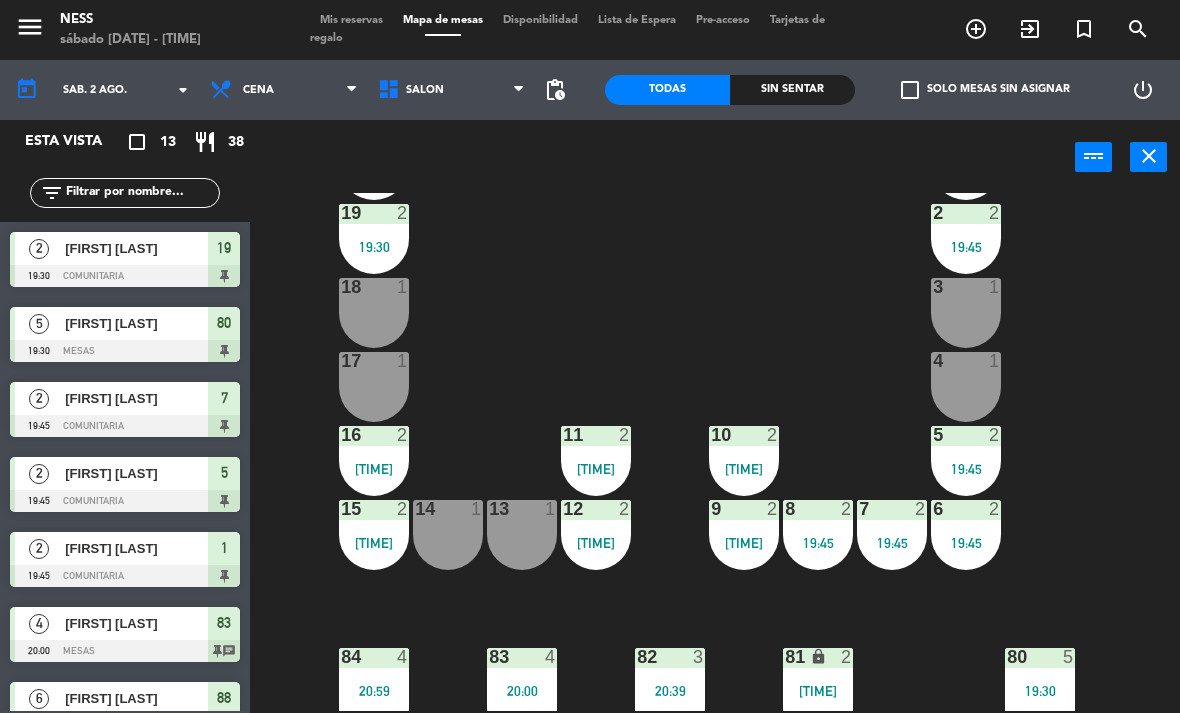 click on "19  2   19:30" at bounding box center (374, 239) 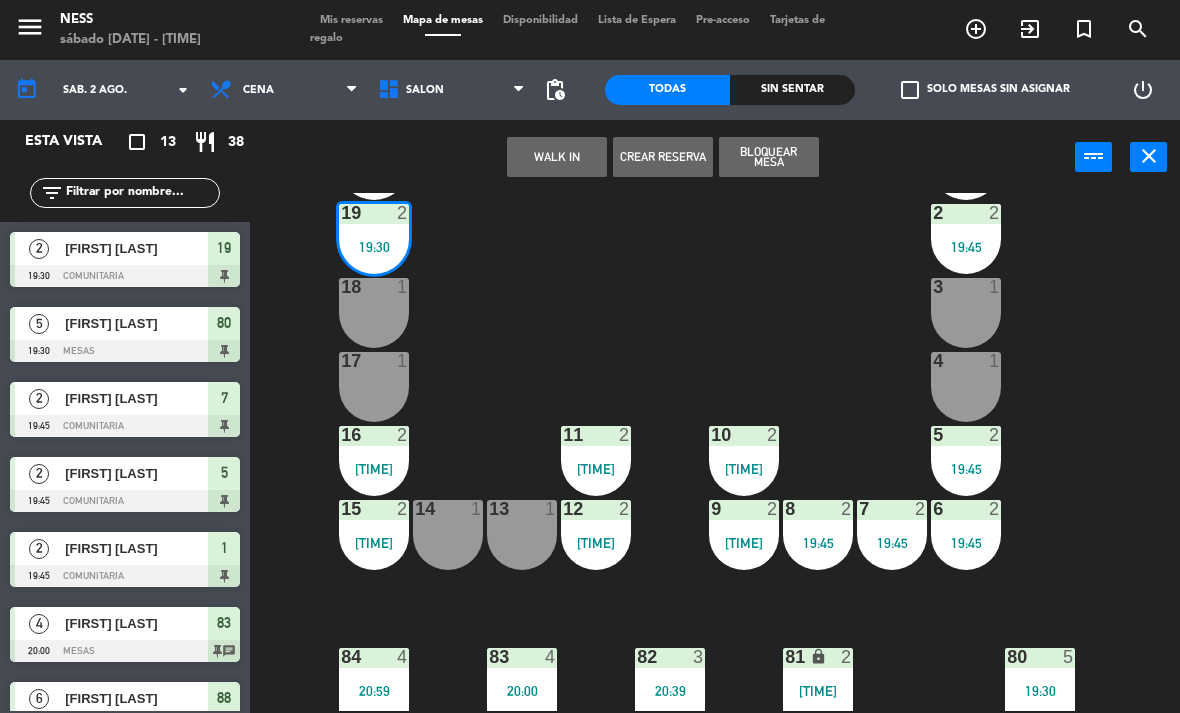 click on "20  2   19:30  1  2   19:45  19  2   19:30   2   [FIRST] [LAST]   SENTADA  19:30 2  2   19:45  18  1  3  1  17  1  4  1  16  2   21:07  11  2   20:11  10  2   21:04  5  2   19:45  12  2   20:11  14  1  13  1  15  2   21:07  9  2   21:04  8  2   19:45  7  2   19:45  6  2   19:45  84  4   20:59  83  4   20:00  82  3   20:39  81 lock  2   20:31  80  5   19:30  88  6   20:00" 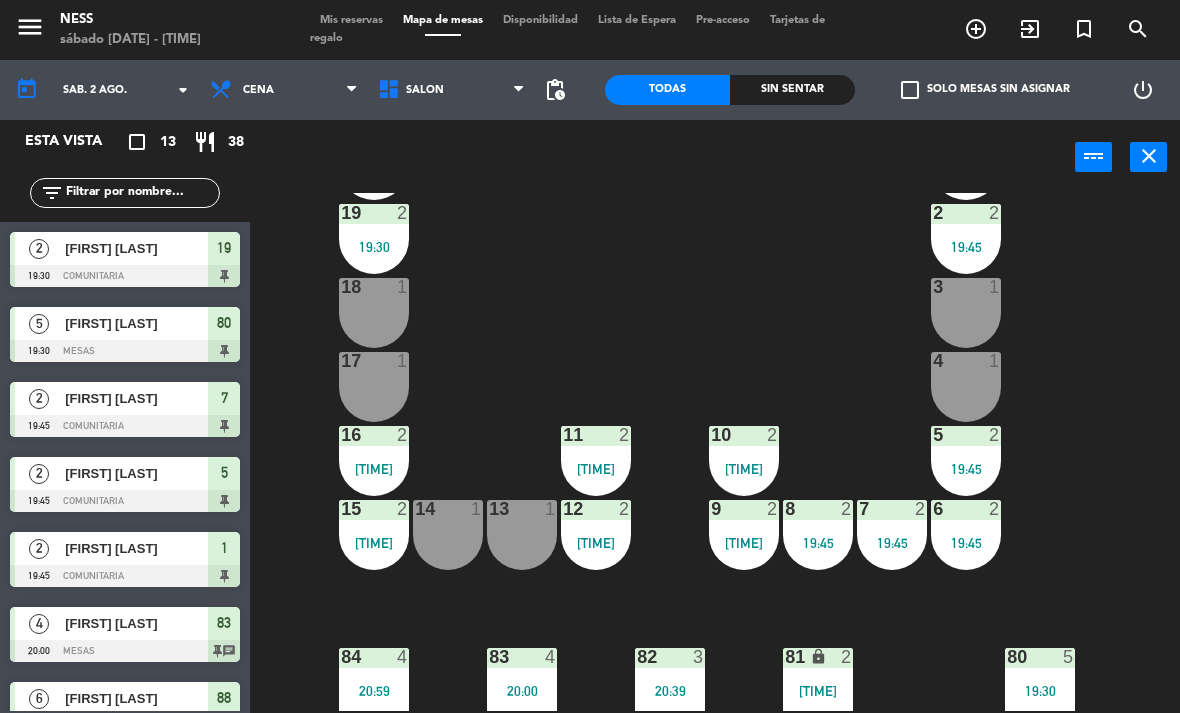 click on "19:30" at bounding box center [374, 247] 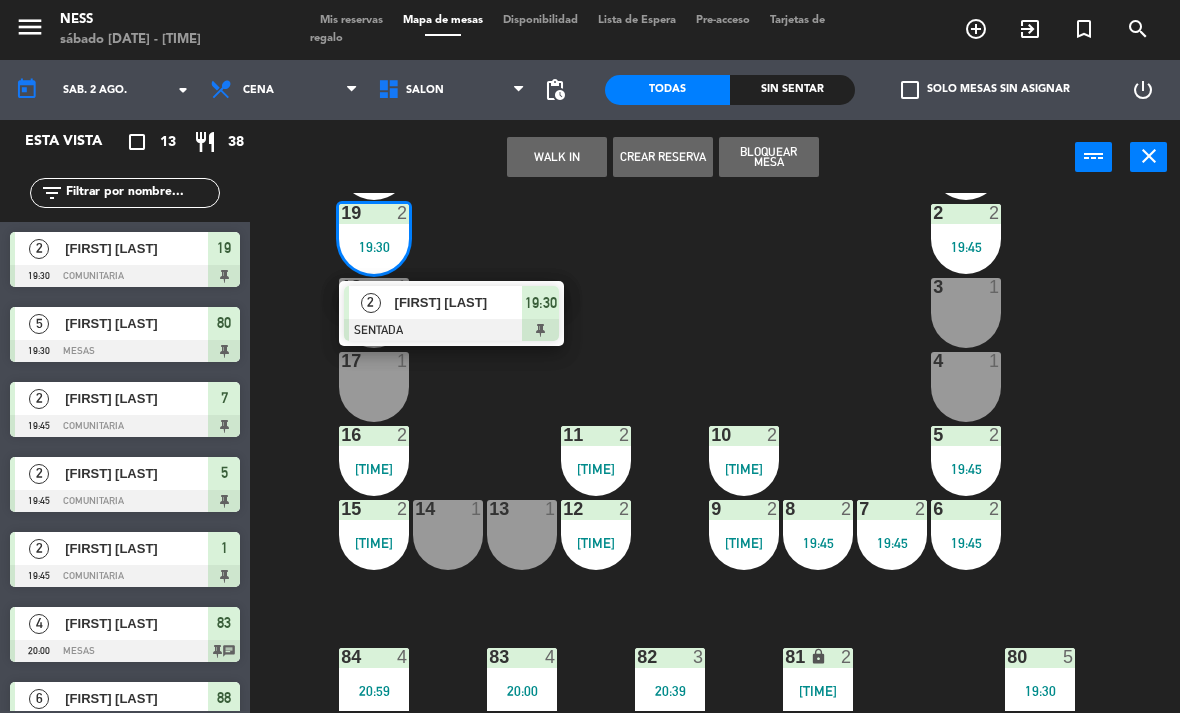 click on "[FIRST] [LAST]" at bounding box center (459, 302) 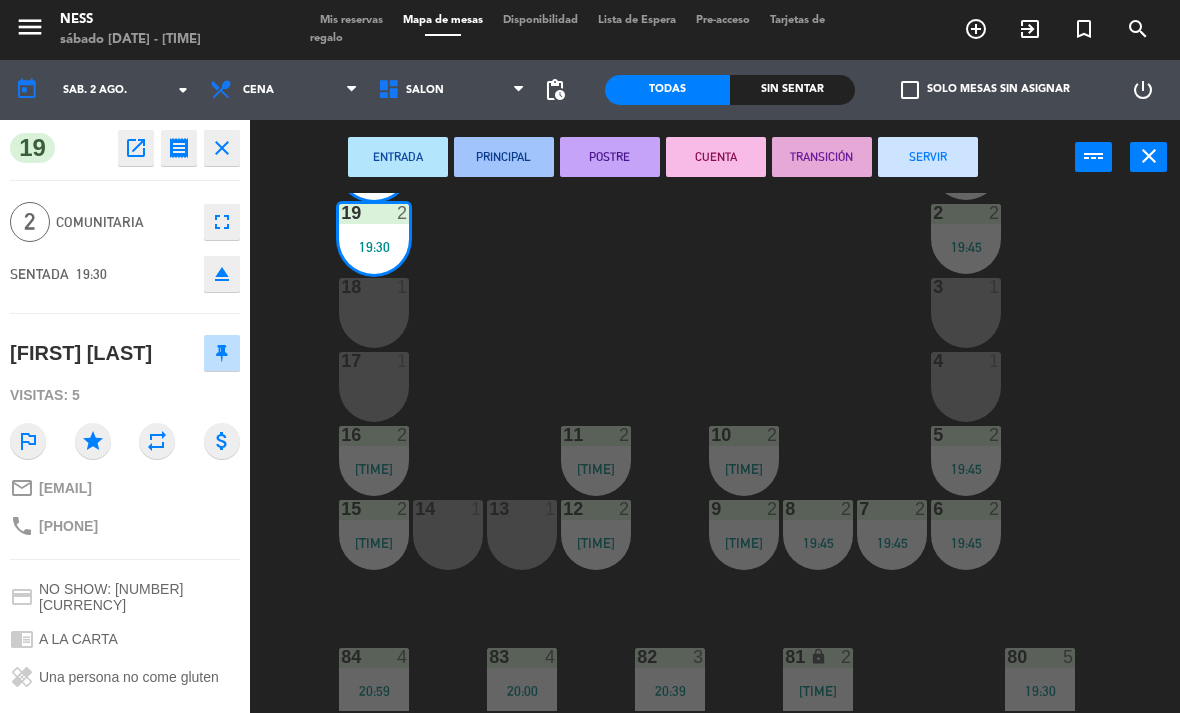 click on "POSTRE" at bounding box center (610, 157) 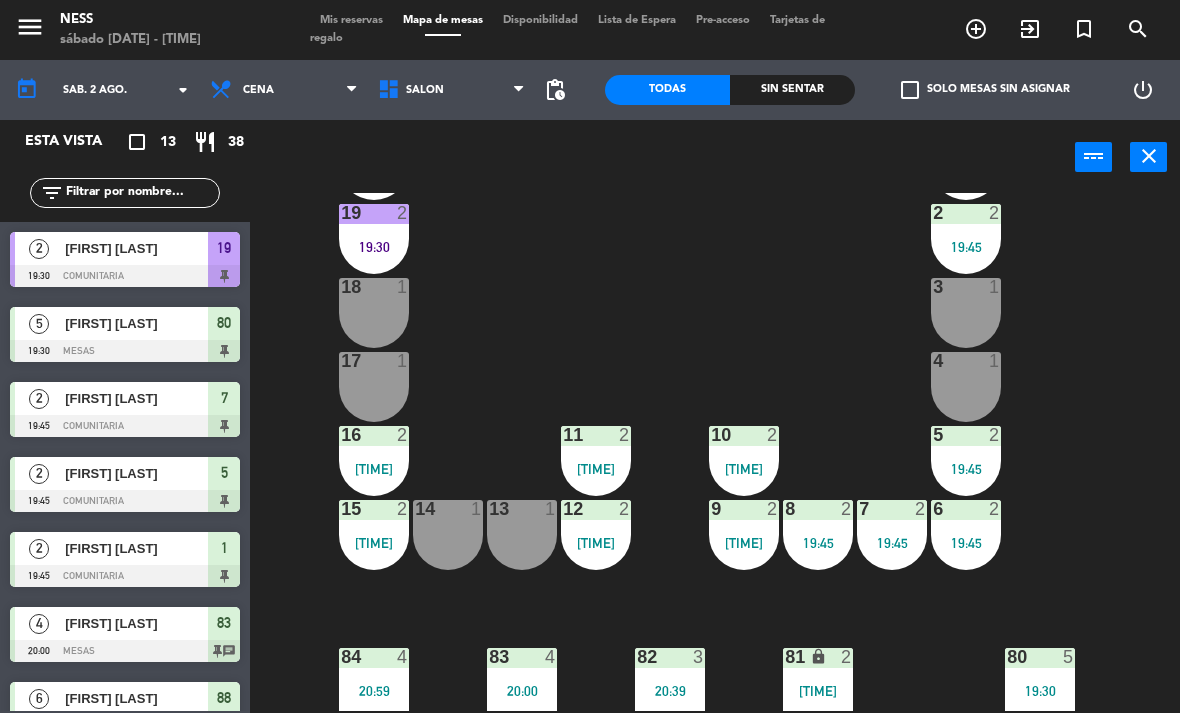 click on "20  2   19:30  1  2   19:45  19  2   19:30  2  2   19:45  18  1  3  1  17  1  4  1  16  2   21:07  11  2   20:11  10  2   21:04  5  2   19:45  12  2   20:11  14  1  13  1  15  2   21:07  9  2   21:04  8  2   19:45  7  2   19:45  6  2   19:45  84  4   20:59  83  4   20:00  82  3   20:39  81 lock  2   20:31  80  5   19:30  88  6   20:00" 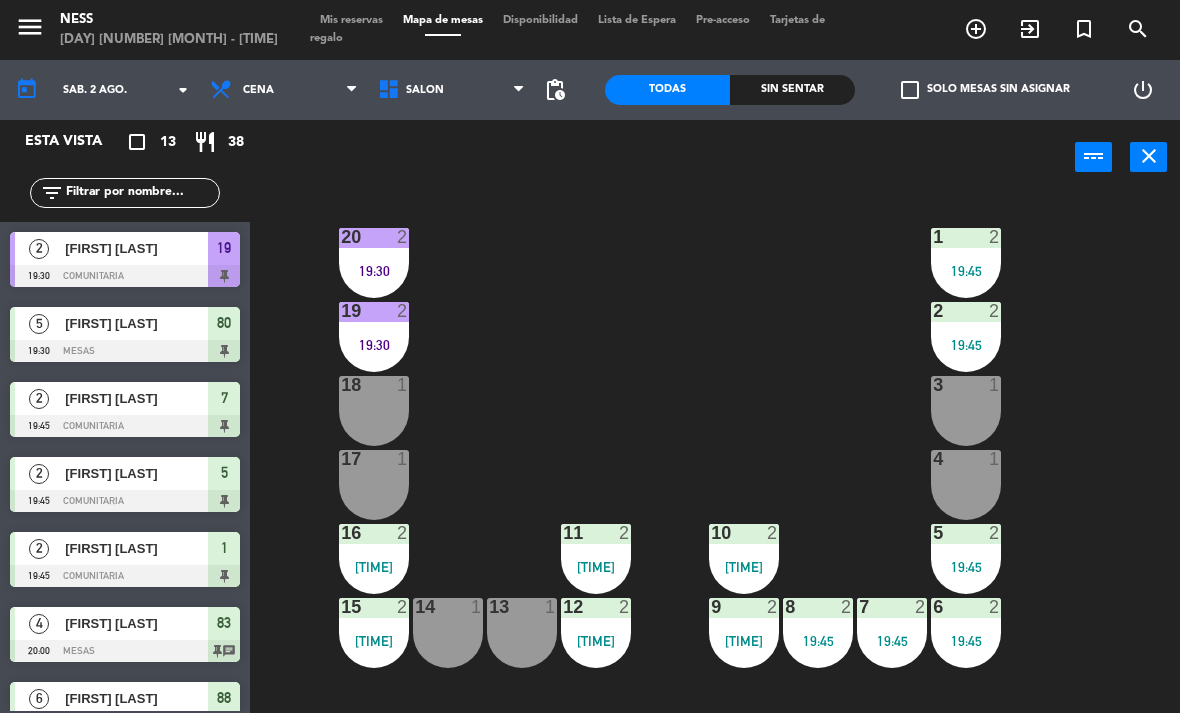 scroll, scrollTop: 0, scrollLeft: 0, axis: both 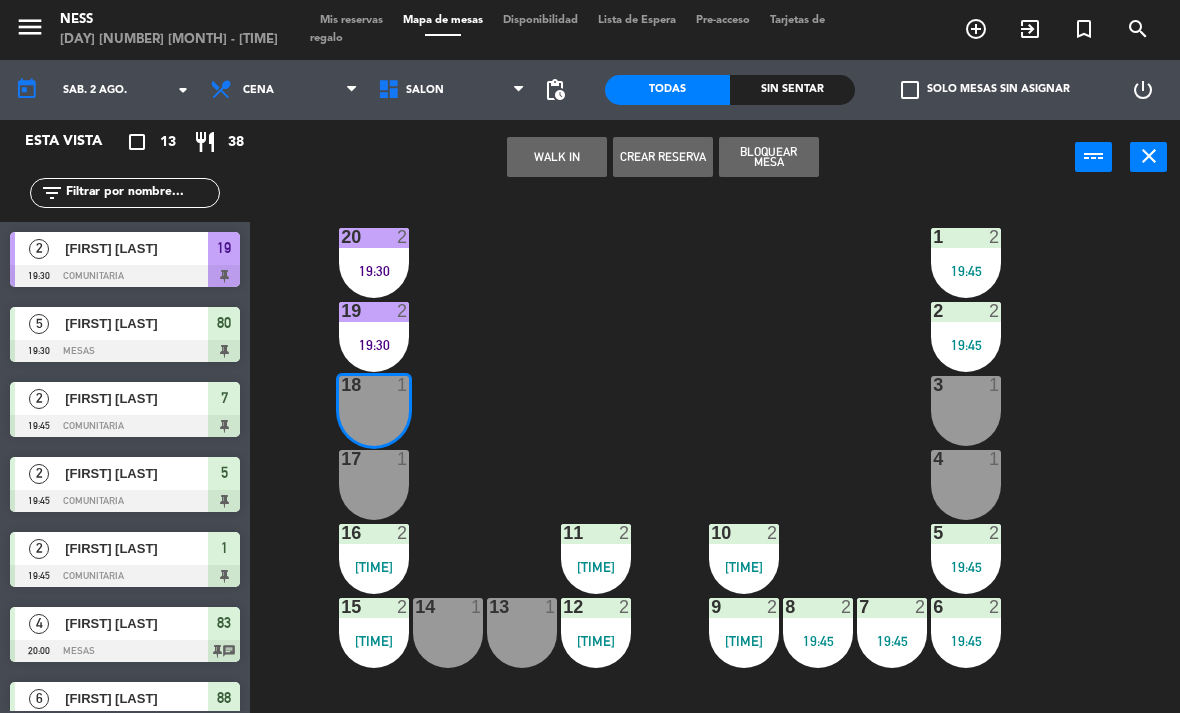 click on "WALK IN" at bounding box center [557, 157] 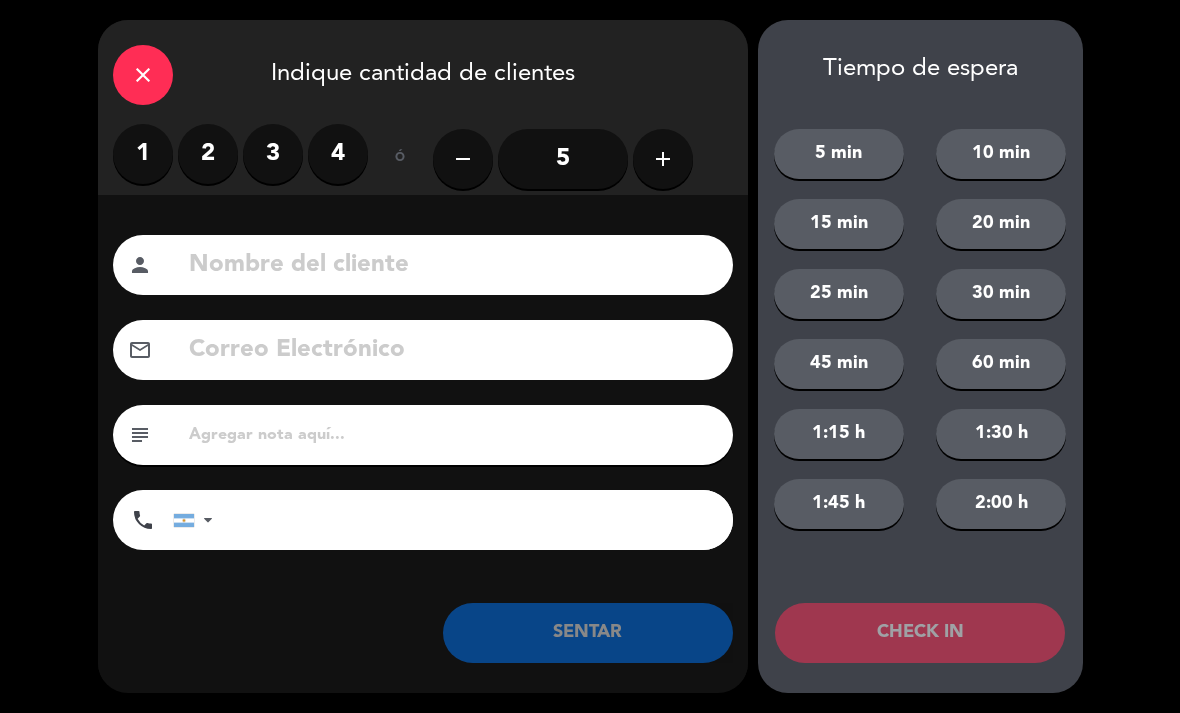 click on "2" at bounding box center [208, 154] 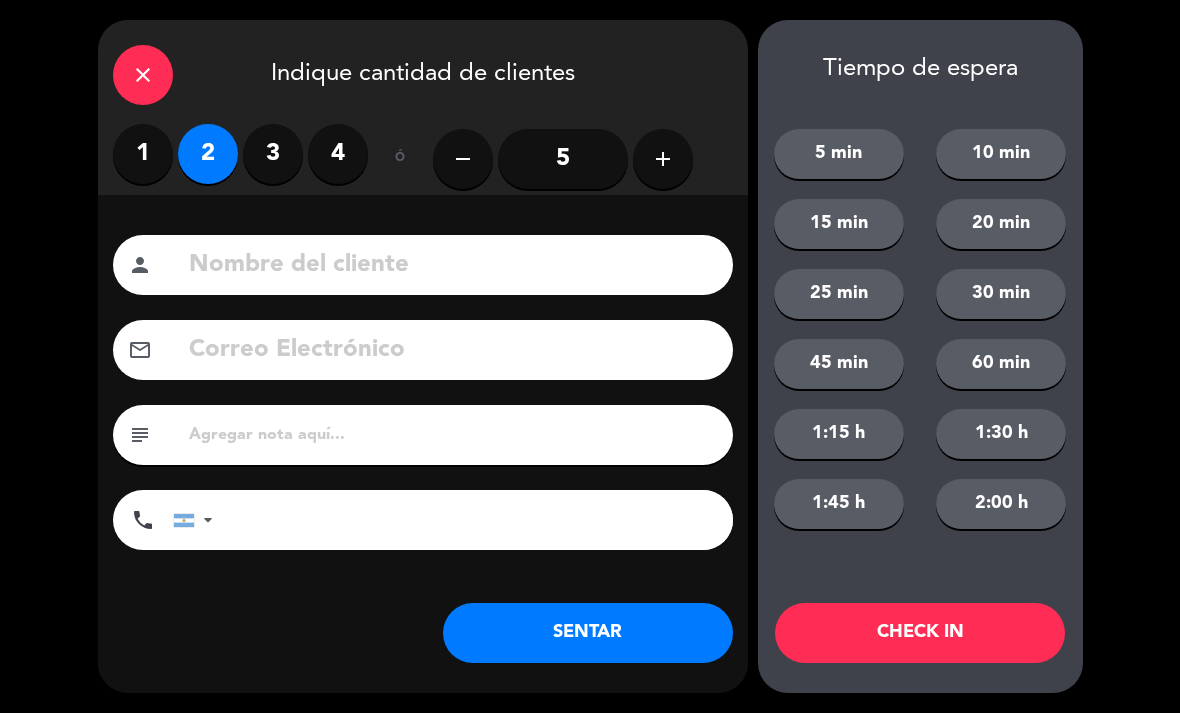 click on "SENTAR" 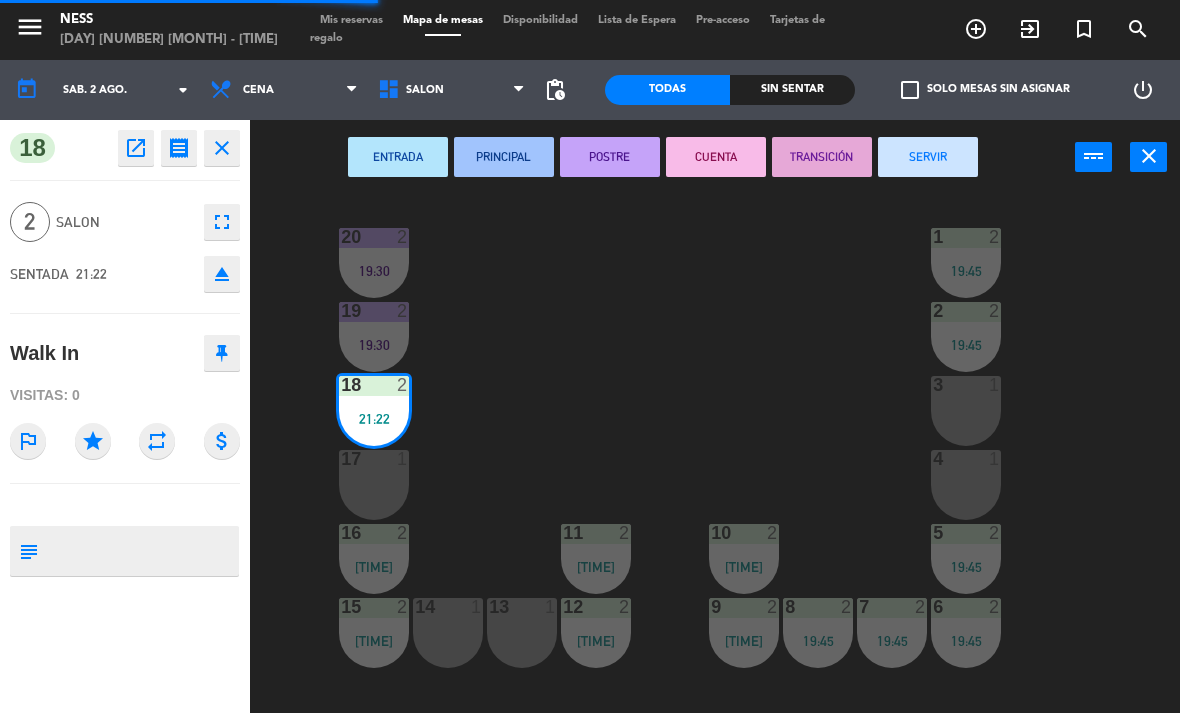 click on "17  1" at bounding box center [374, 485] 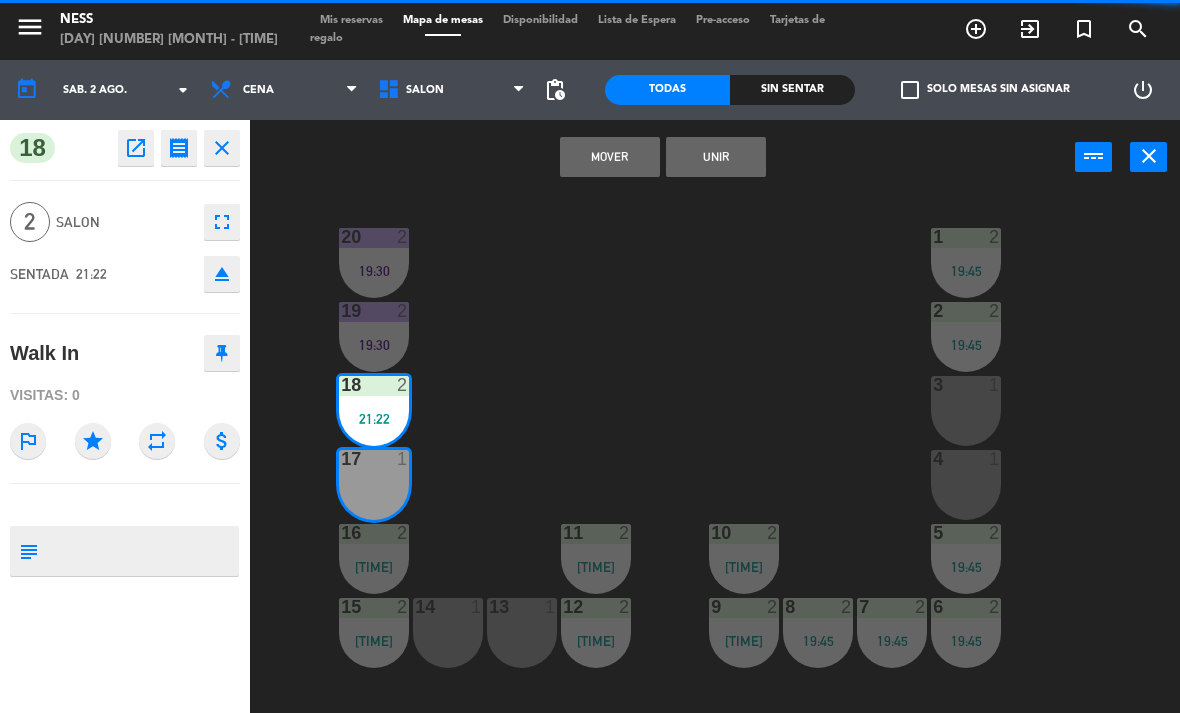 click on "Unir" at bounding box center [716, 157] 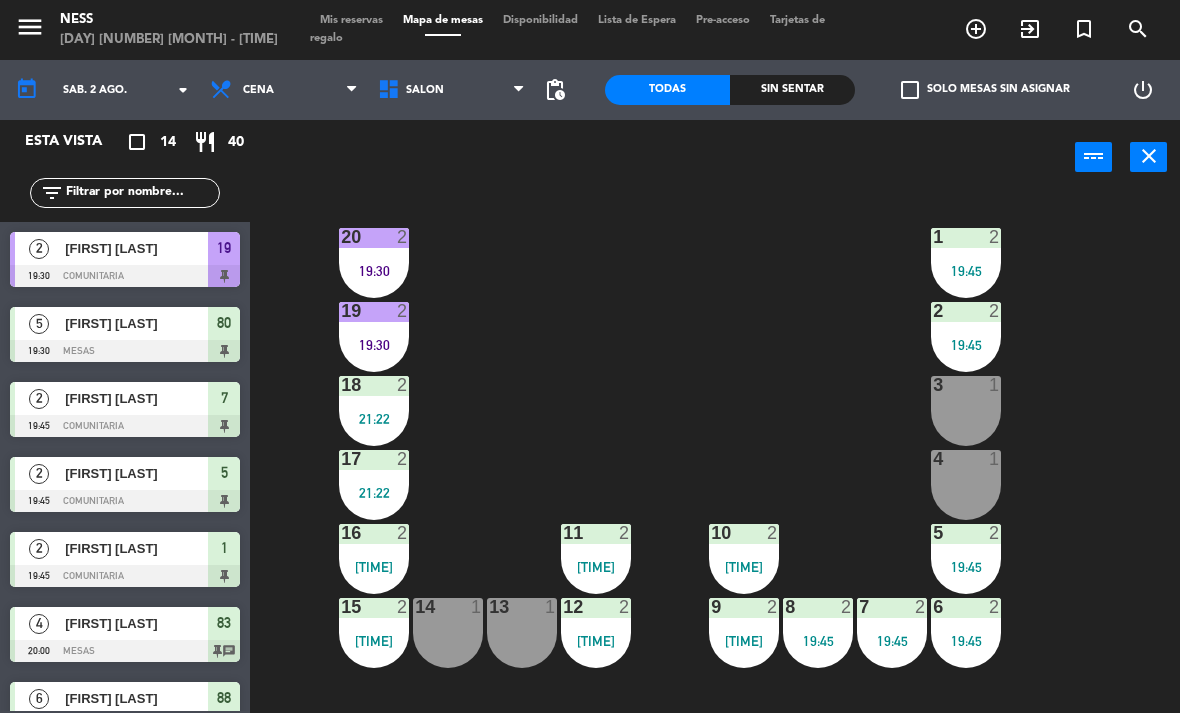 scroll, scrollTop: 301, scrollLeft: 0, axis: vertical 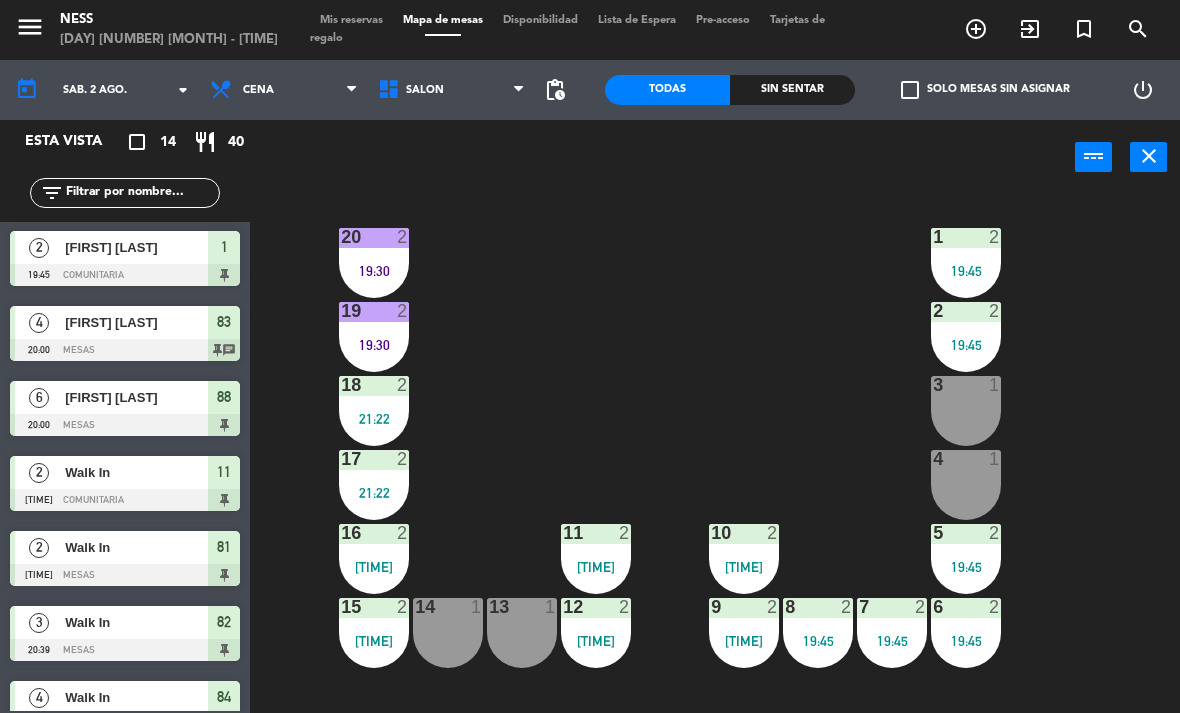 click on "19:30" at bounding box center (374, 345) 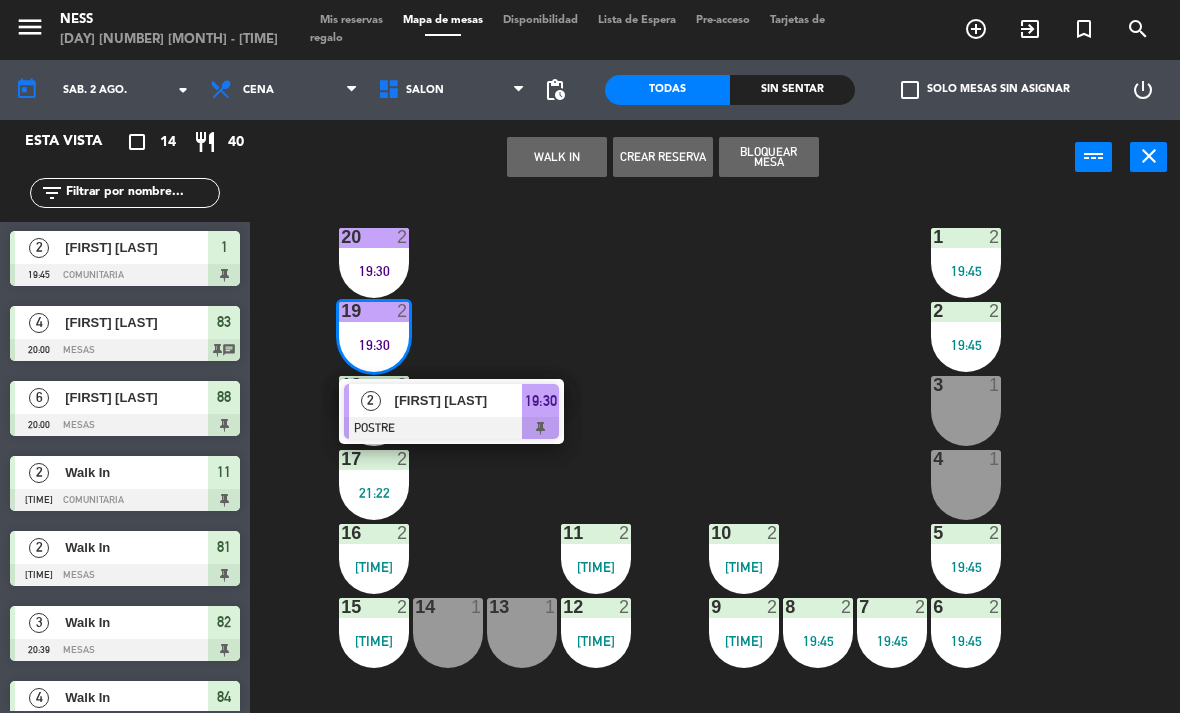 click on "2   [FIRST] [LAST]   POSTRE  19:30" at bounding box center (451, 411) 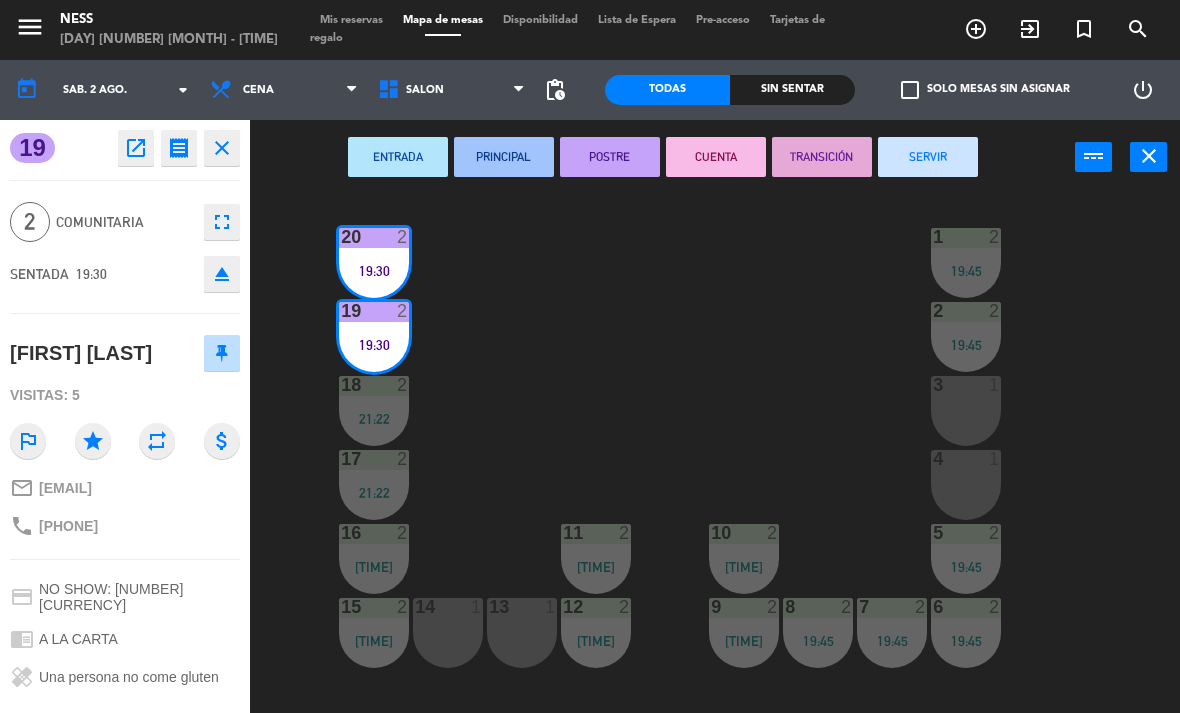 click on "SERVIR" at bounding box center (928, 157) 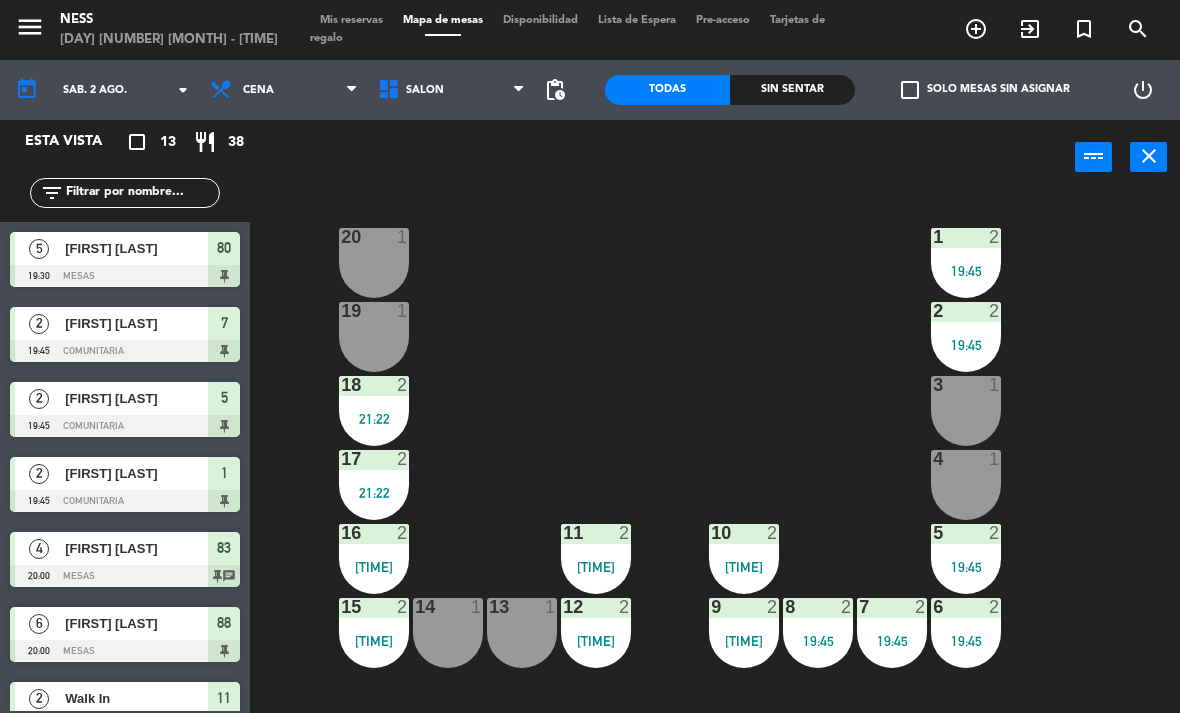 scroll, scrollTop: 0, scrollLeft: 0, axis: both 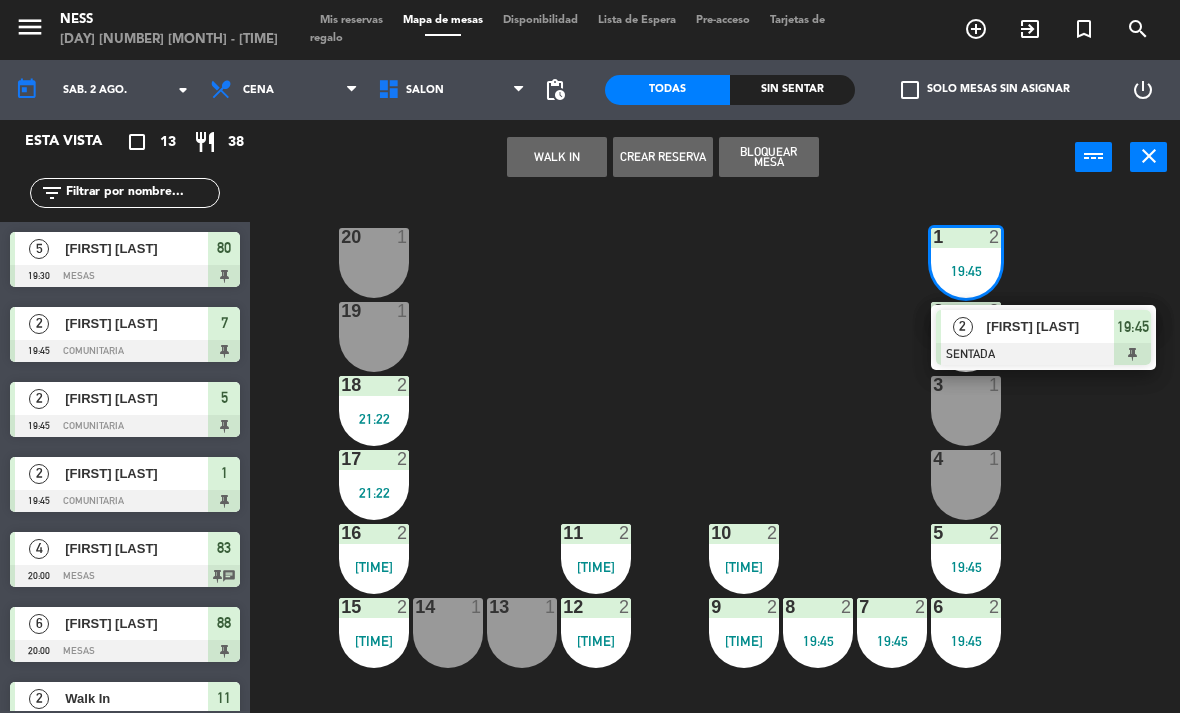 click on "[FIRST] [LAST]" at bounding box center [1051, 326] 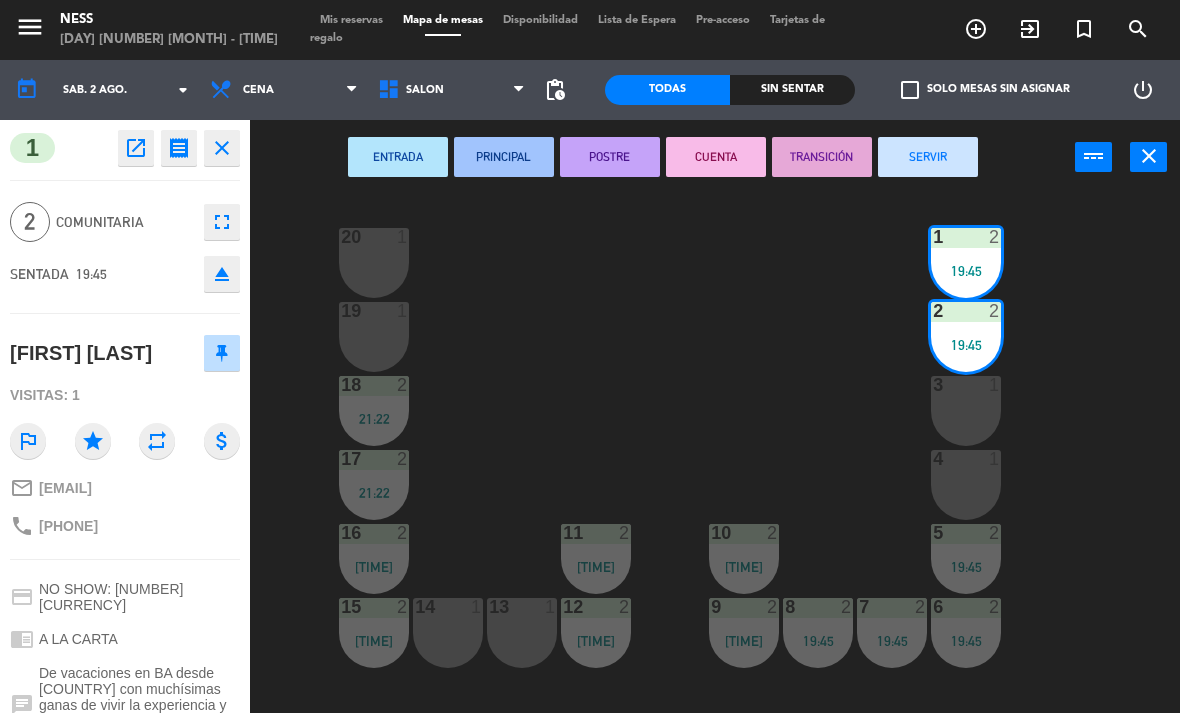 click on "CUENTA" at bounding box center [716, 157] 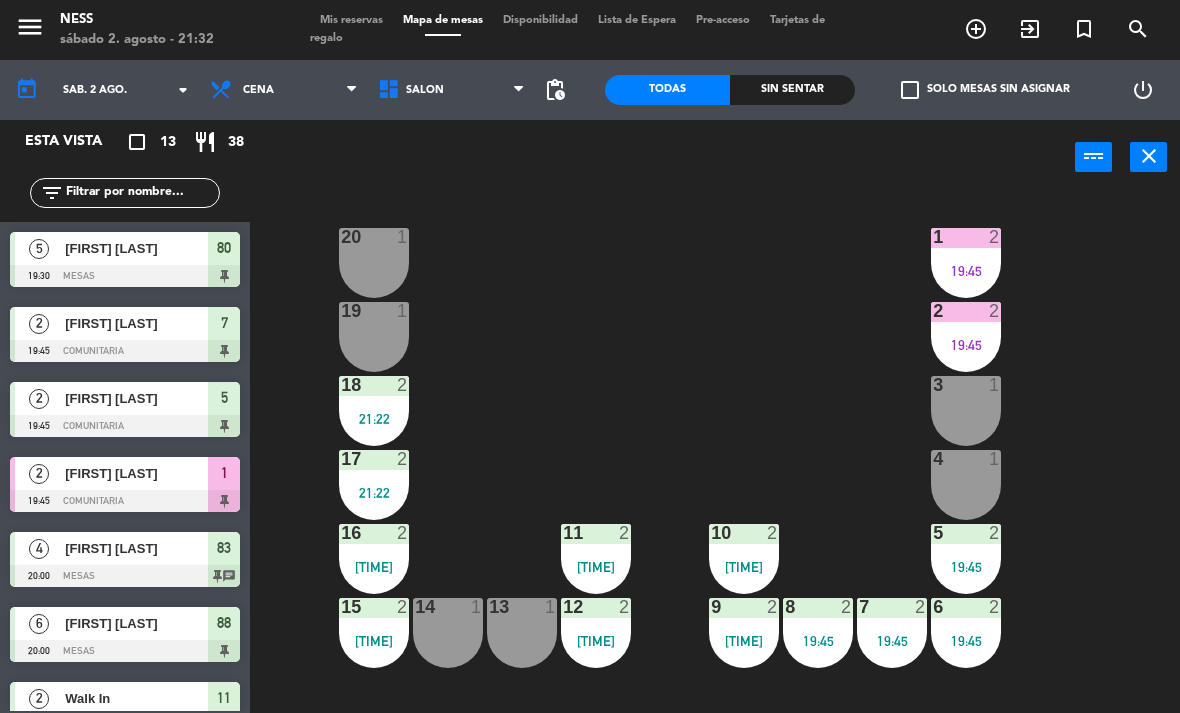 click on "19  1" at bounding box center (374, 337) 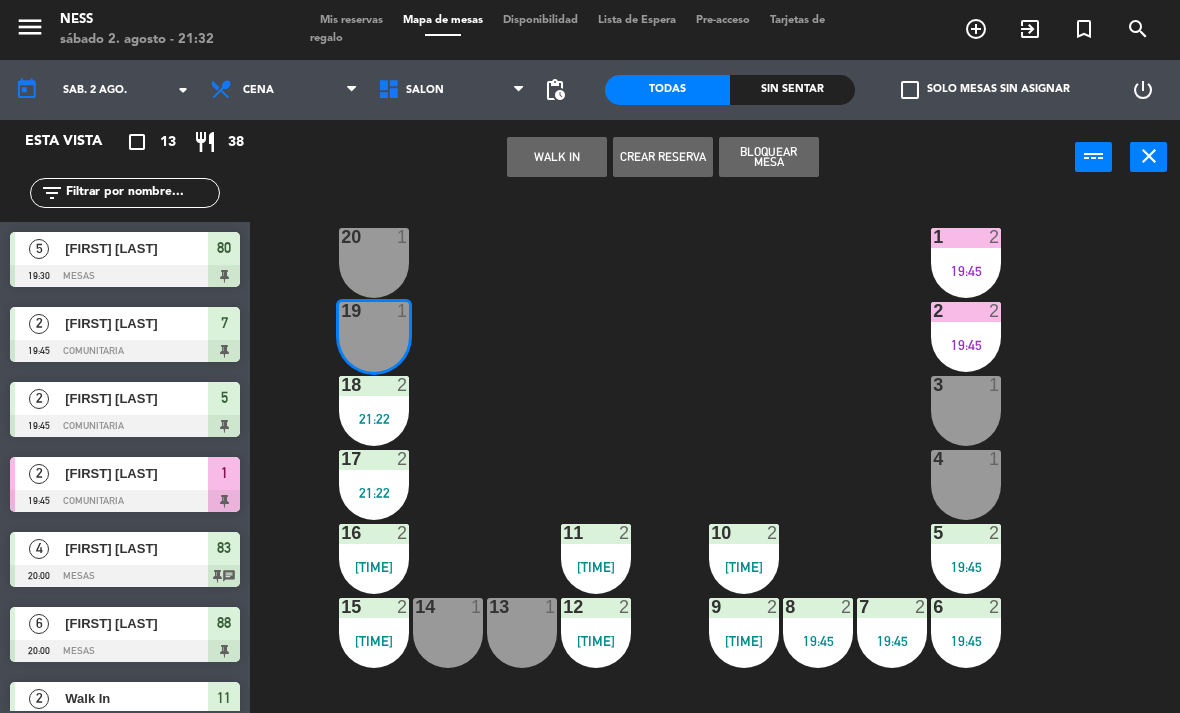 click on "WALK IN" at bounding box center [557, 157] 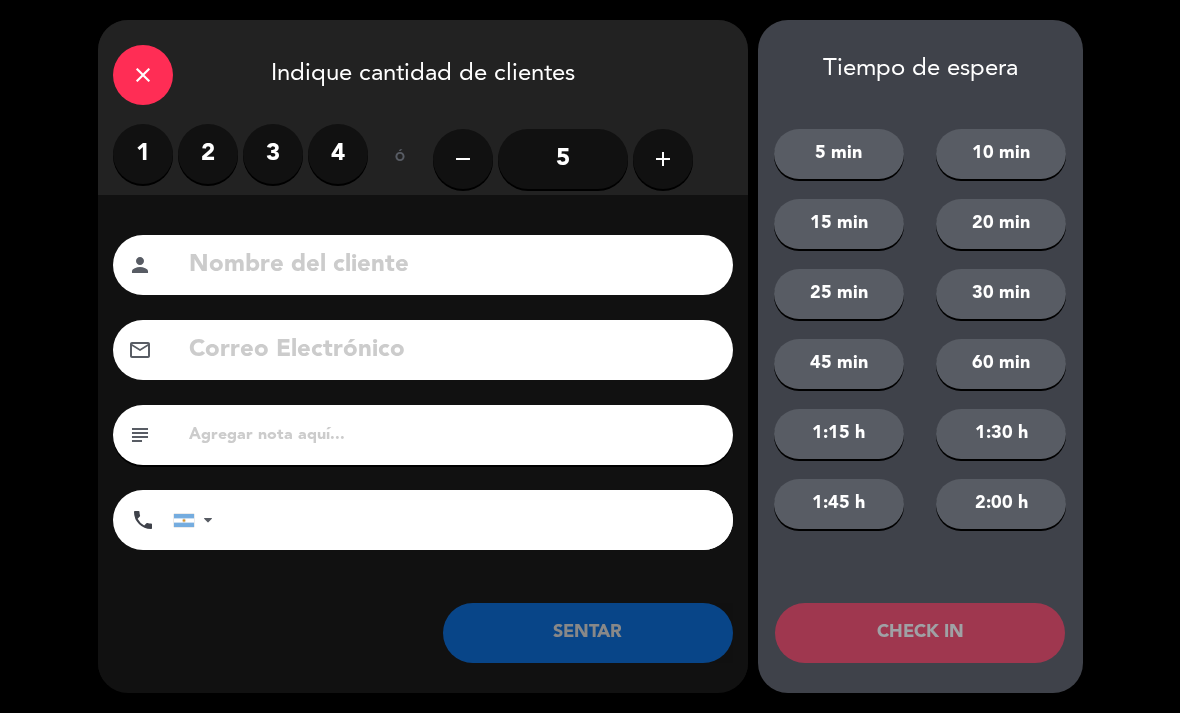 click on "2" at bounding box center [208, 154] 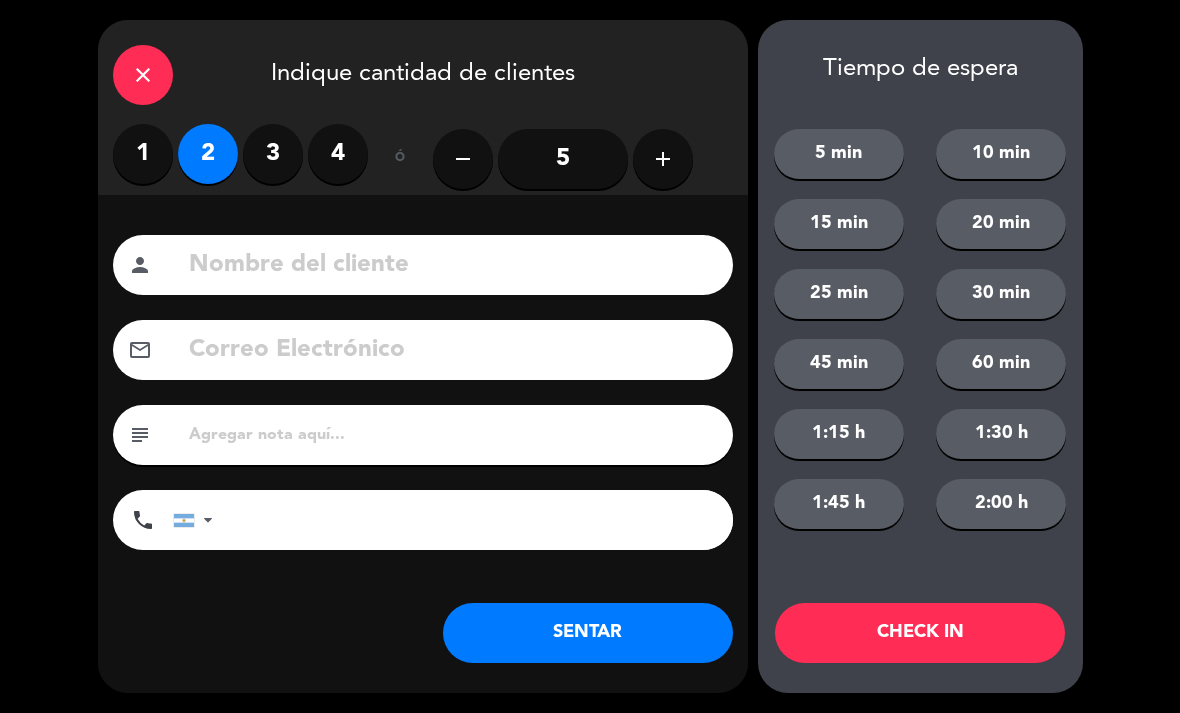 click on "SENTAR" 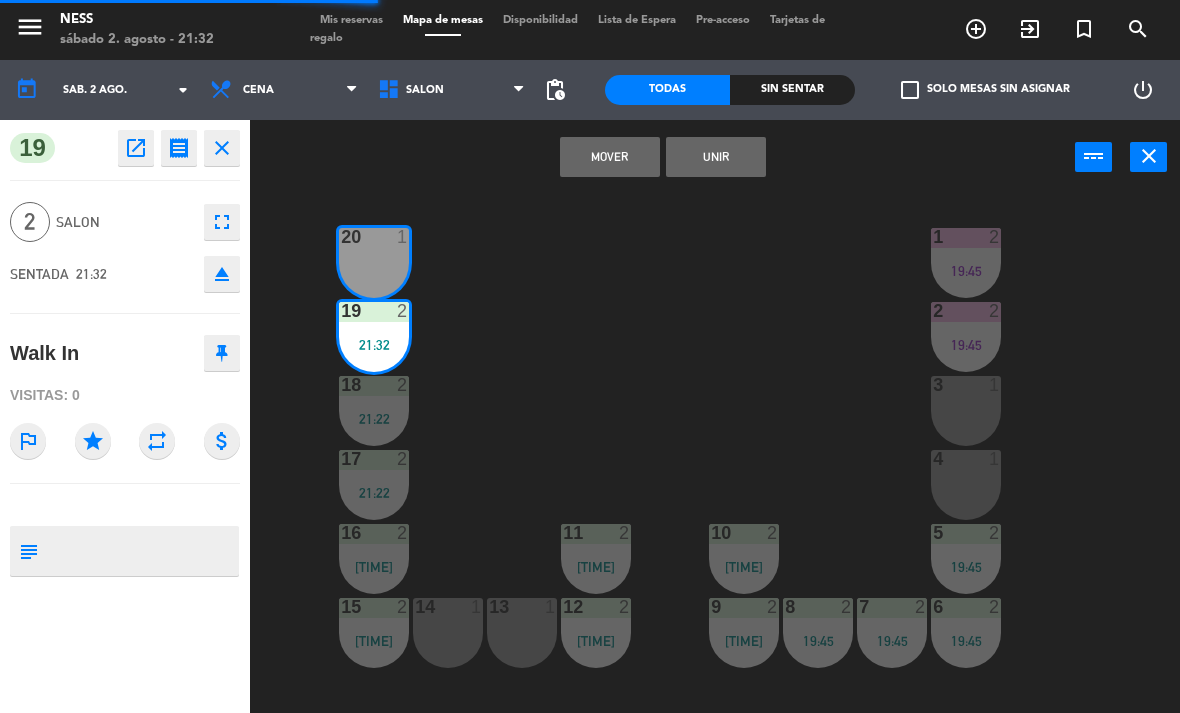 click on "Unir" at bounding box center [716, 157] 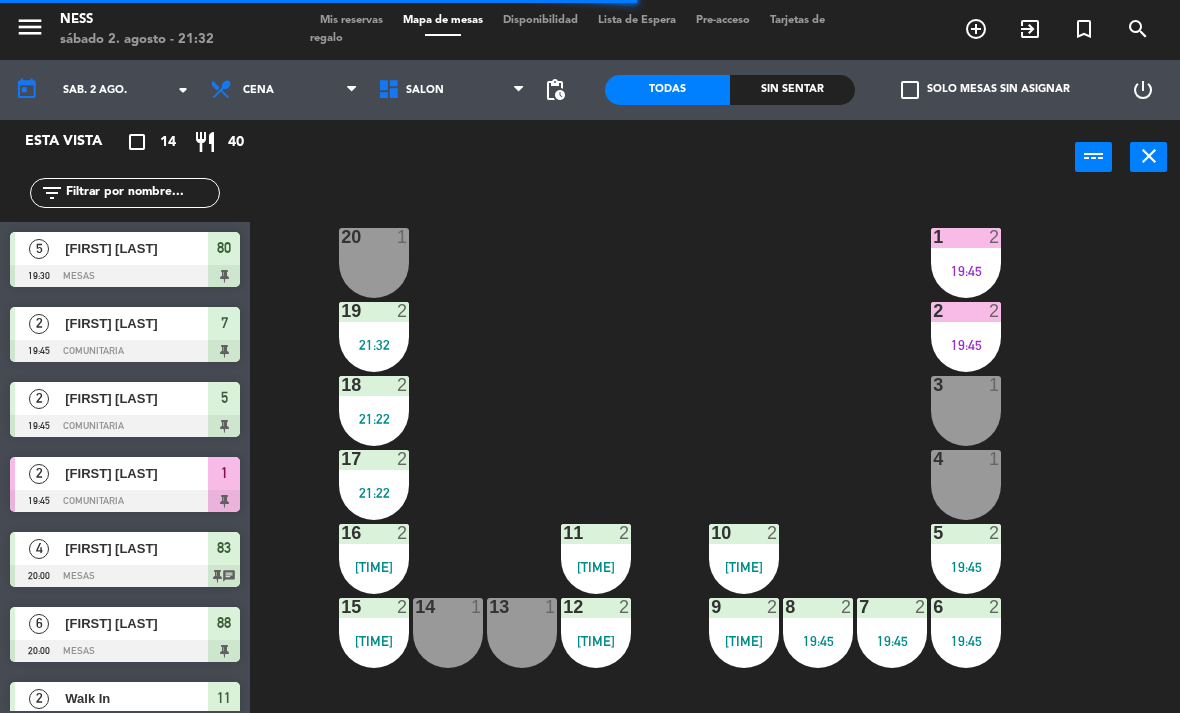 click on "19:45" at bounding box center (966, 345) 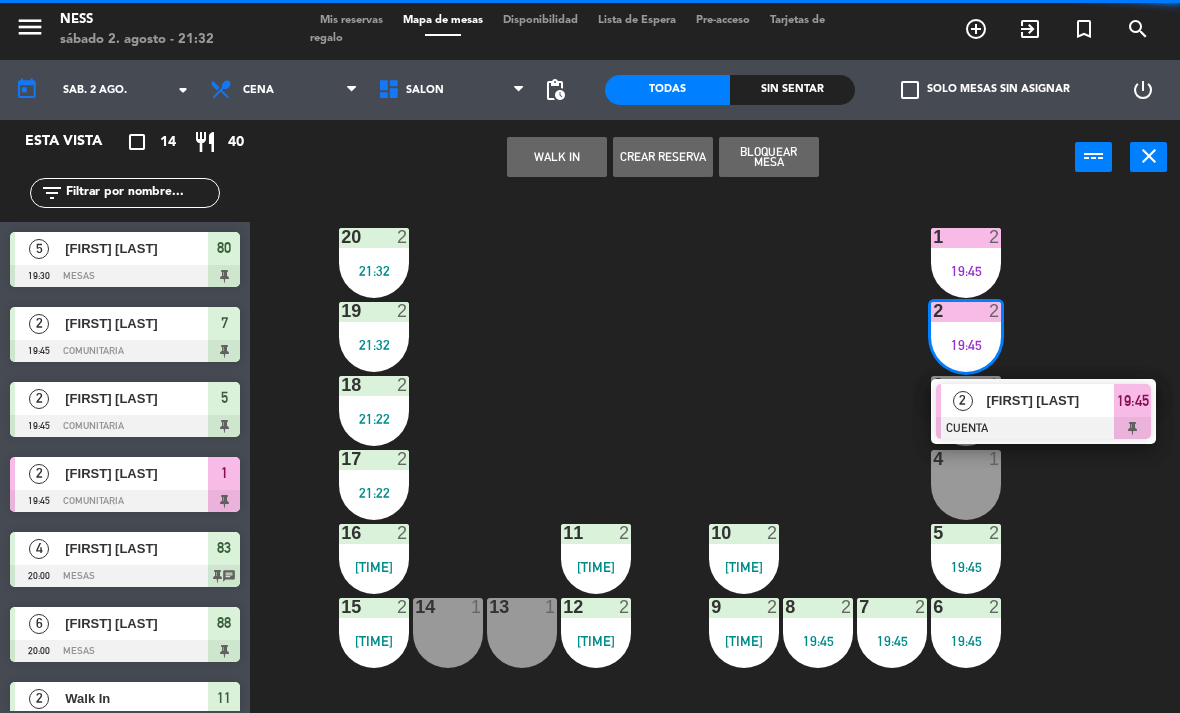 click at bounding box center (1043, 428) 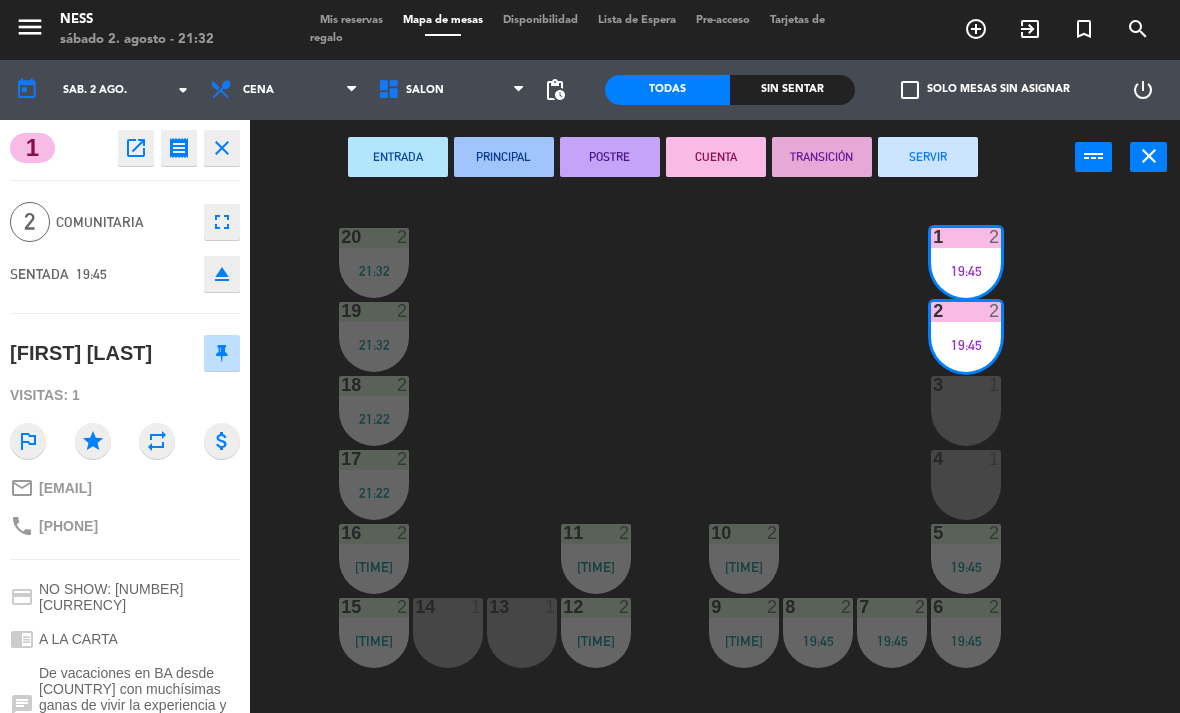 click on "SERVIR" at bounding box center [928, 157] 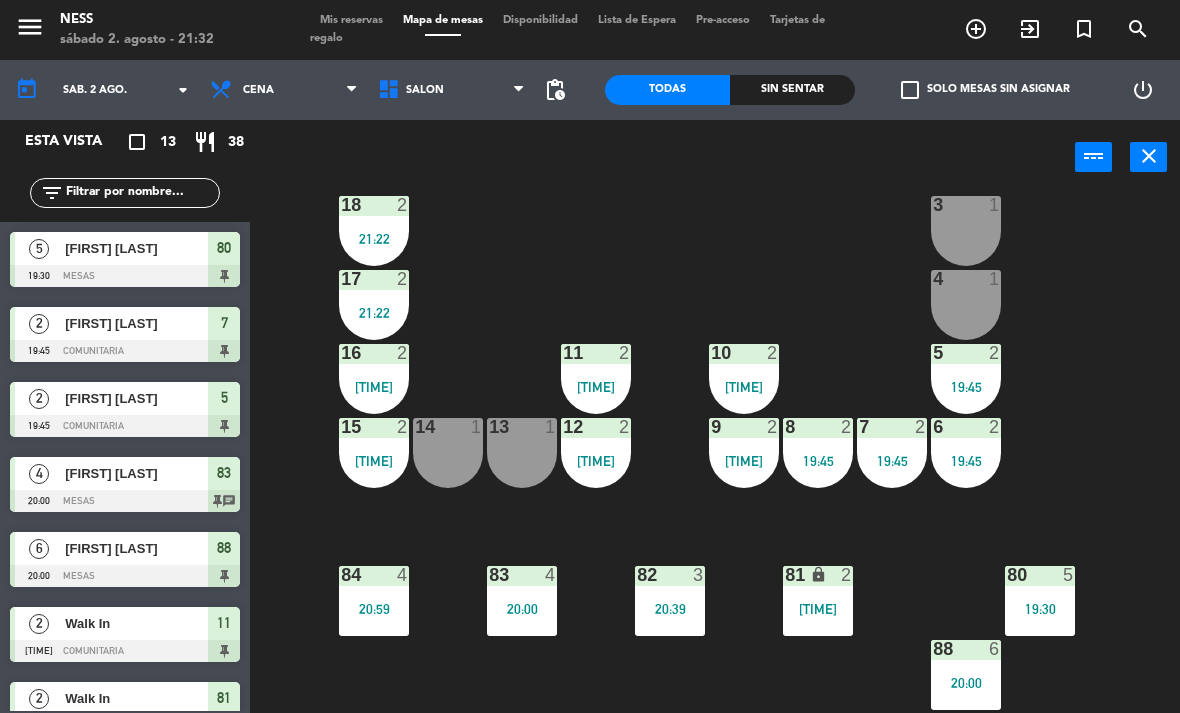 scroll, scrollTop: 180, scrollLeft: 0, axis: vertical 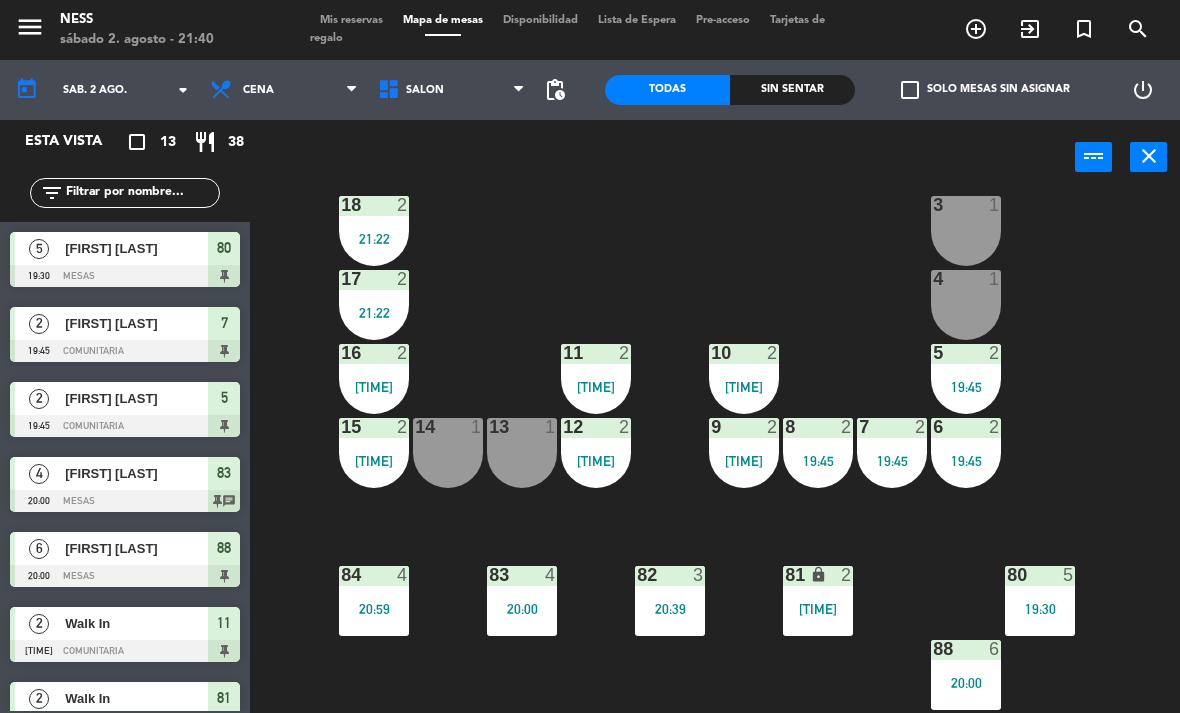 click on "3  1" at bounding box center [966, 231] 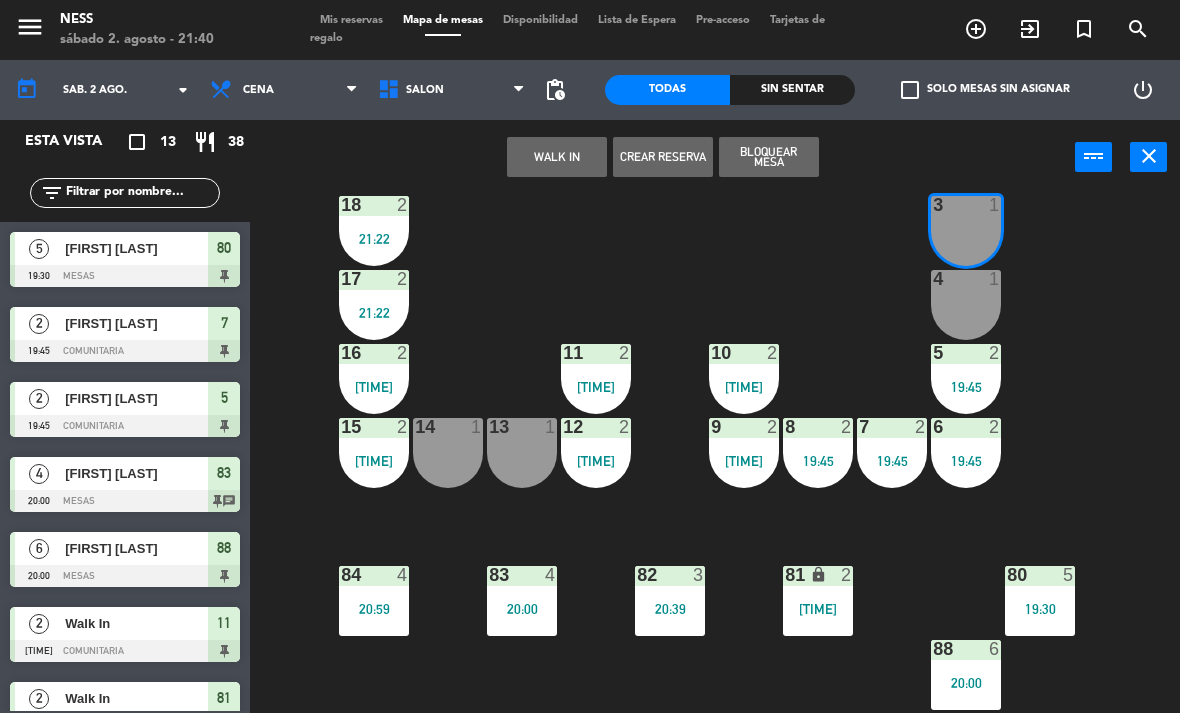 click on "WALK IN" at bounding box center (557, 157) 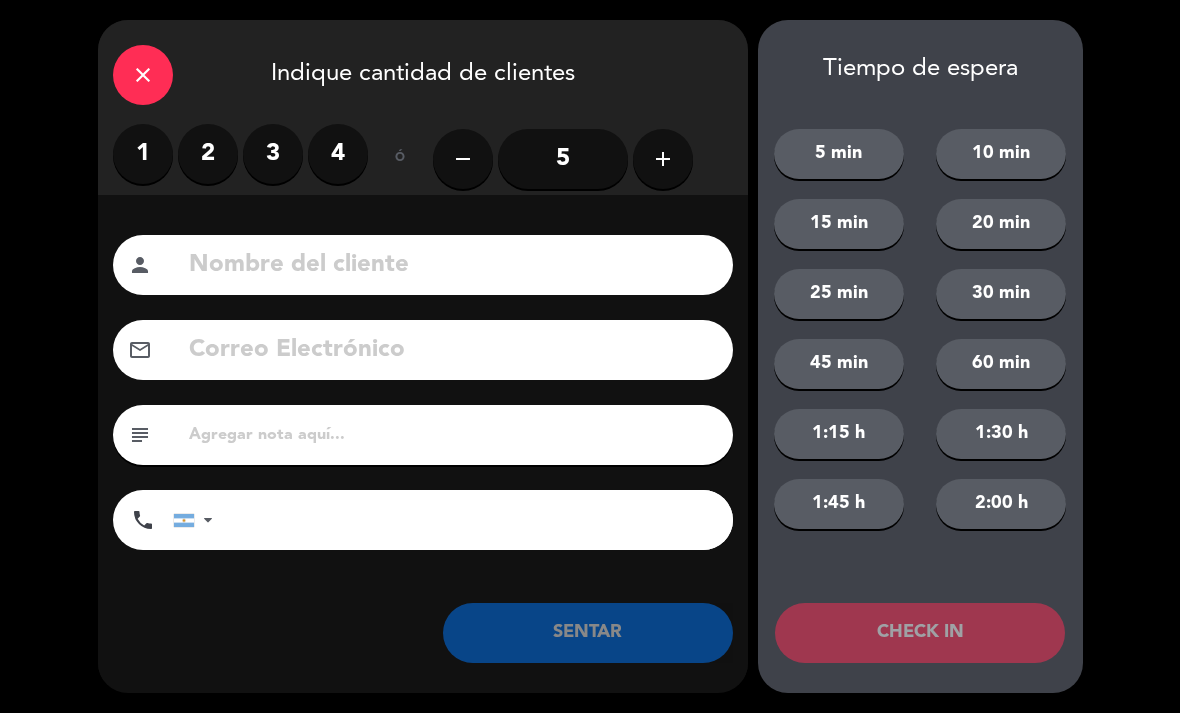 click on "2" at bounding box center [208, 154] 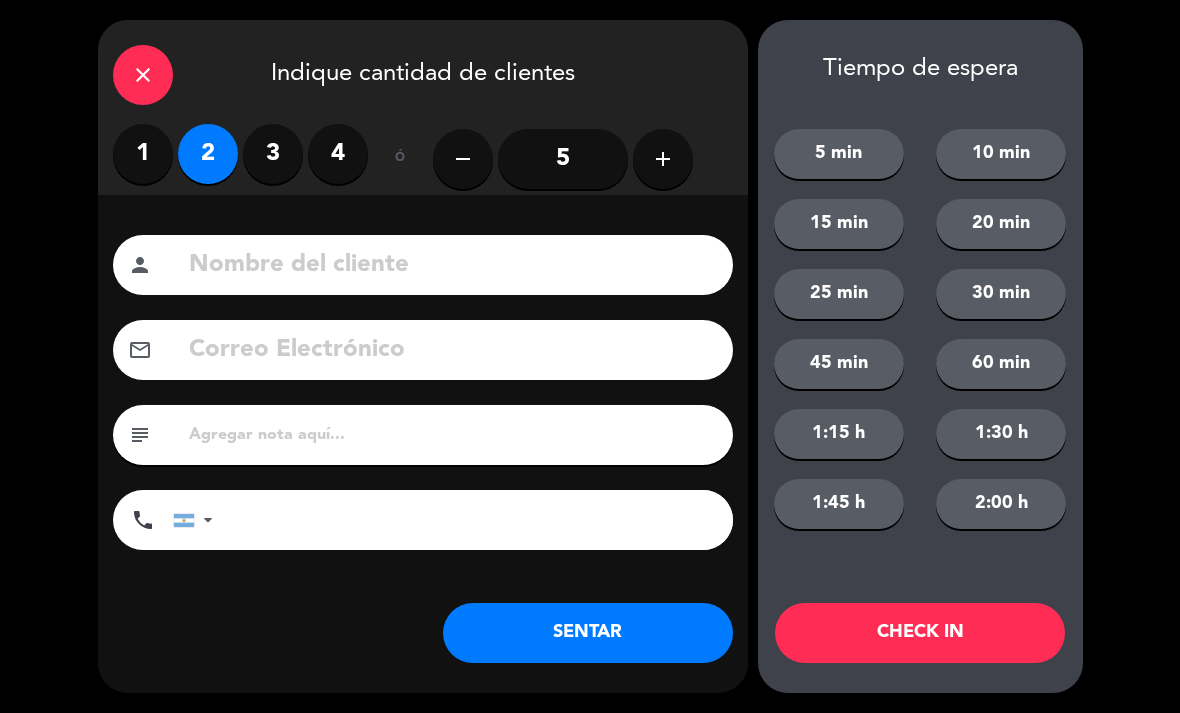 click on "SENTAR" 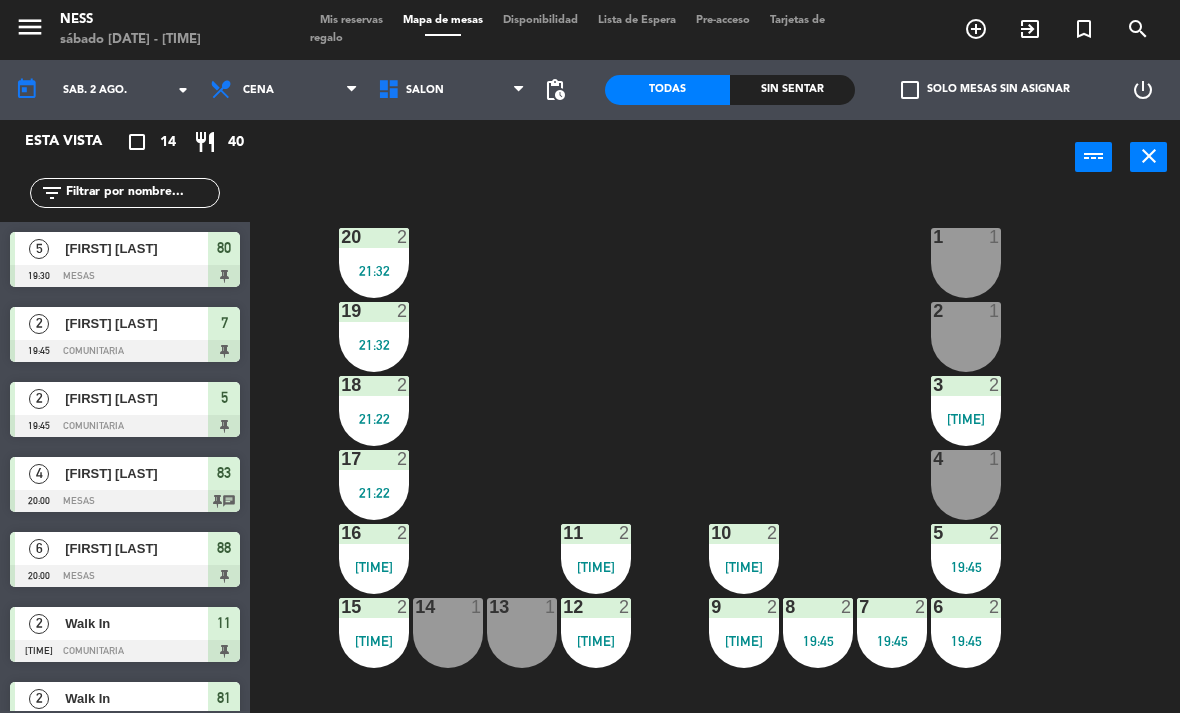 scroll, scrollTop: 0, scrollLeft: 0, axis: both 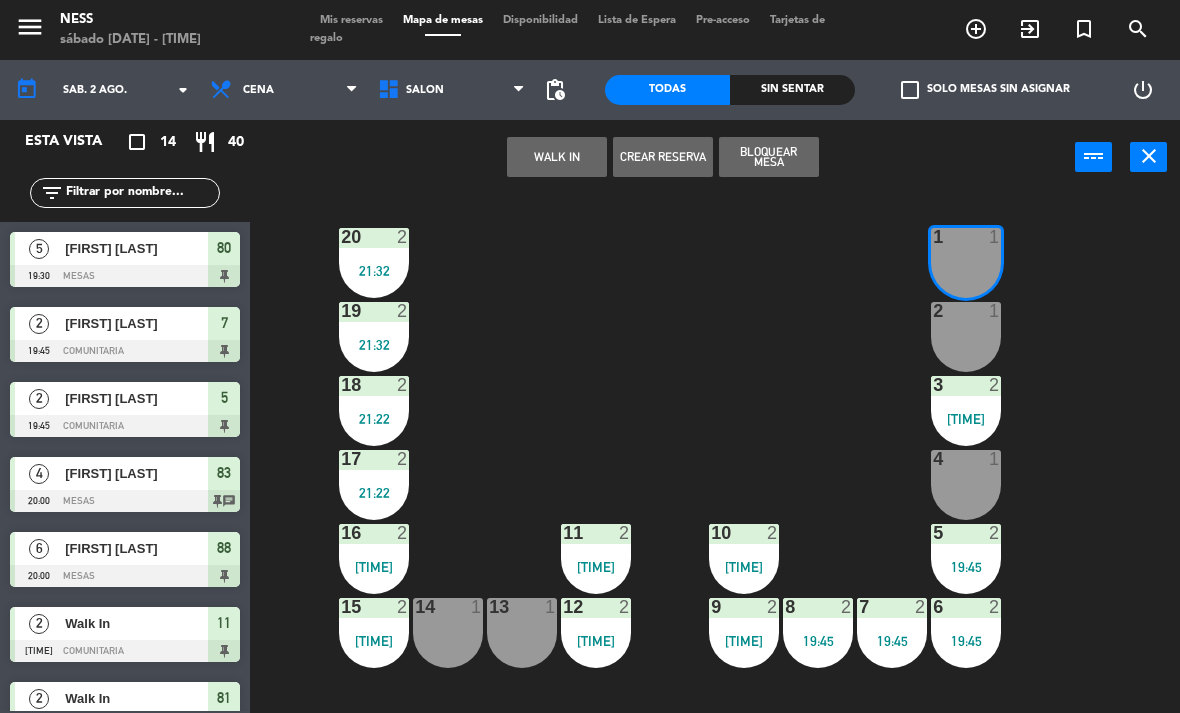 click on "WALK IN" at bounding box center [557, 157] 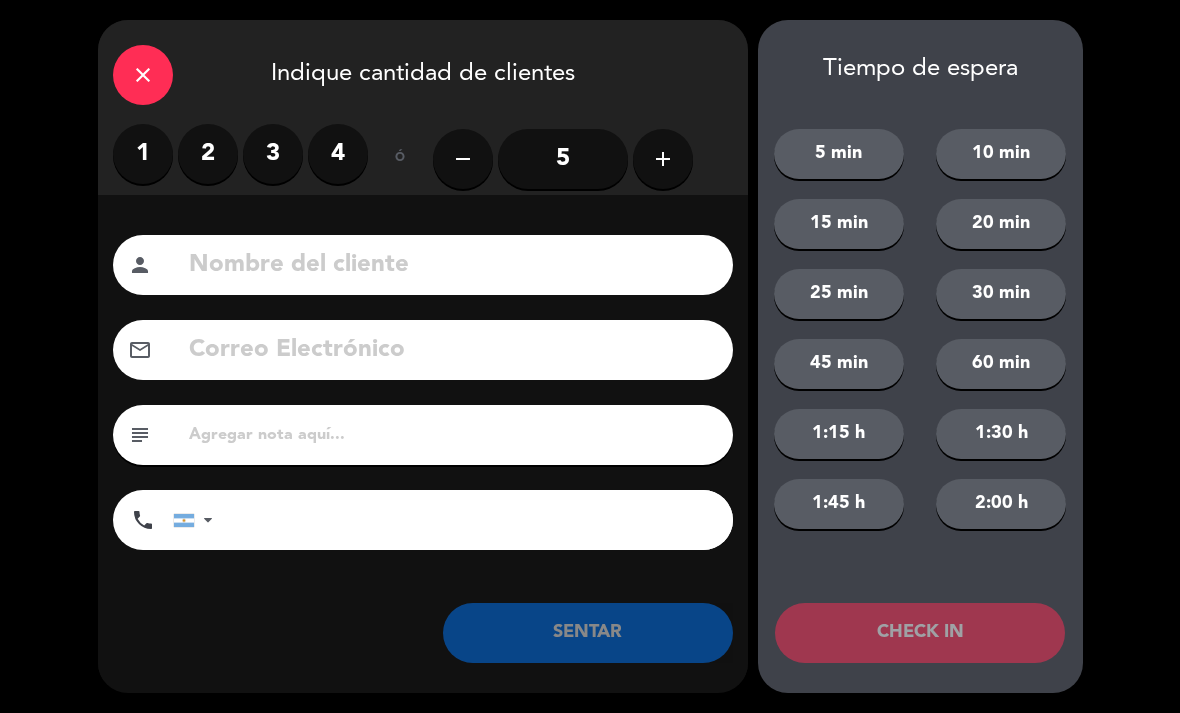click on "2" at bounding box center [208, 154] 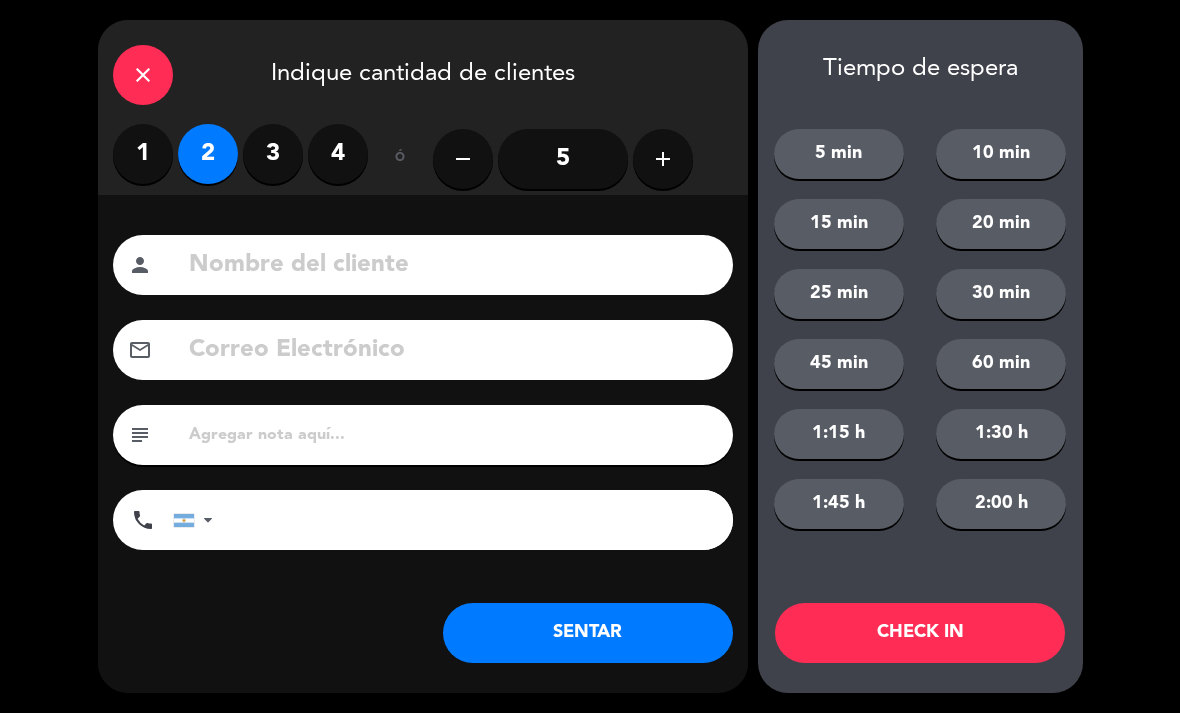 click on "SENTAR" 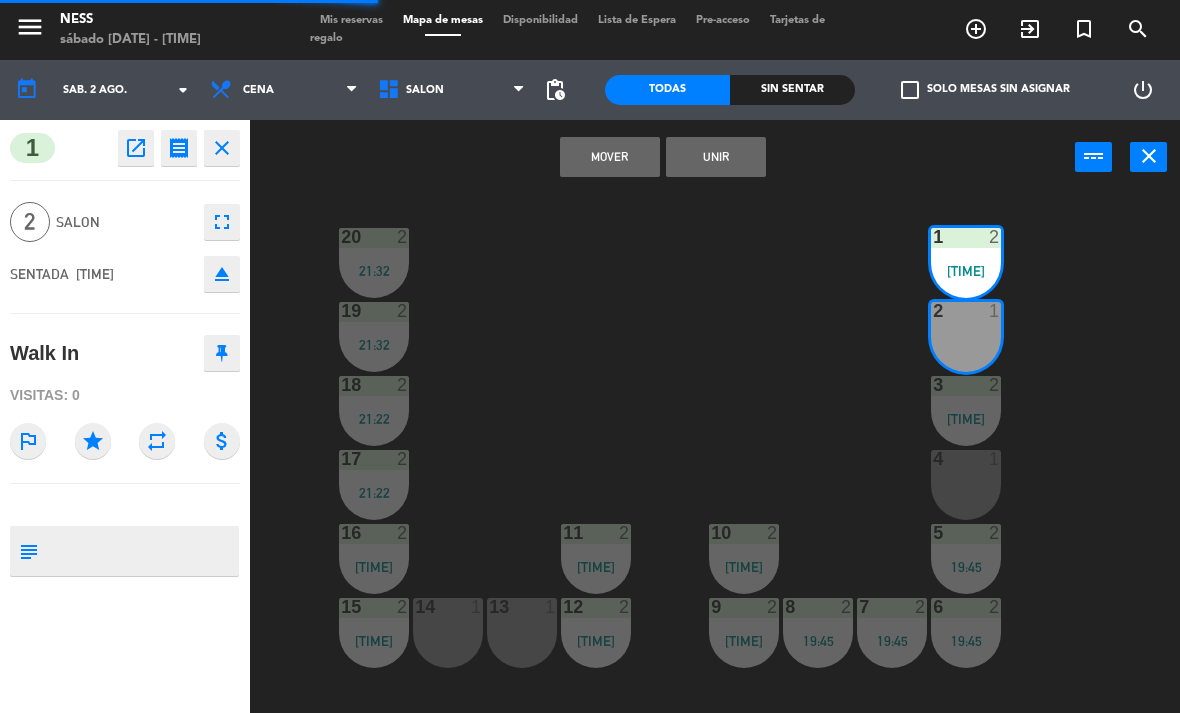 click on "Unir" at bounding box center (716, 157) 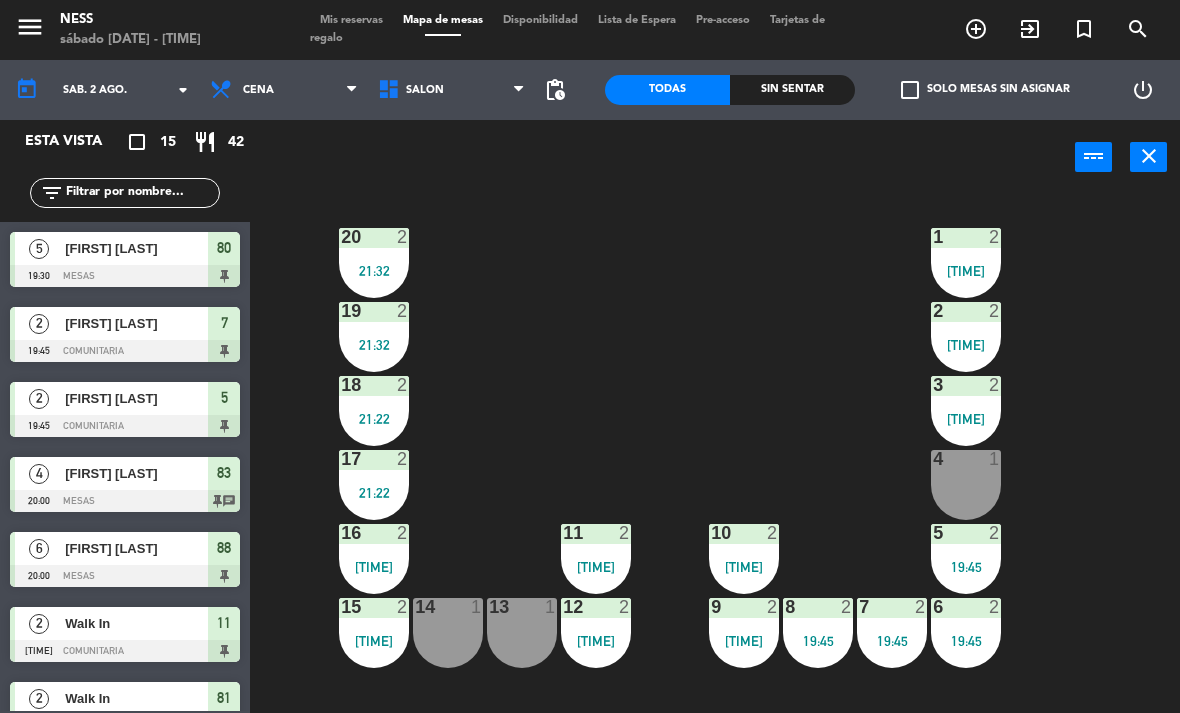 click on "20  2   21:32  1  2   21:47  19  2   21:32  2  2   21:47  18  2   21:22  3  2   21:40  17  2   21:22  4  1  16  2   21:07  11  2   20:11  10  2   21:04  5  2   19:45  12  2   20:11  14  1  13  1  15  2   21:07  9  2   21:04  8  2   19:45  7  2   19:45  6  2   19:45  84  4   20:59  83  4   20:00  82  3   20:39  81 lock  2   20:31  80  5   19:30  88  6   20:00" 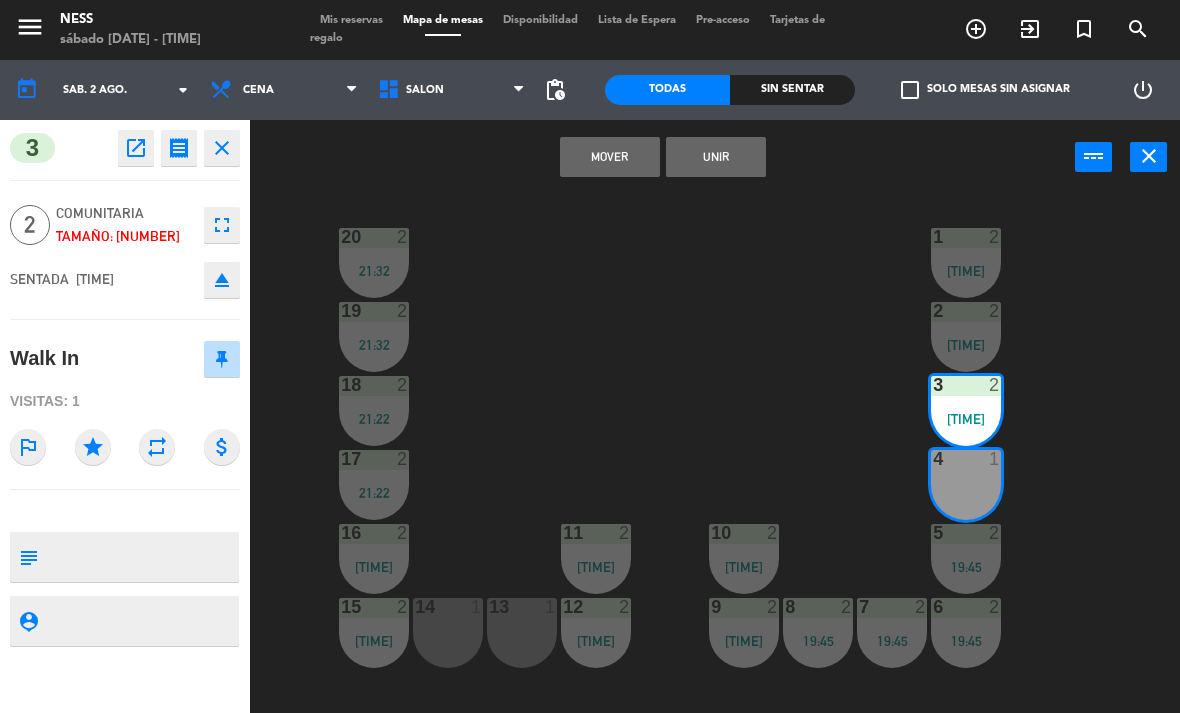 click on "Mover   Unir  power_input close" at bounding box center [662, 158] 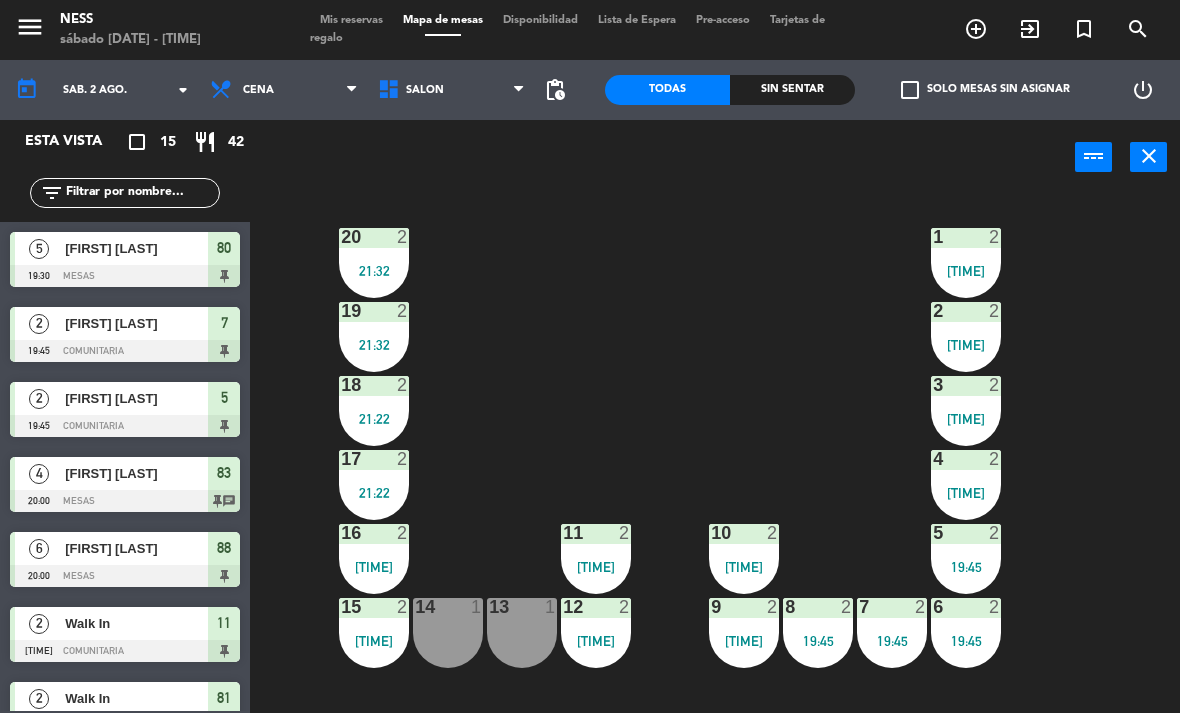 scroll, scrollTop: 252, scrollLeft: 0, axis: vertical 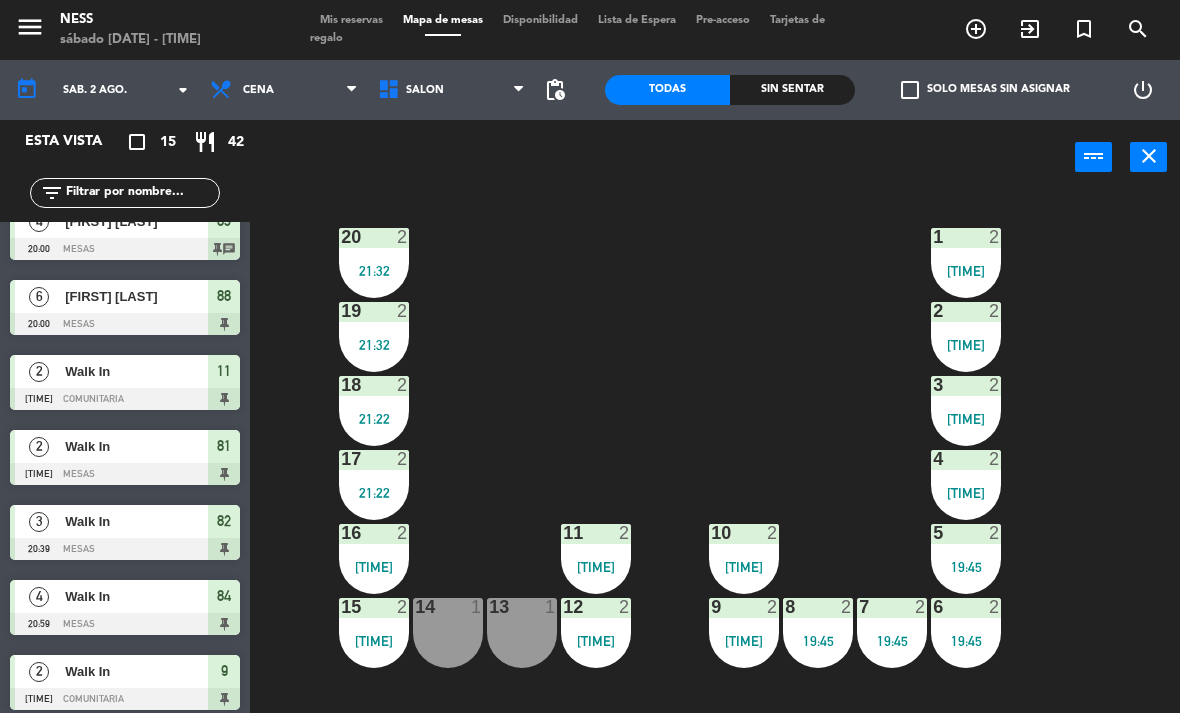 click on "[TIME]" at bounding box center (596, 567) 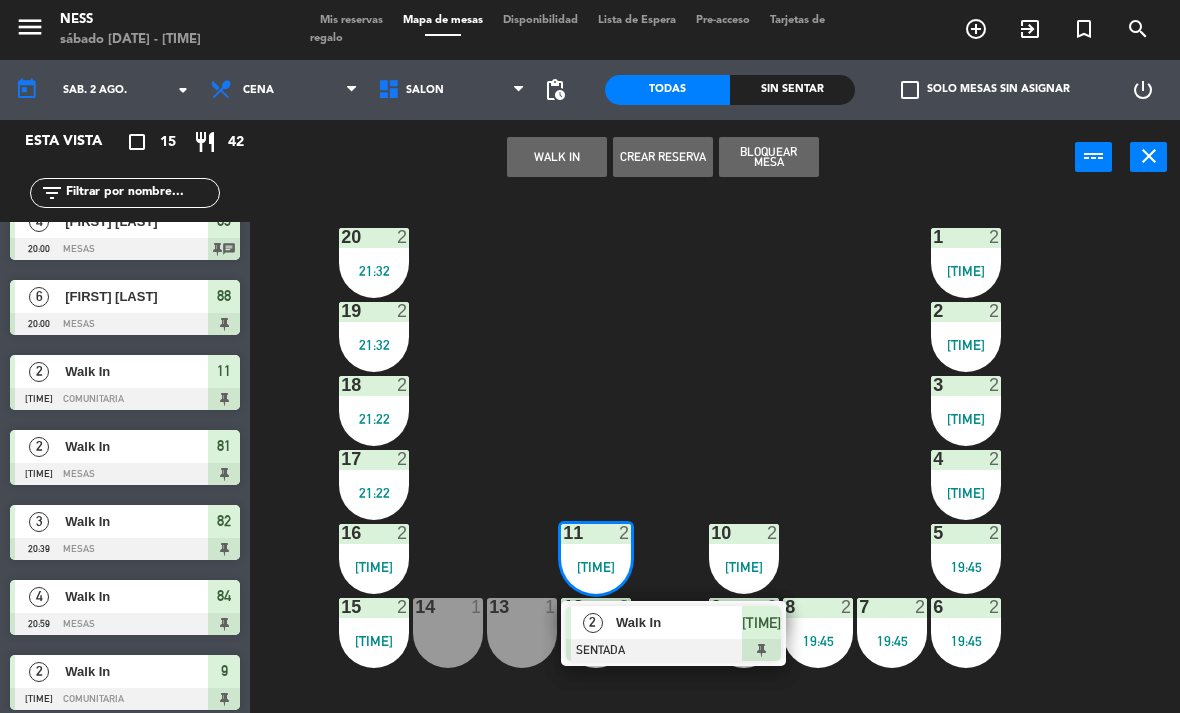 click at bounding box center (673, 650) 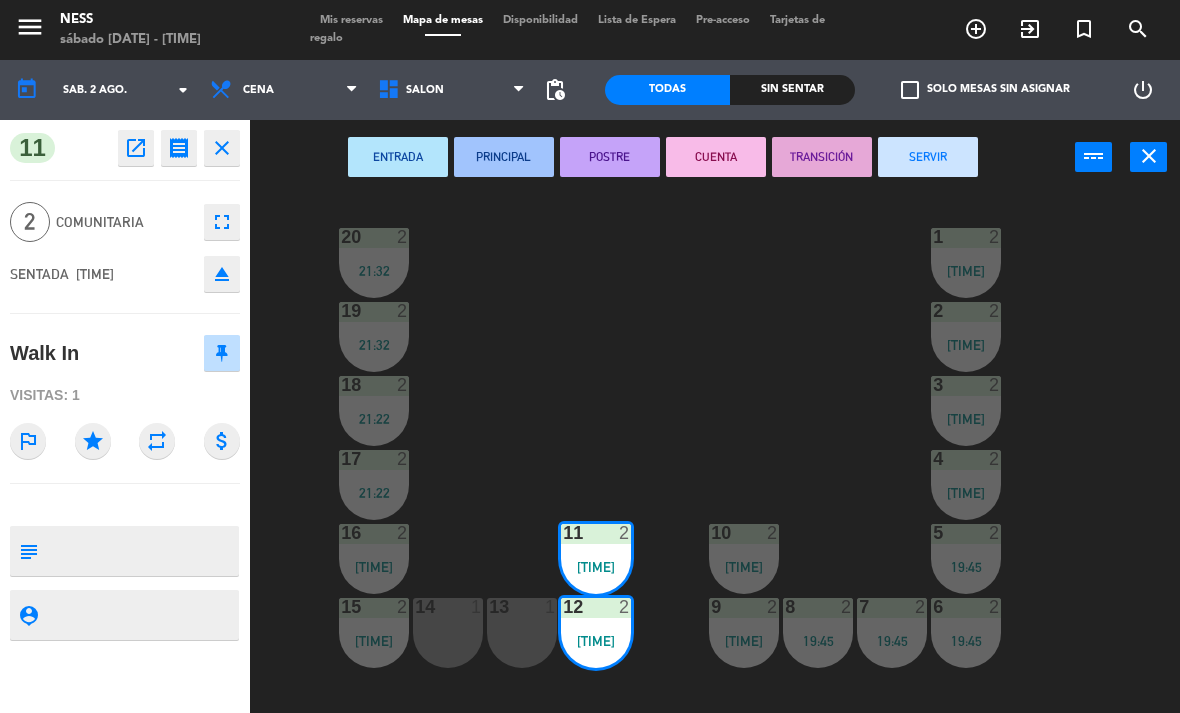 click on "SERVIR" at bounding box center [928, 157] 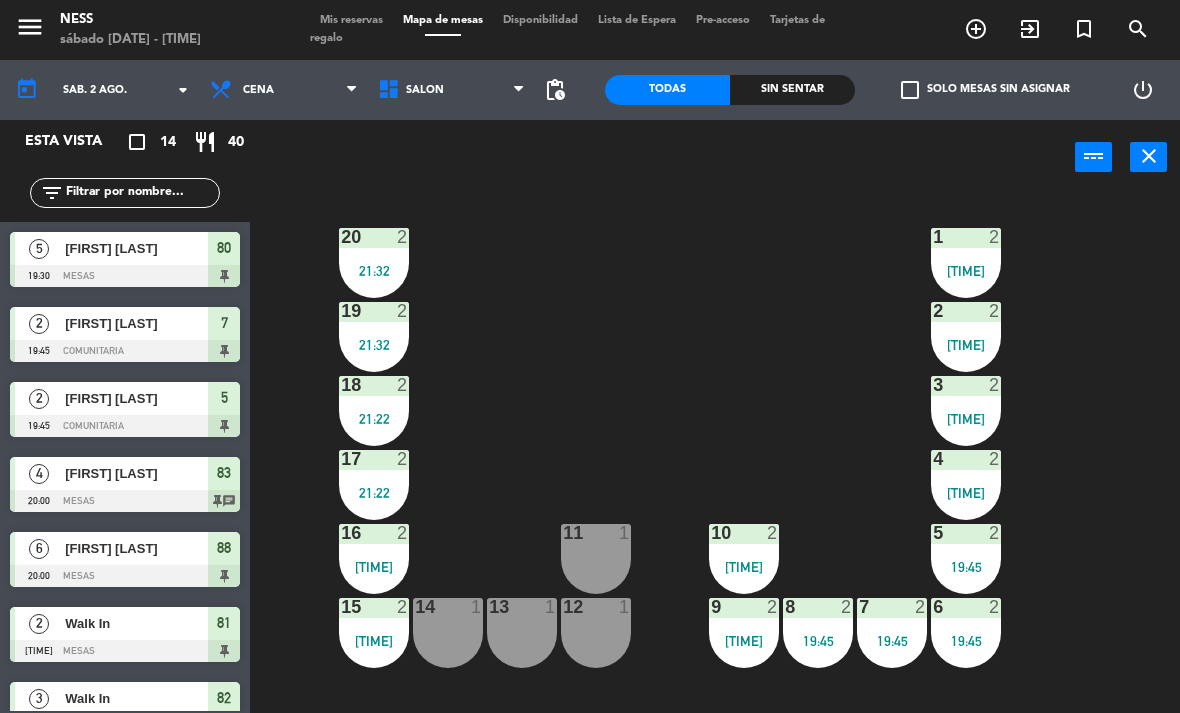 click on "20  2   21:32  1  2   21:47  19  2   21:32  2  2   21:47  18  2   21:22  3  2   21:40  17  2   21:22  4  2   21:40  16  2   21:07  11  1  10  2   21:04  5  2   19:45  12  1  14  1  13  1  15  2   21:07  9  2   21:04  8  2   19:45  7  2   19:45  6  2   19:45  84  4   20:59  83  4   20:00  82  3   20:39  81 lock  2   20:31  80  5   19:30  88  6   20:00" 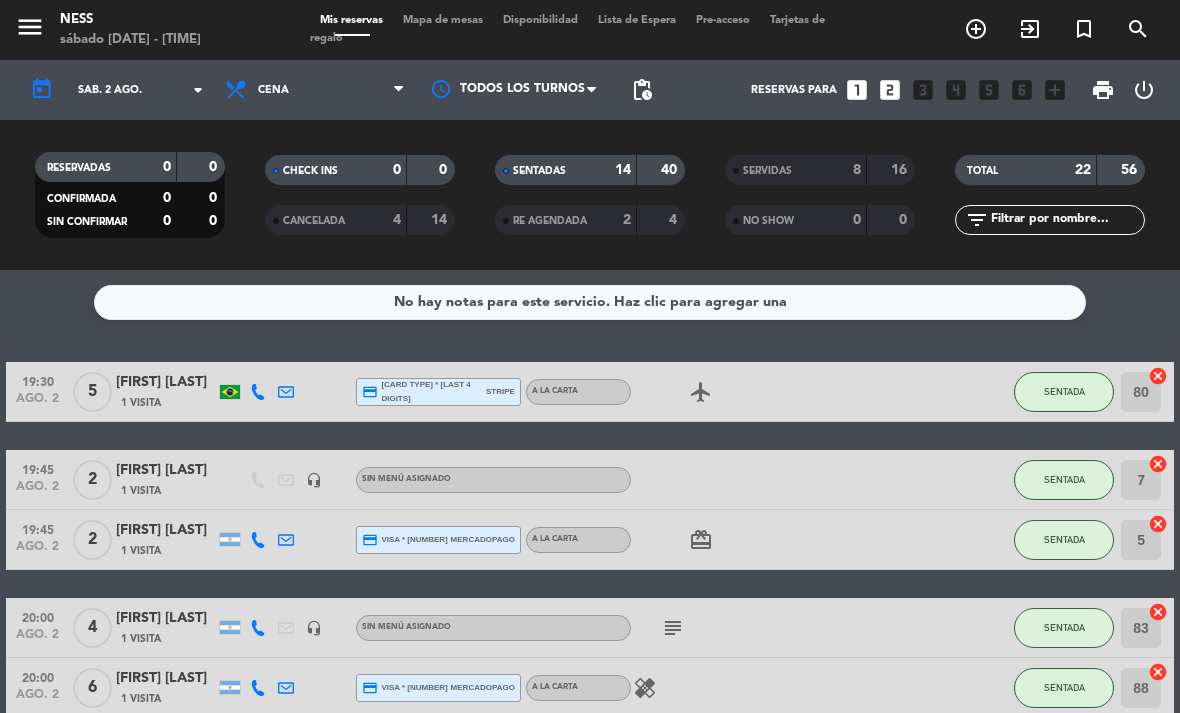 scroll, scrollTop: 0, scrollLeft: 0, axis: both 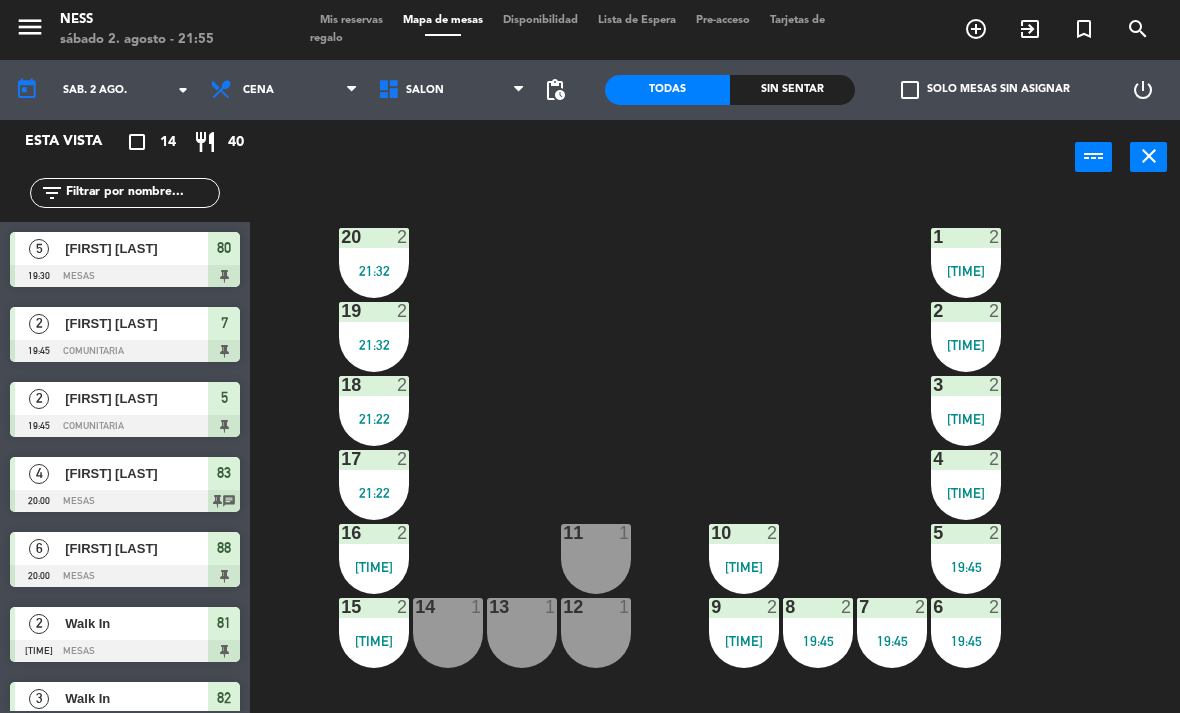 click on "19:45" at bounding box center (892, 641) 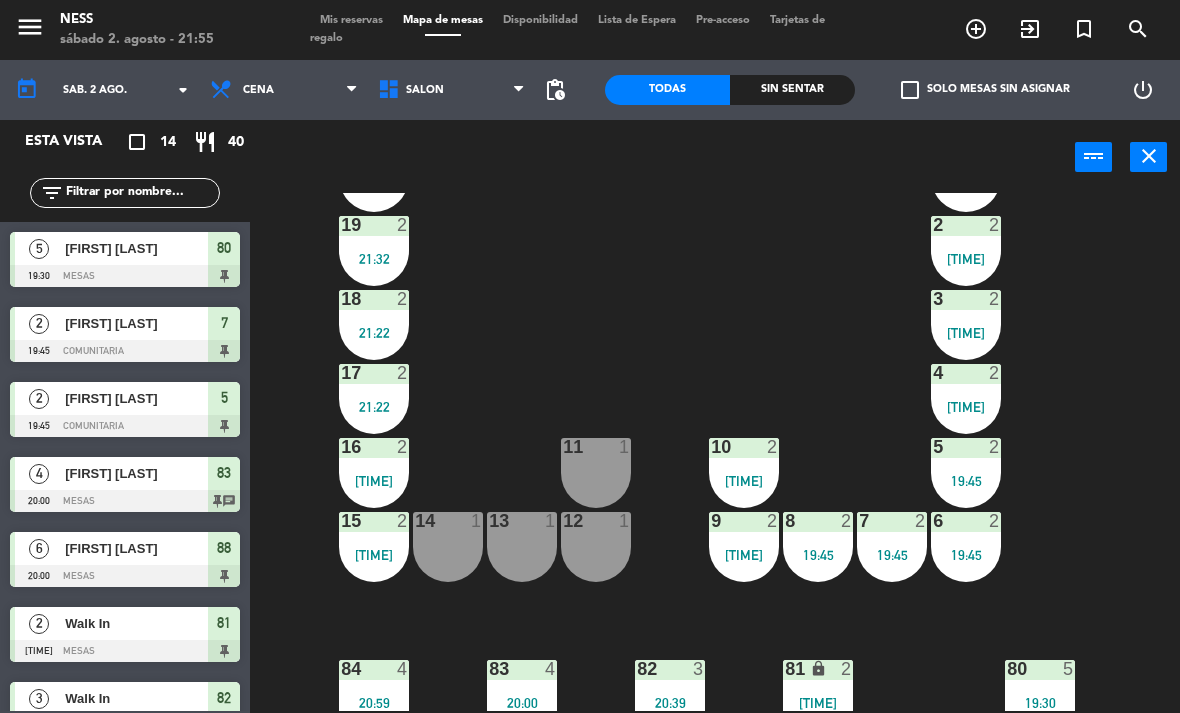 scroll, scrollTop: 89, scrollLeft: 0, axis: vertical 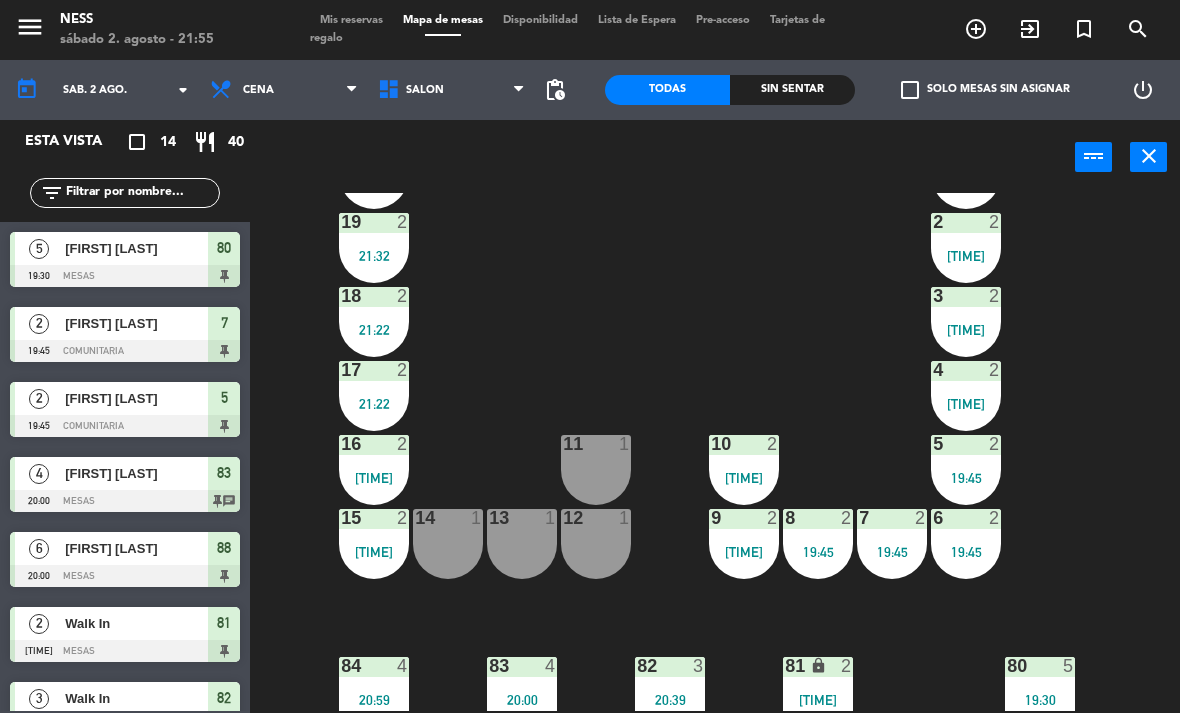 click on "7  2   19:45" at bounding box center (892, 544) 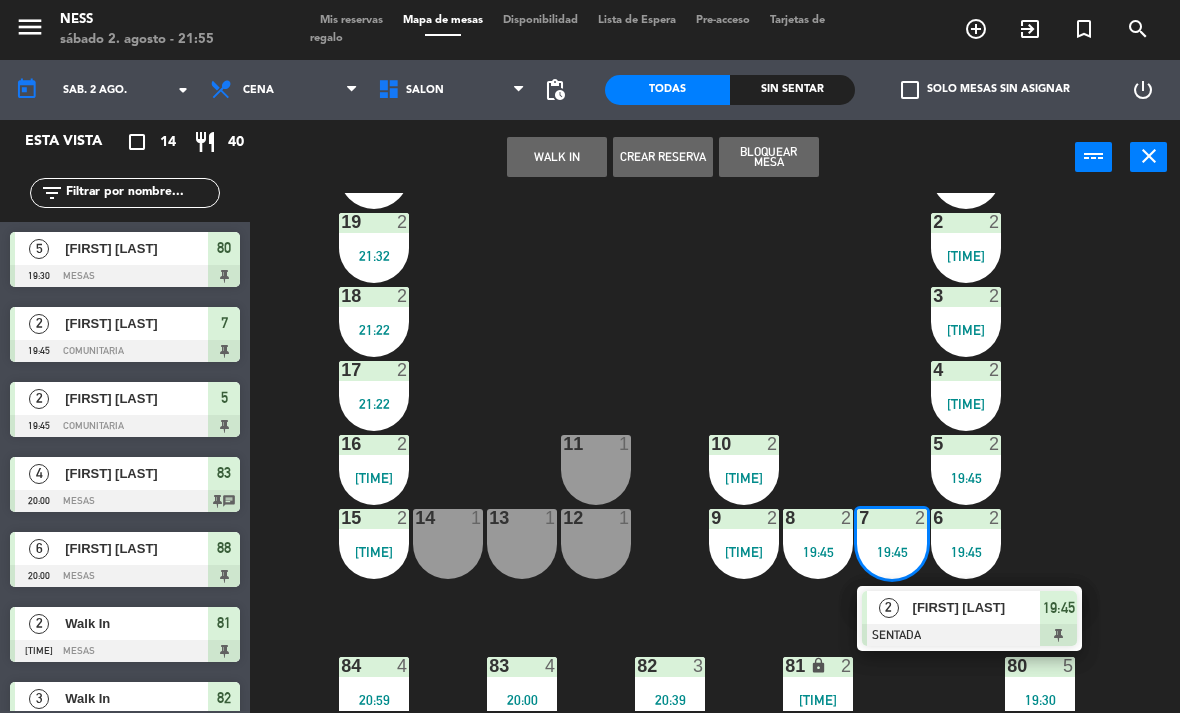 click on "7  2   19:45" at bounding box center (892, 544) 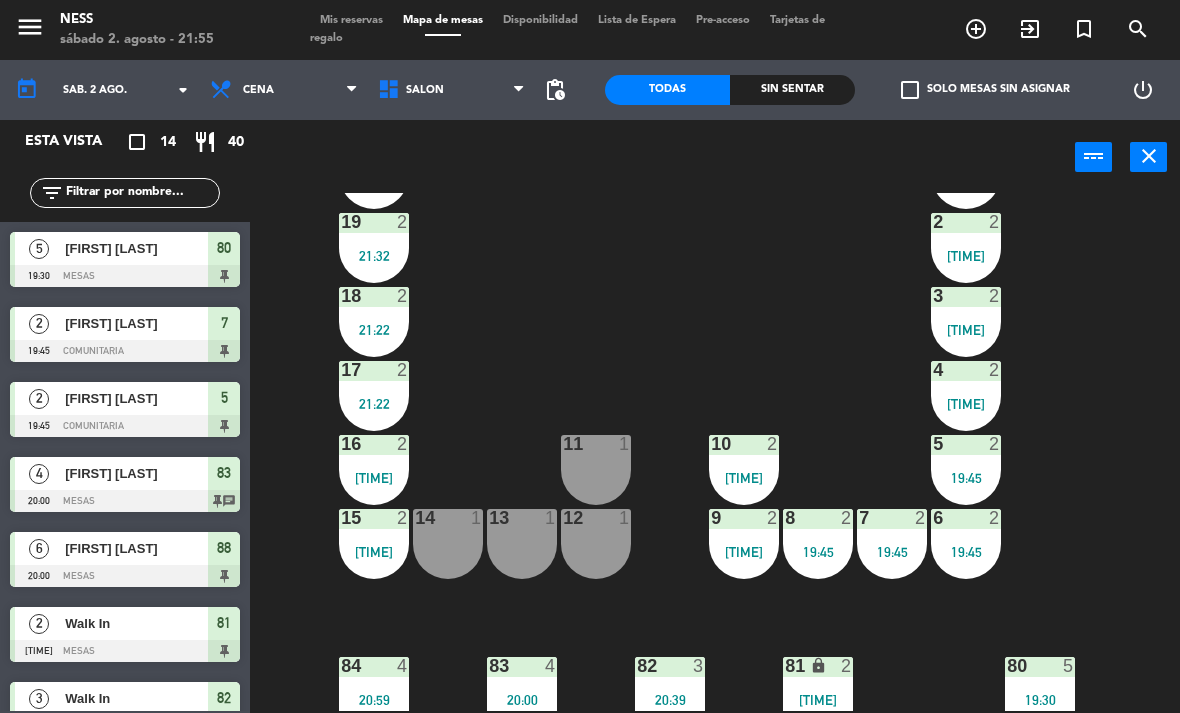 click on "7  2   19:45" at bounding box center (892, 544) 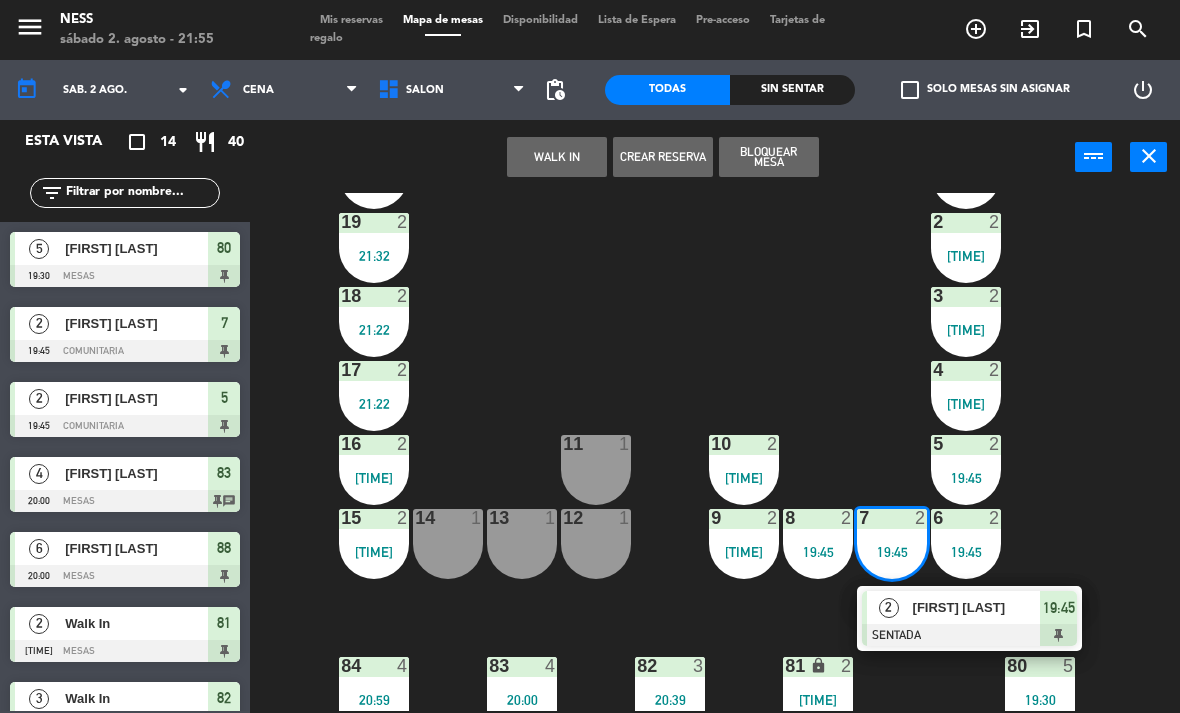 click at bounding box center [969, 635] 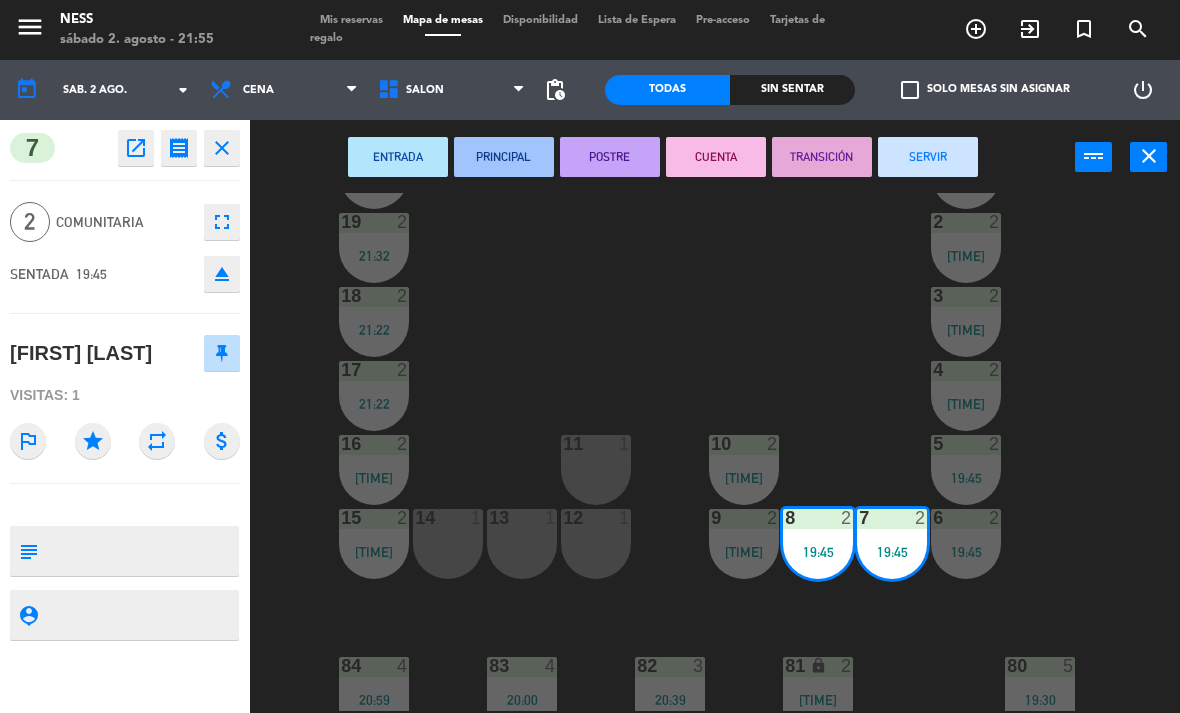 click on "SERVIR" at bounding box center (928, 157) 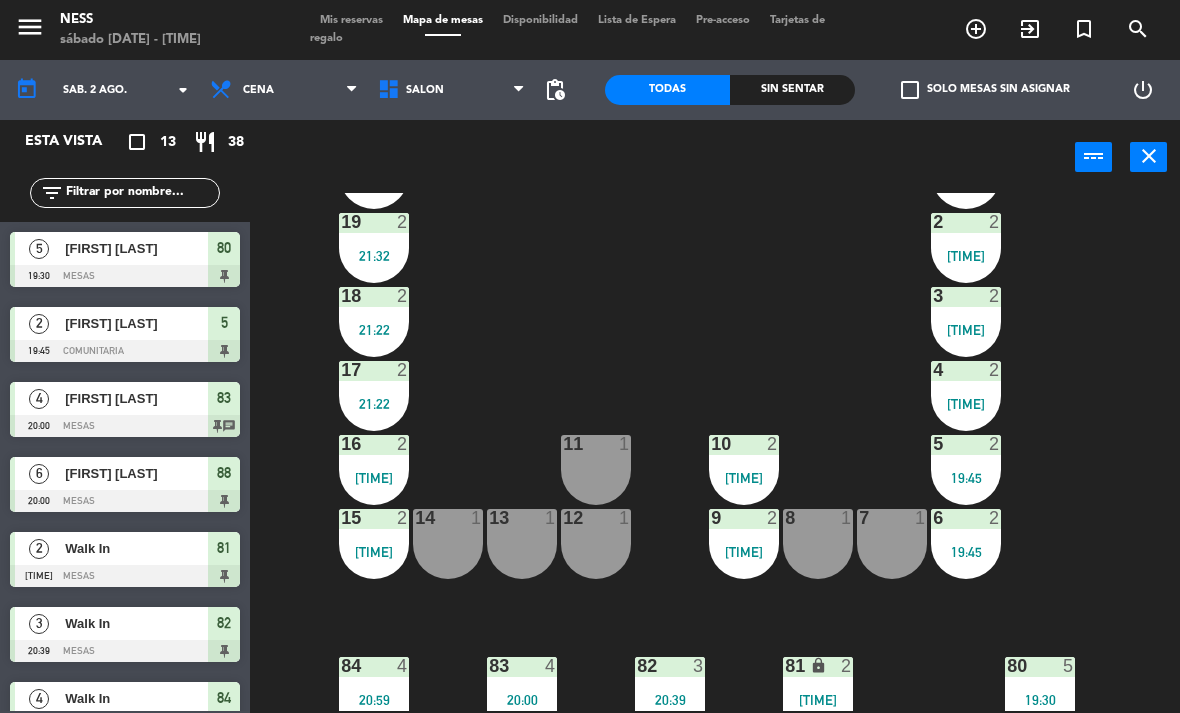 click on "11  1" at bounding box center (596, 470) 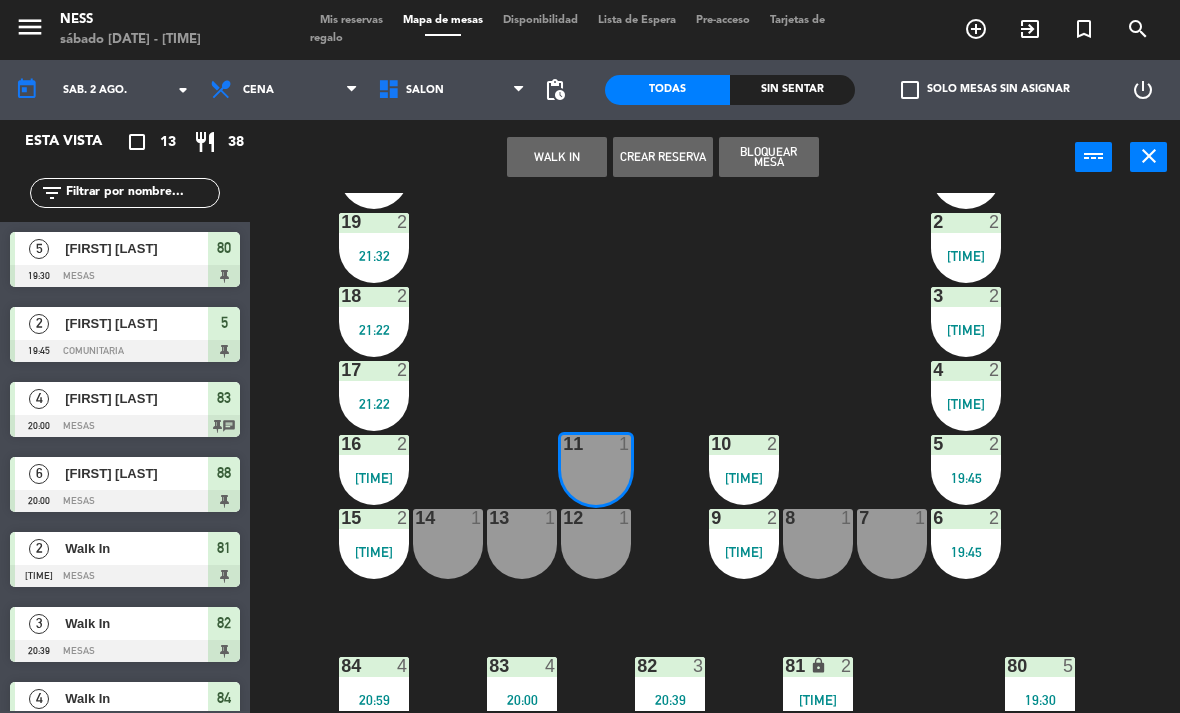 click on "WALK IN" at bounding box center (557, 157) 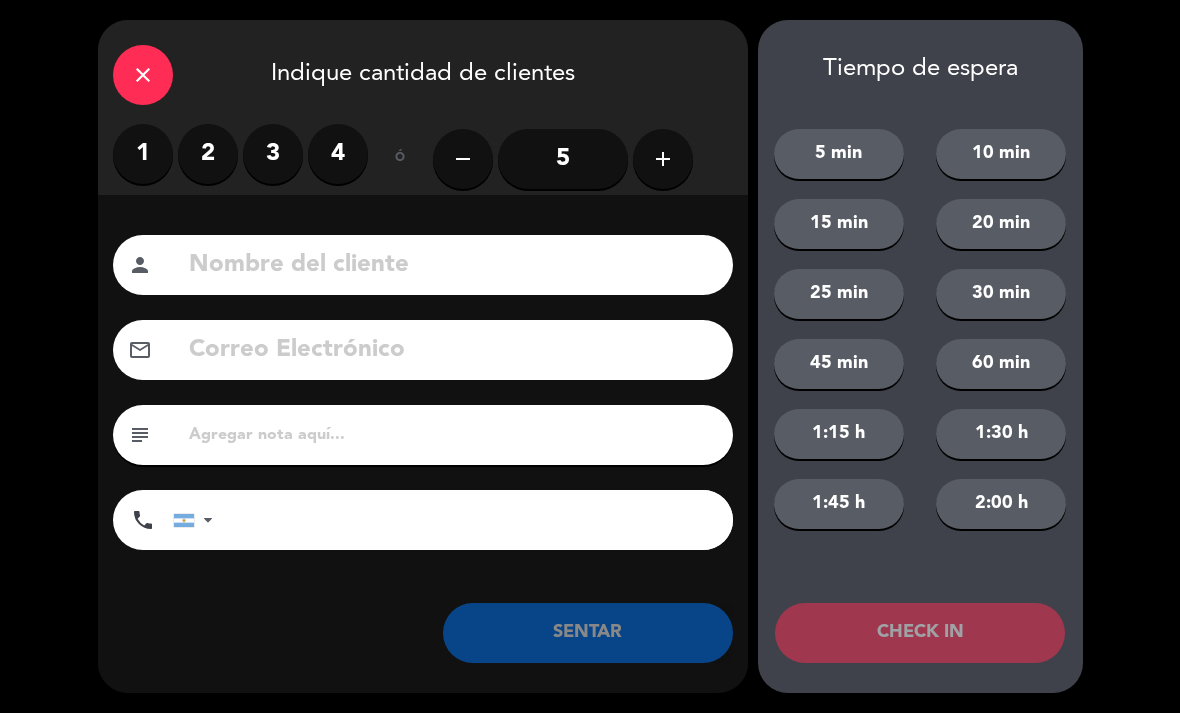 click on "2" at bounding box center [208, 154] 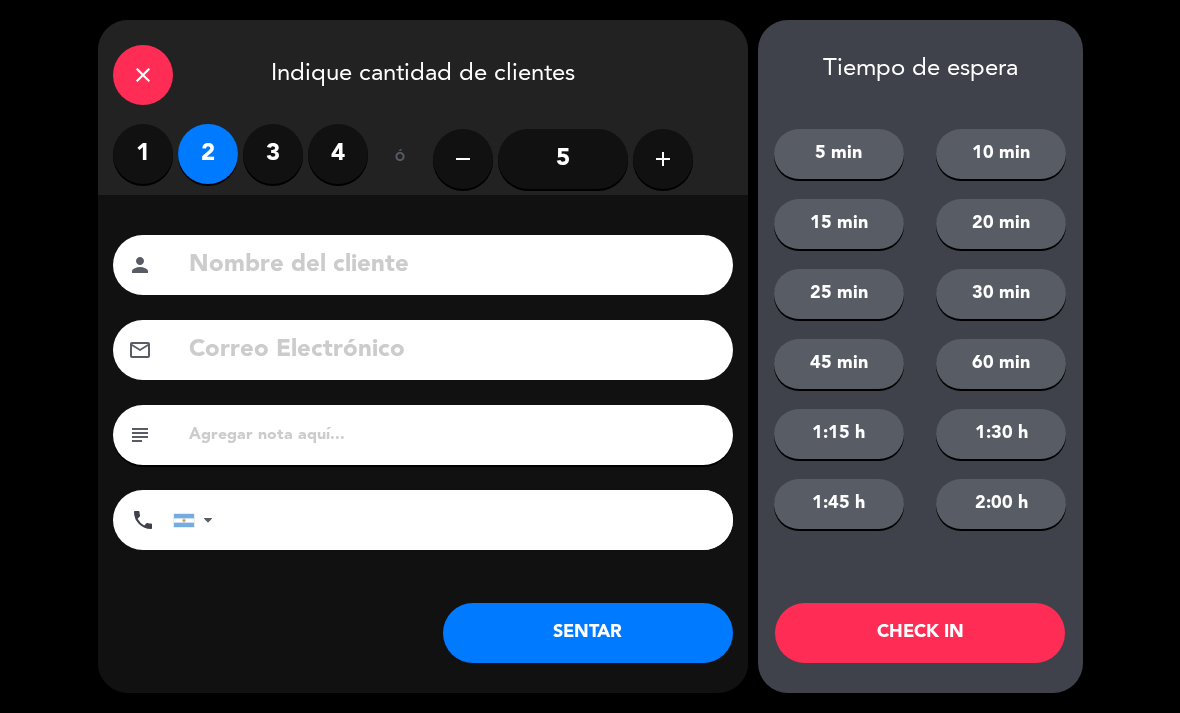 click on "SENTAR" 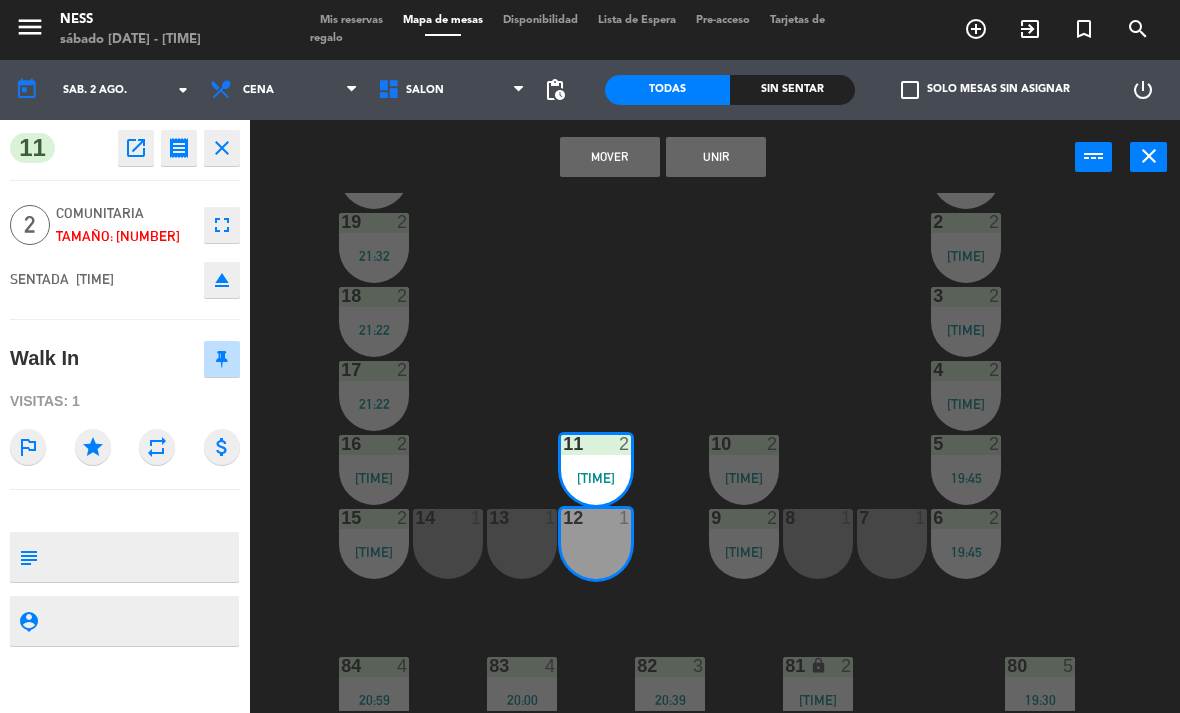 click on "Unir" at bounding box center (716, 157) 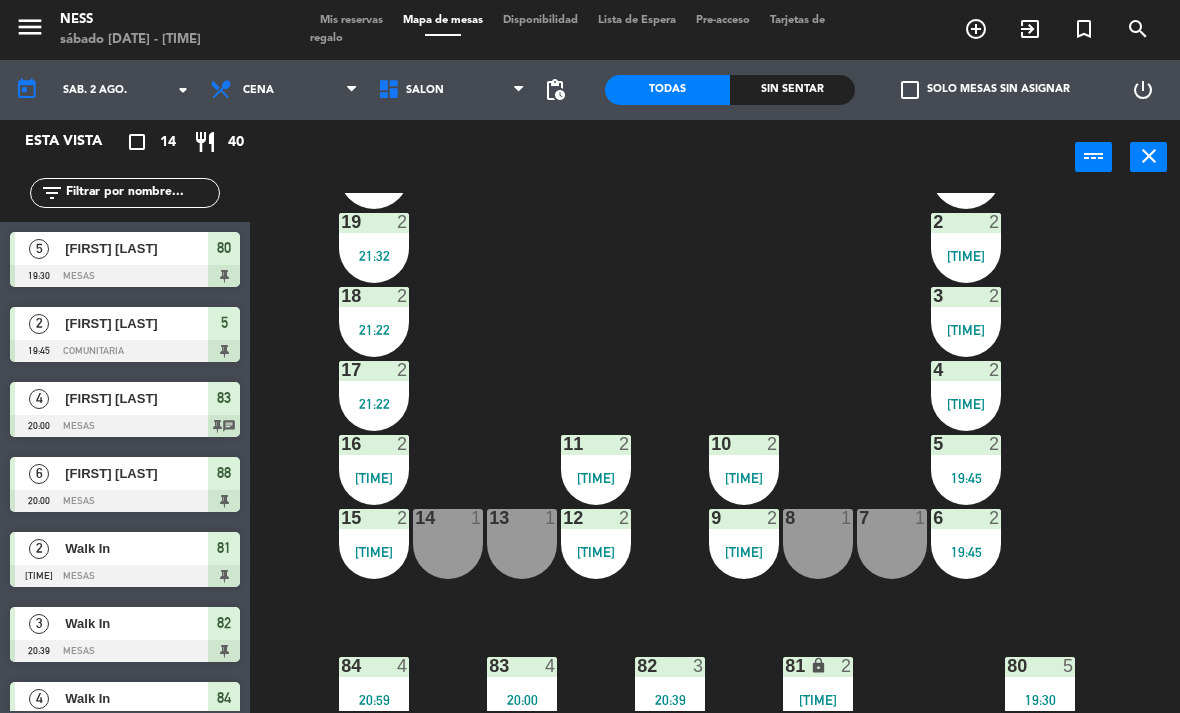 scroll, scrollTop: 0, scrollLeft: 0, axis: both 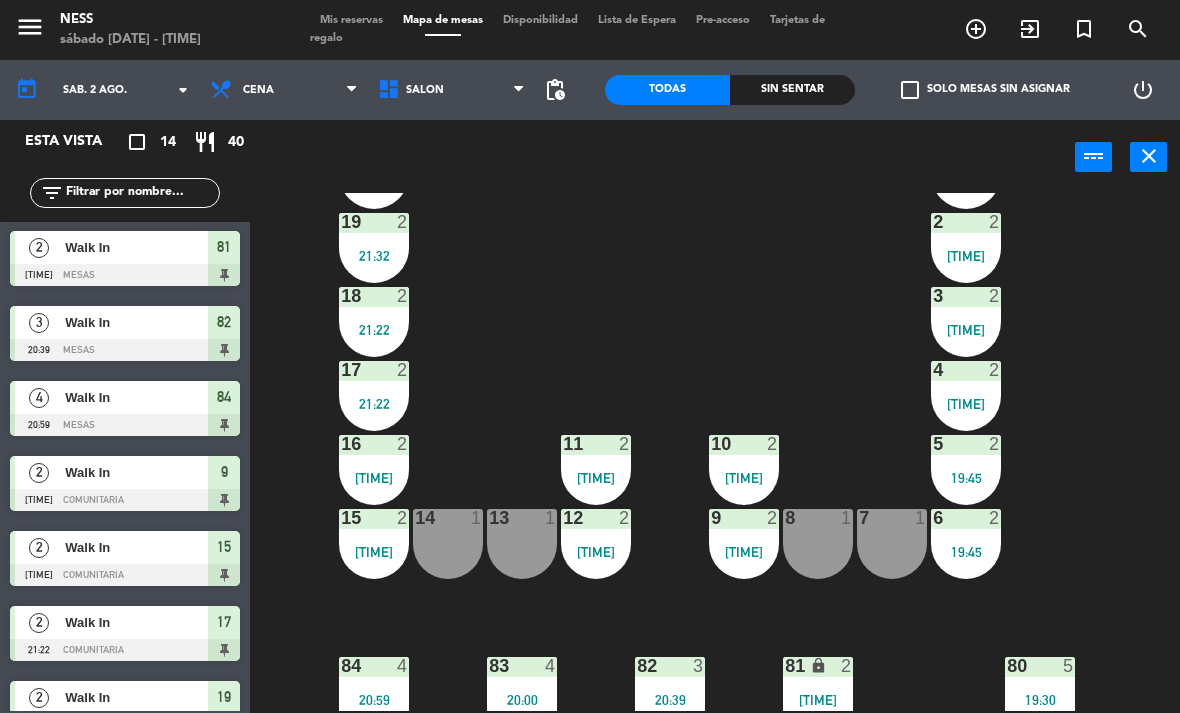 click on "80  5   19:30" at bounding box center [1040, 692] 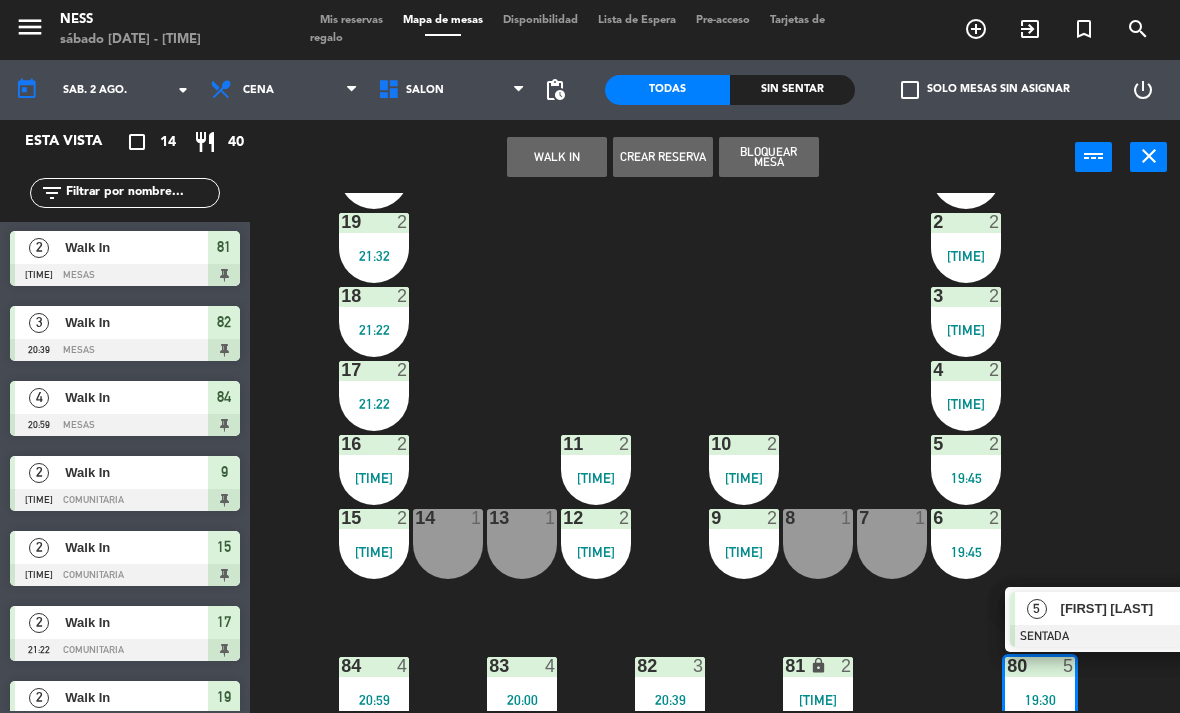click on "[FIRST] [LAST]" at bounding box center (1125, 608) 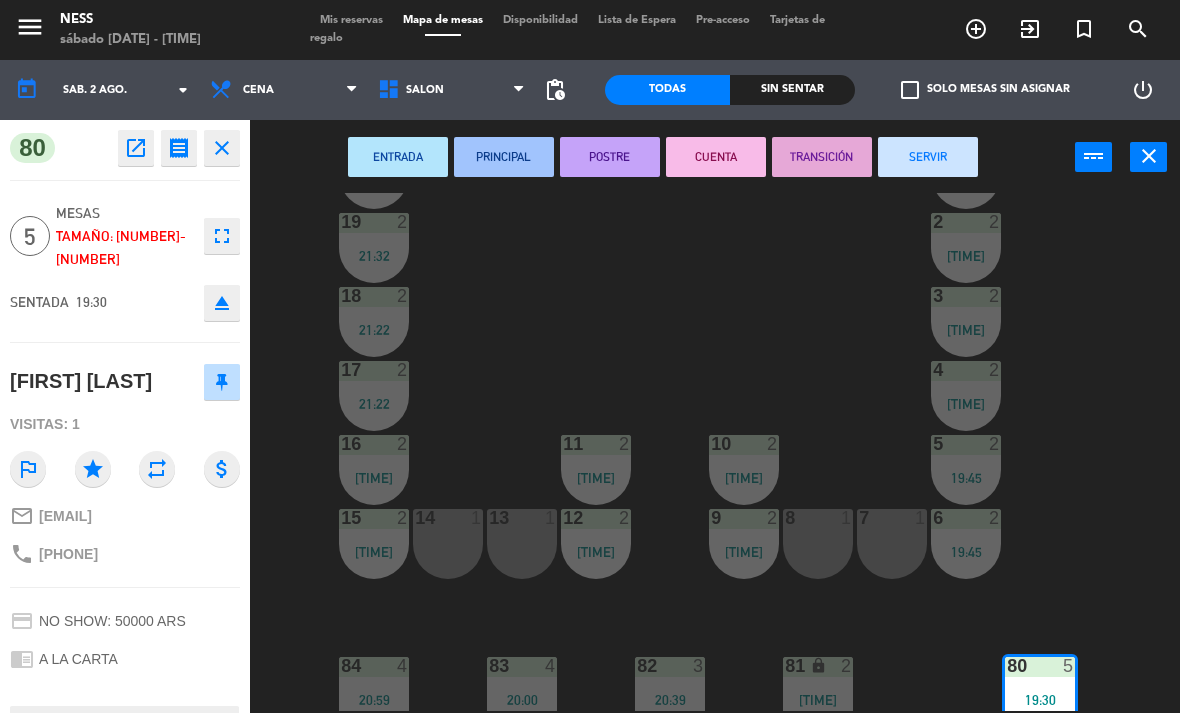 click on "SERVIR" at bounding box center (928, 157) 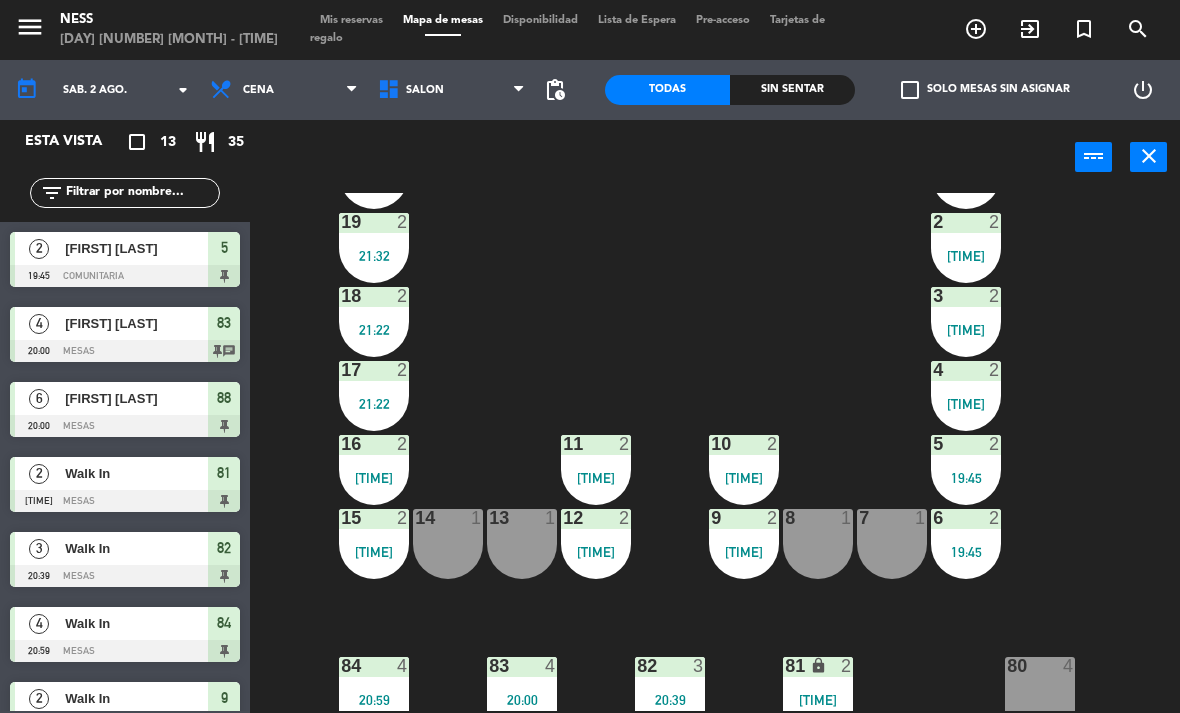 click on "19:45" at bounding box center [966, 478] 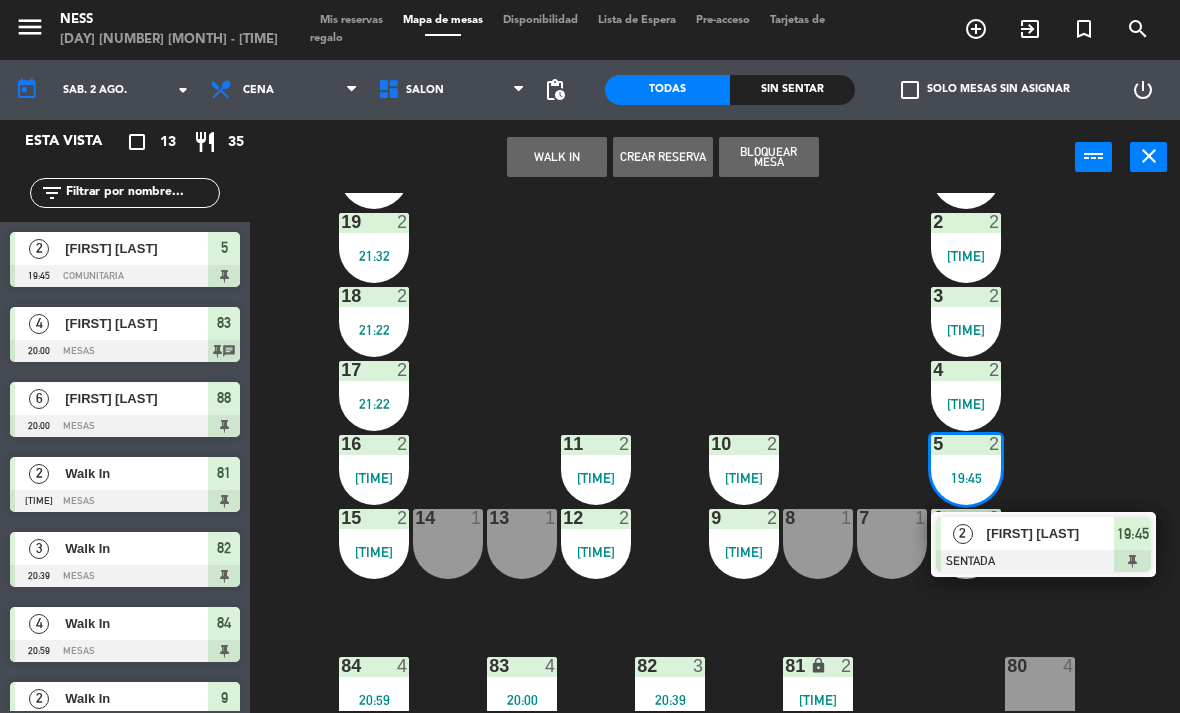 click at bounding box center (1043, 561) 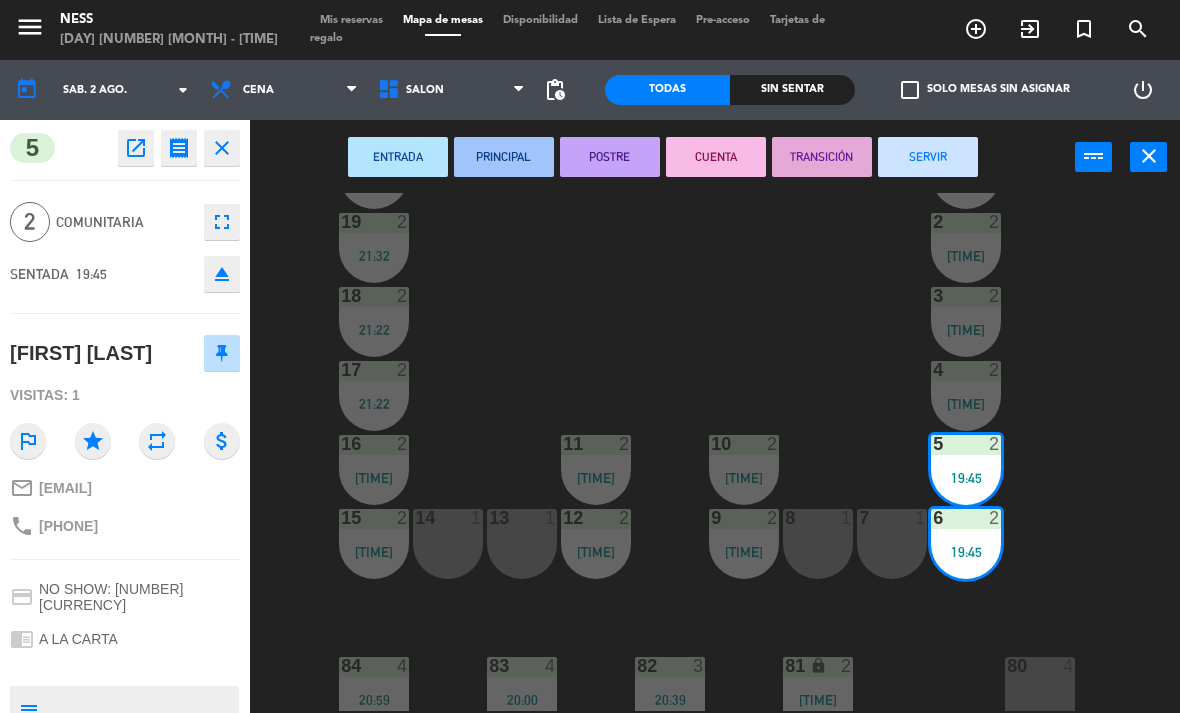 click on "CUENTA" at bounding box center (716, 157) 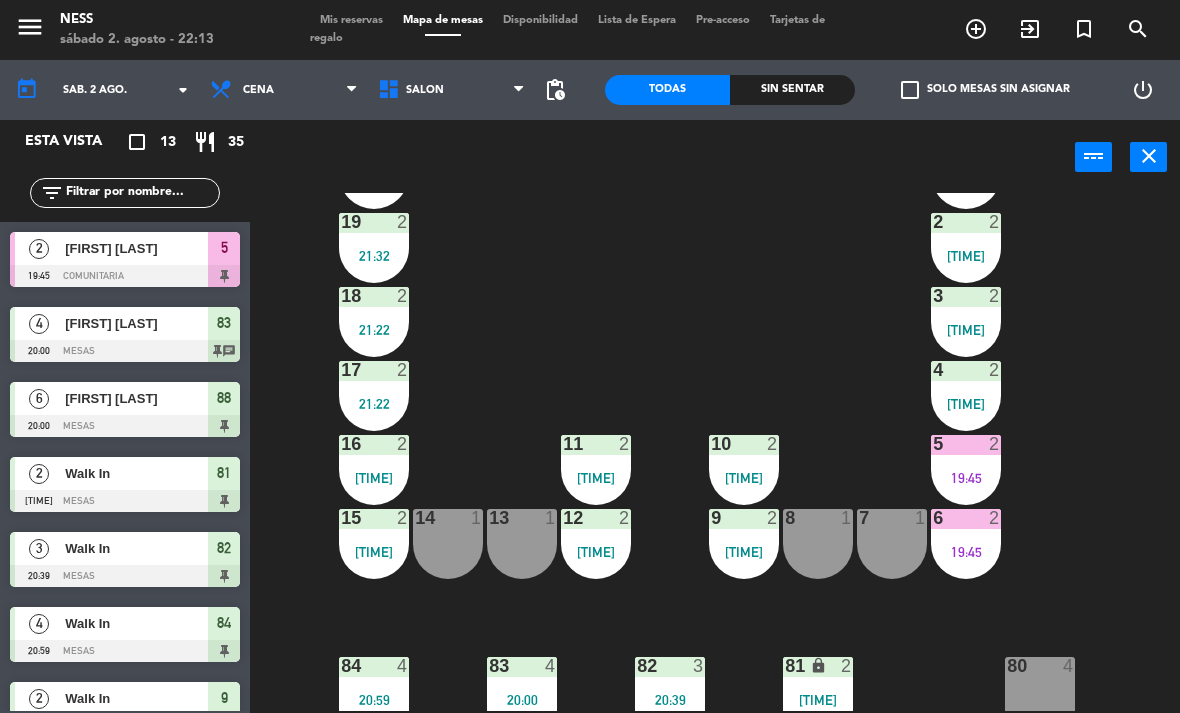 scroll, scrollTop: 88, scrollLeft: 0, axis: vertical 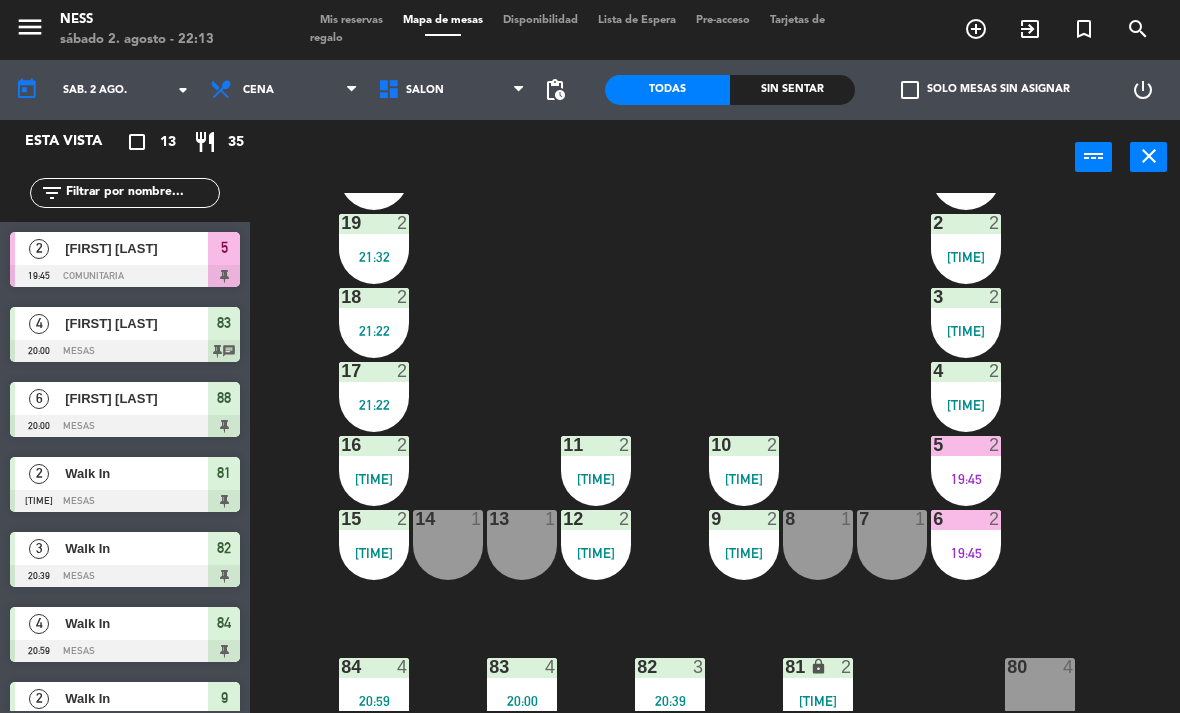 click on "19:45" at bounding box center (966, 553) 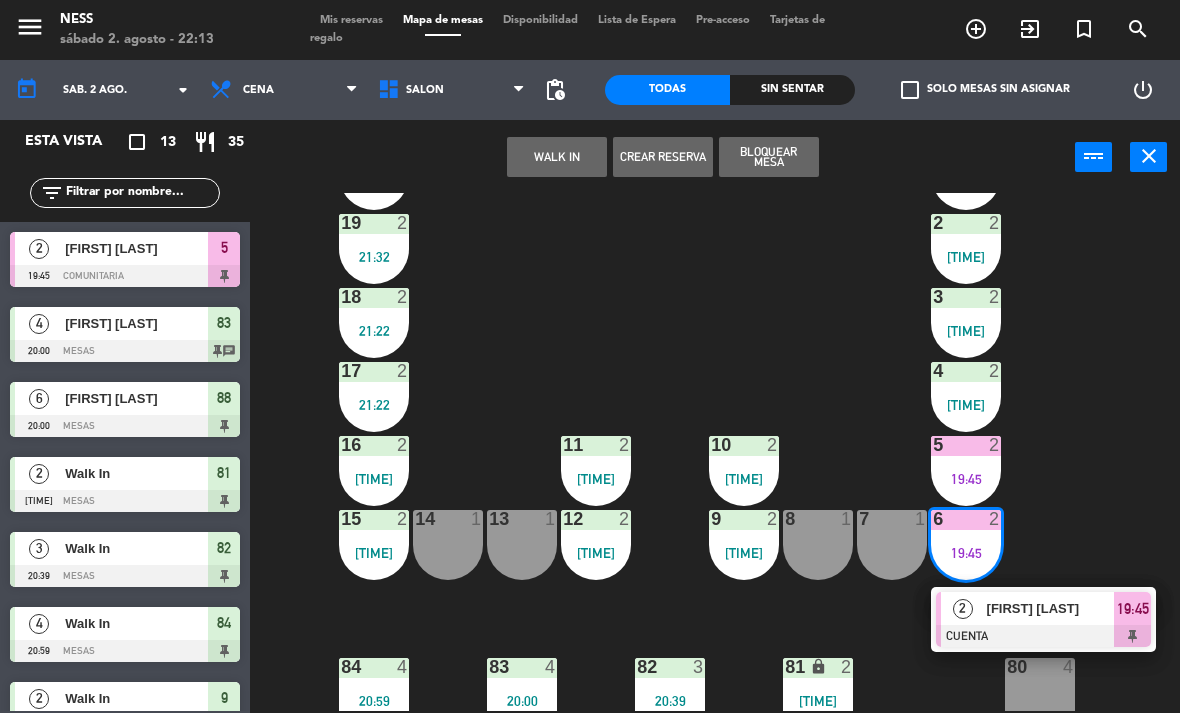 click at bounding box center [1043, 636] 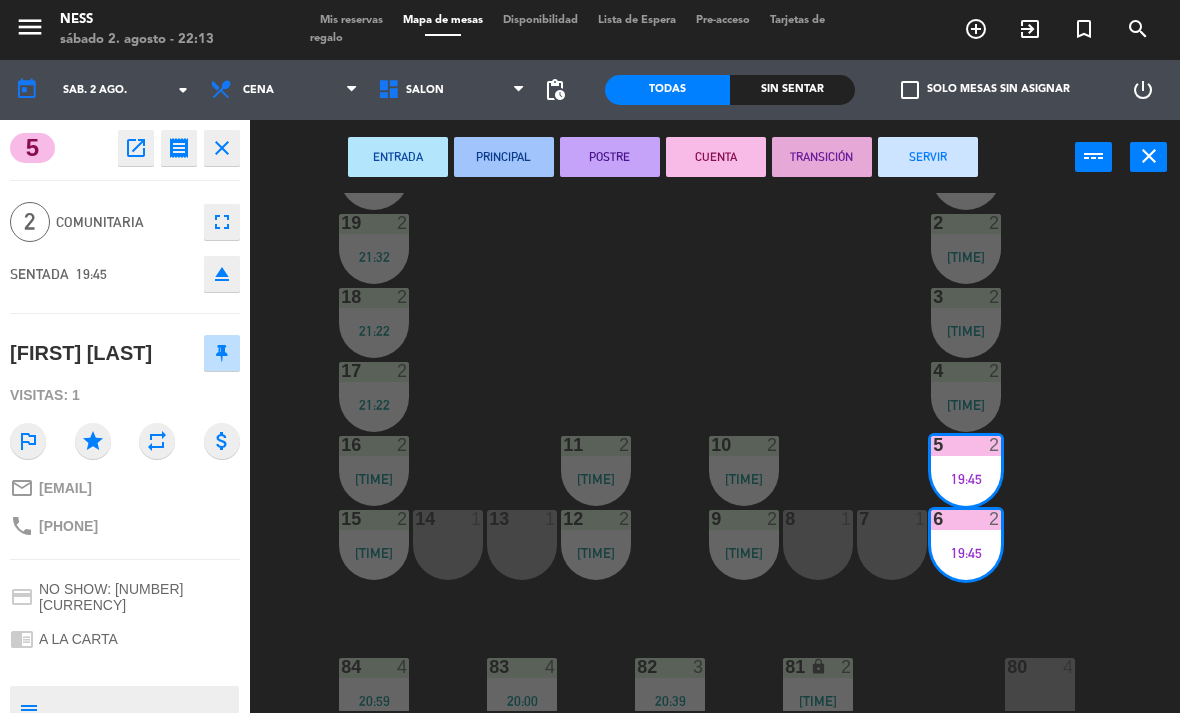 click on "SERVIR" at bounding box center [928, 157] 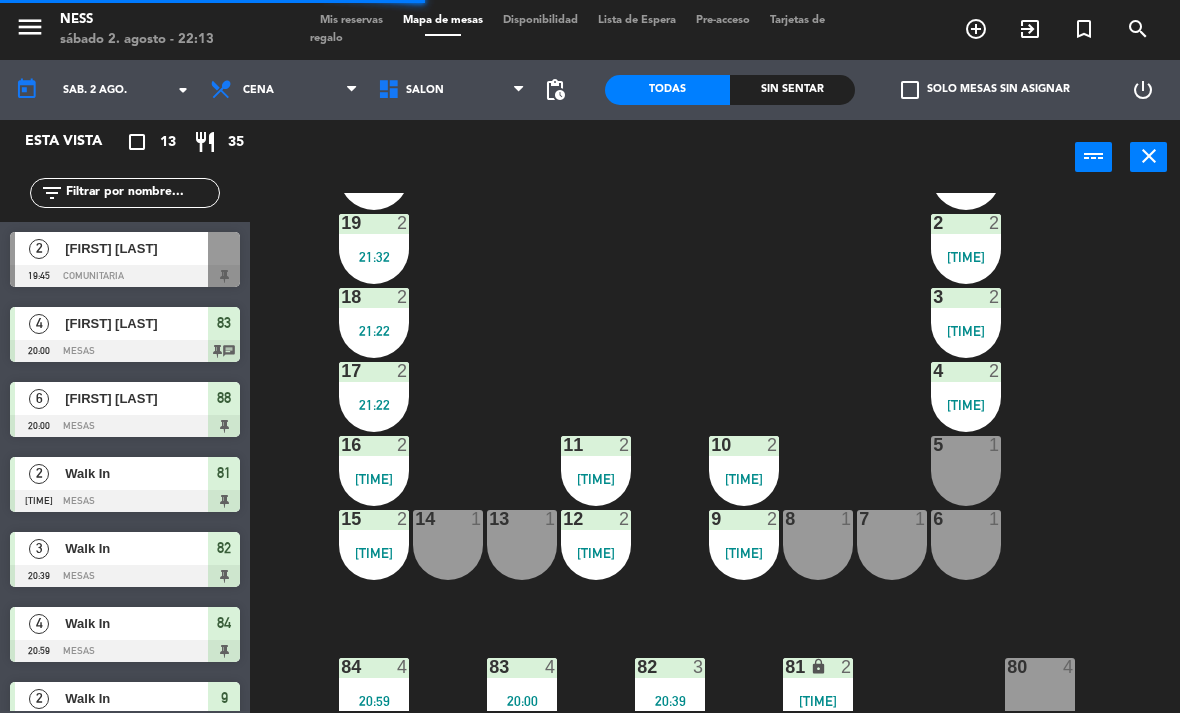 click on "20  2   21:32  1  2   21:47  19  2   21:32  2  2   21:47  18  2   21:22  3  2   21:40  17  2   21:22  4  2   21:40  16  2   21:07  11  2   21:56  10  2   21:04  5  1  12  2   21:56  14  1  13  1  15  2   21:07  9  2   21:04  8  1  7  1  6  1  84  4   20:59  83  4   20:00  82  3   20:39  81 lock  2   20:31  80  4  88  6   20:00" 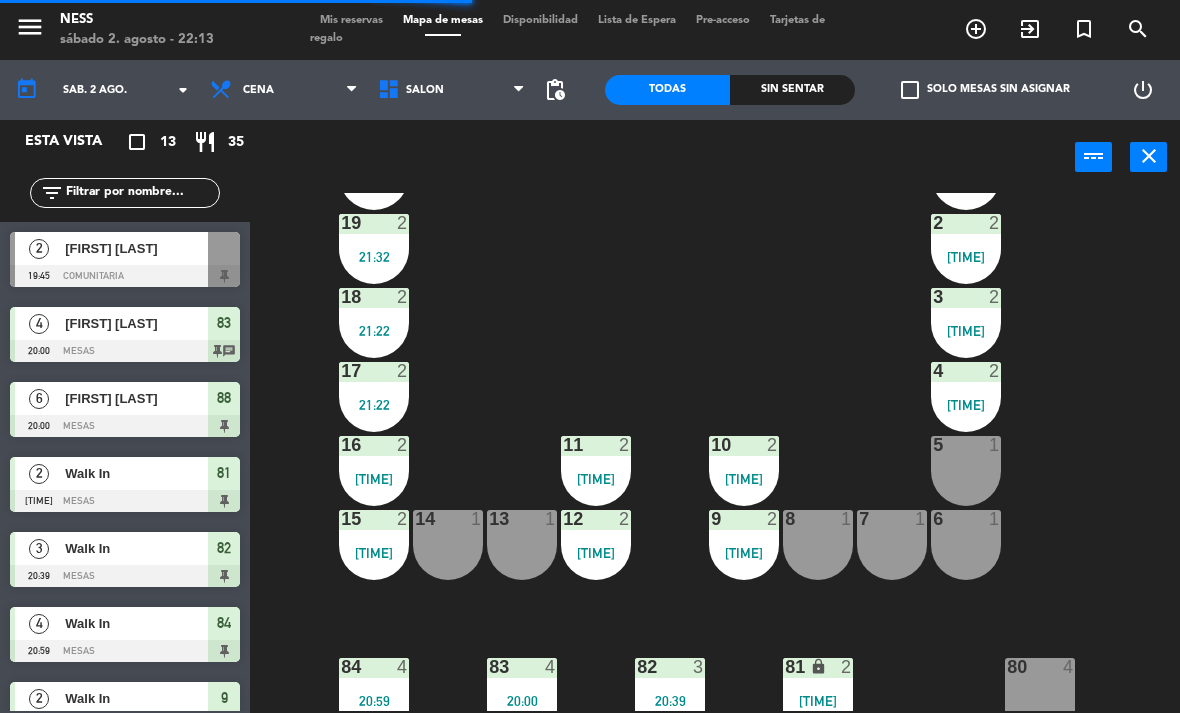 click on "[TIME]" at bounding box center [818, 701] 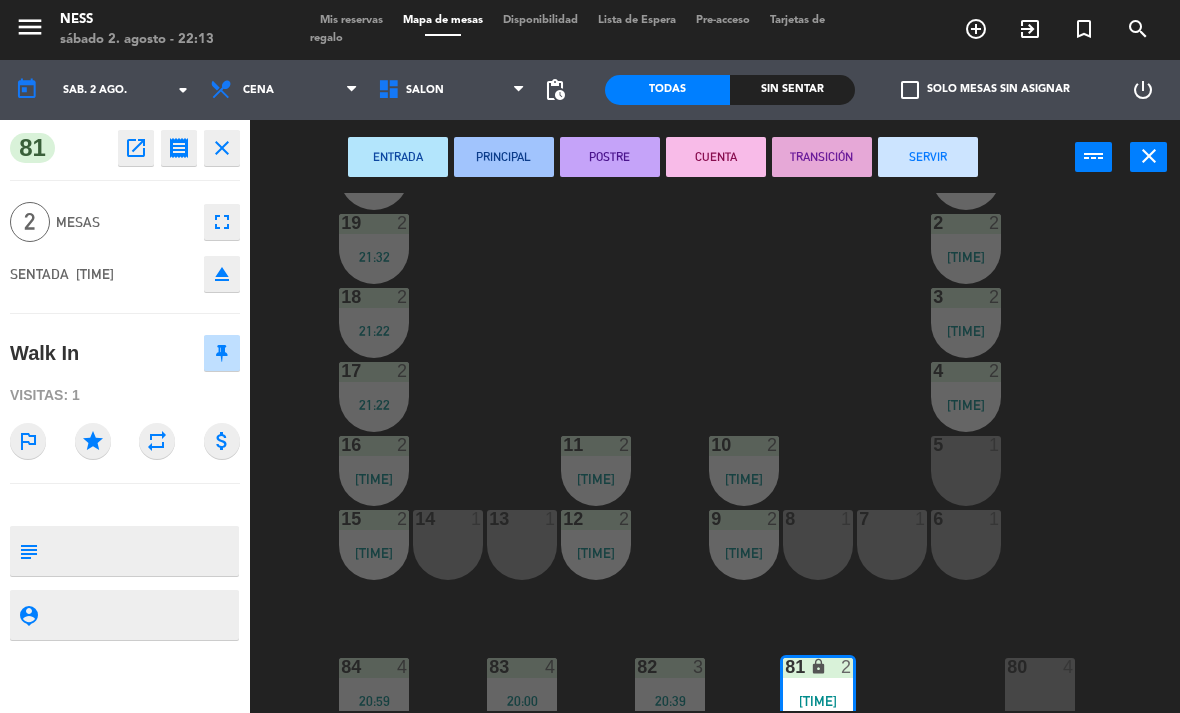 click on "SERVIR" at bounding box center (928, 157) 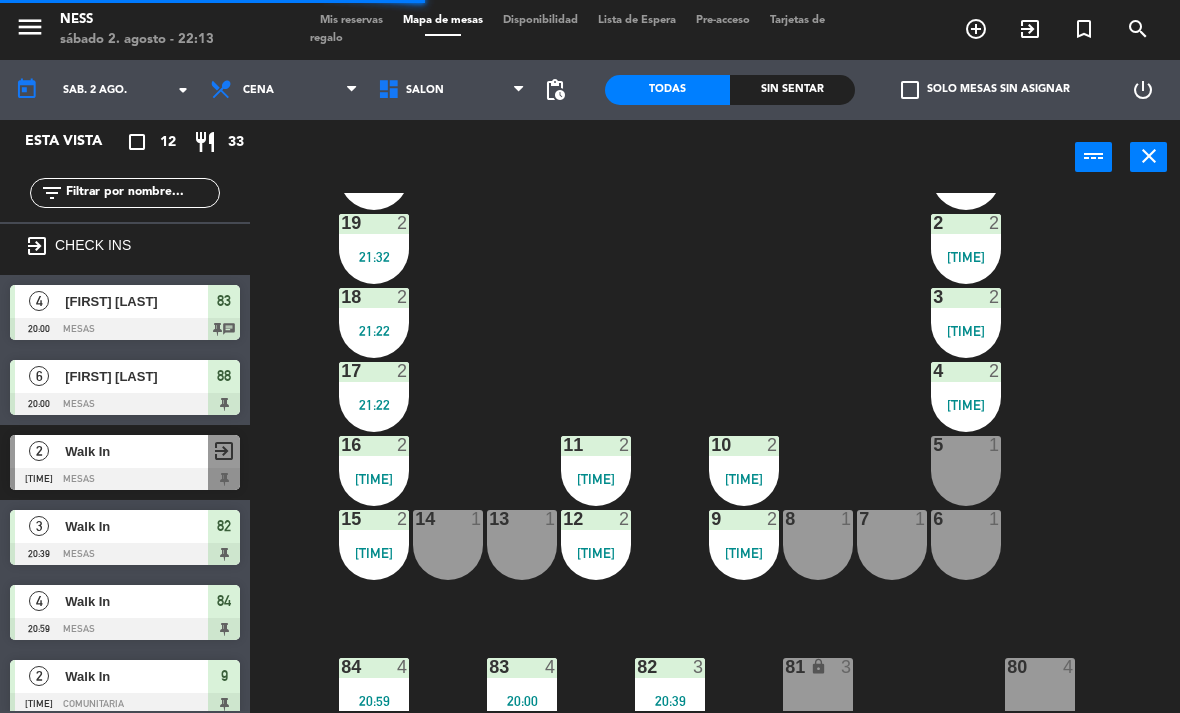 click on "5  1" at bounding box center [966, 471] 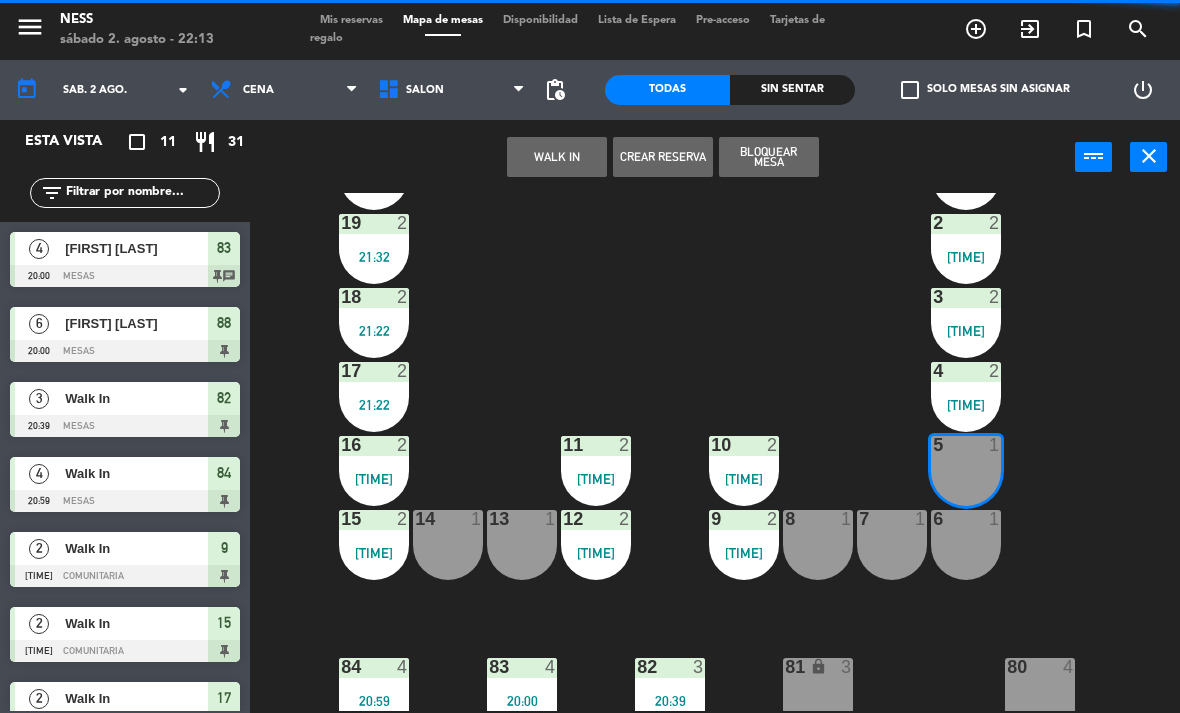 click on "WALK IN" at bounding box center [557, 157] 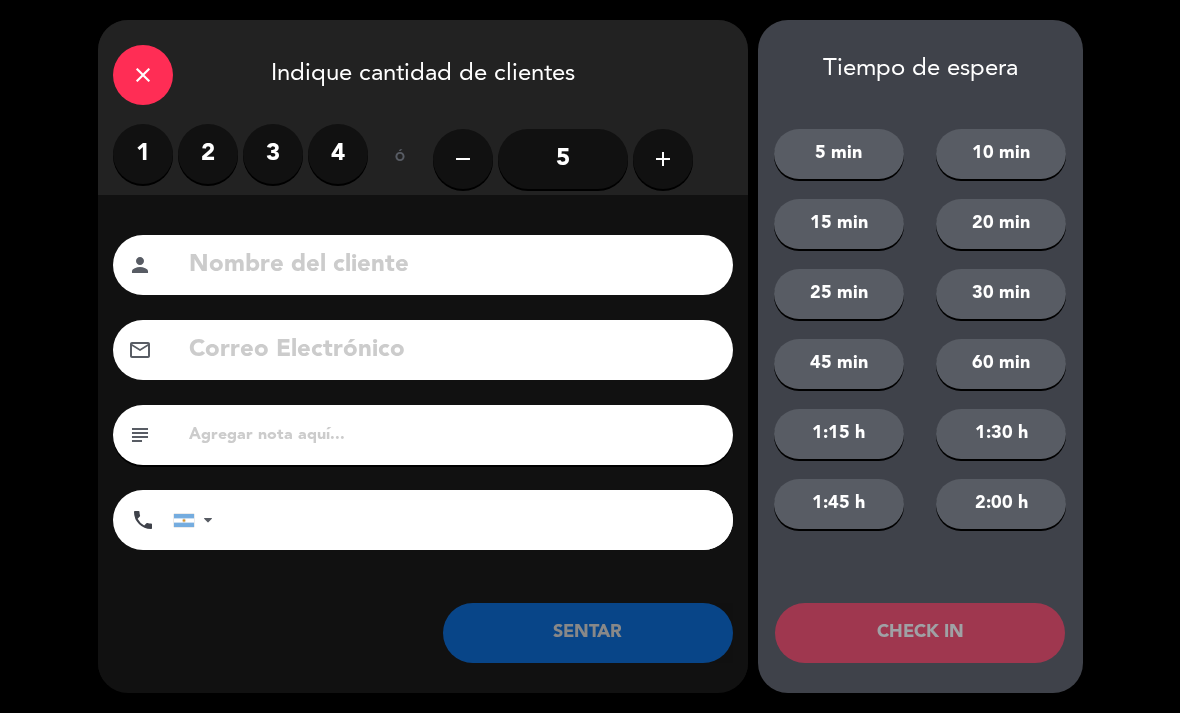 click on "1" at bounding box center [143, 154] 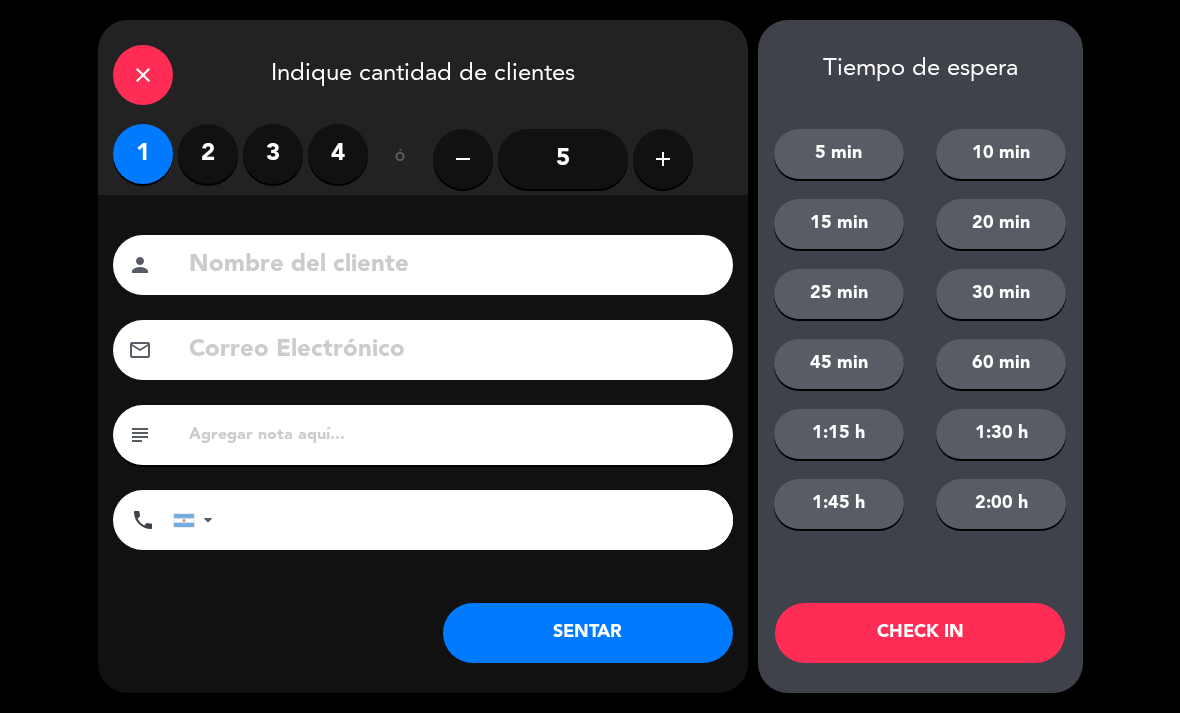 click on "SENTAR" 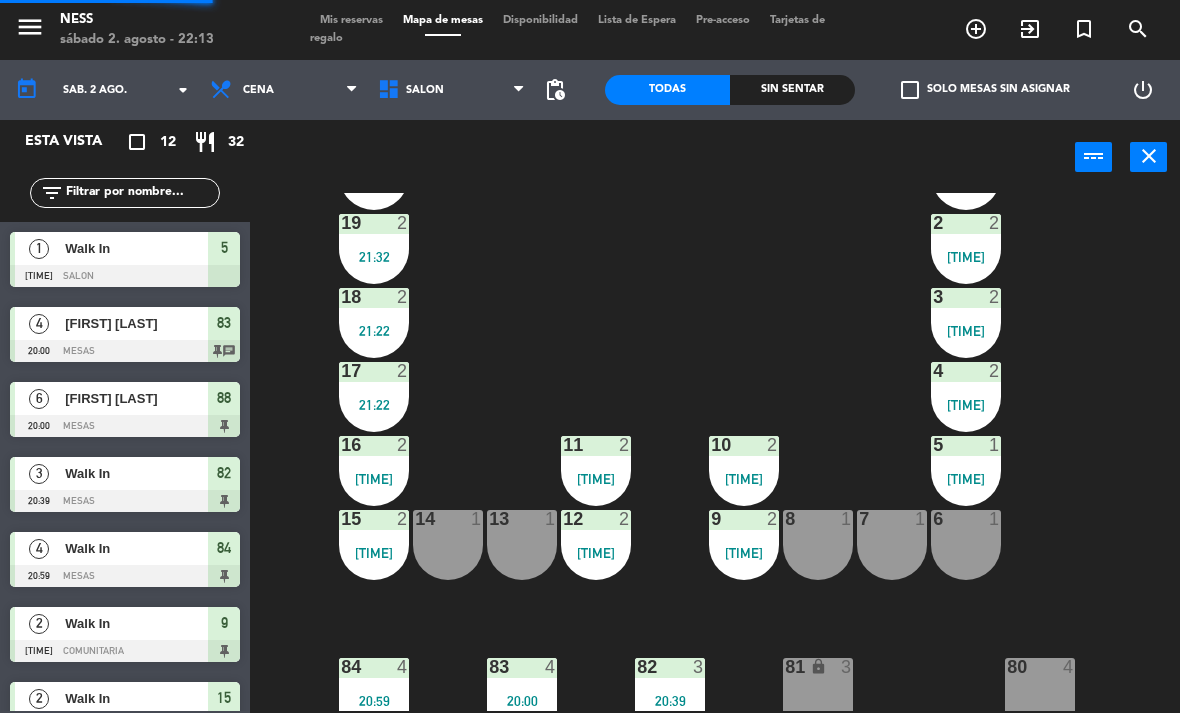 scroll, scrollTop: 86, scrollLeft: 0, axis: vertical 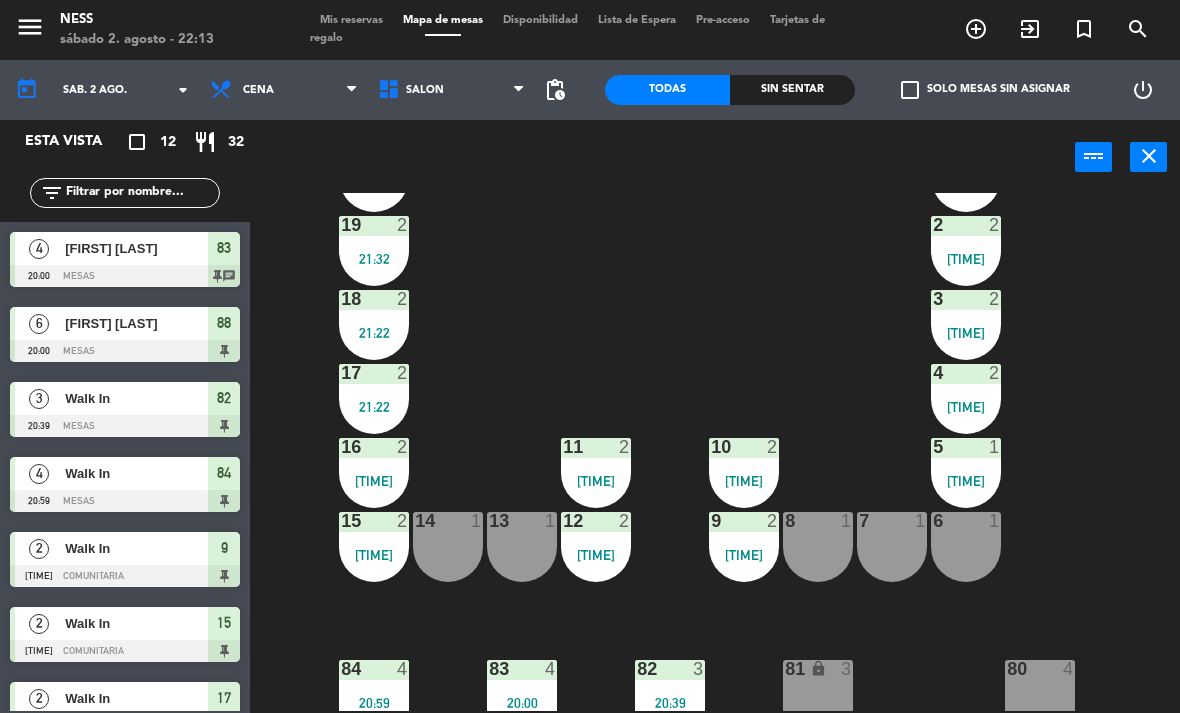 click on "13  1" at bounding box center [522, 547] 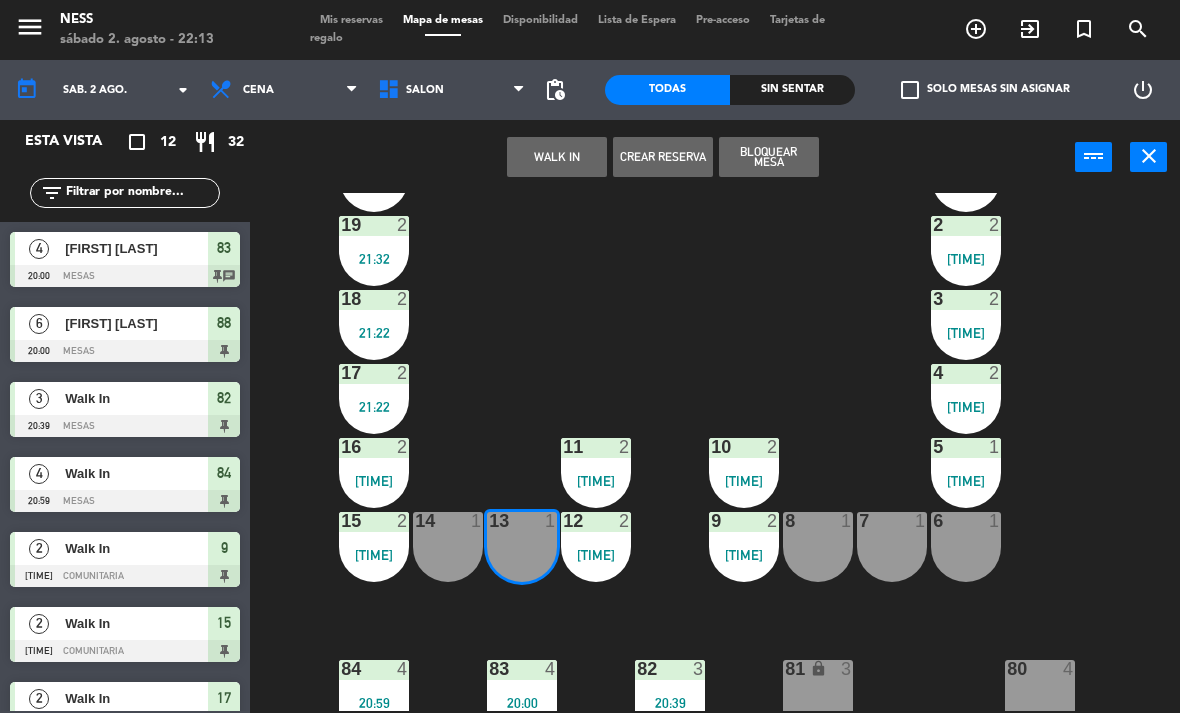 click on "WALK IN" at bounding box center [557, 157] 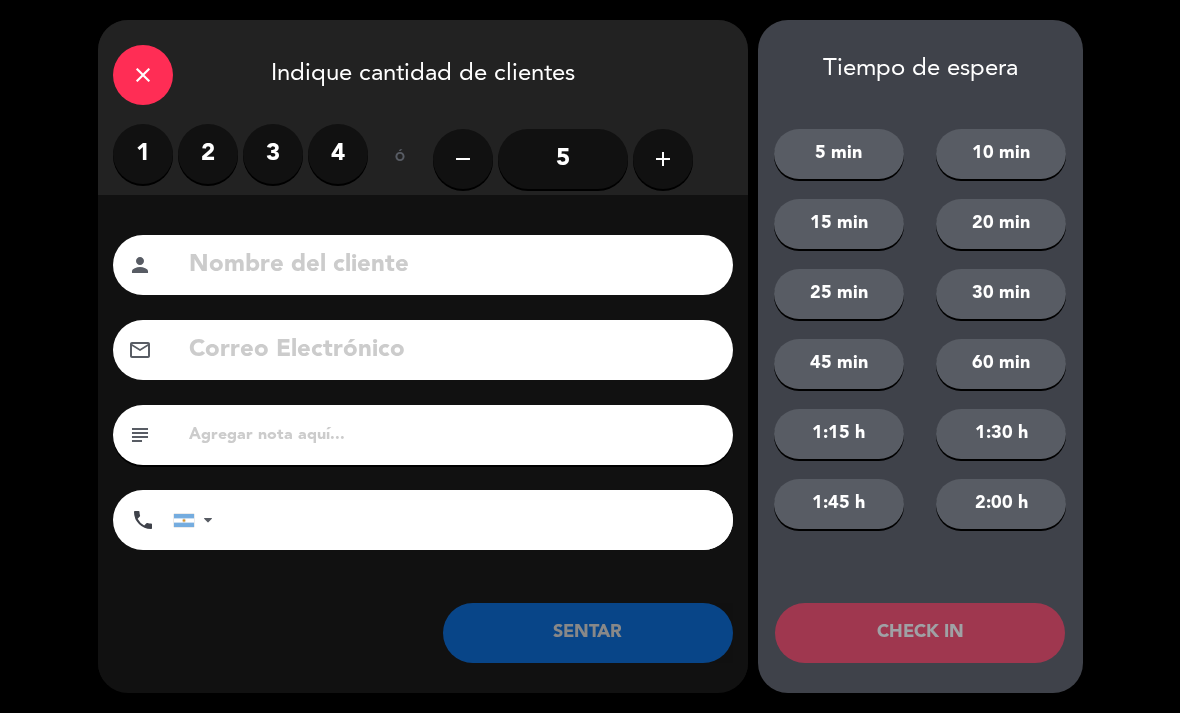 click on "2" at bounding box center [208, 154] 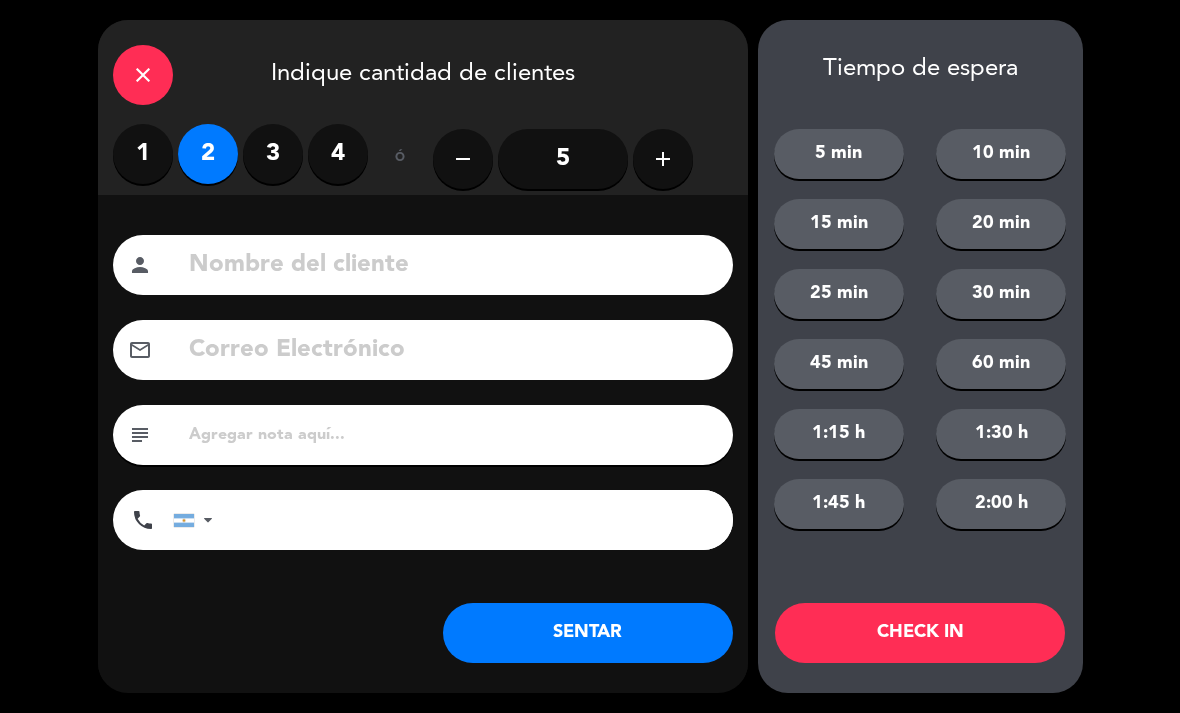 click on "SENTAR" 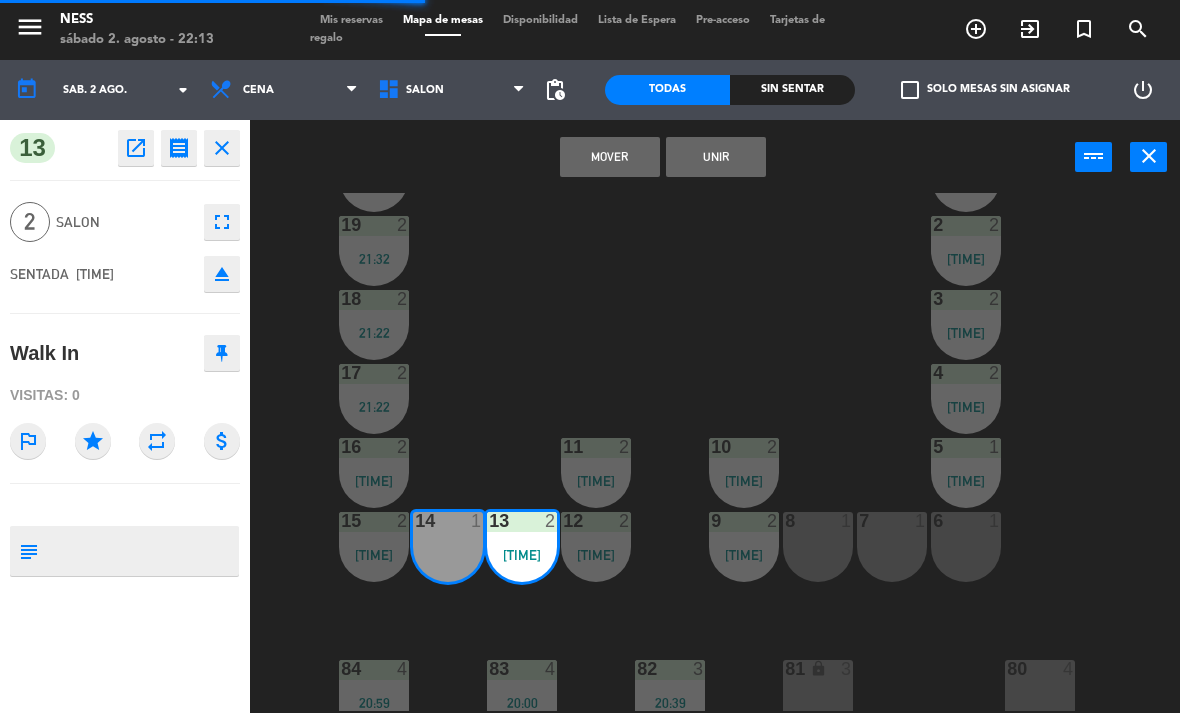 click on "Unir" at bounding box center (716, 157) 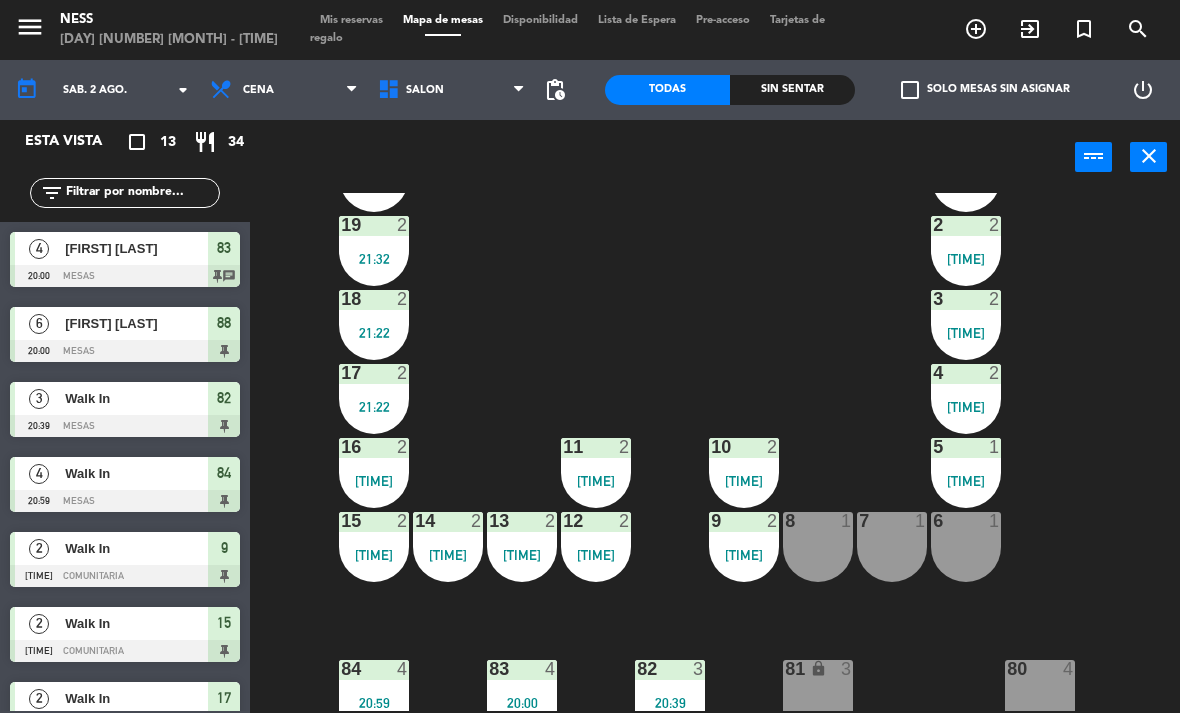 click on "20  2   21:32  1  2   21:47  19  2   21:32  2  2   21:47  18  2   21:22  3  2   21:40  17  2   21:22  4  2   21:40  16  2   21:07  11  2   21:56  10  2   21:04  5  1   22:13  12  2   21:56  14  2   22:13  13  2   22:13  15  2   21:07  9  2   21:04  8  1  7  1  6  1  84  4   20:59  83  4   20:00  82  3   20:39  81 lock  3  80  4  88  6   20:00" 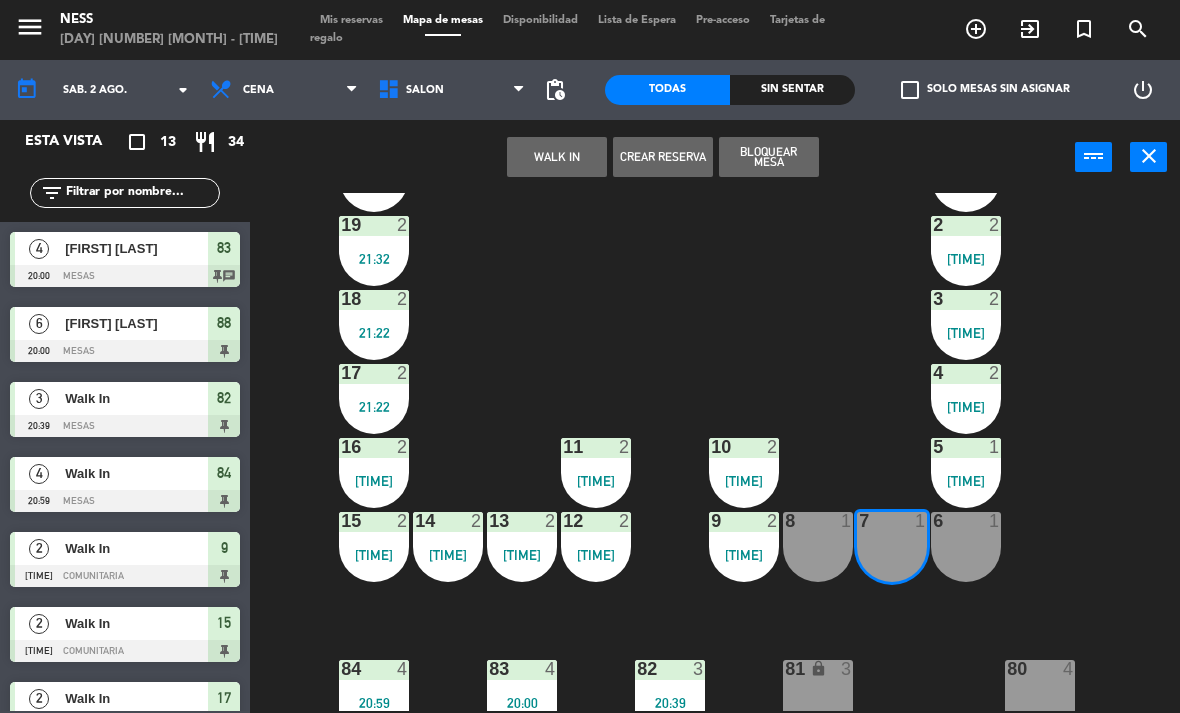 click on "WALK IN" at bounding box center (557, 157) 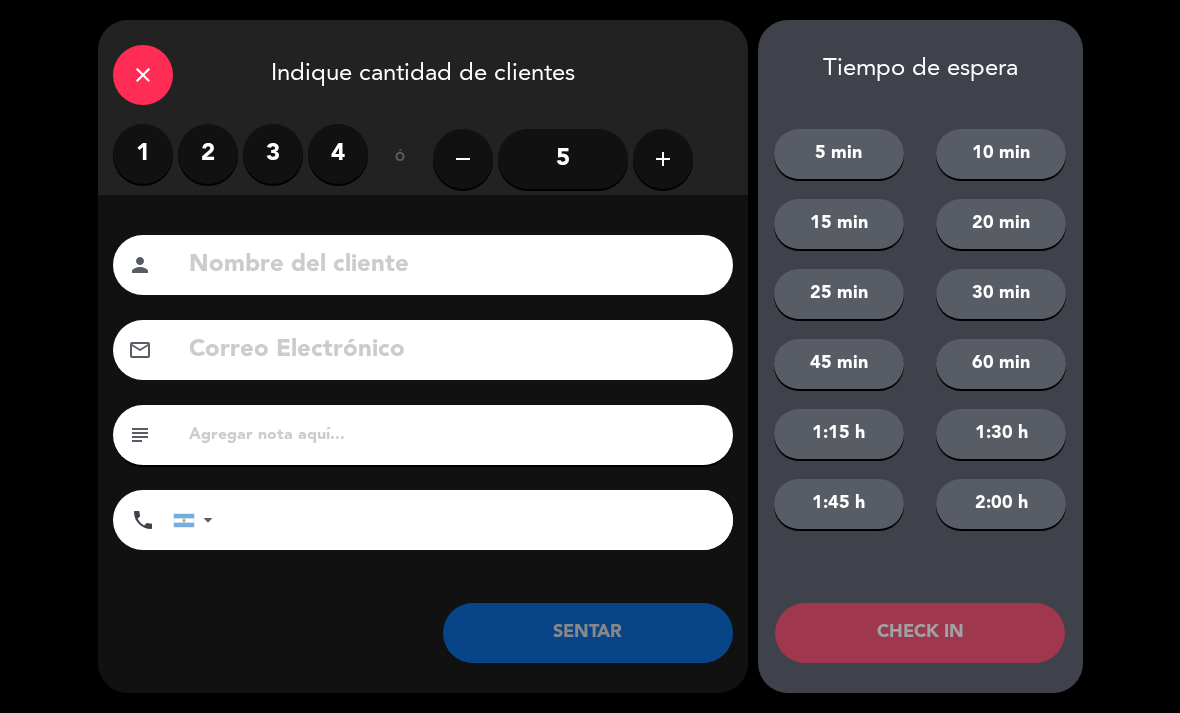 click on "2" at bounding box center (208, 154) 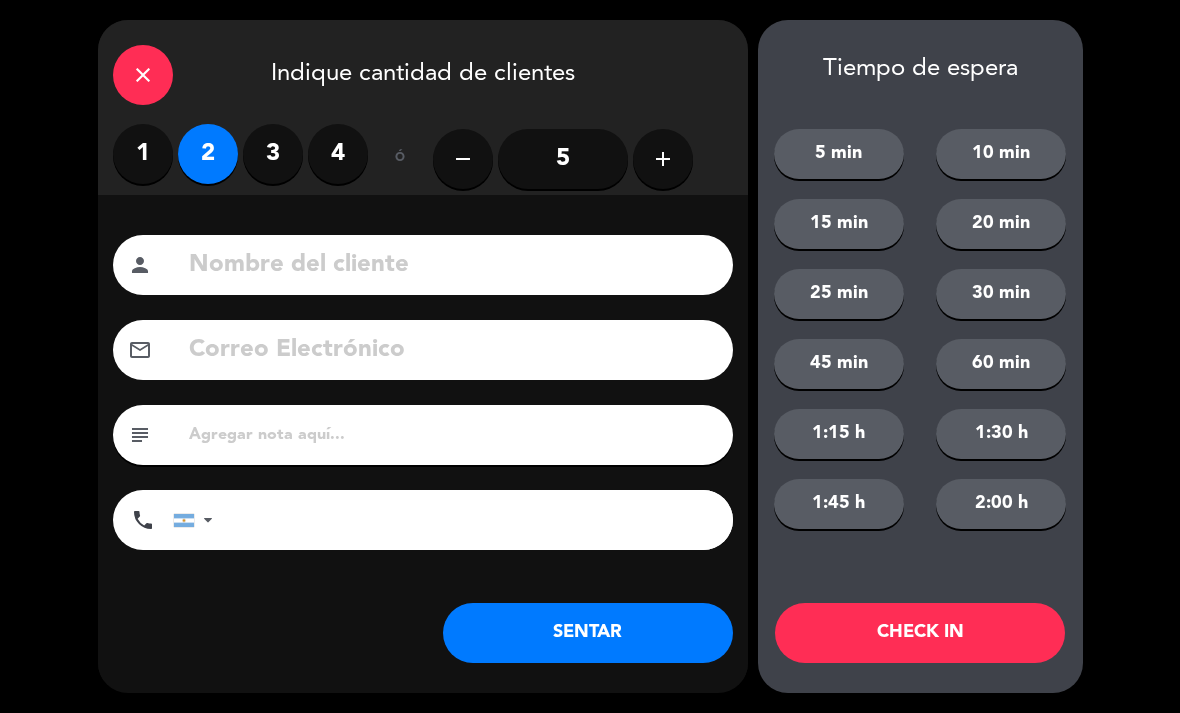 click on "SENTAR" 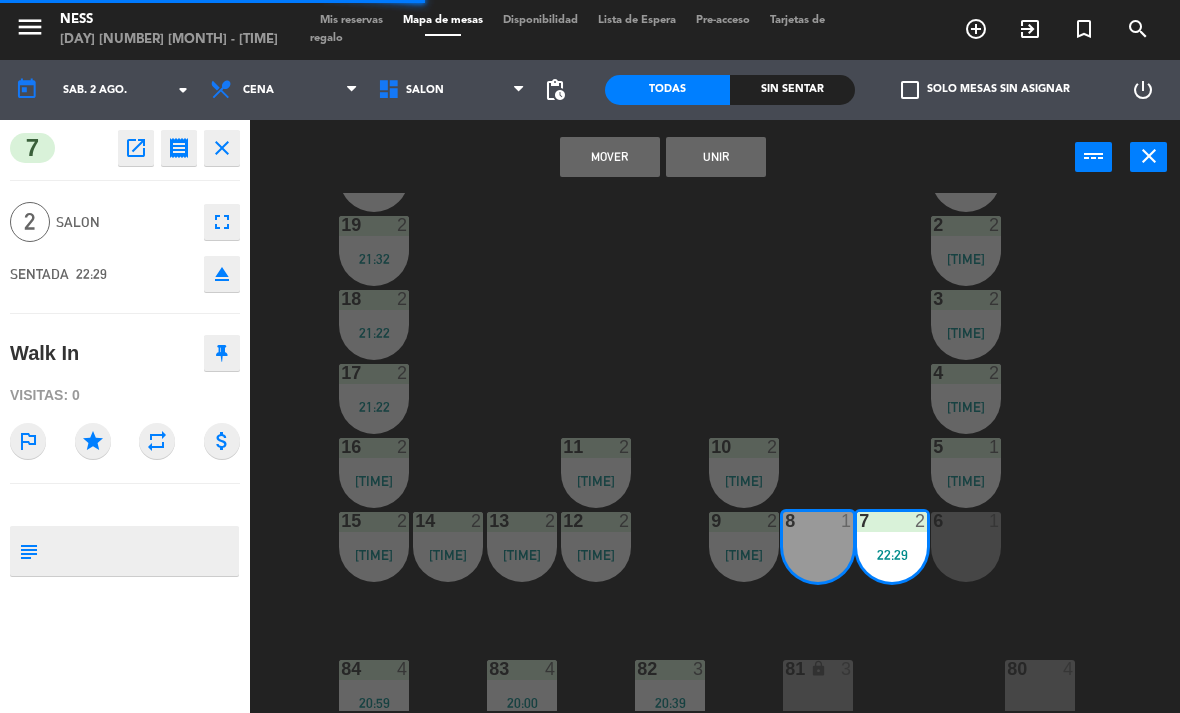 click on "Unir" at bounding box center (716, 157) 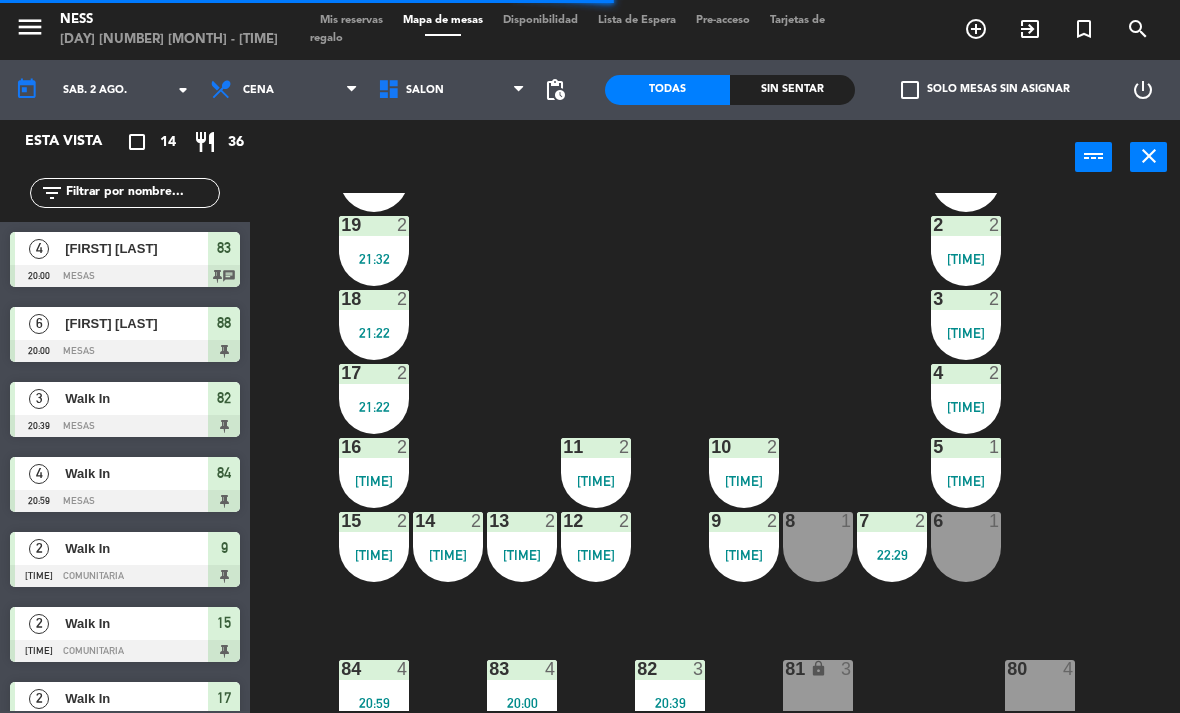 click on "20  2   21:32  1  2   21:47  19  2   21:32  2  2   21:47  18  2   21:22  3  2   21:40  17  2   21:22  4  2   21:40  16  2   21:07  11  2   21:56  10  2   21:04  5  1   22:13  12  2   21:56  14  2   22:13  13  2   22:13  15  2   21:07  9  2   21:04  8  1  7  2   22:29  6  1  84  4   20:59  83  4   20:00  82  3   20:39  81 lock  3  80  4  88  6   20:00" 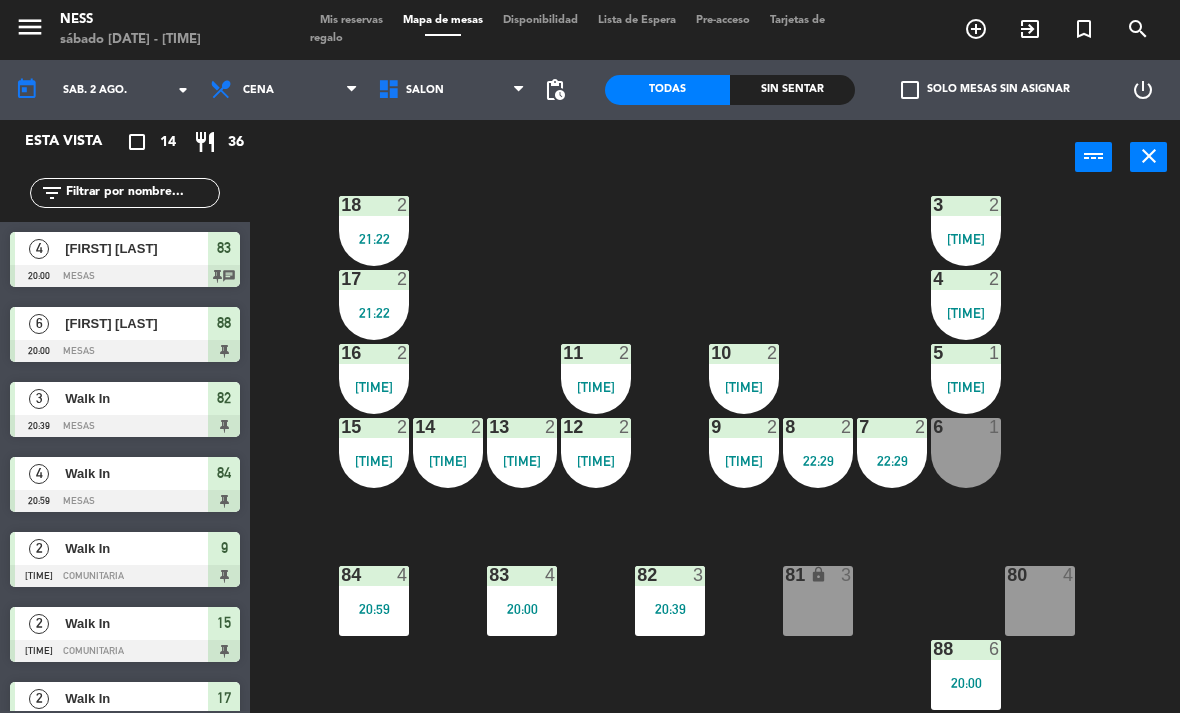 scroll, scrollTop: 180, scrollLeft: 0, axis: vertical 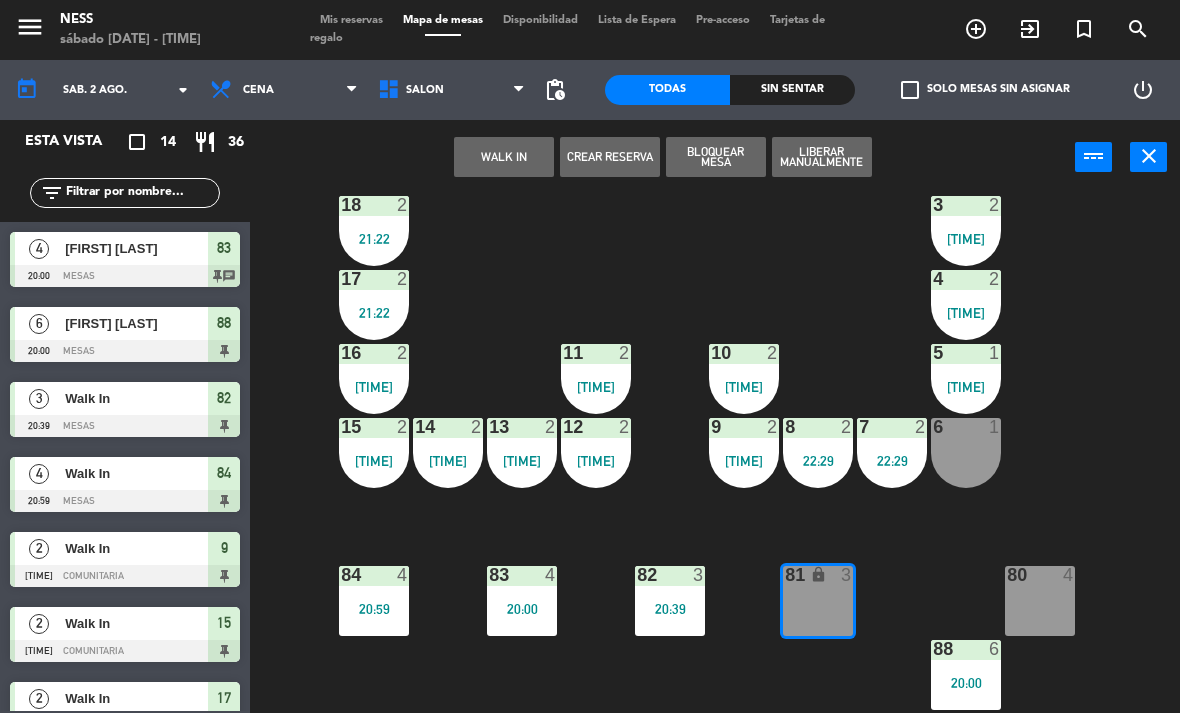 click on "WALK IN" at bounding box center (504, 157) 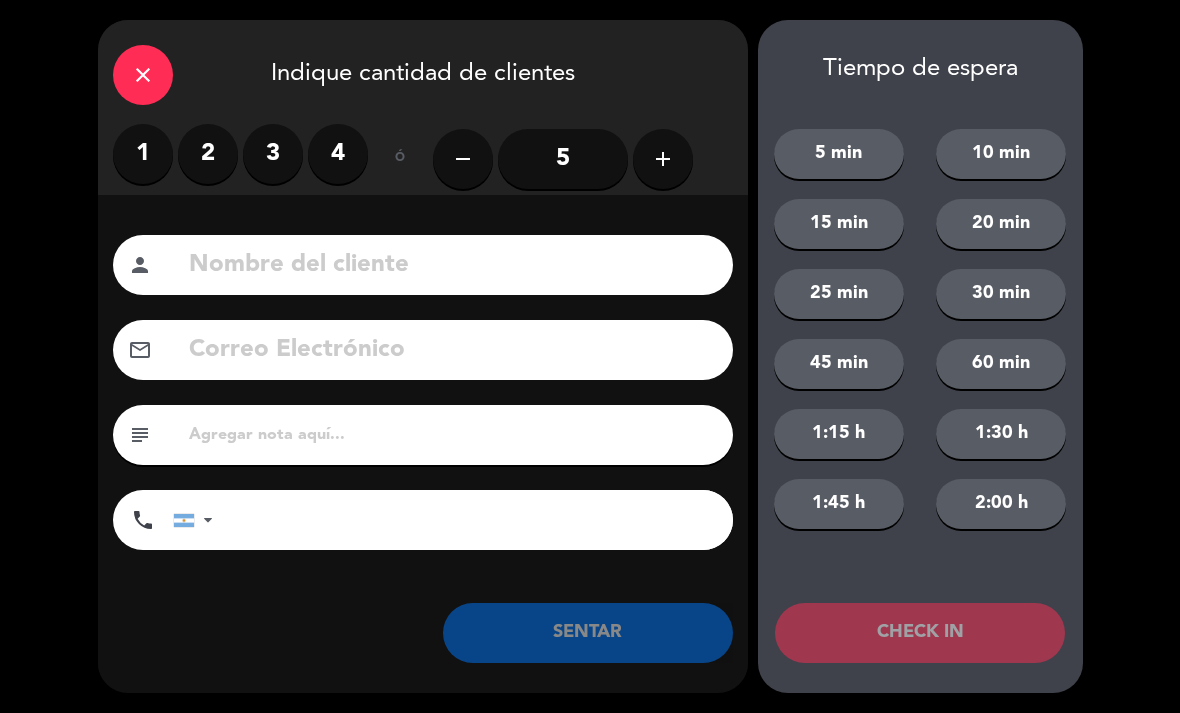 click on "2" at bounding box center (208, 154) 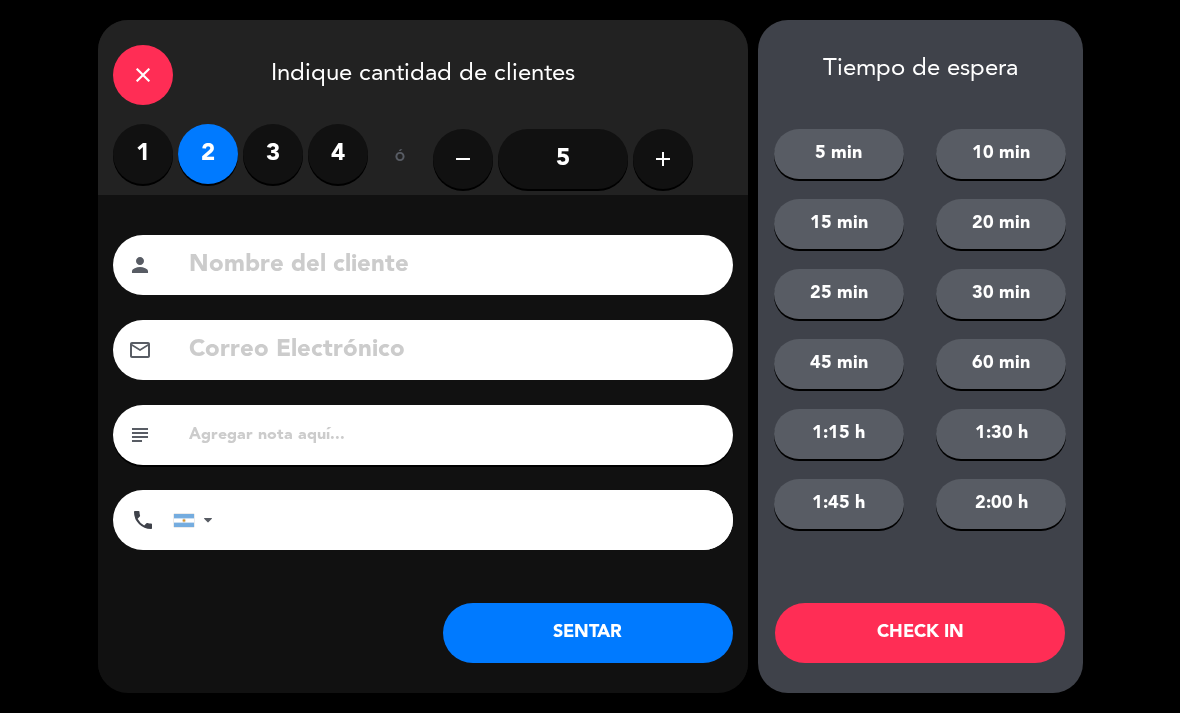 click on "SENTAR" 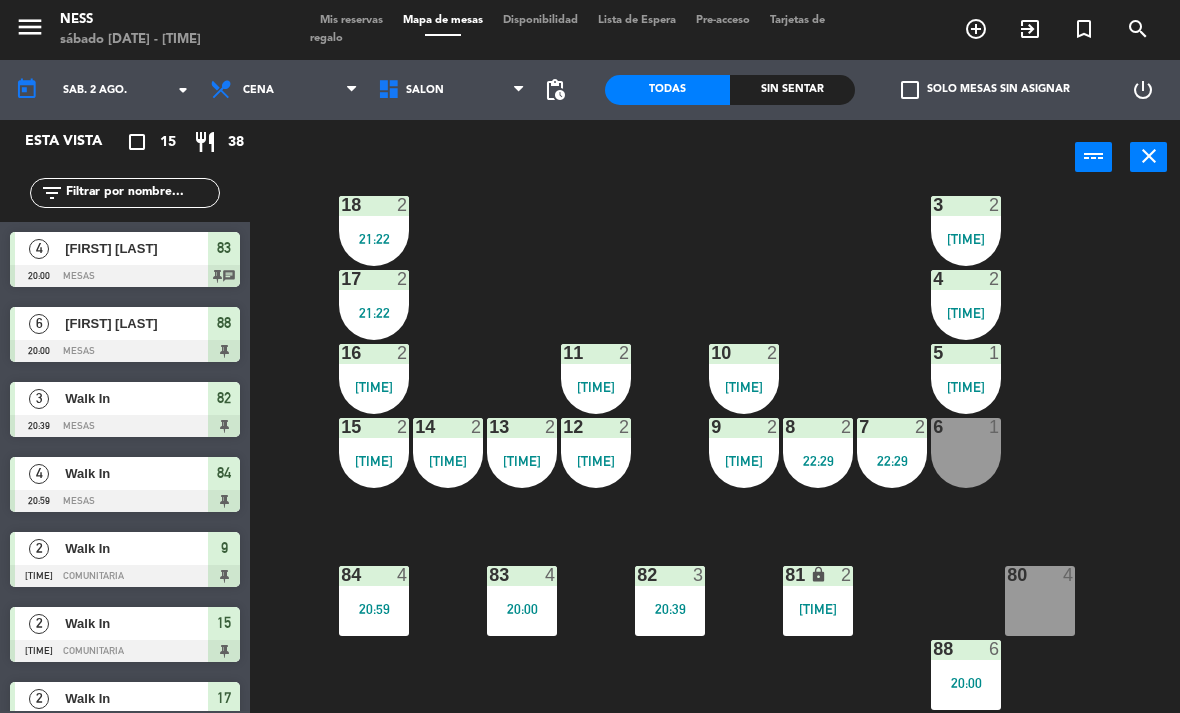 click on "80  4" at bounding box center [1040, 601] 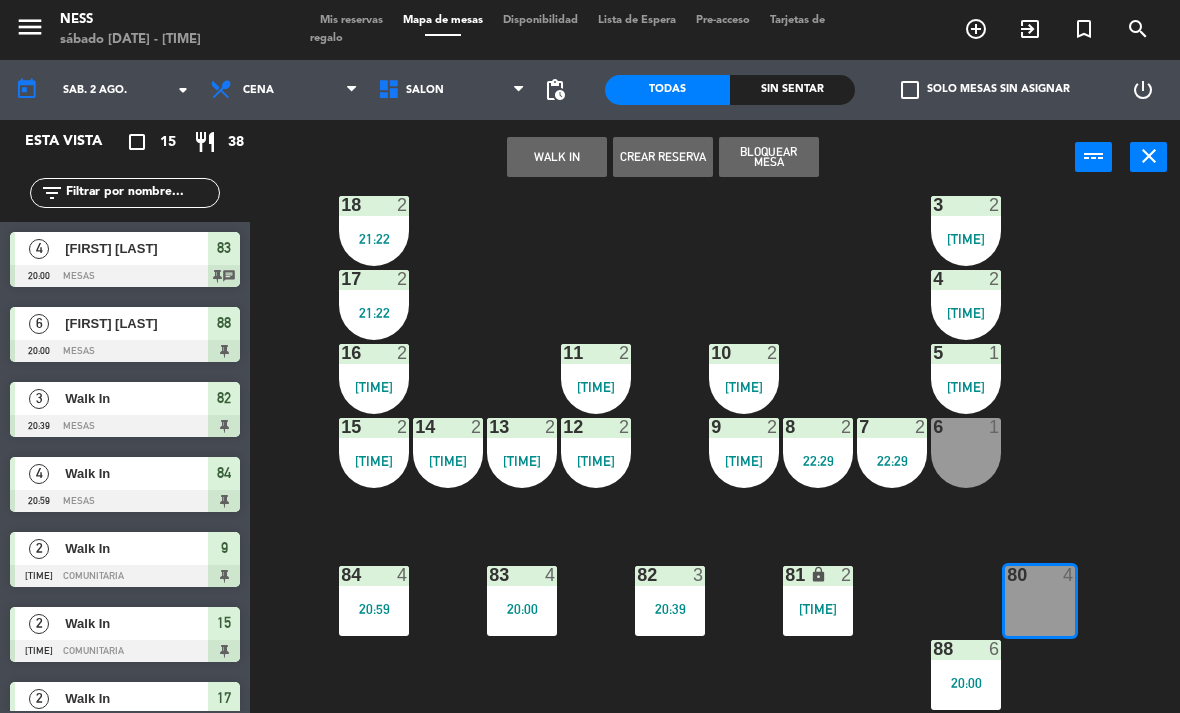 click on "WALK IN" at bounding box center (557, 157) 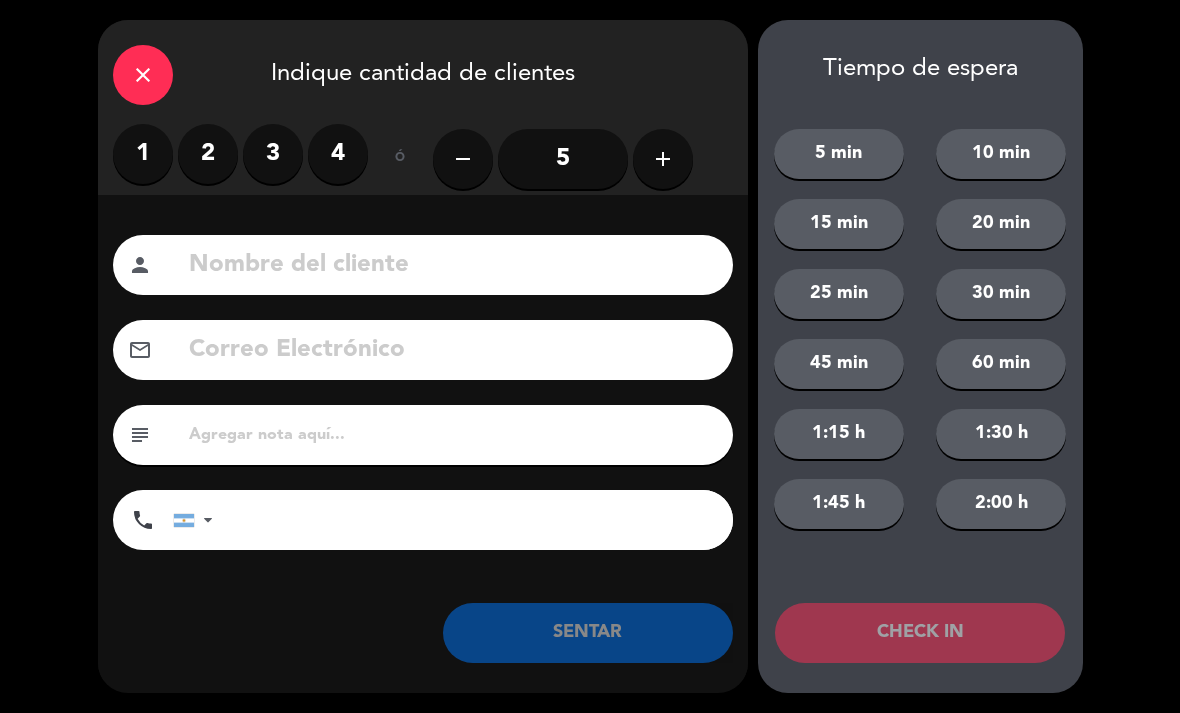 click on "4" at bounding box center [338, 154] 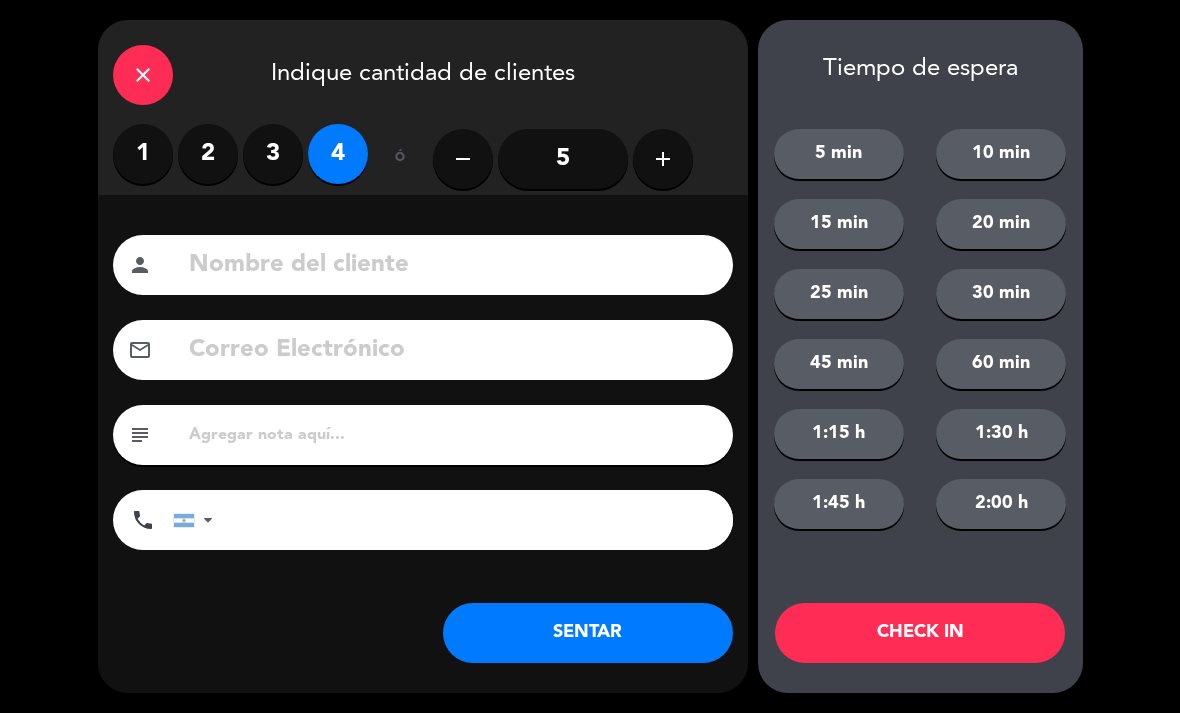 click on "SENTAR" 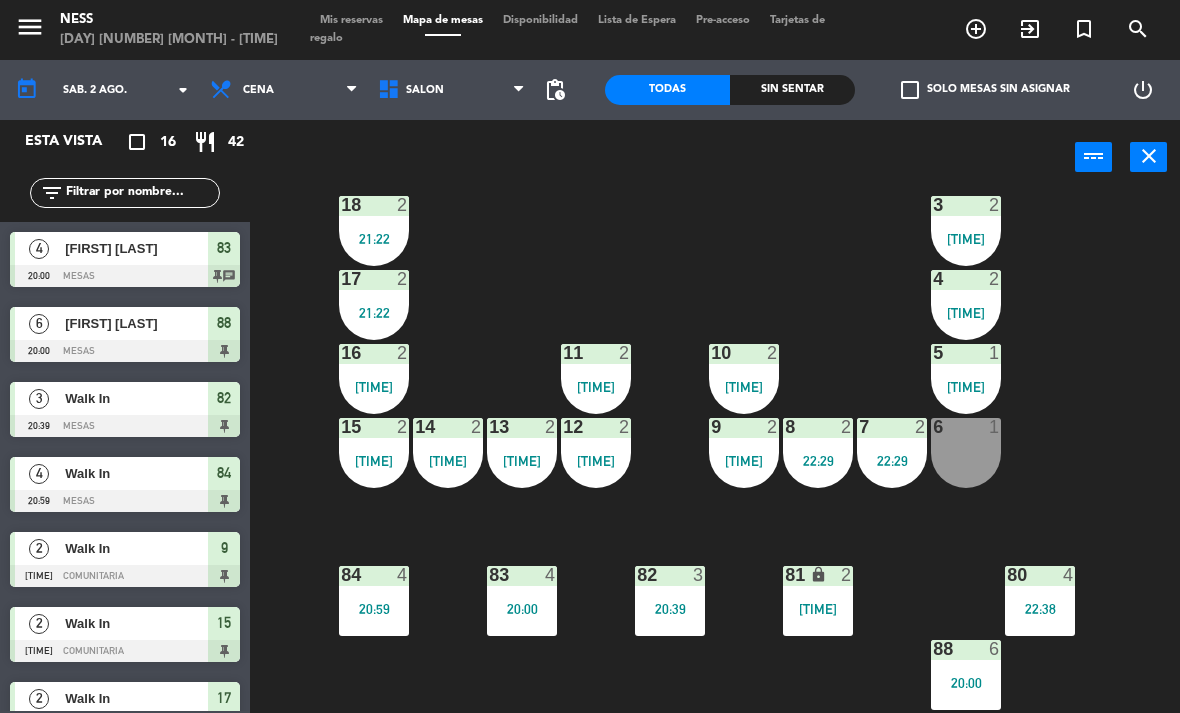 click on "20  2   21:32  1  2   21:47  19  2   21:32  2  2   21:47  18  2   21:22  3  2   21:40  17  2   21:22  4  2   21:40  16  2   21:07  11  2   21:56  10  2   21:04  5  1   22:13  12  2   21:56  14  2   22:13  13  2   22:13  15  2   21:07  9  2   21:04  8  2   22:29  7  2   22:29  6  1  84  4   20:59  83  4   20:00  82  3   20:39  81 lock  2   22:36  80  4   22:38  88  6   20:00" 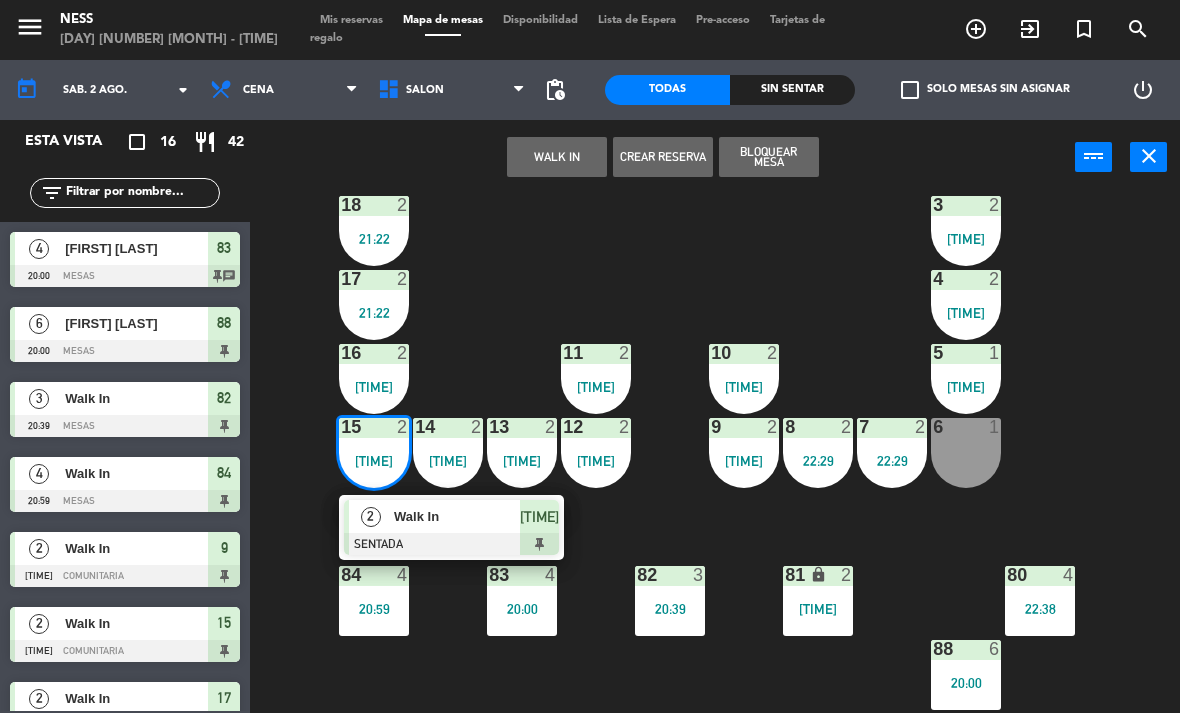 click at bounding box center (451, 544) 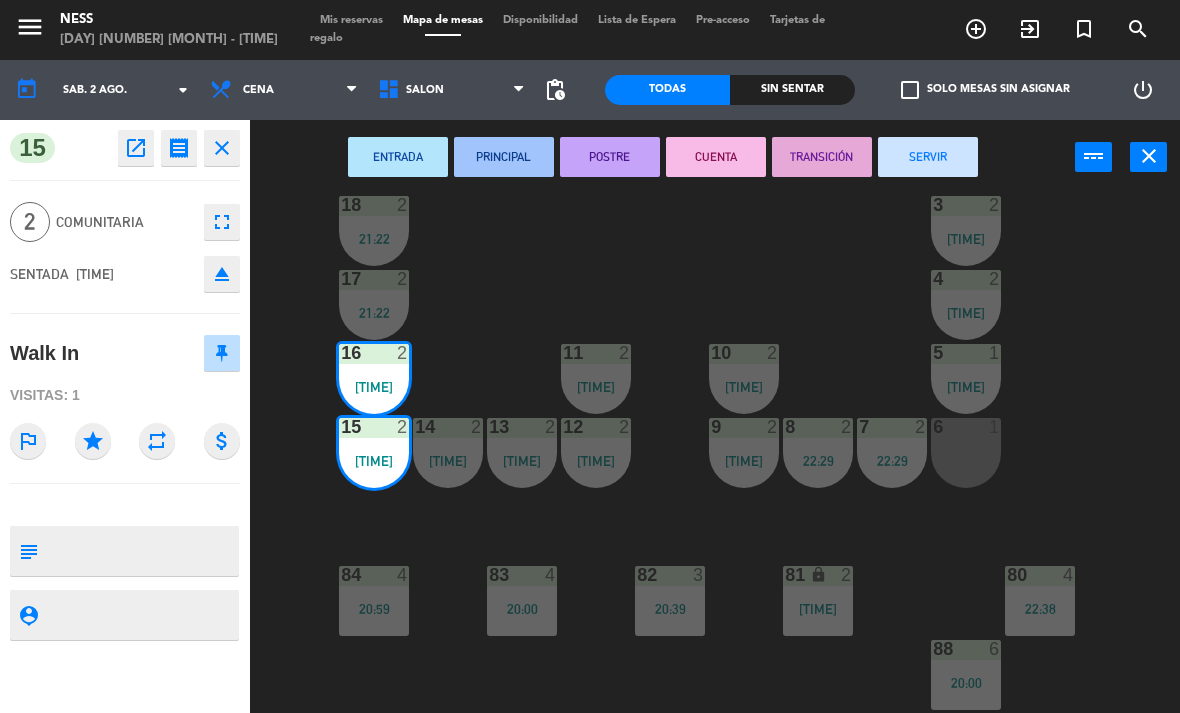 click on "POSTRE" at bounding box center [610, 157] 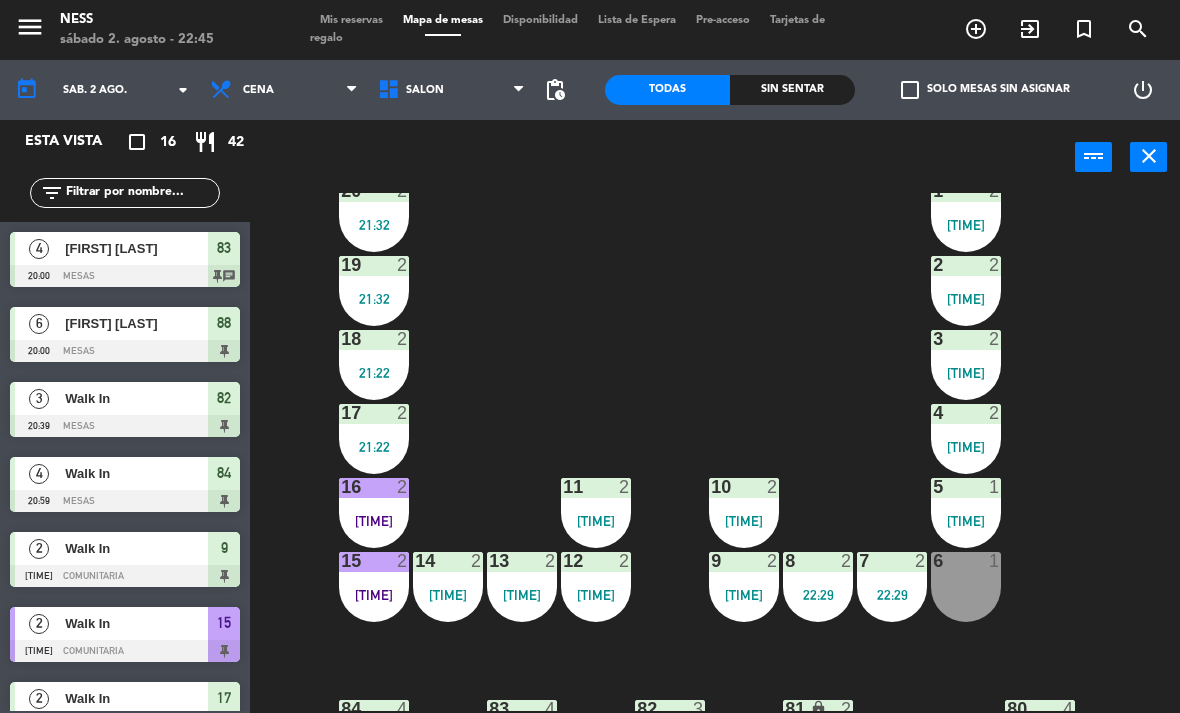 scroll, scrollTop: 47, scrollLeft: 0, axis: vertical 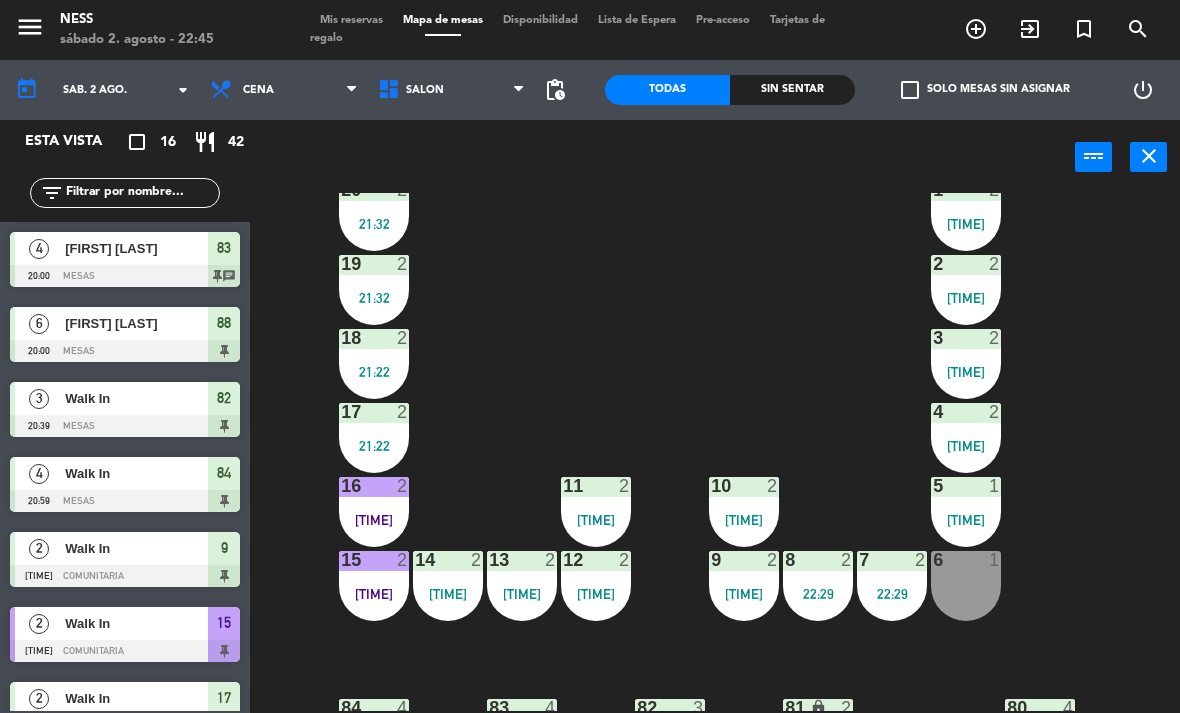 click at bounding box center (374, 412) 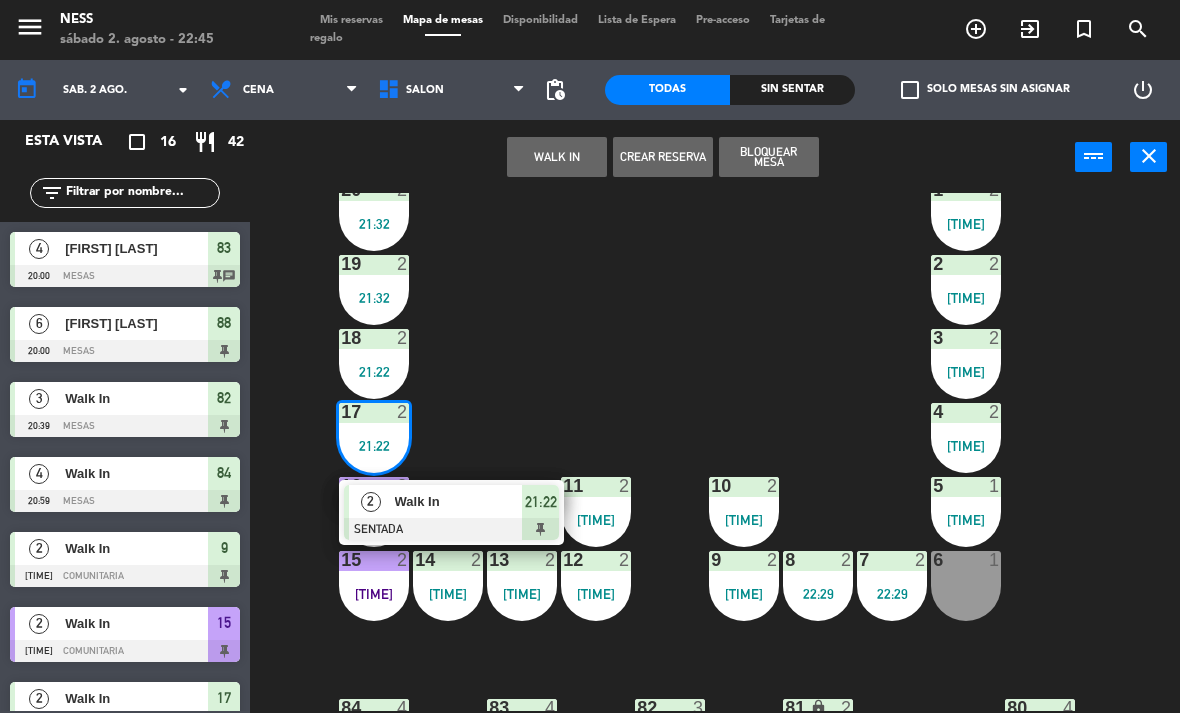 click at bounding box center [451, 529] 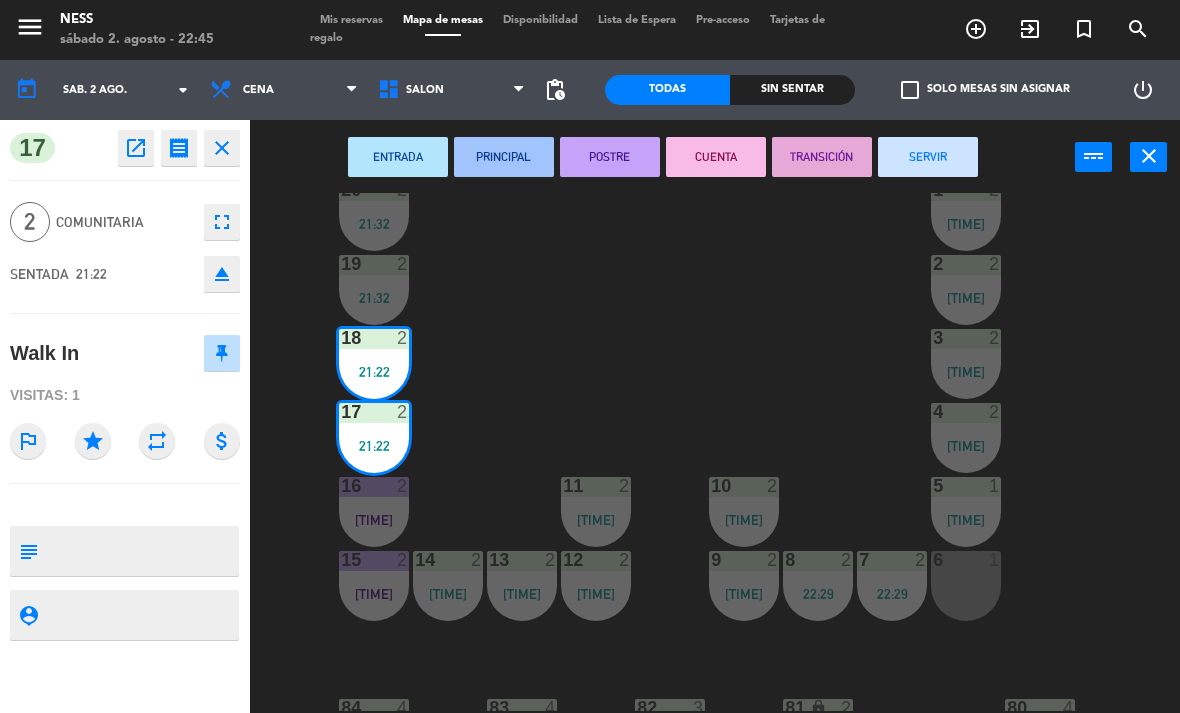 click on "POSTRE" at bounding box center [610, 157] 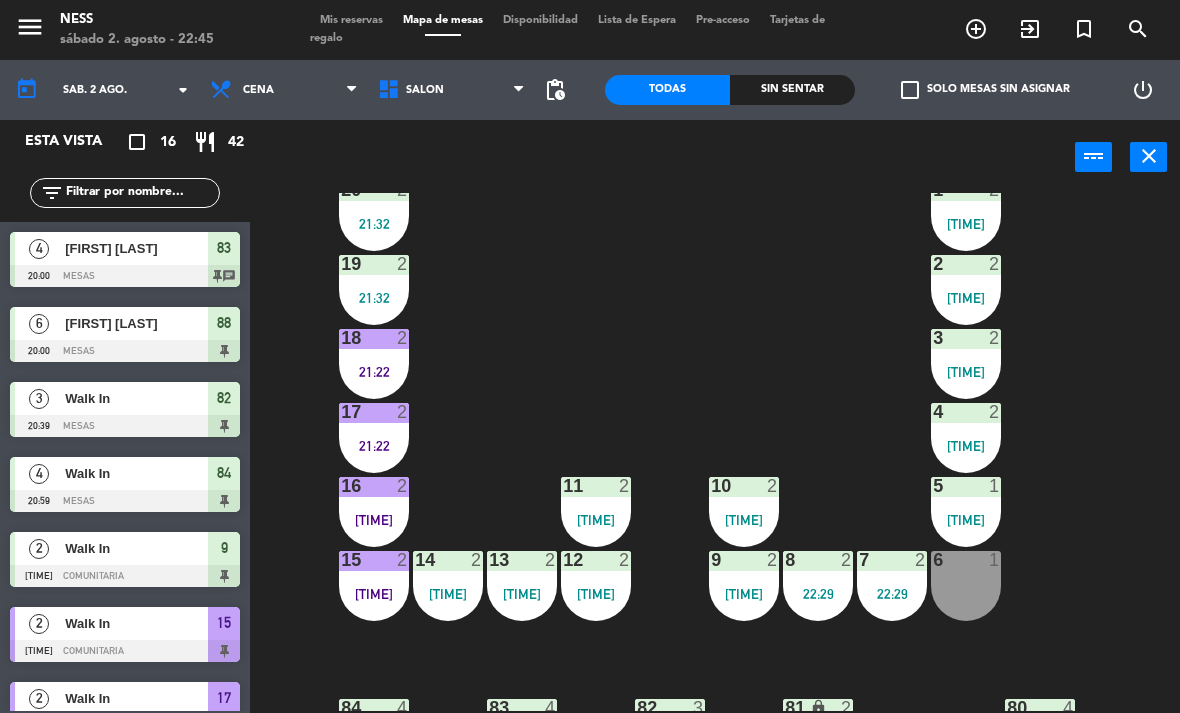 scroll, scrollTop: 0, scrollLeft: 0, axis: both 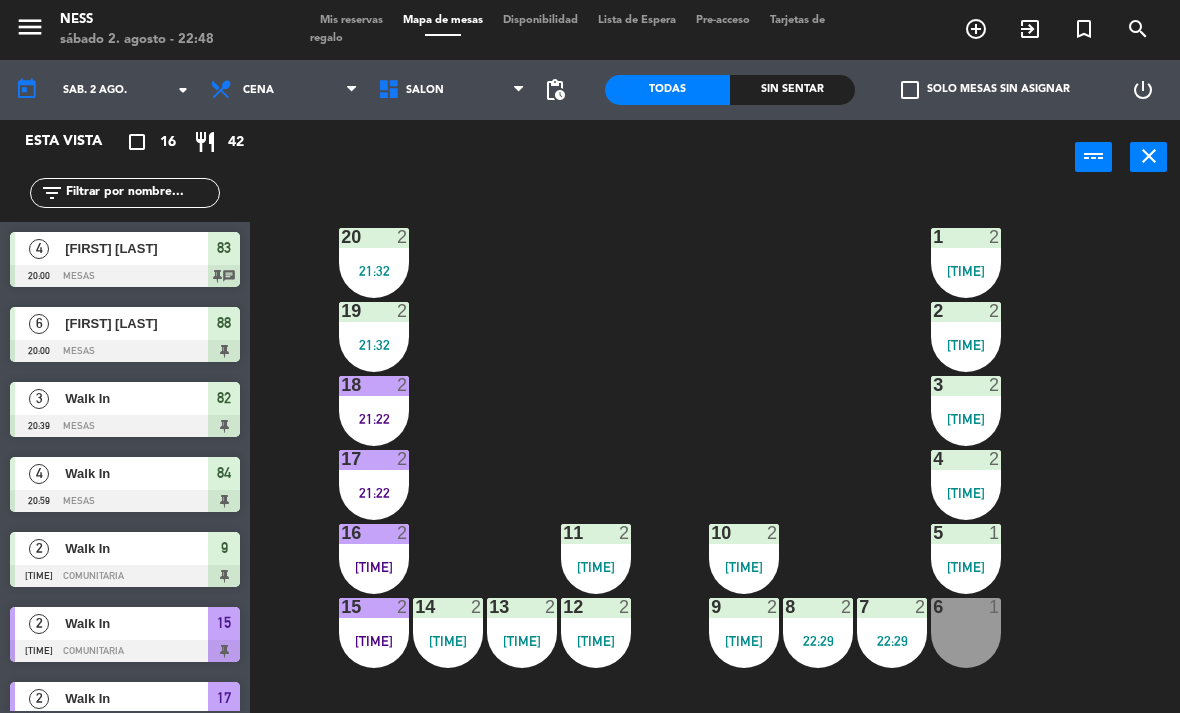 click at bounding box center [374, 237] 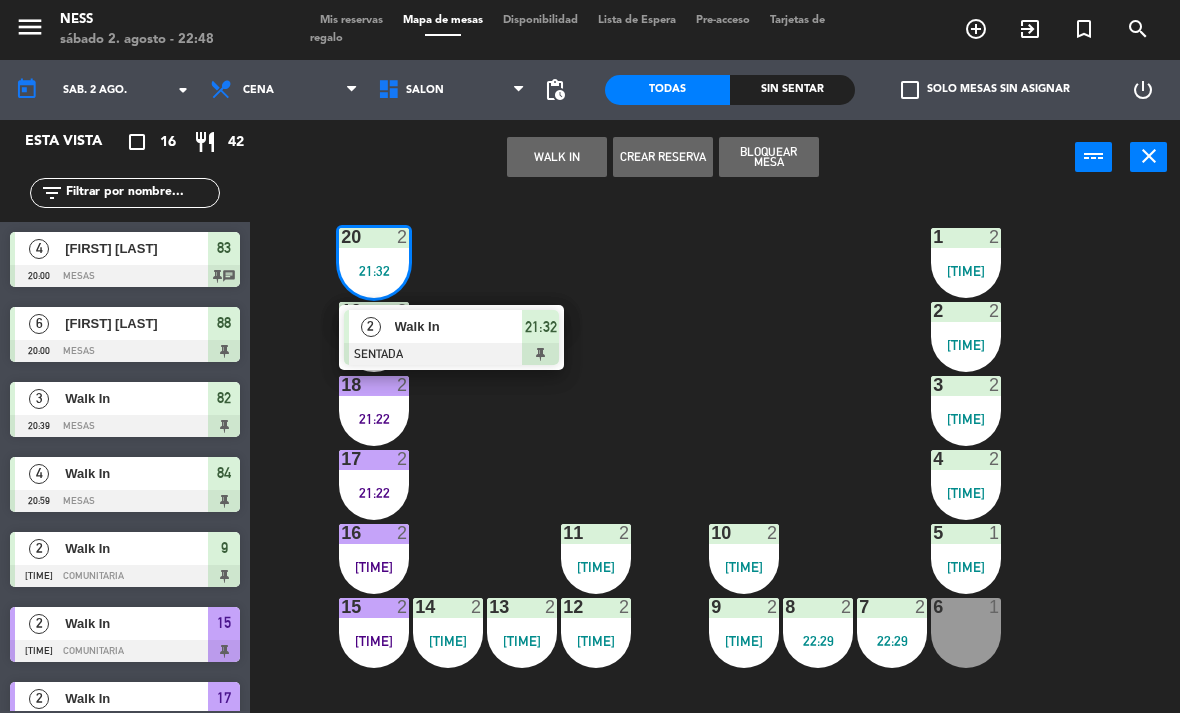click at bounding box center [451, 354] 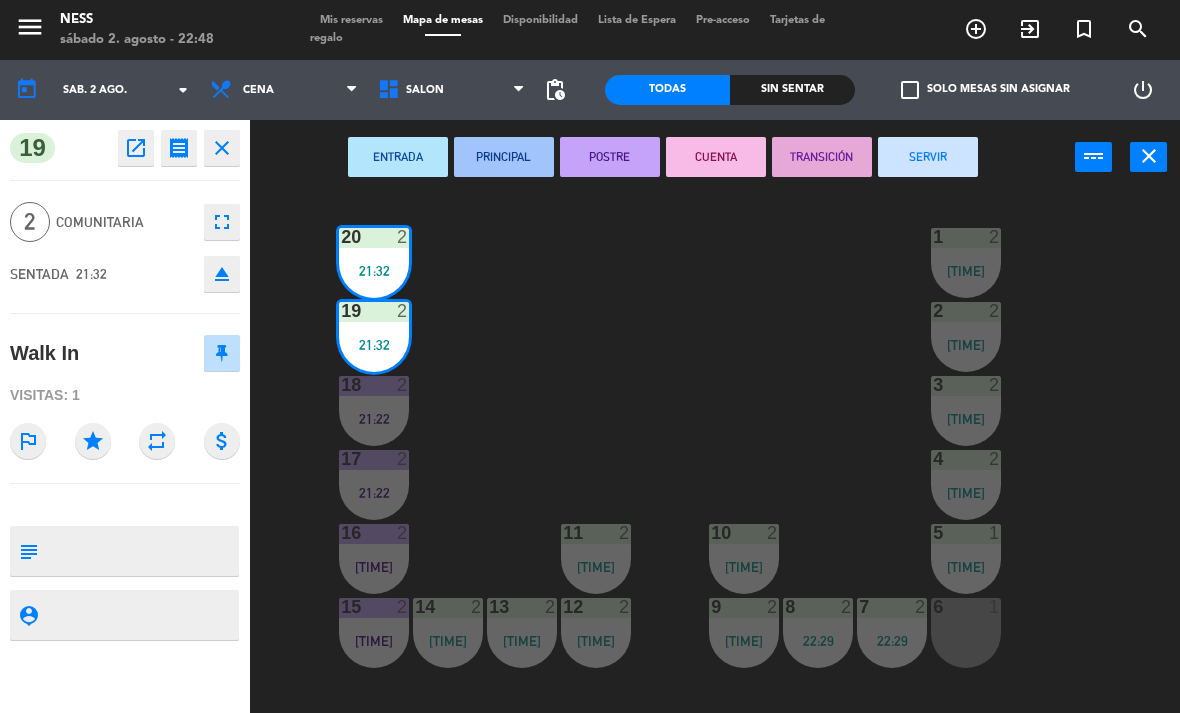 click on "POSTRE" at bounding box center [610, 157] 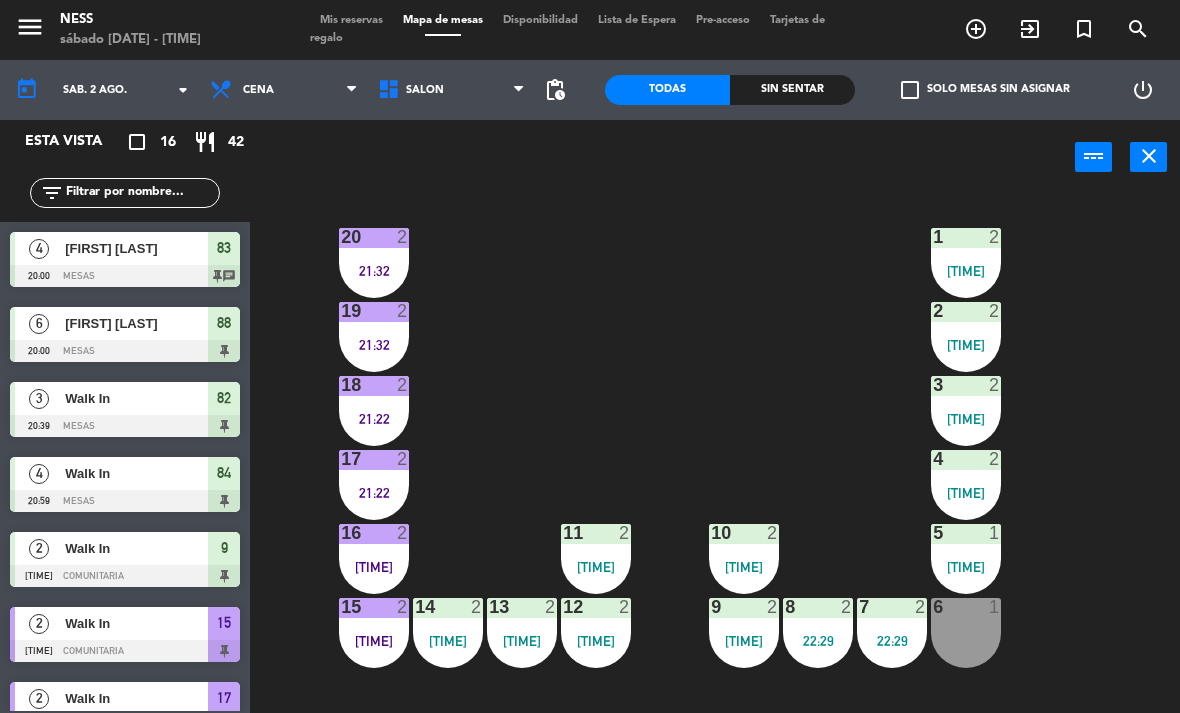 click on "[TIME]" at bounding box center [374, 641] 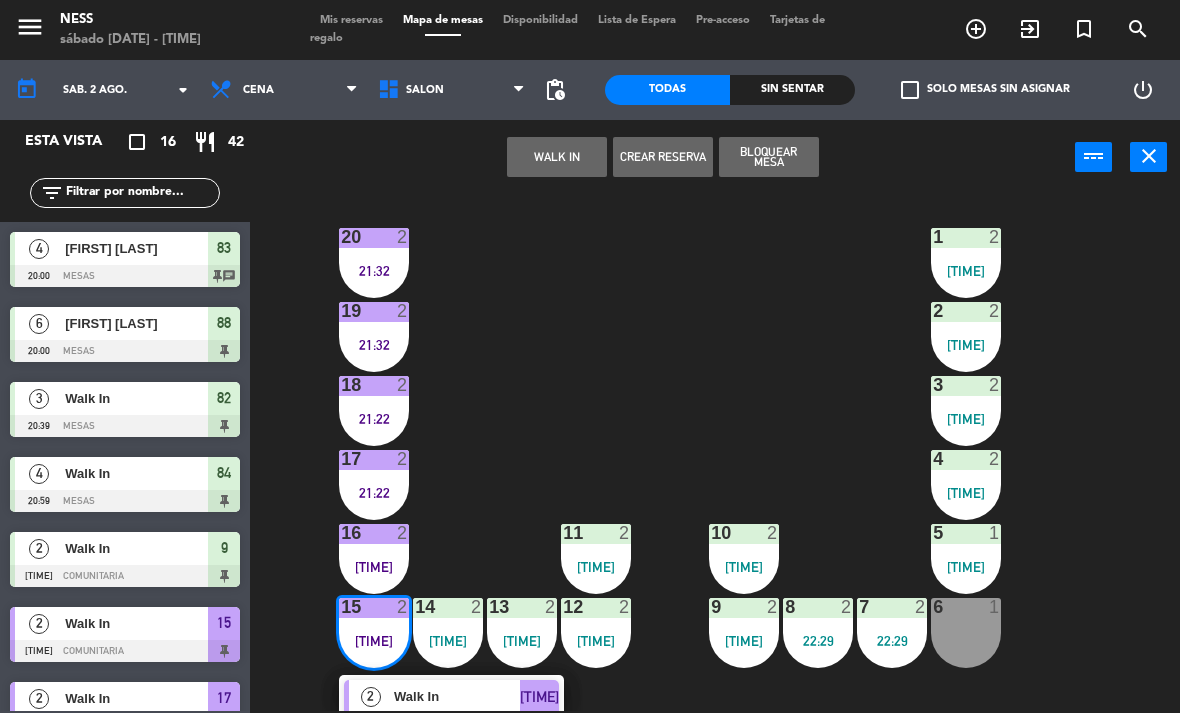 click on "2" at bounding box center [370, 696] 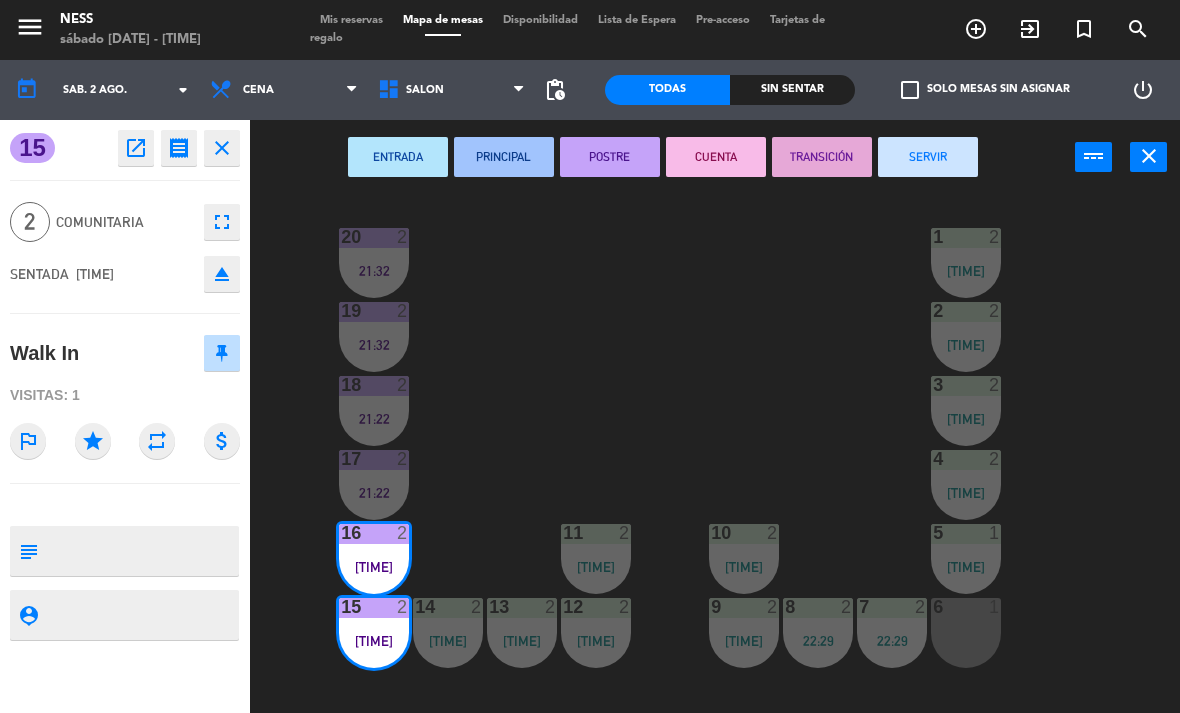 click on "CUENTA" at bounding box center (716, 157) 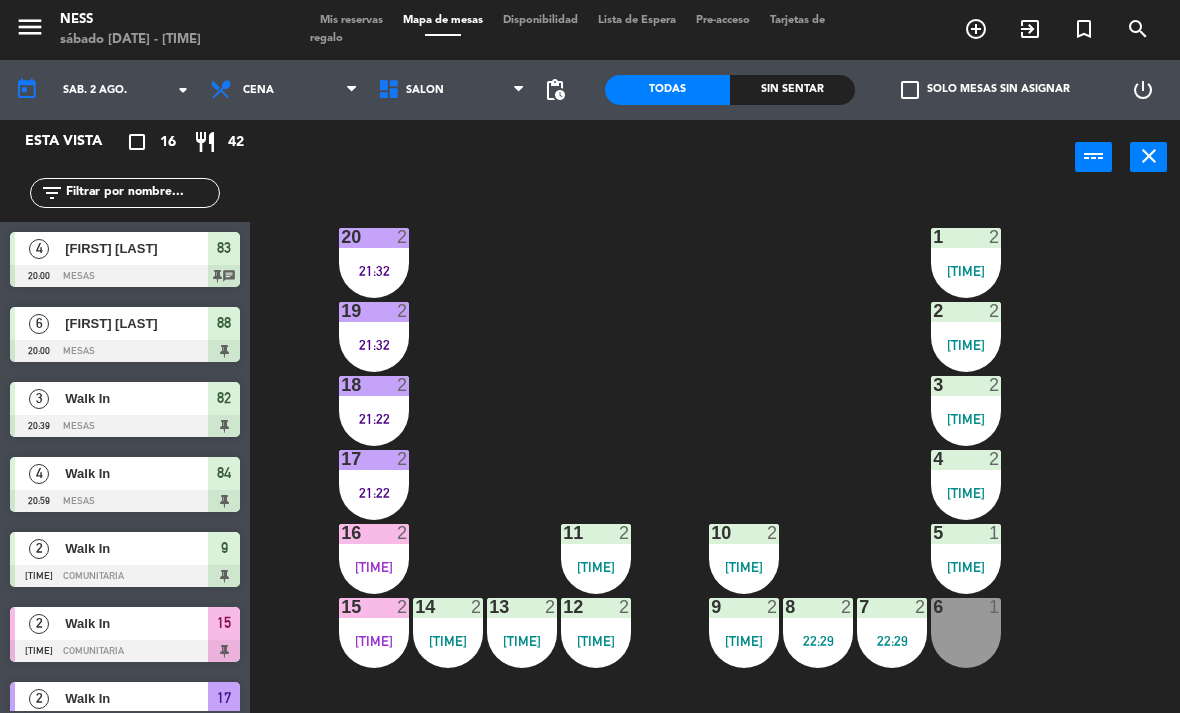 click on "17  2   21:22" at bounding box center [374, 485] 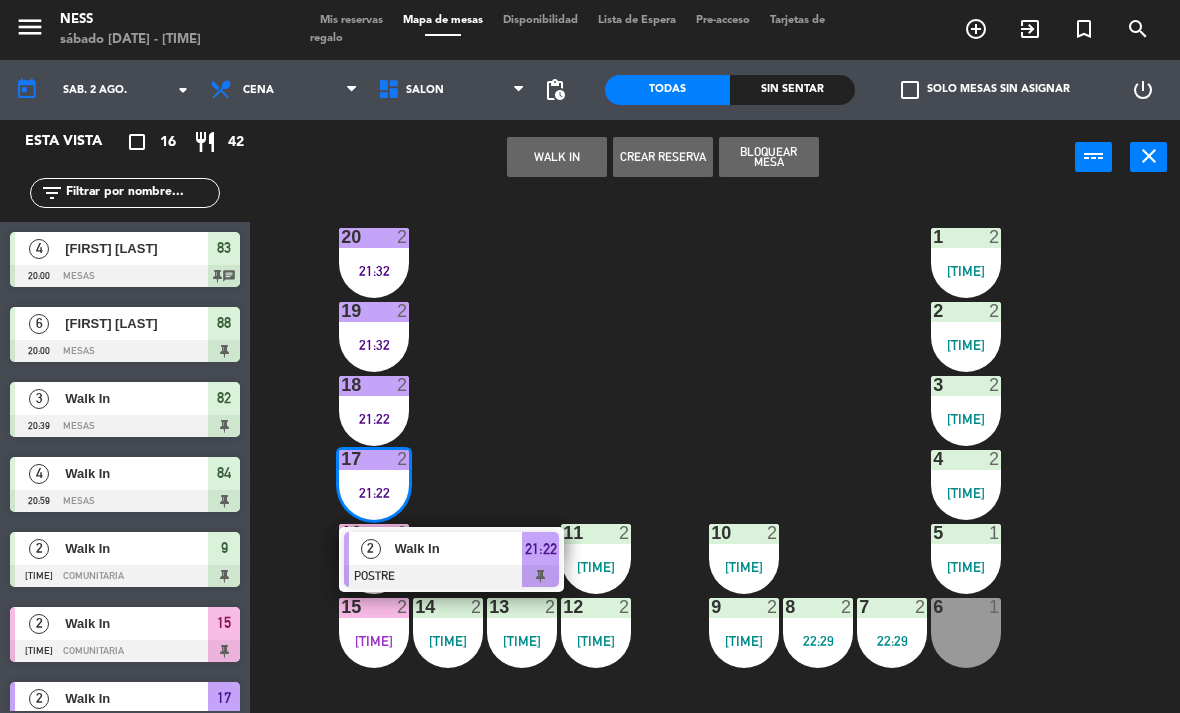 click on "Walk In" at bounding box center [459, 548] 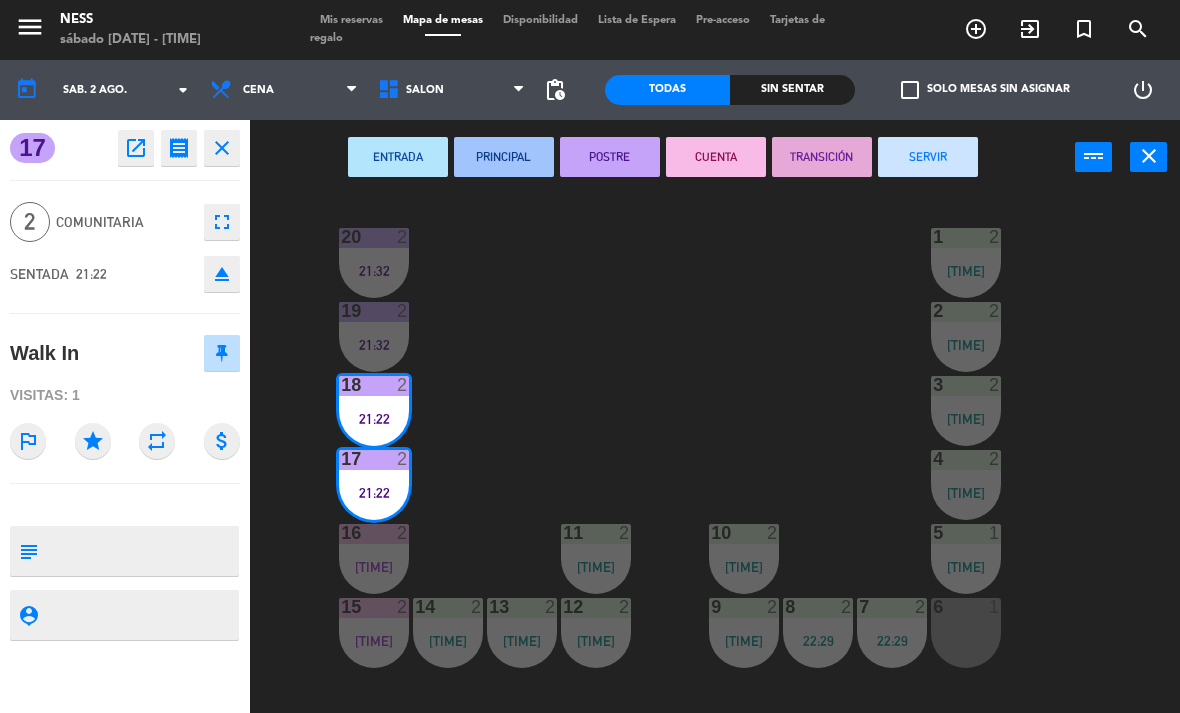 click on "CUENTA" at bounding box center (716, 157) 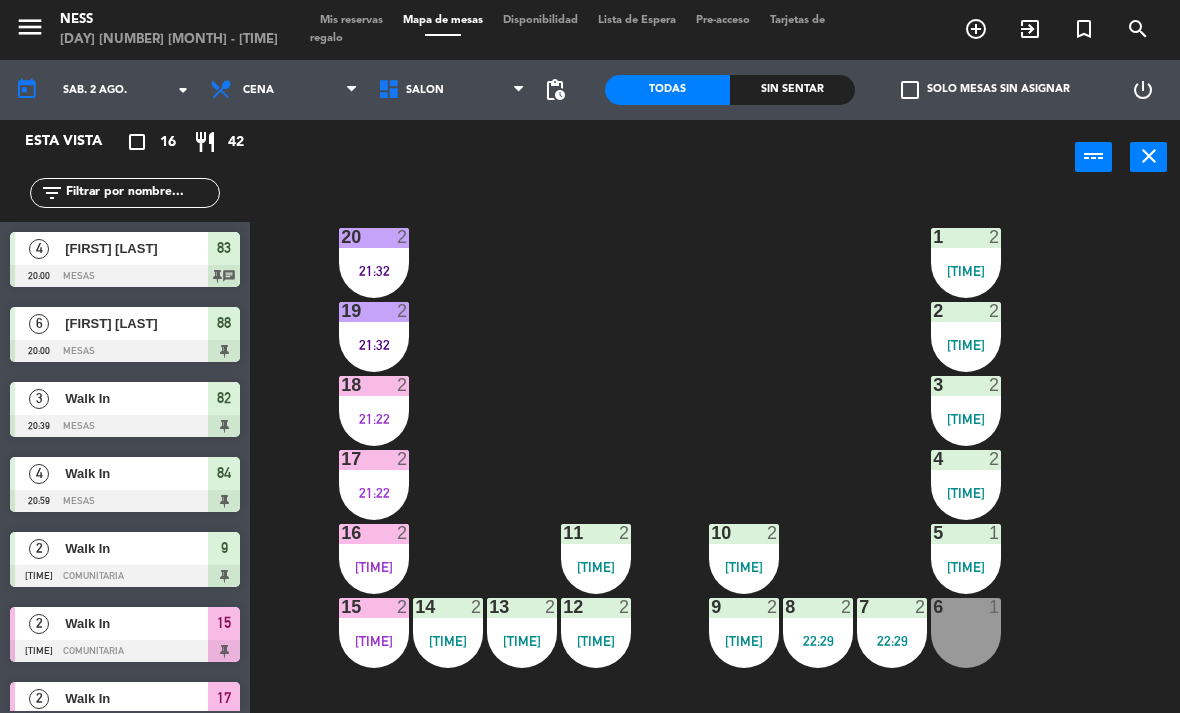 click on "Mis reservas" at bounding box center [351, 20] 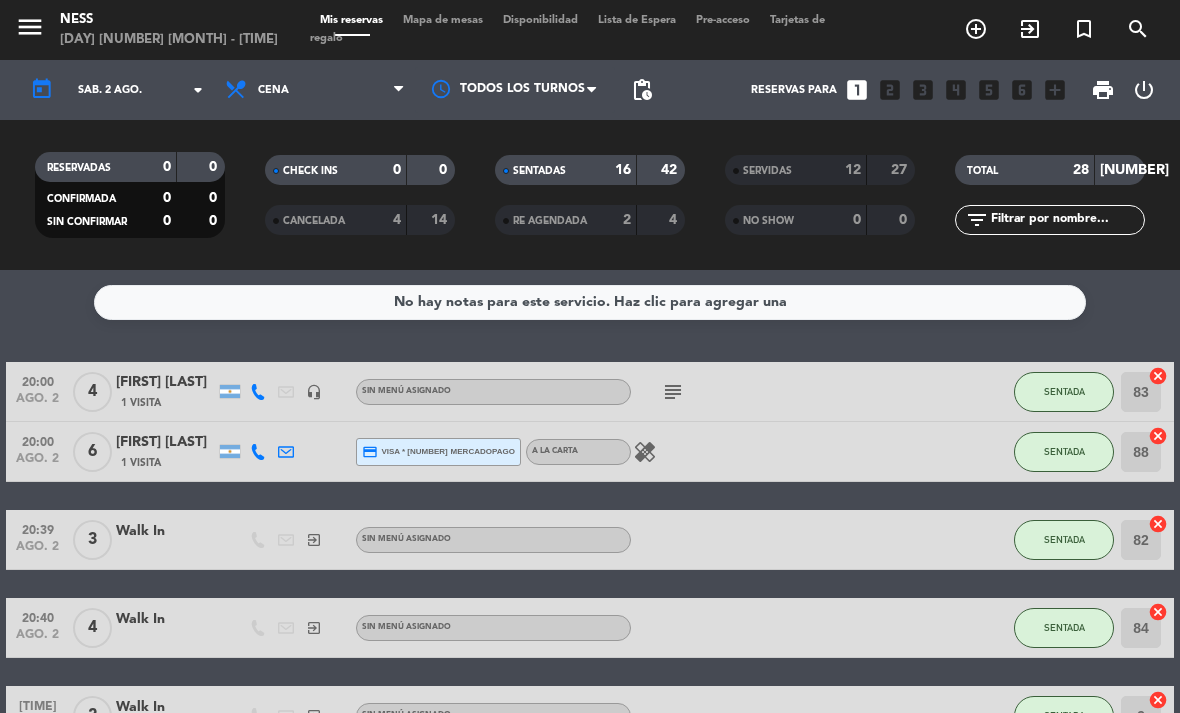 click on "Mapa de mesas" at bounding box center (443, 20) 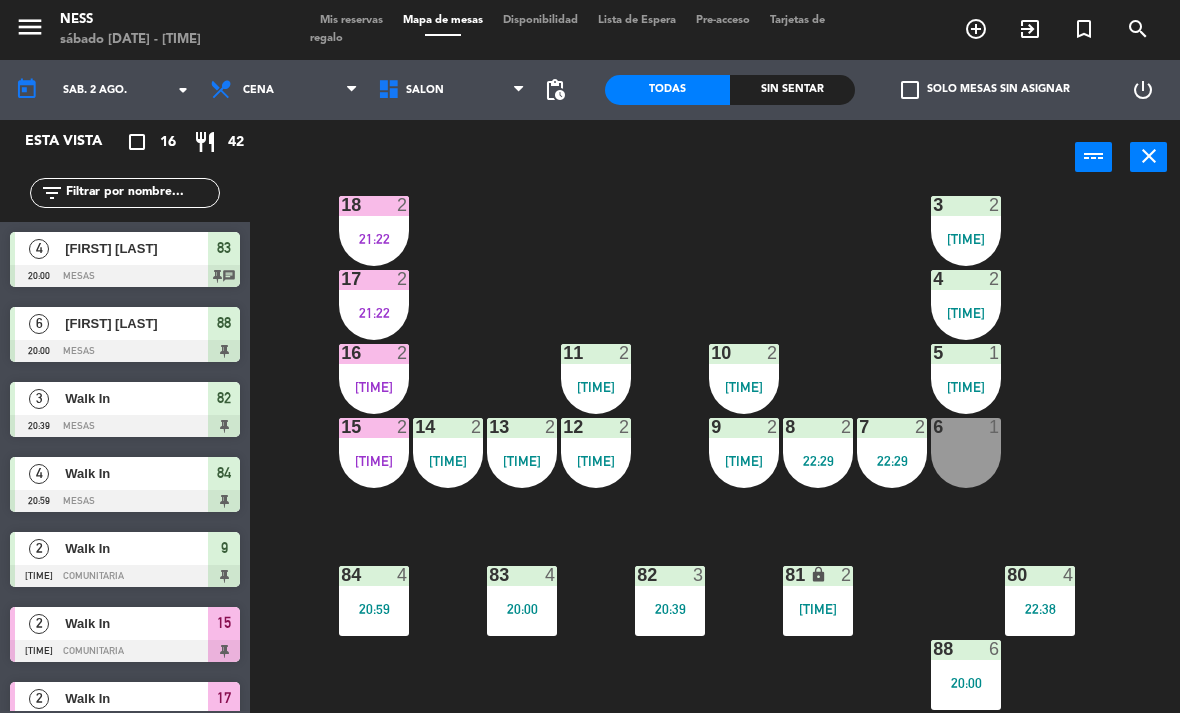 scroll, scrollTop: 180, scrollLeft: 0, axis: vertical 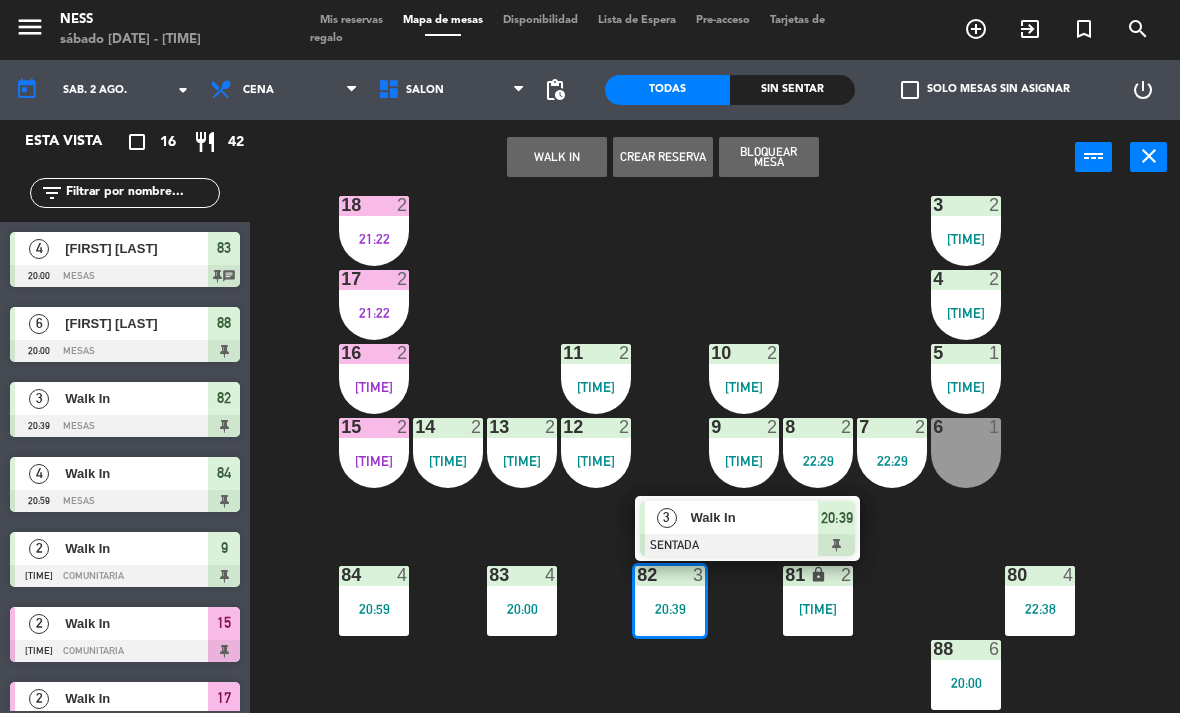 click on "20:39" at bounding box center [670, 609] 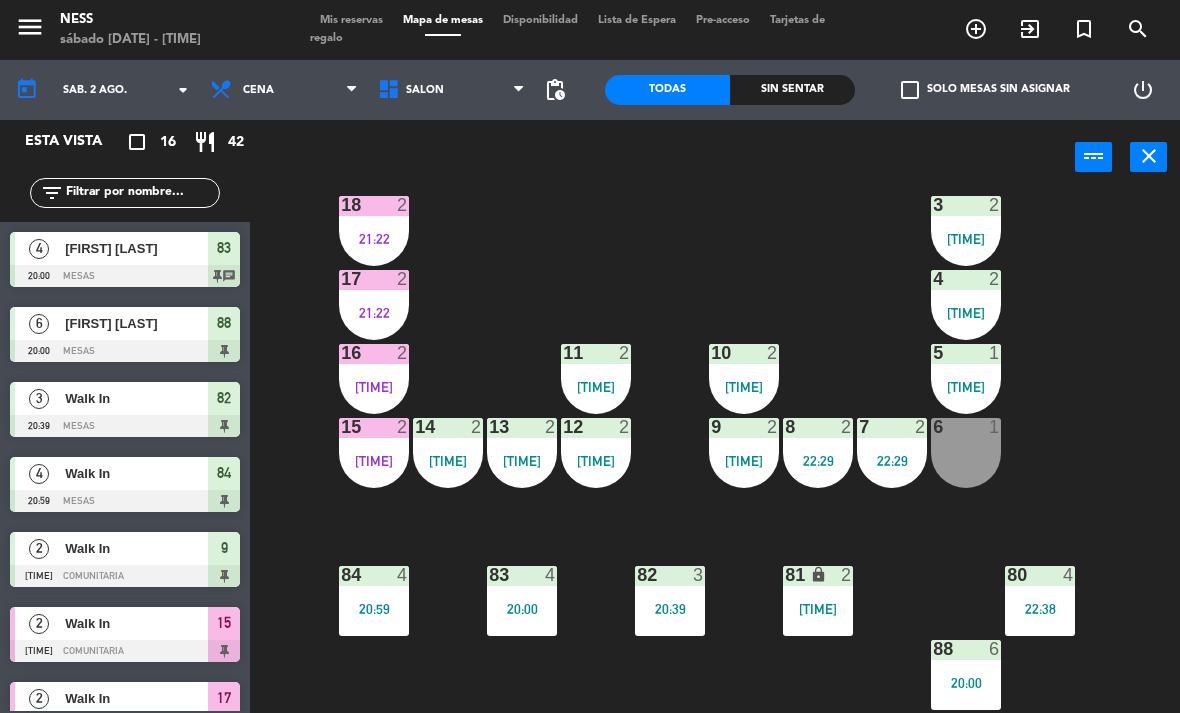 click on "20:39" at bounding box center [670, 609] 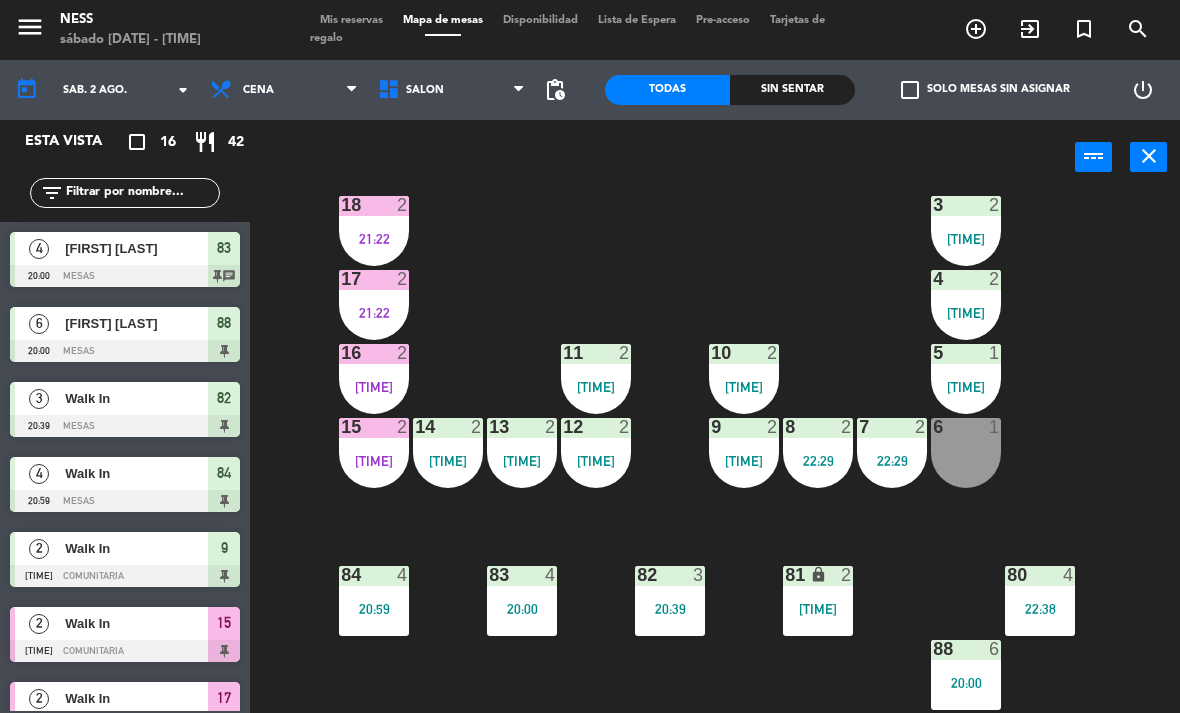 click on "20  2   21:32  1  2   21:47  19  2   21:32  2  2   21:47  18  2   21:22  3  2   21:40  17  2   21:22  4  2   21:40  16  2   21:07  11  2   21:56  10  2   21:04  5  1   22:13  12  2   21:56  14  2   22:13  13  2   22:13  15  2   21:07  9  2   21:04  8  2   22:29  7  2   22:29  6  1  84  4   20:59  83  4   20:00  82  3   20:39  81 lock  2   22:36  80  4   22:38  88  6   20:00" 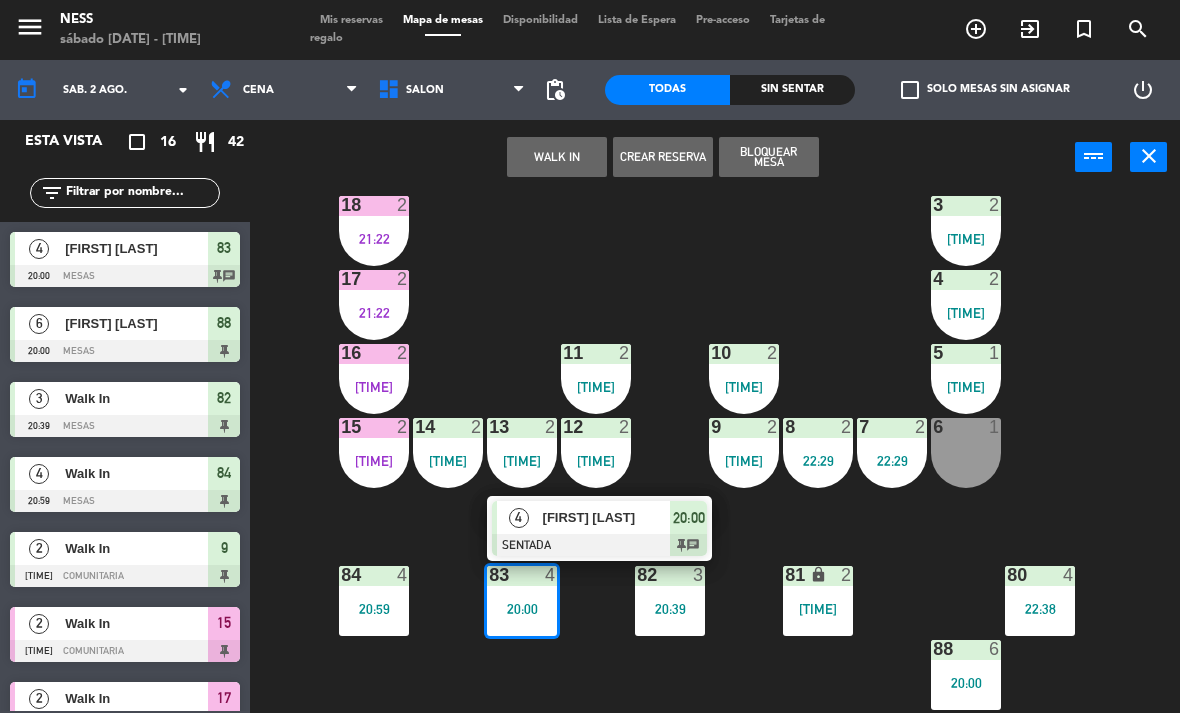 click on "[FIRST] [LAST]" at bounding box center [607, 517] 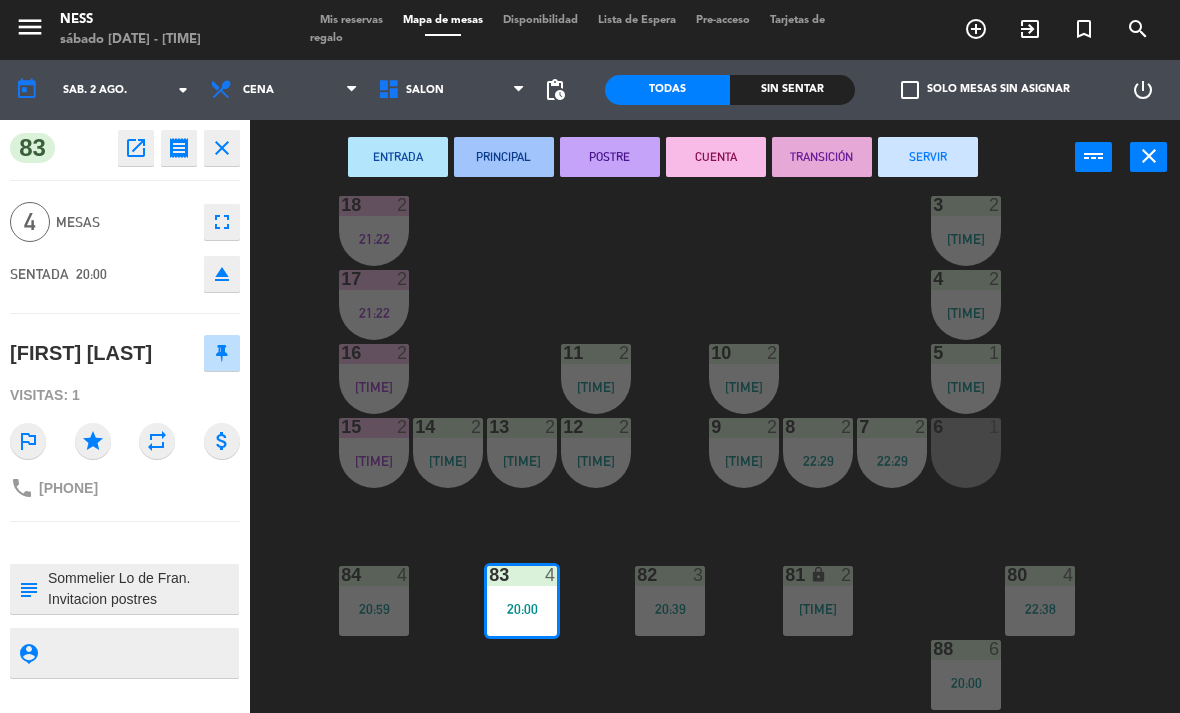 click on "CUENTA" at bounding box center [716, 157] 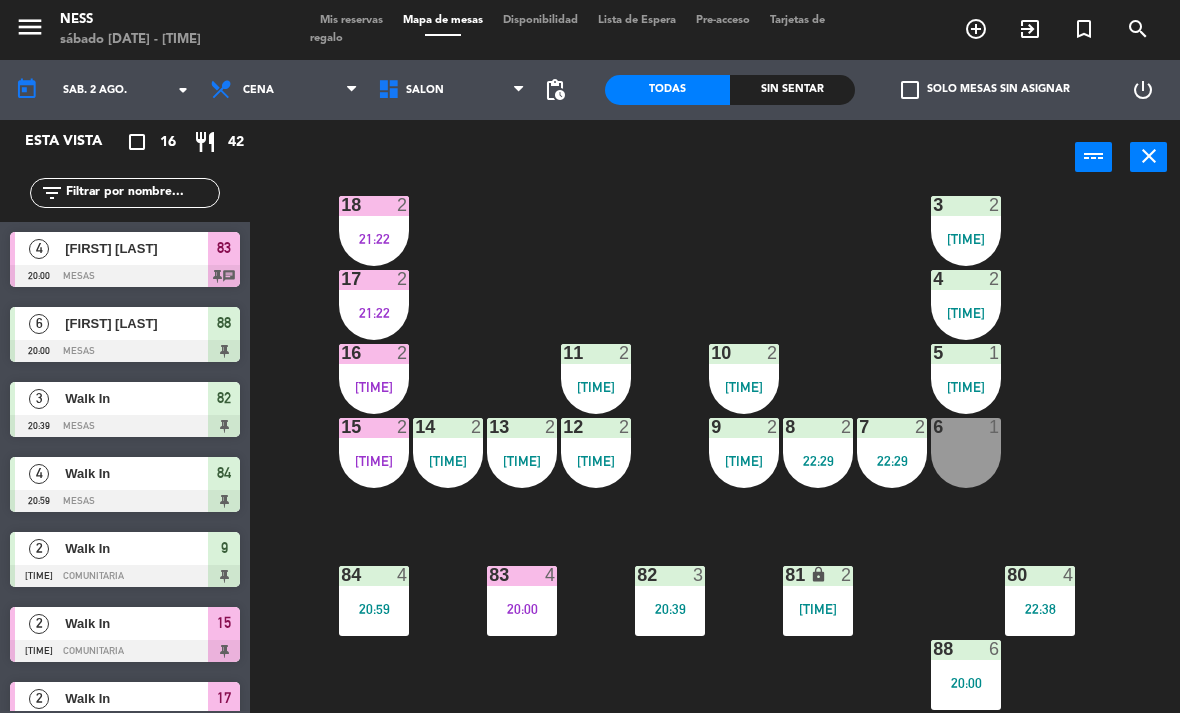 click on "21:22" at bounding box center (374, 313) 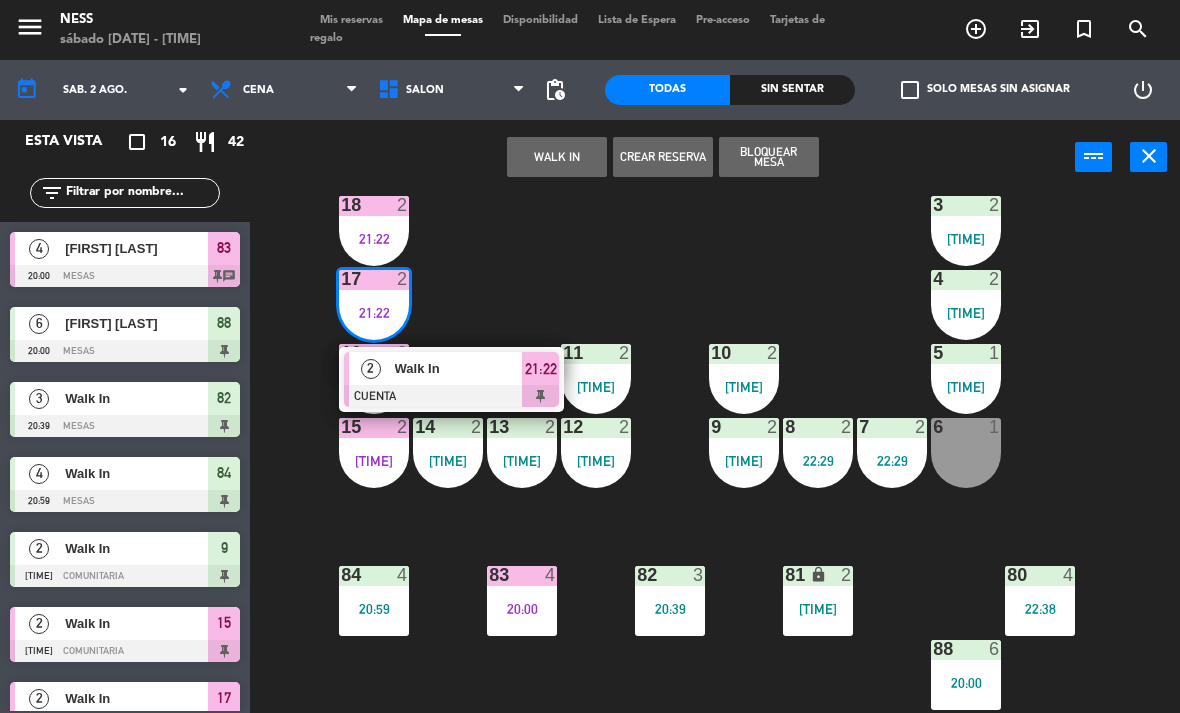 click on "Walk In" at bounding box center [459, 368] 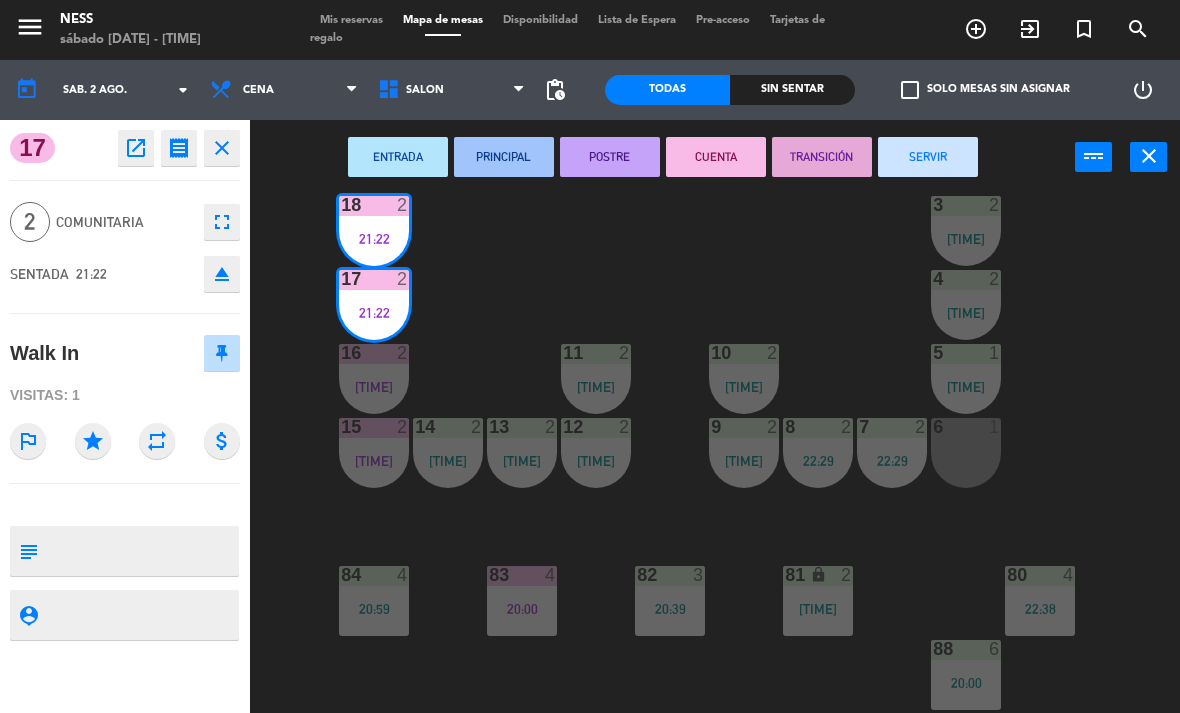 click on "SERVIR" at bounding box center [928, 157] 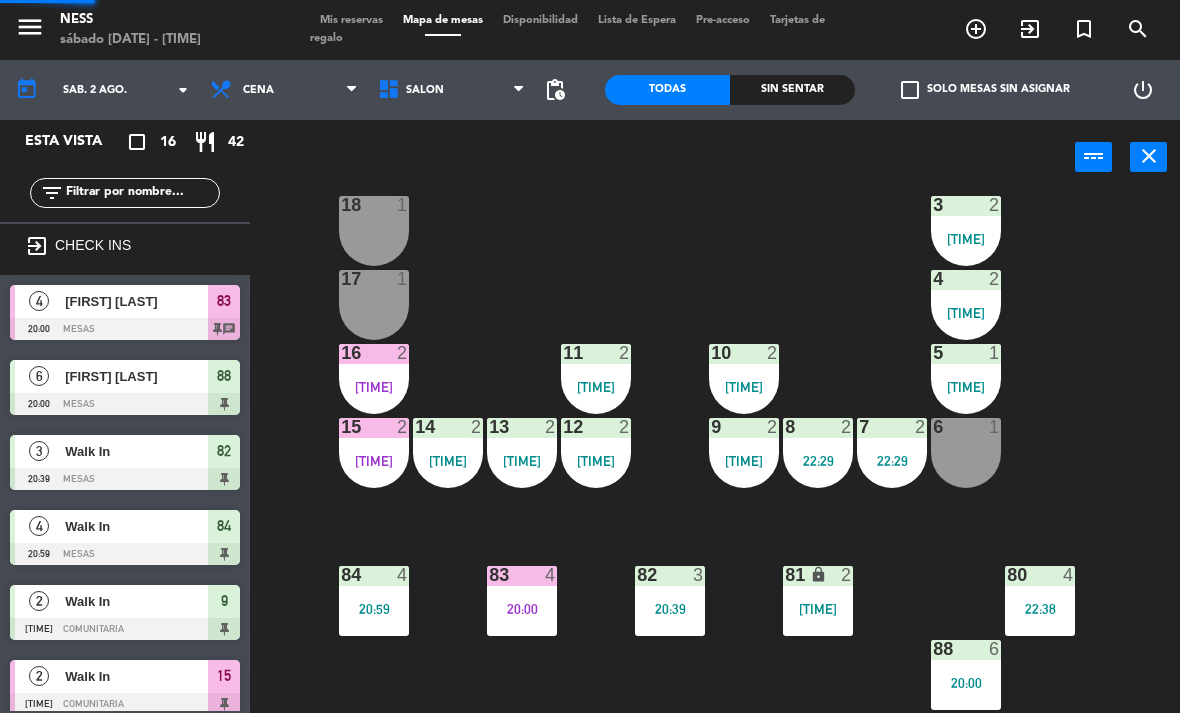scroll, scrollTop: 0, scrollLeft: 0, axis: both 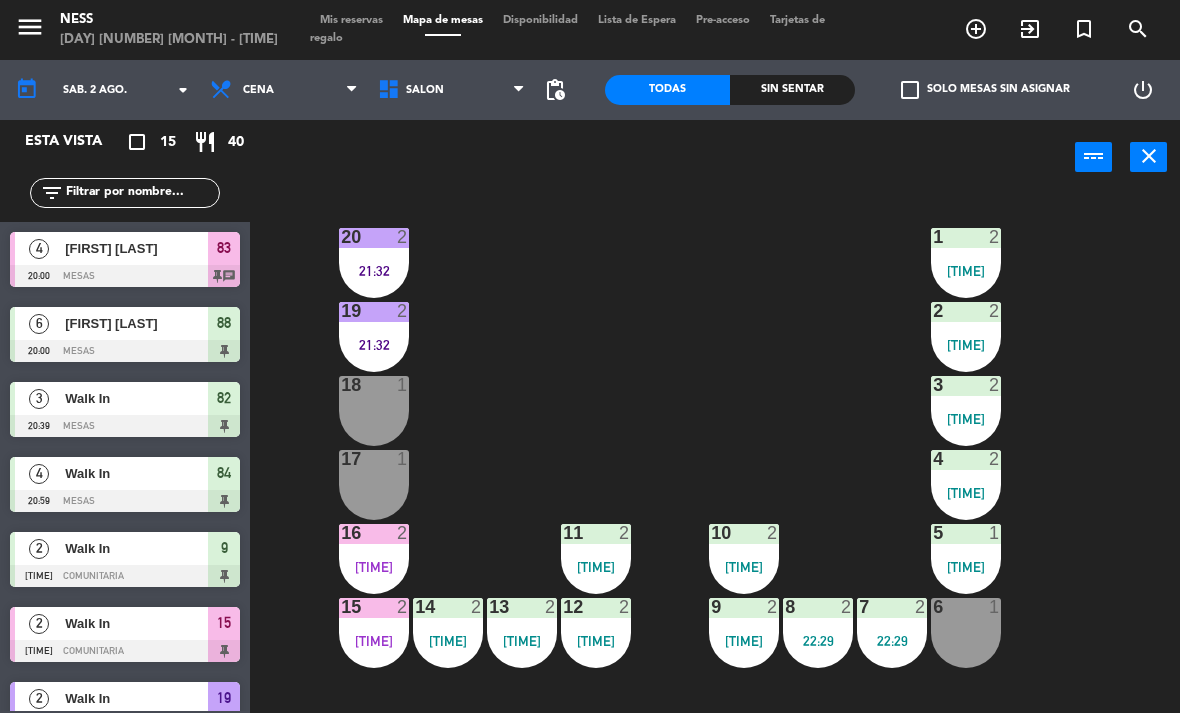 click on "17  1" at bounding box center [374, 485] 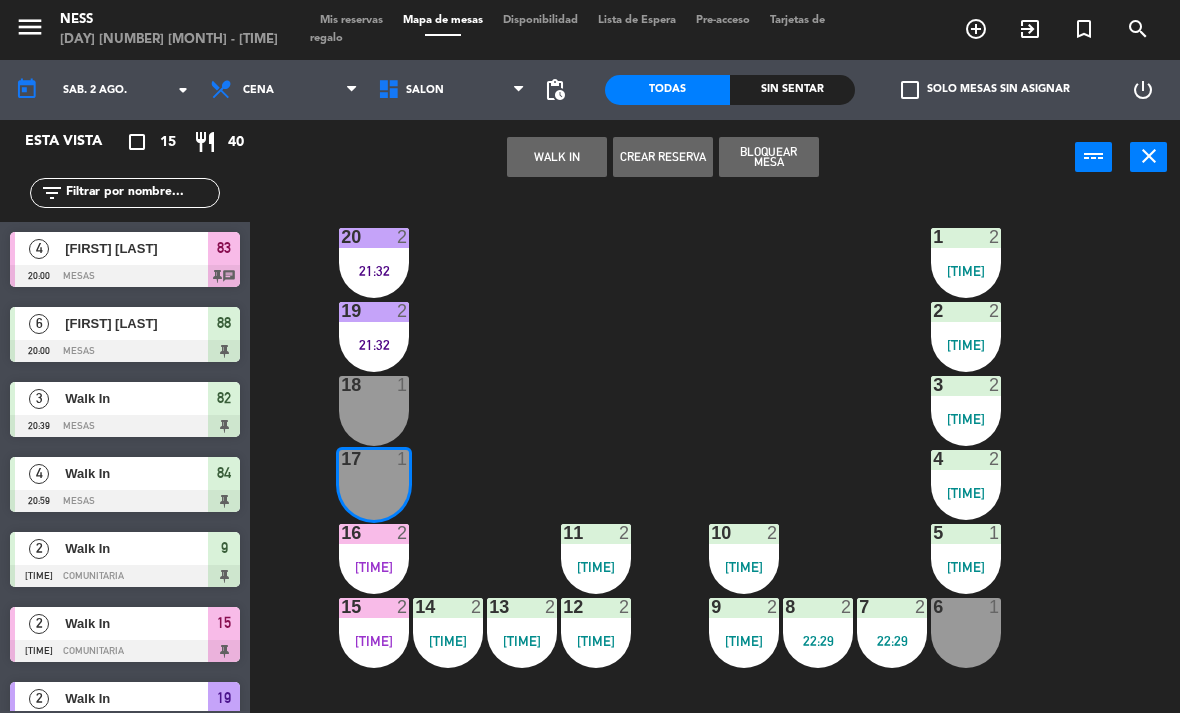 click on "WALK IN" at bounding box center (557, 157) 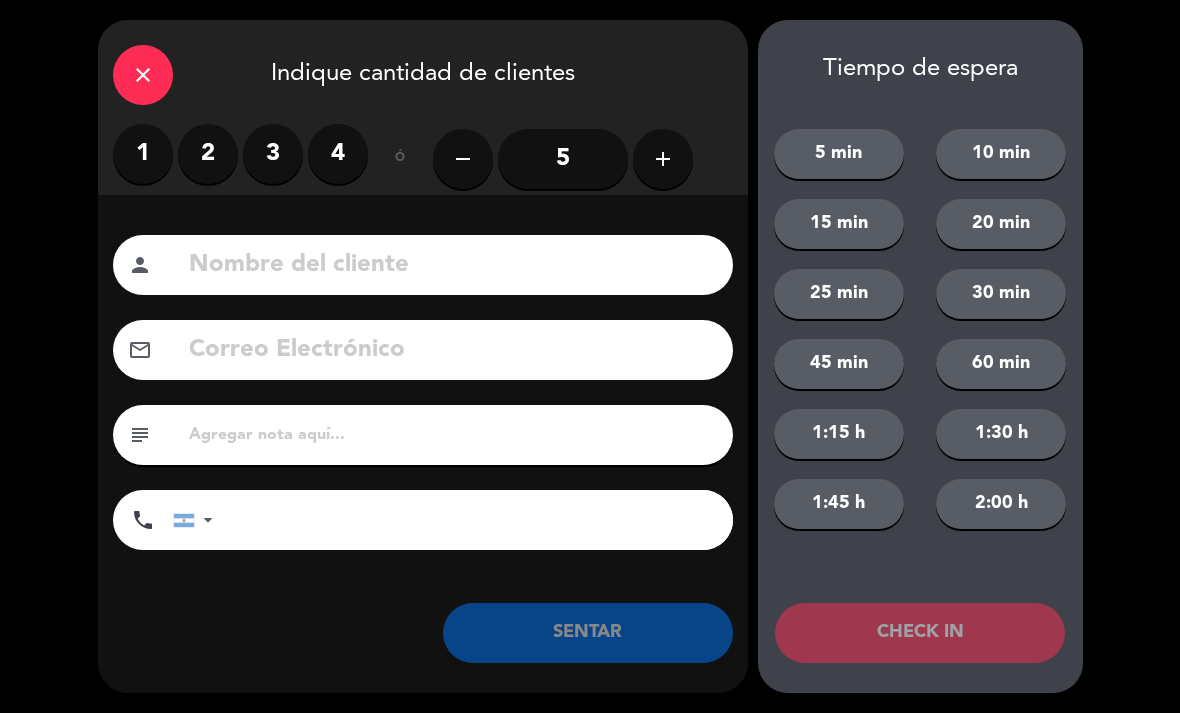 click on "2" at bounding box center (208, 154) 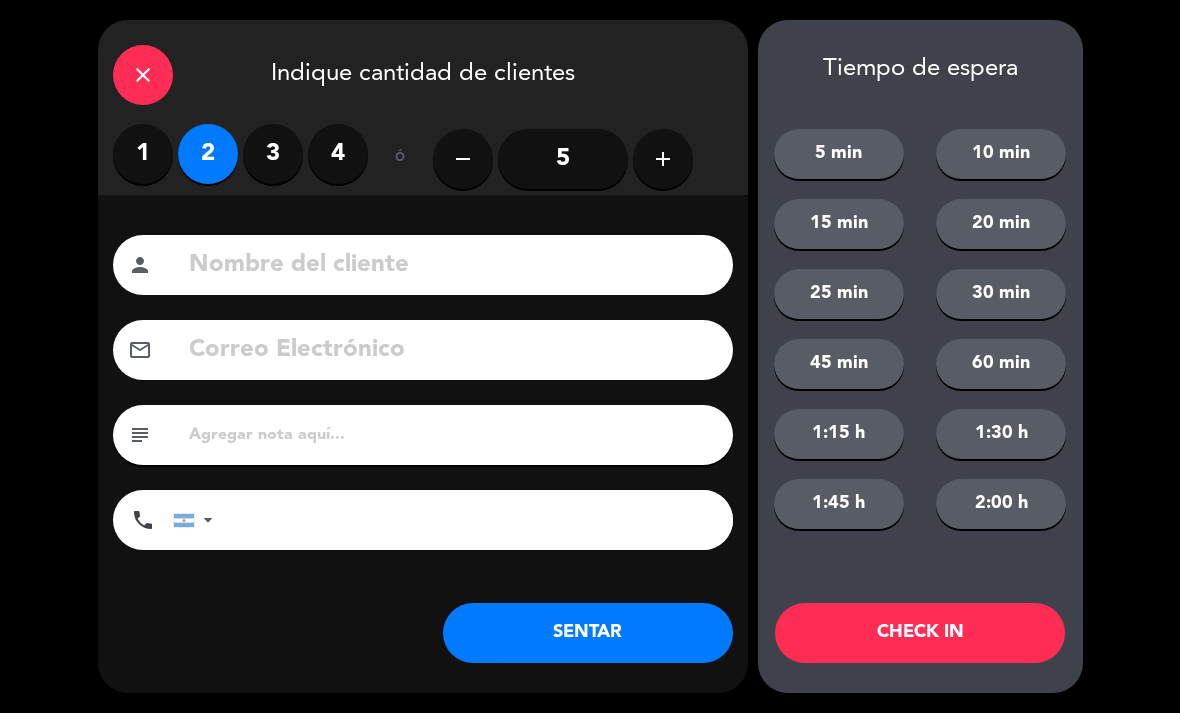 click on "SENTAR" 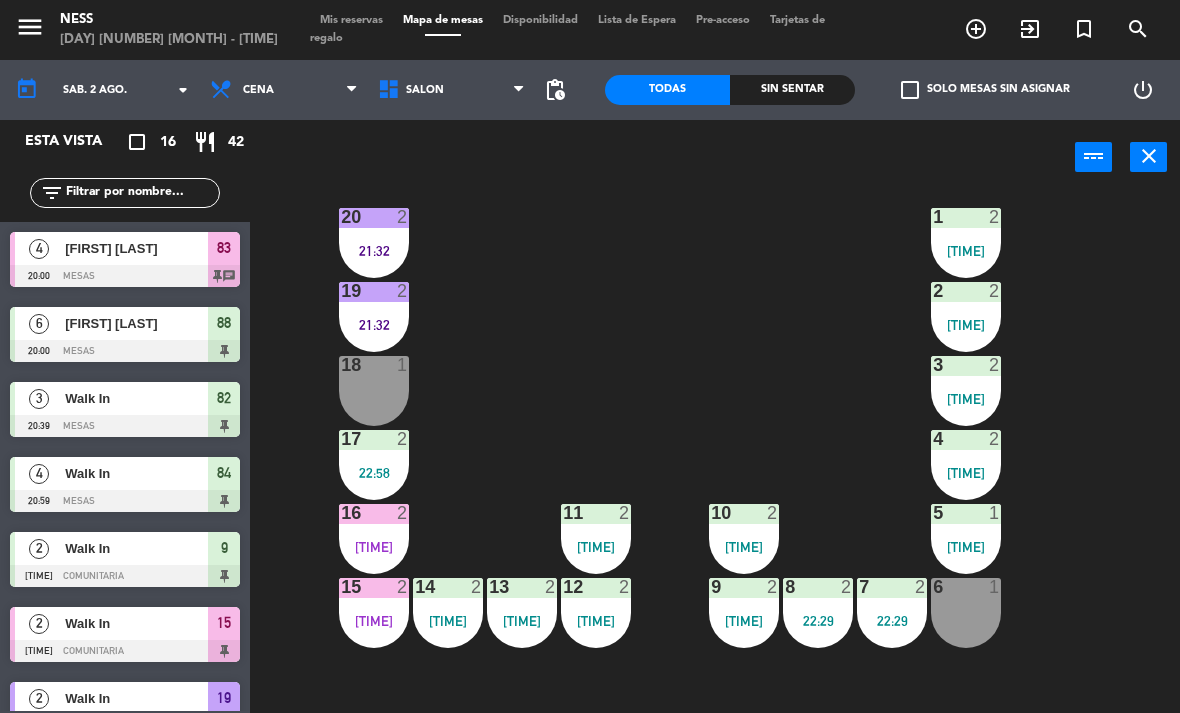 scroll, scrollTop: 1, scrollLeft: 0, axis: vertical 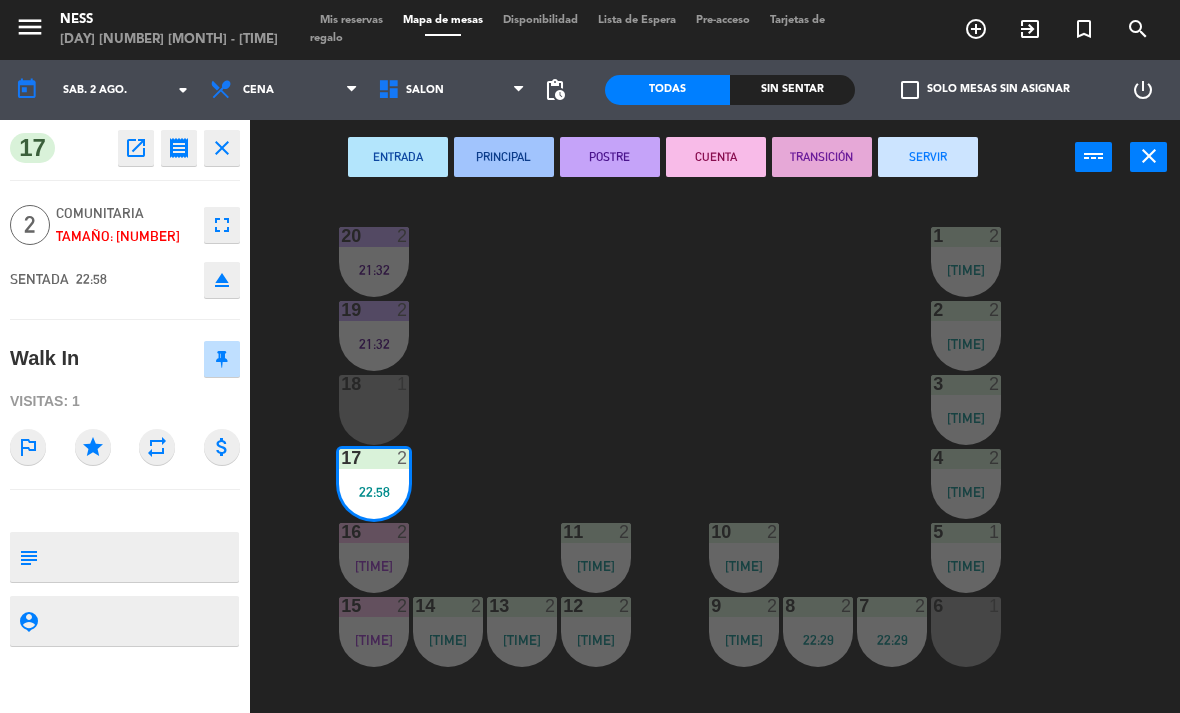 click on "18  1" at bounding box center (374, 385) 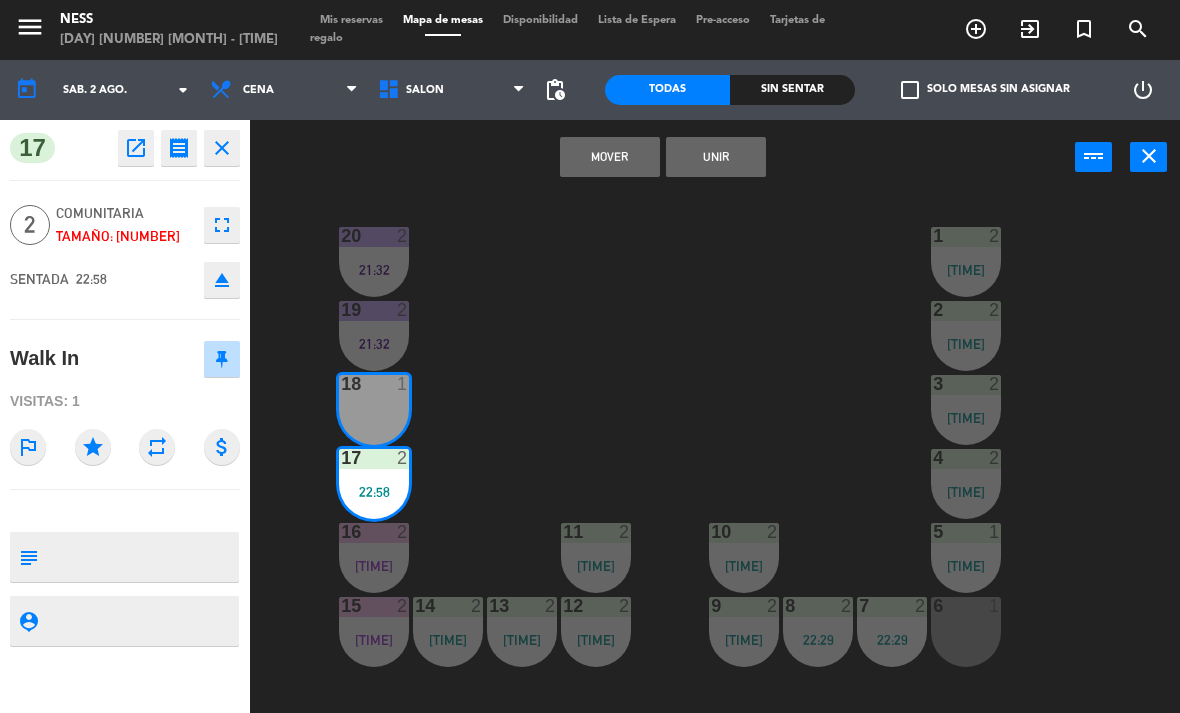 click on "Unir" at bounding box center [716, 157] 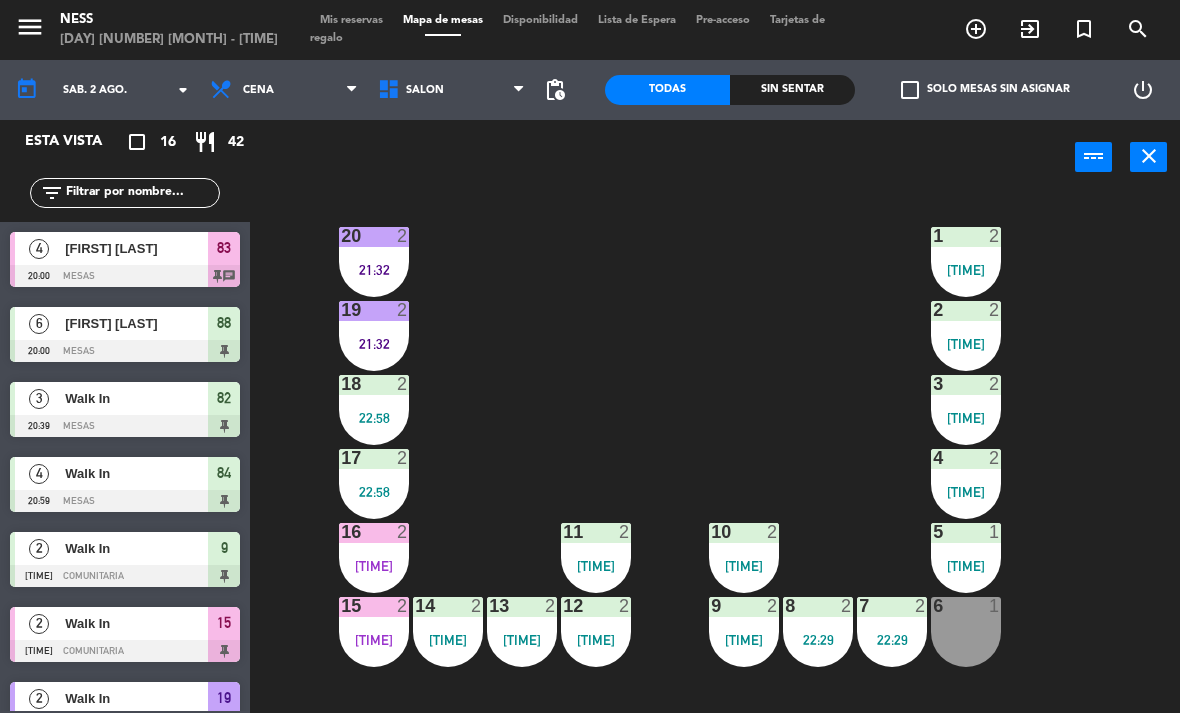 scroll, scrollTop: 0, scrollLeft: 0, axis: both 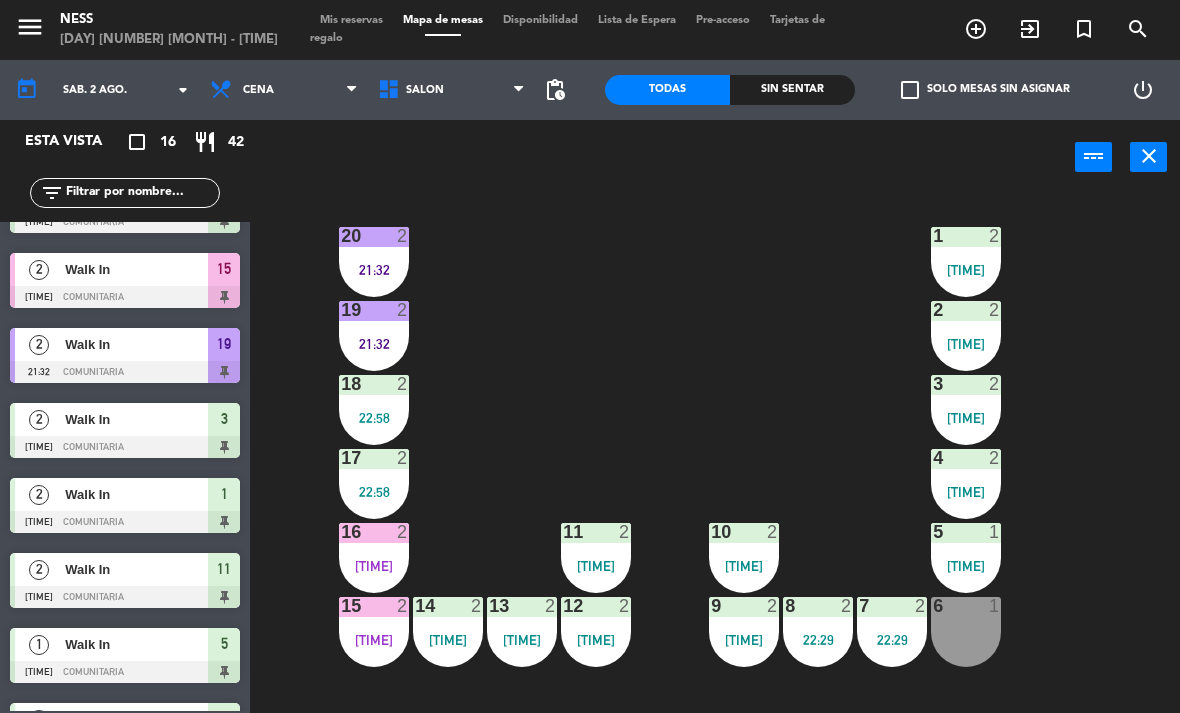 click on "20  2   21:32  1  2   21:47  19  2   21:32  2  2   21:47  18  2   21:22  3  2   21:40  17  2   21:22  4  2   21:40  16  2   21:07  11  2   21:56  10  2   21:04  5  1   22:13  12  2   21:56  14  2   22:13  13  2   22:13  15  2   21:07  9  2   21:04  8  2   22:29  7  2   22:29  6  1  84  4   20:59  83  4   20:00  82  3   20:39  81 lock  2   22:36  80  4   22:38  88  6   20:00" 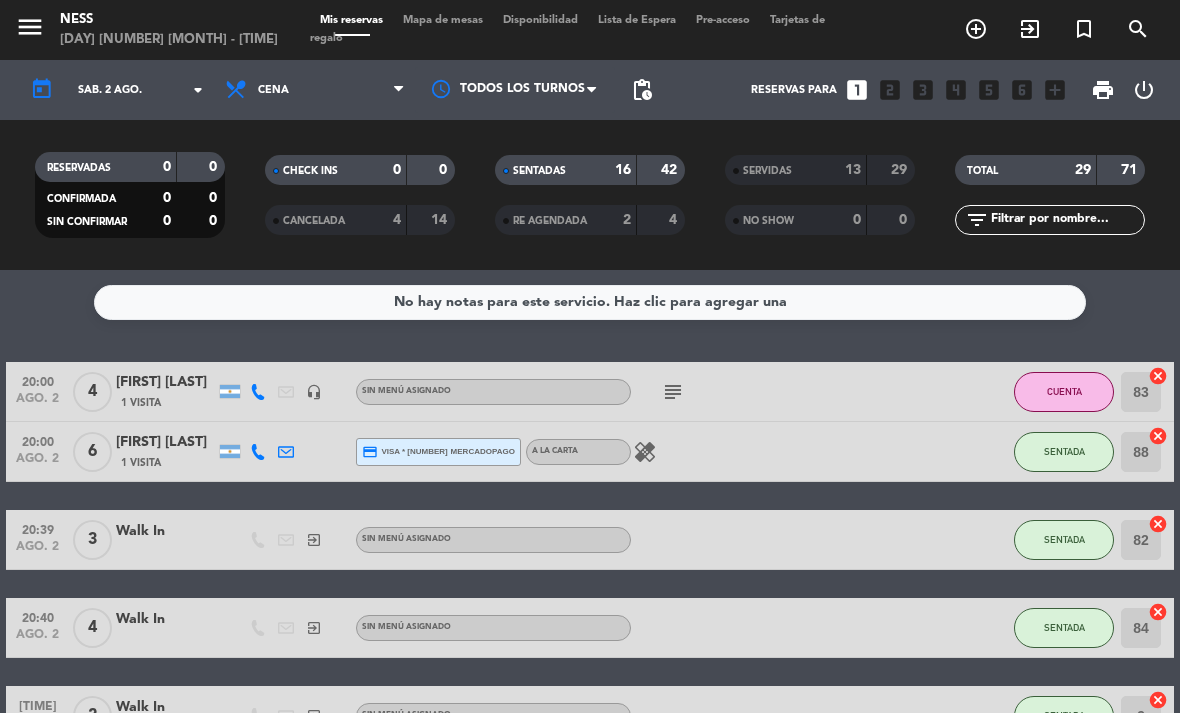 click on "Mapa de mesas" at bounding box center [443, 20] 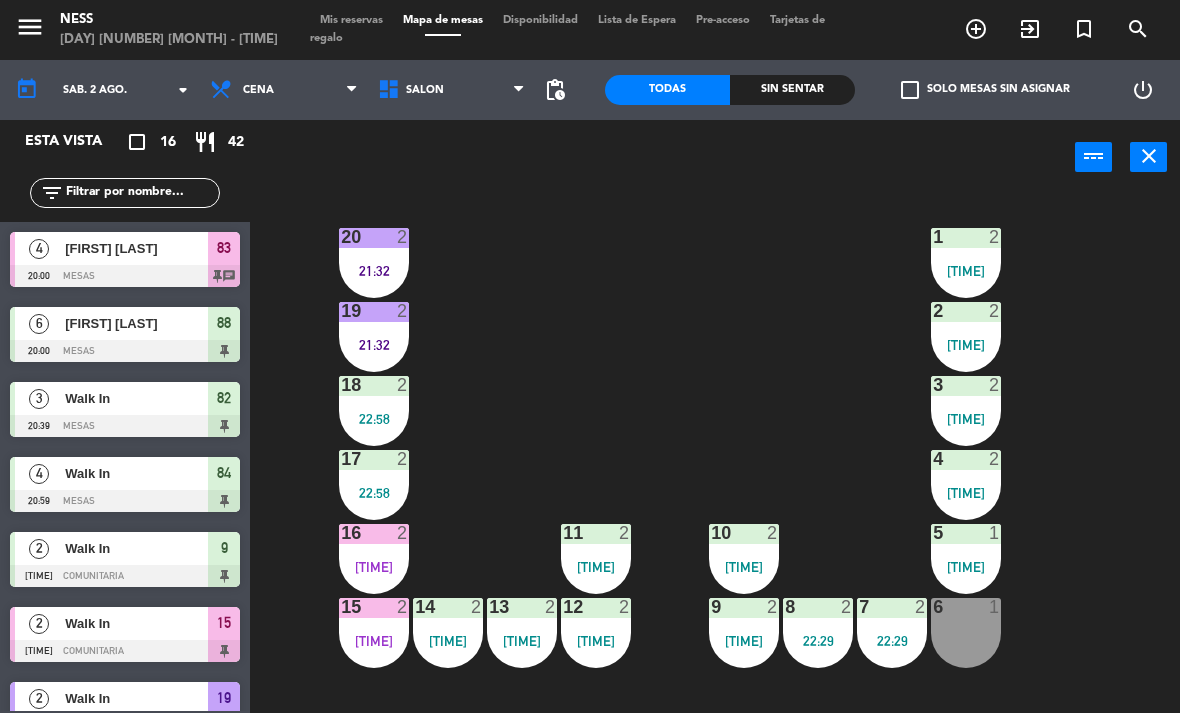 click on "15  2   21:07" at bounding box center (374, 633) 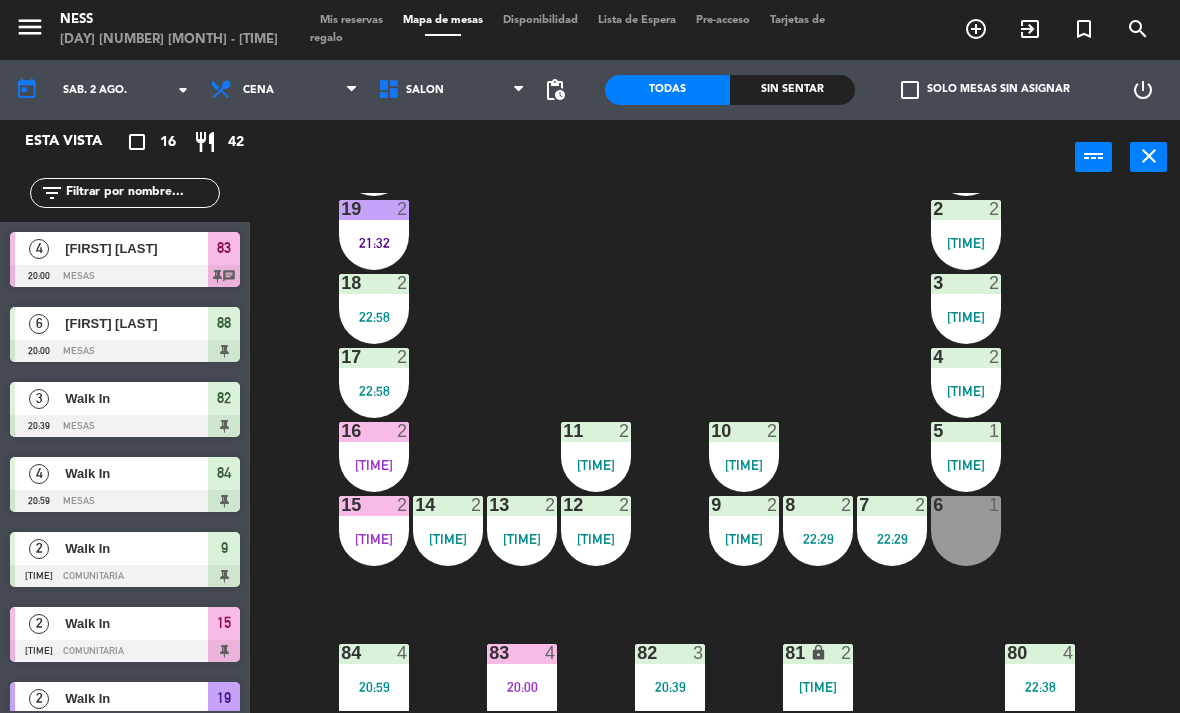 scroll, scrollTop: 100, scrollLeft: 0, axis: vertical 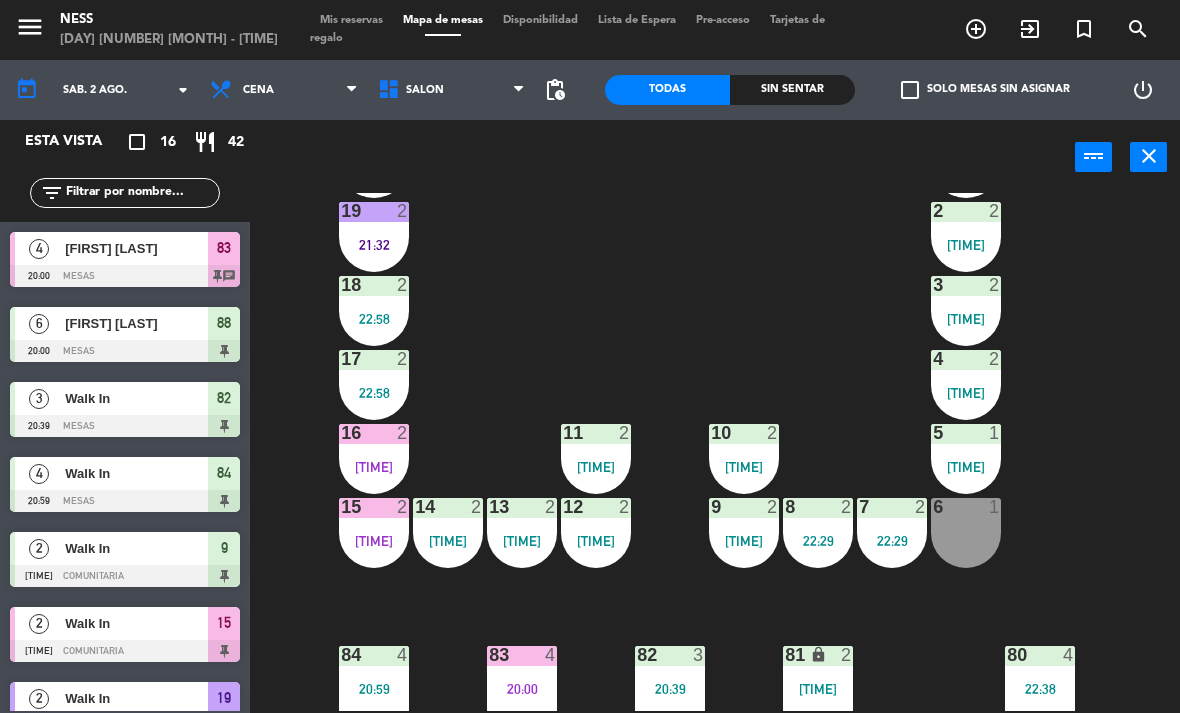 click on "15  2   21:07" at bounding box center (374, 533) 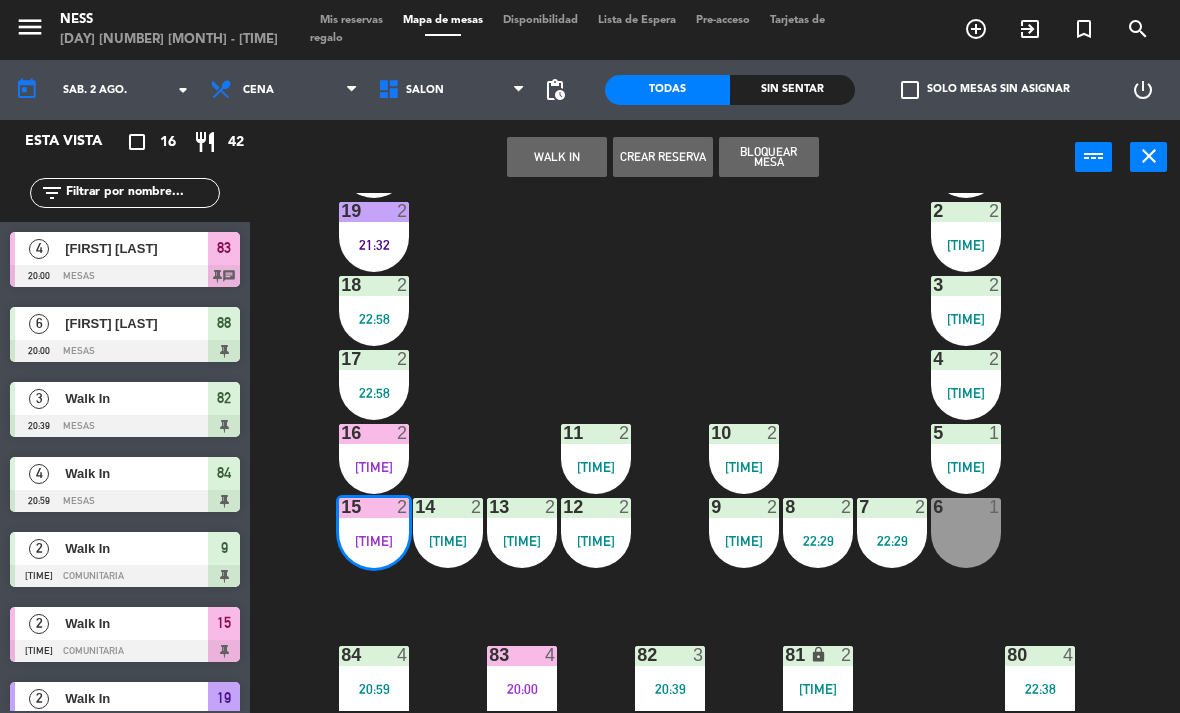 click on "20  2   21:32  1  2   21:47  19  2   21:32  2  2   21:47  18  2   21:22  3  2   21:40  17  2   21:22  4  2   21:40  16  2   21:07  11  2   21:56  10  2   21:04  5  1   21:56  12  2   21:56  14  2   22:13  13  2   22:13  15  2   21:07   2   Walk In   CUENTA  21:07 9  2   21:04  8  2   22:29  7  2   22:29  6  1  84  4   20:59  83  4   20:00  82  3   20:39  81 lock  2   22:36  80  4   22:38  88  6   20:00" 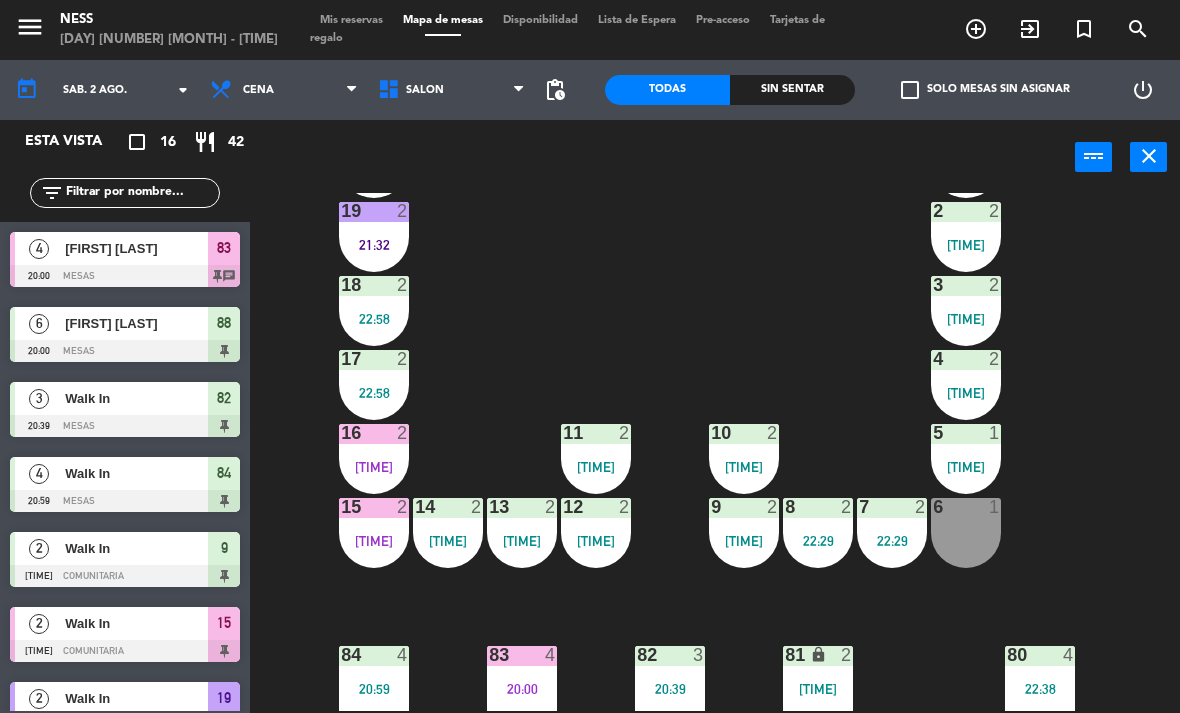 click on "15  2   21:07" at bounding box center (374, 533) 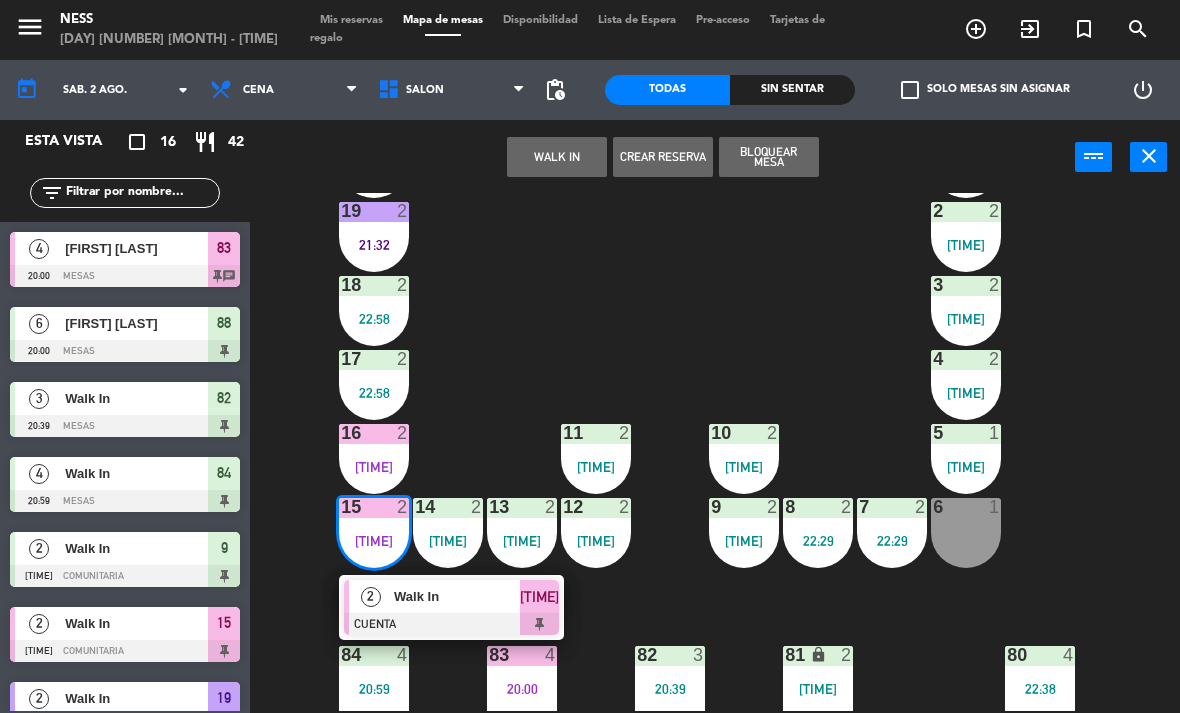 click on "Walk In" at bounding box center (457, 596) 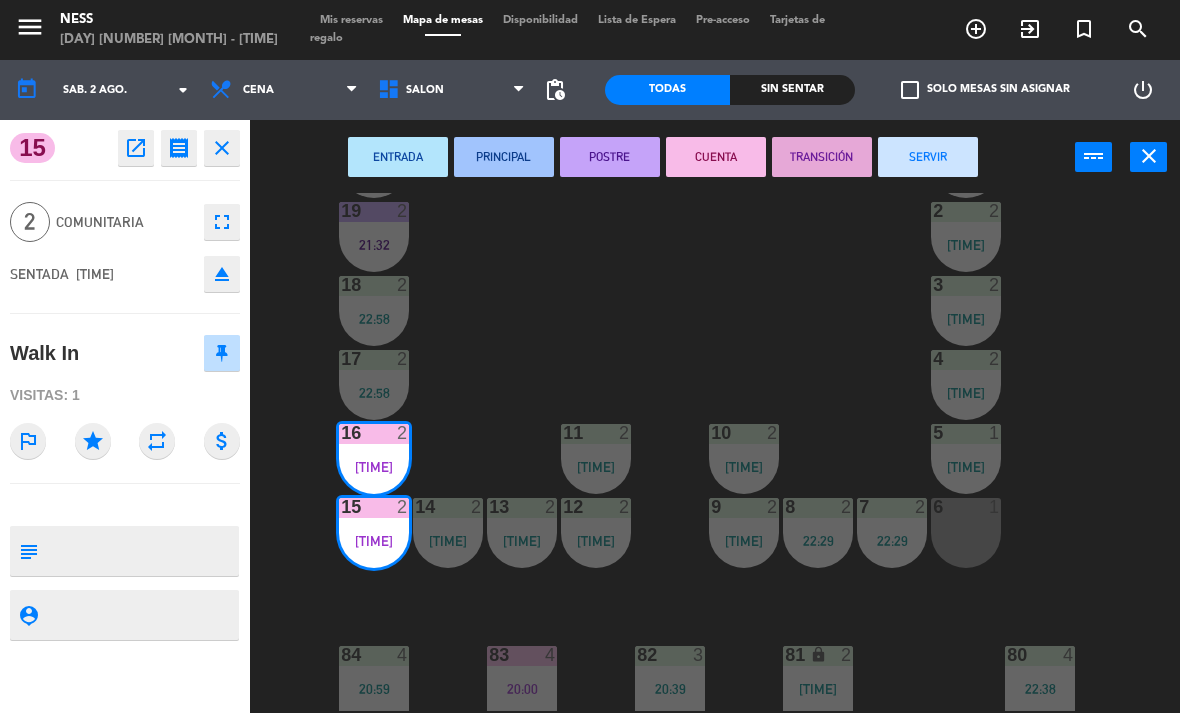 click on "SERVIR" at bounding box center [928, 157] 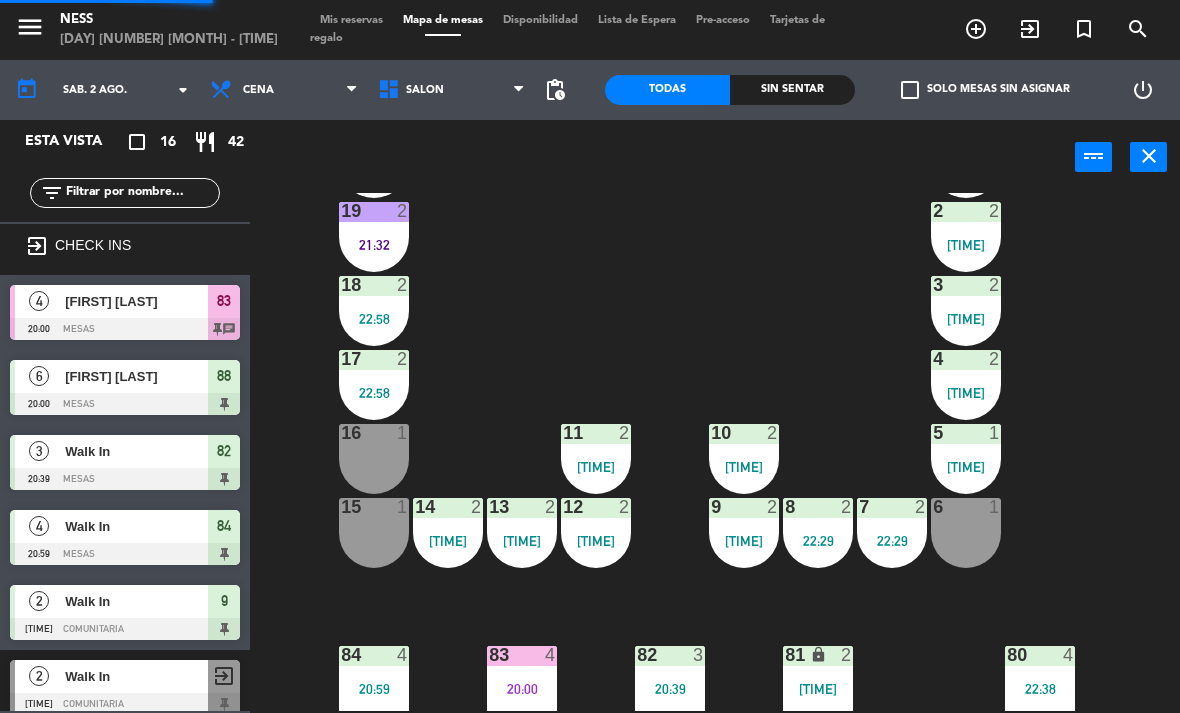 scroll, scrollTop: 0, scrollLeft: 0, axis: both 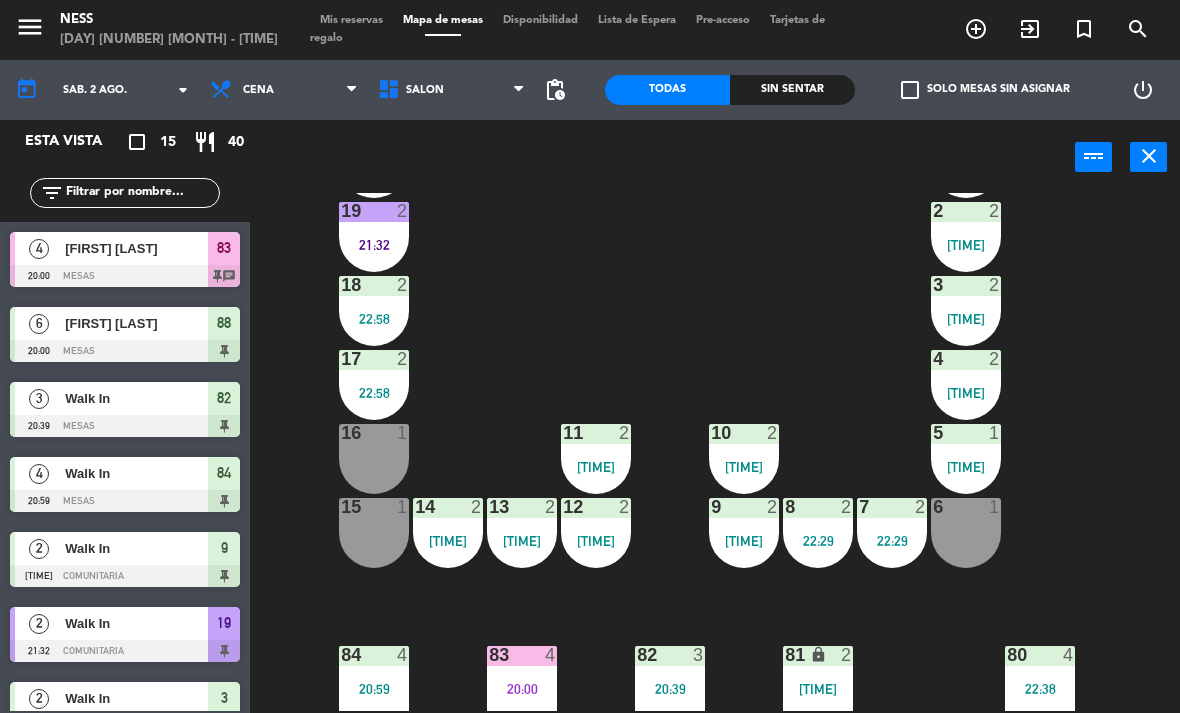 click at bounding box center (374, 507) 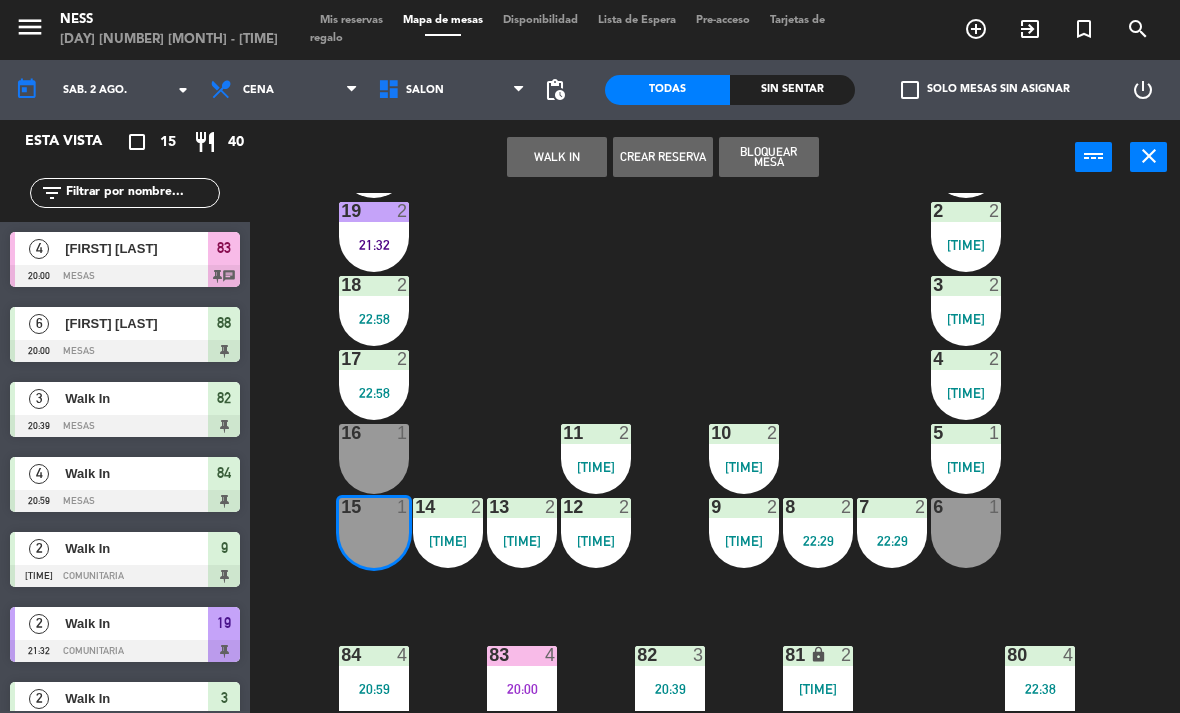 click on "WALK IN" at bounding box center (557, 157) 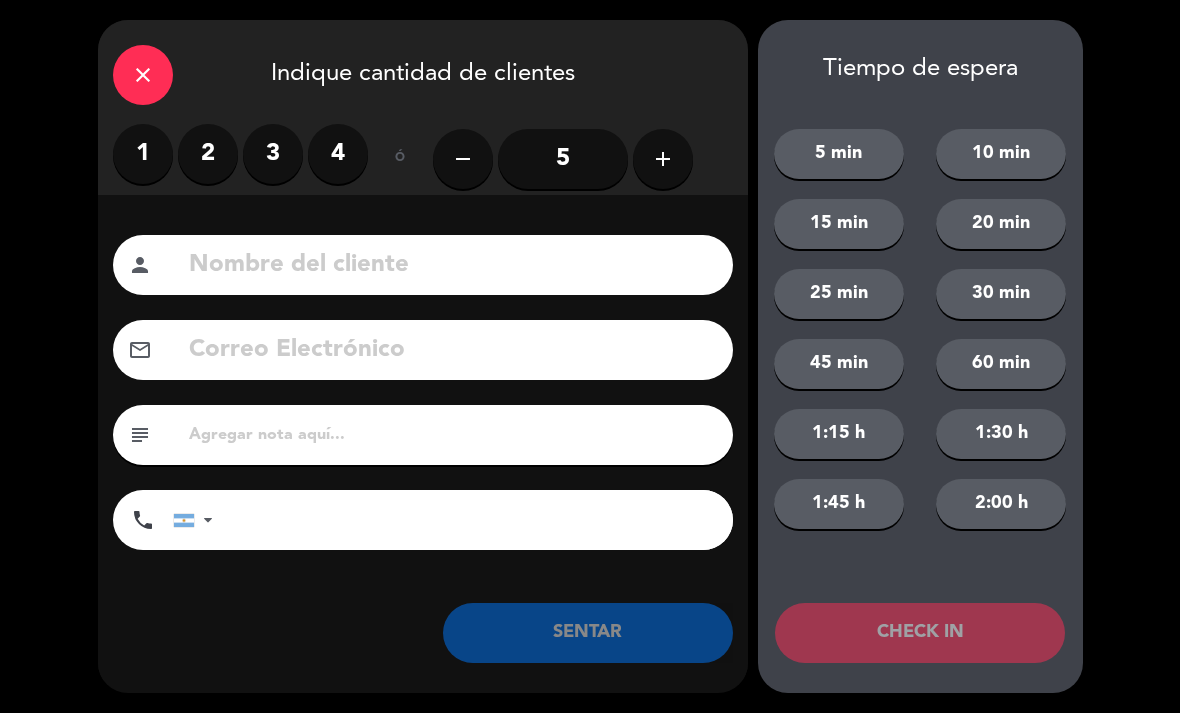 click on "2" at bounding box center (208, 154) 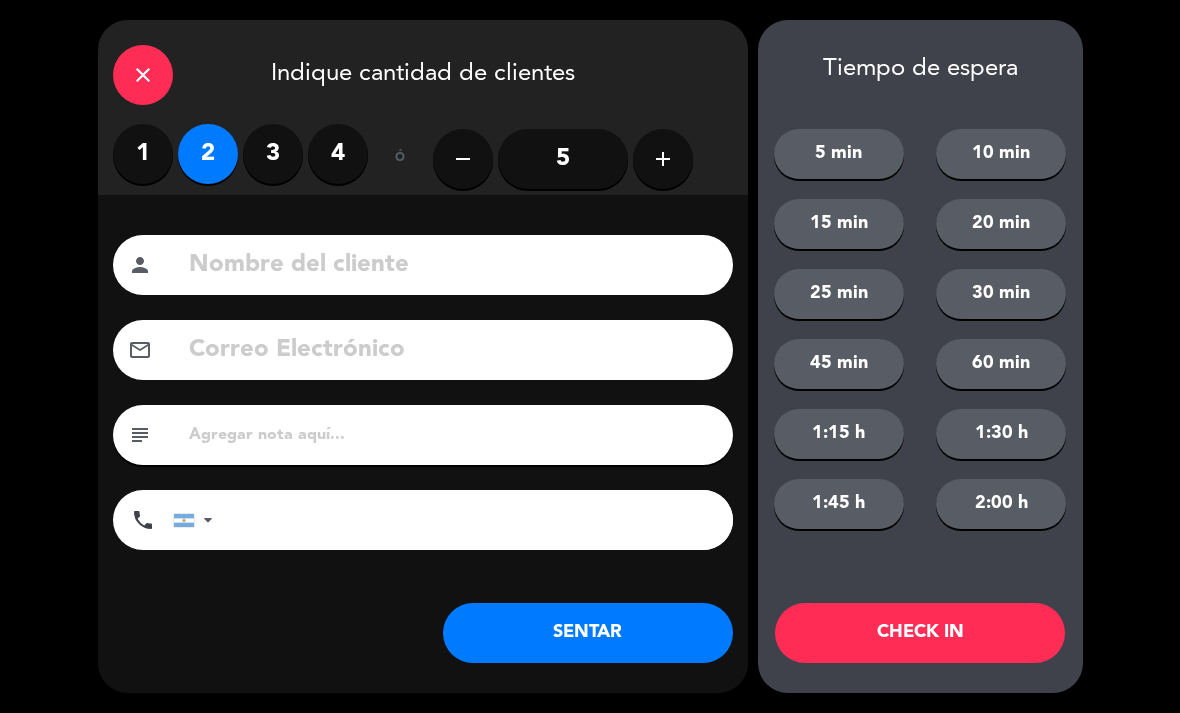 click on "CHECK IN" 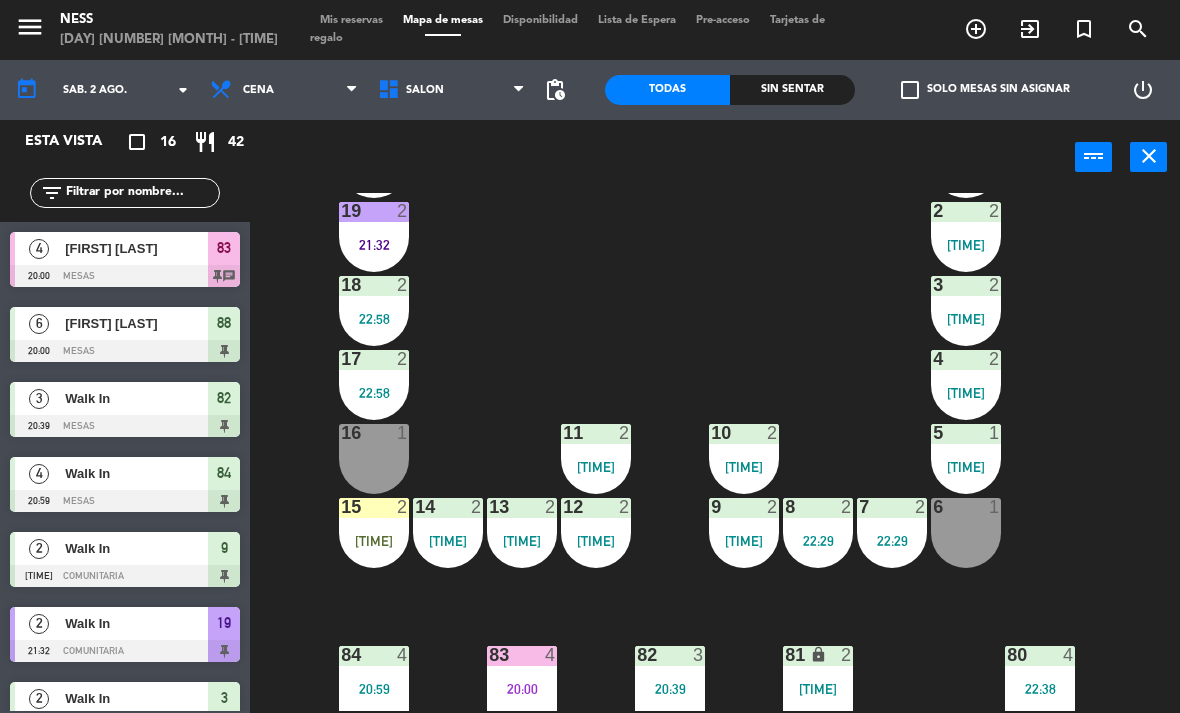 click on "15  2   23:02" at bounding box center (374, 533) 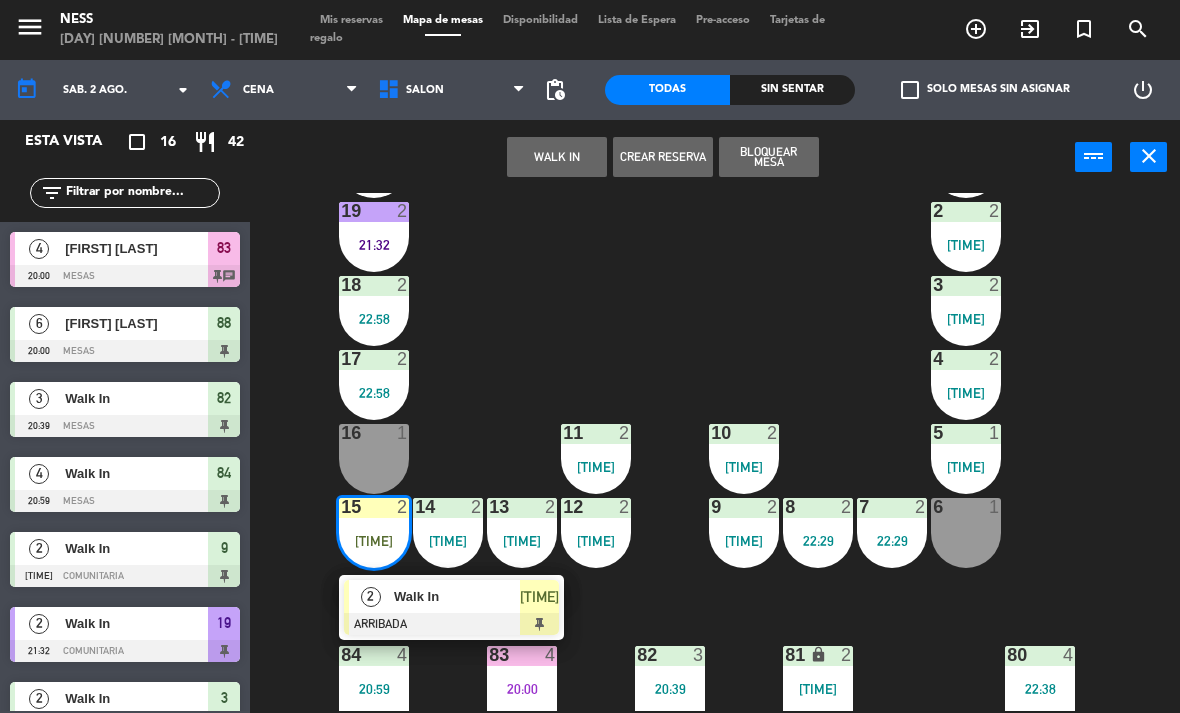 click on "Walk In" at bounding box center [457, 596] 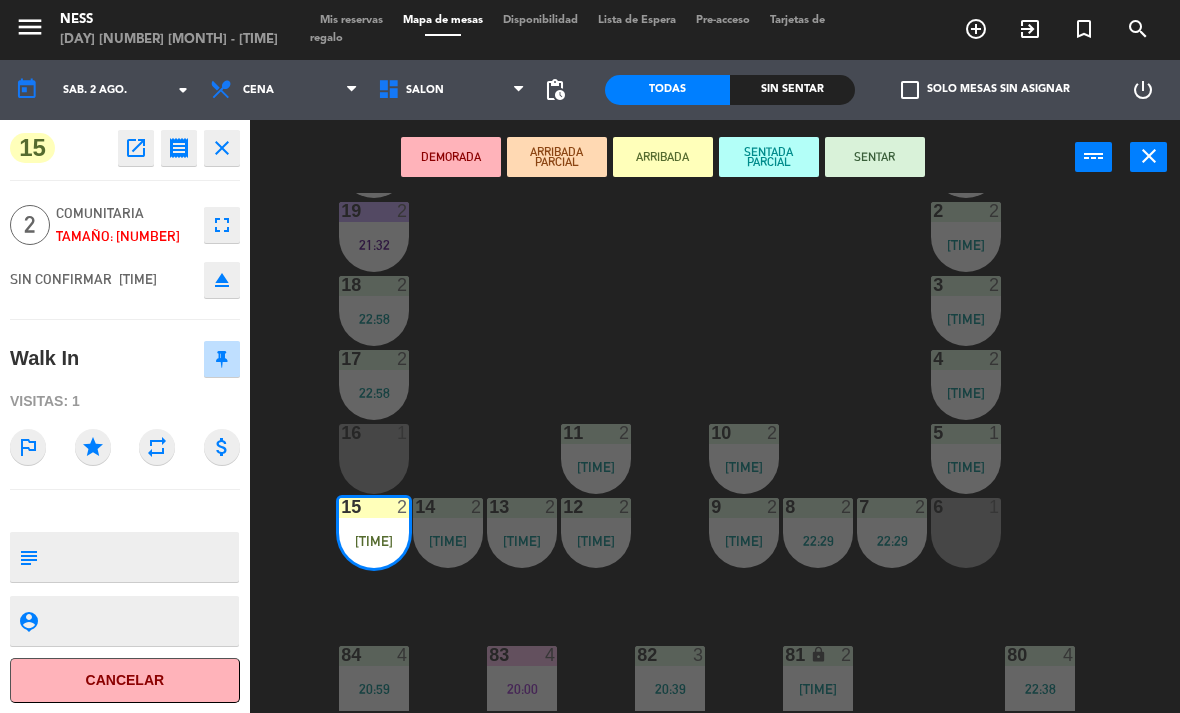 click on "Cancelar" 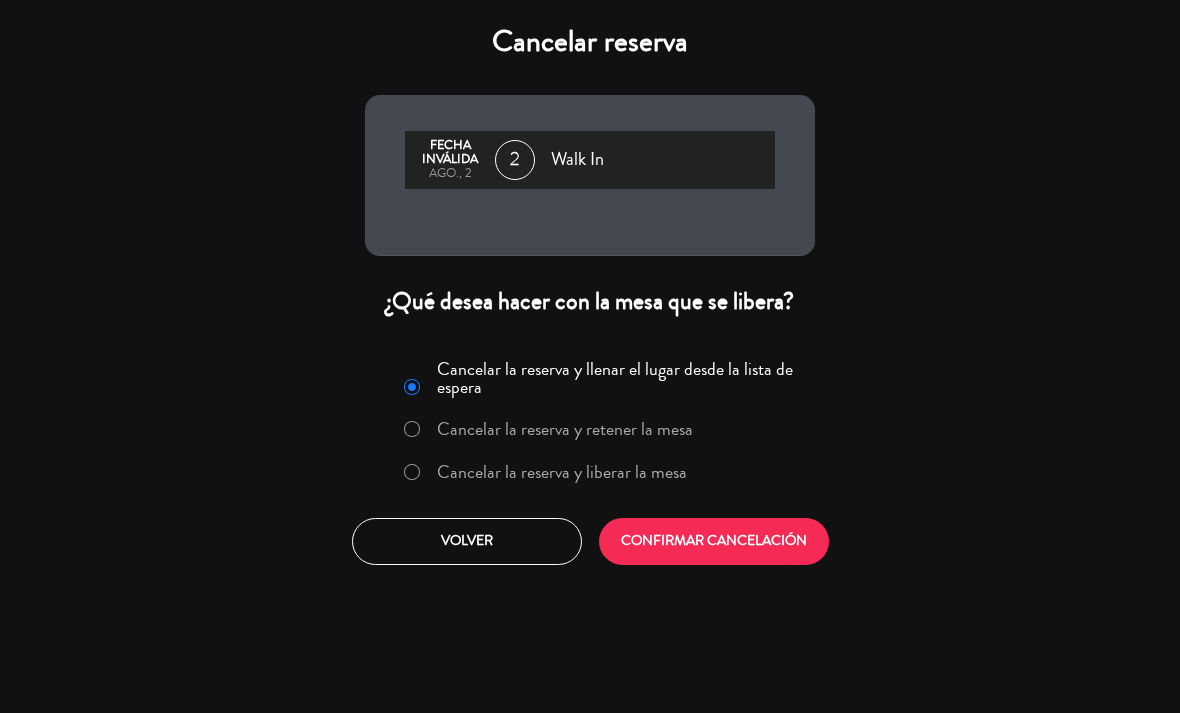 click on "CONFIRMAR CANCELACIÓN" 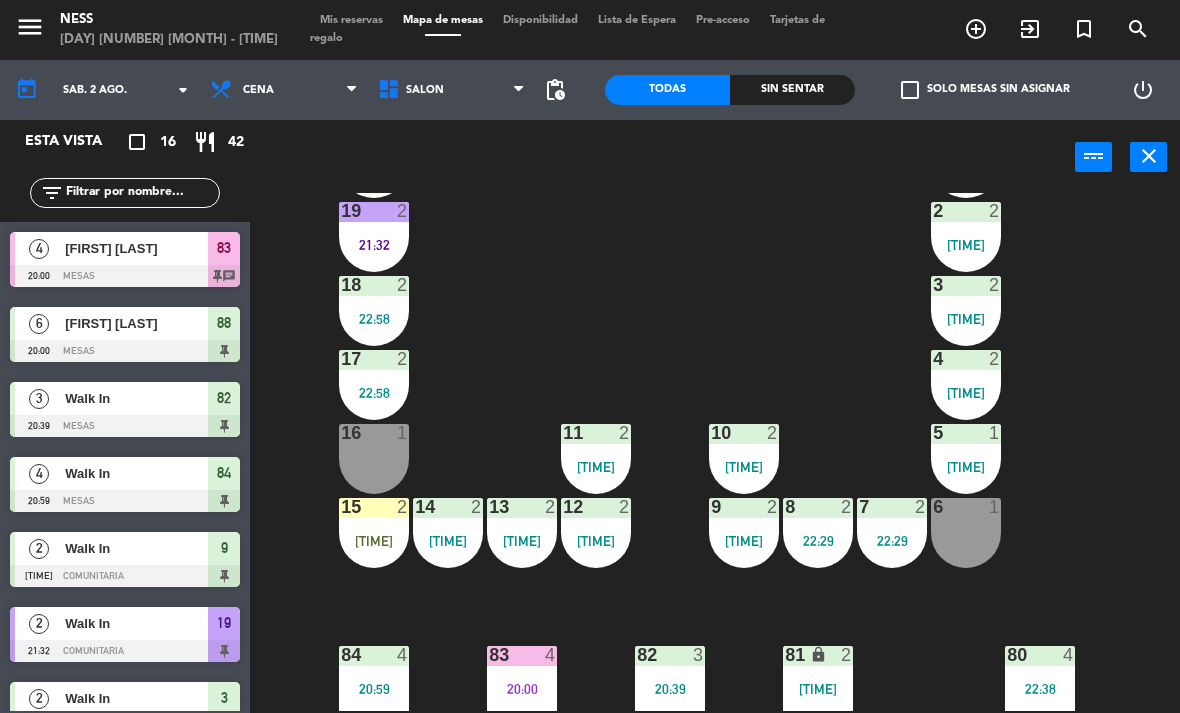 scroll, scrollTop: 0, scrollLeft: 0, axis: both 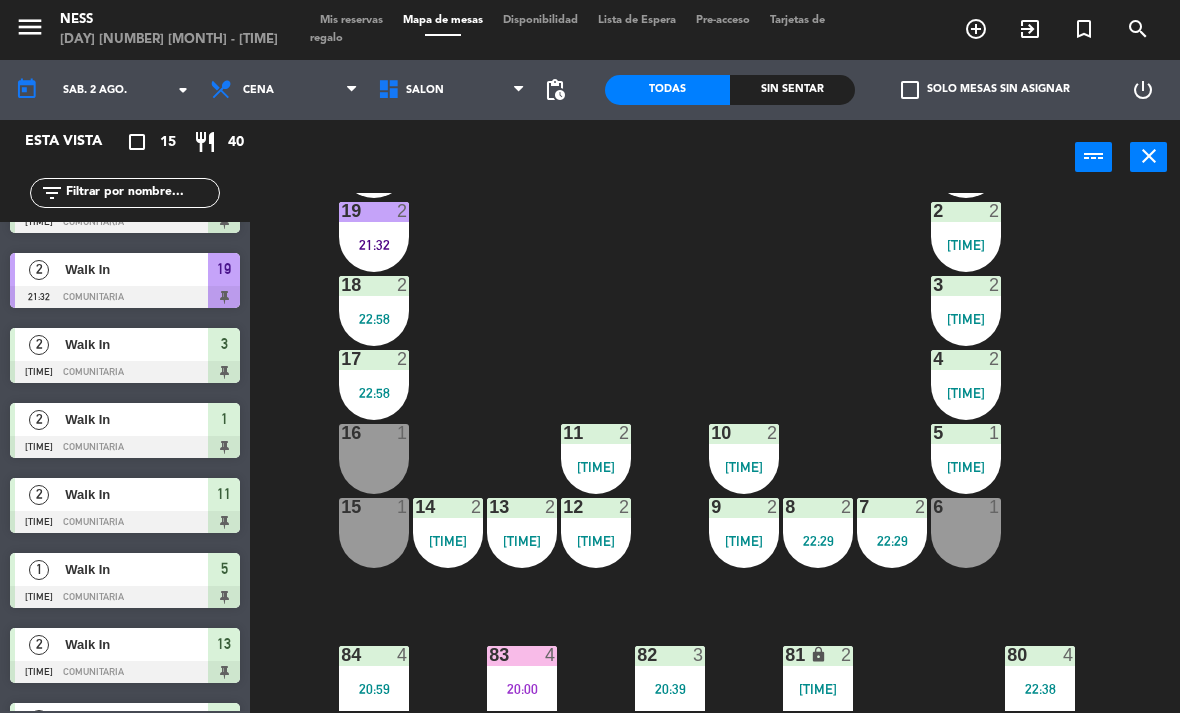 click on "20  2   21:32  1  2   21:47  19  2   21:32  2  2   21:47  18  2   22:58  3  2   21:40  17  2   22:58  4  2   21:40  16  1  11  2   21:56  10  2   21:04  5  1   22:13  12  2   21:56  14  2   22:13  13  2   22:13  15  1  9  2   21:04  8  2   22:29  7  2   22:29  6  1  84  4   20:59  83  4   20:00  82  3   20:39  81 lock  2   22:36  80  4   22:38  88  6   20:00" 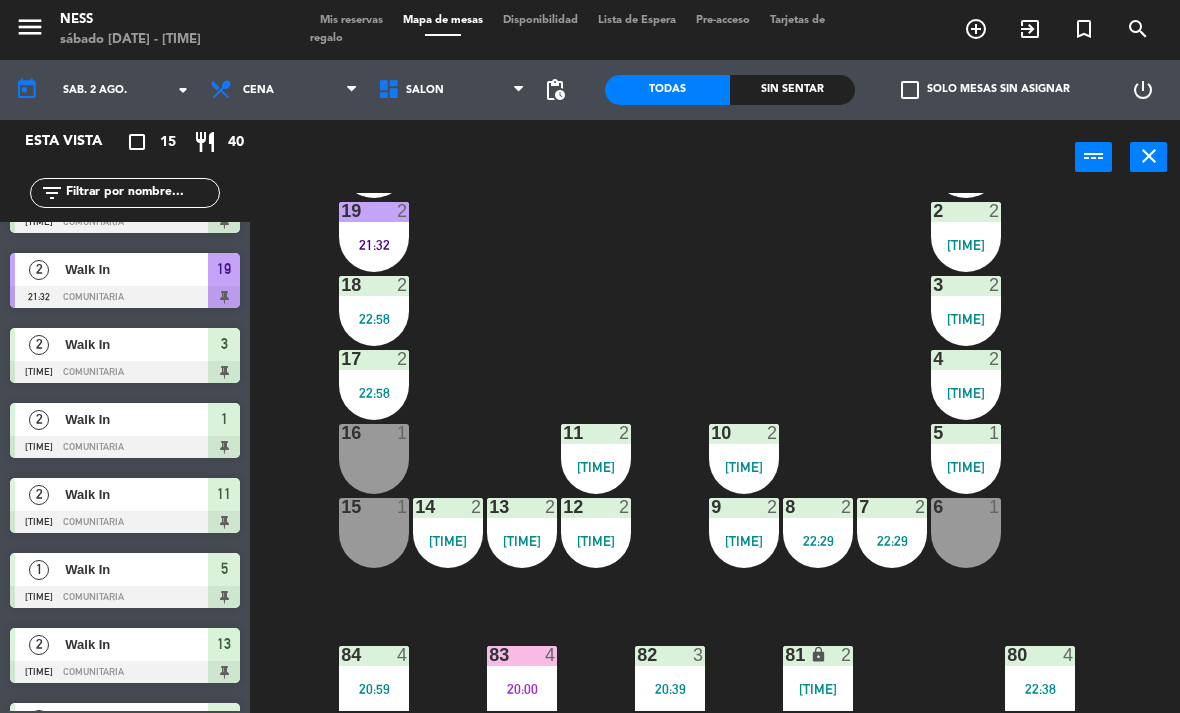 click on "2" at bounding box center [629, 507] 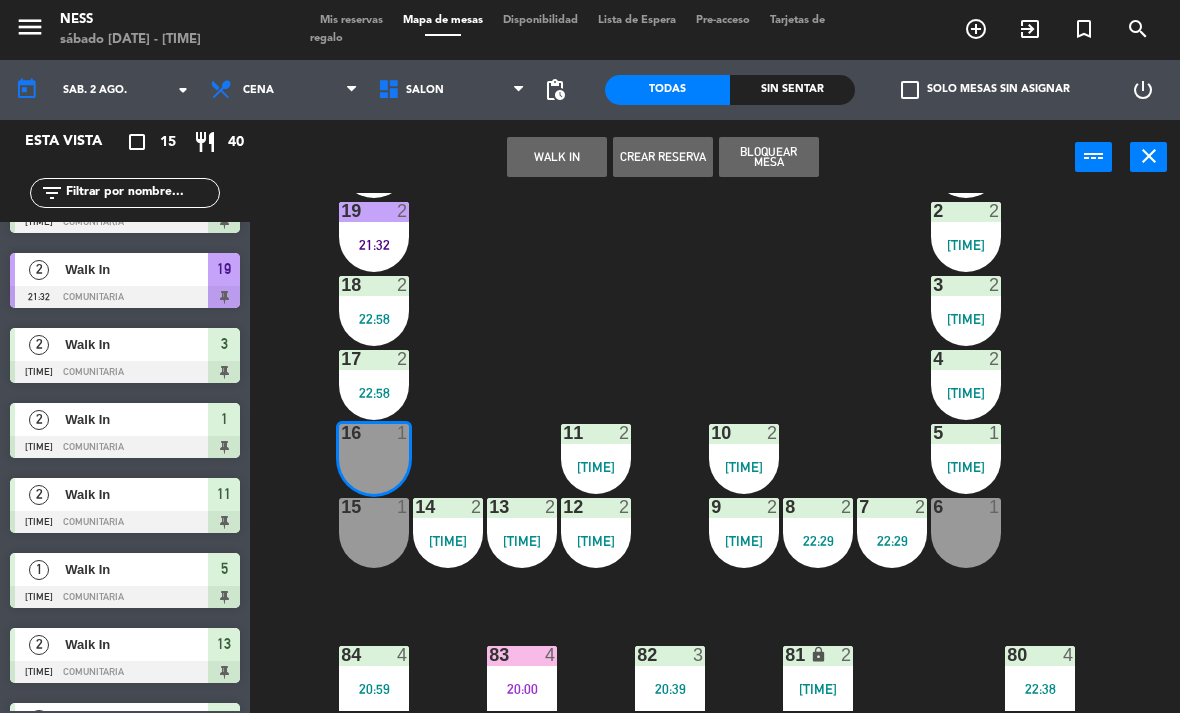 click on "WALK IN" at bounding box center (557, 157) 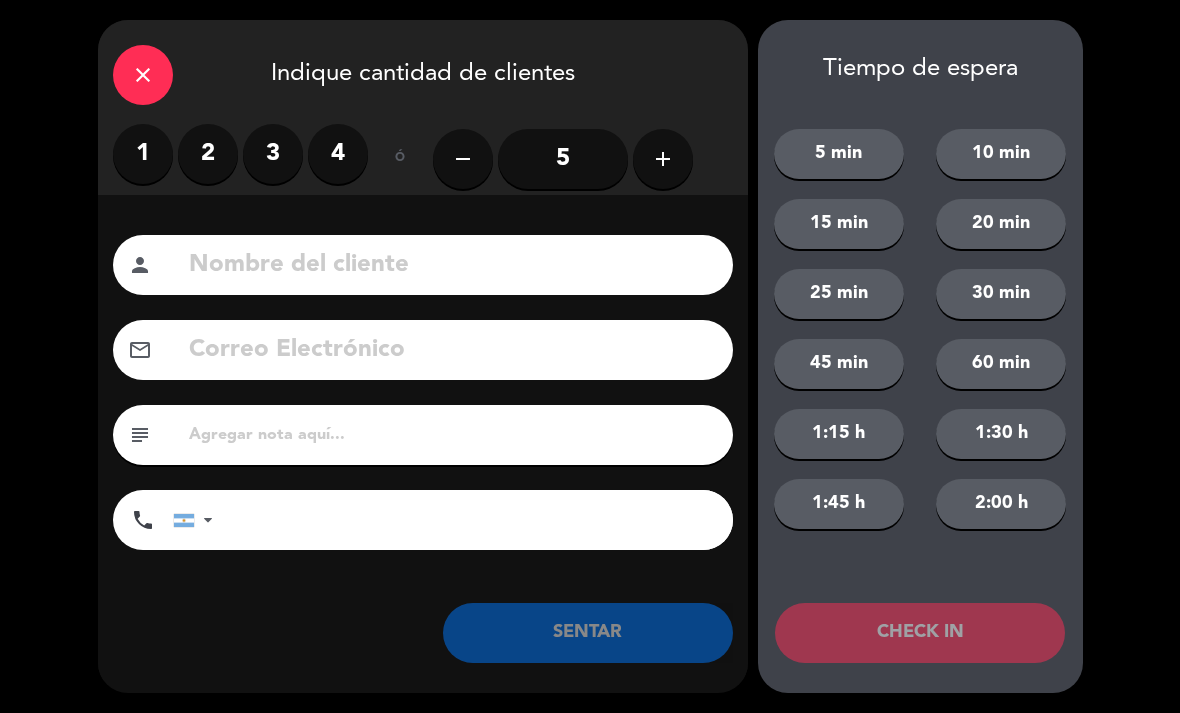 click on "1   2   3   4" at bounding box center [240, 154] 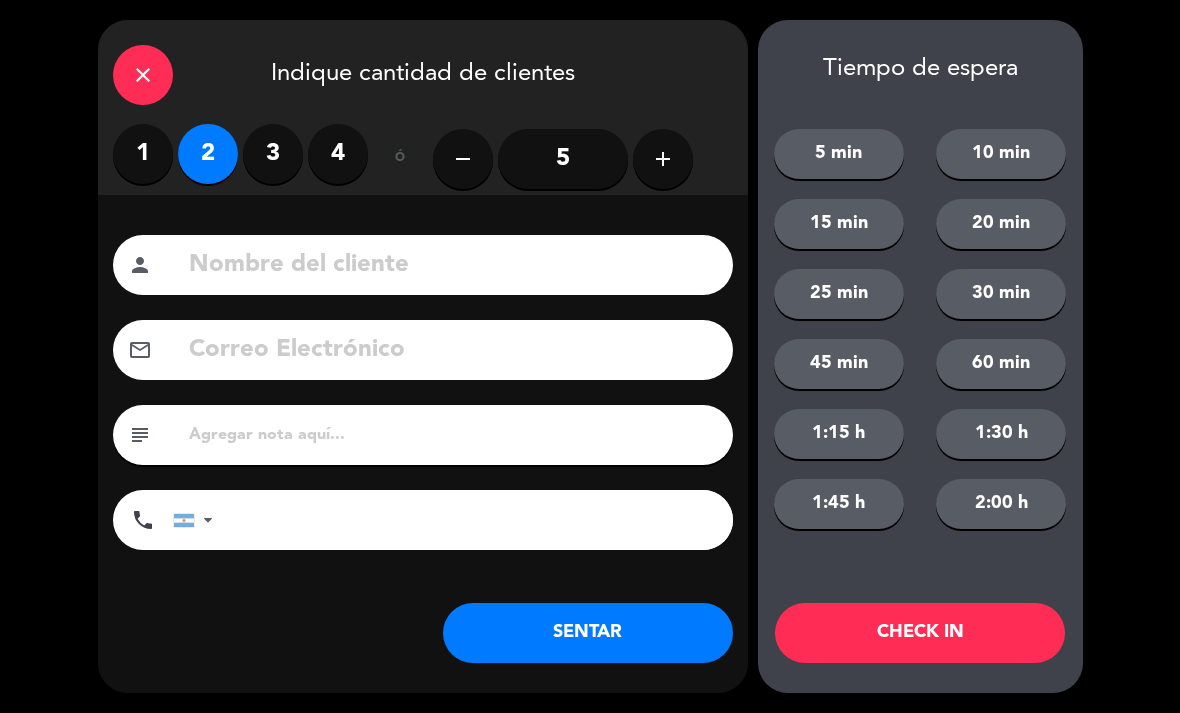 click on "SENTAR" 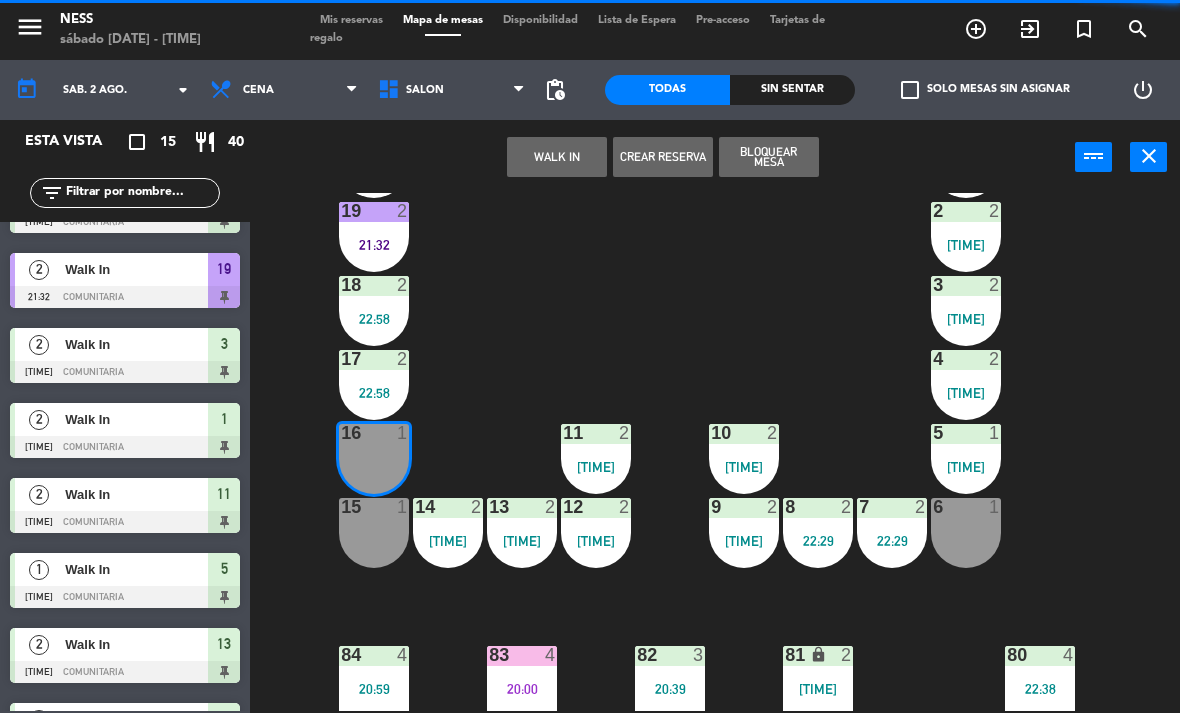 scroll, scrollTop: 0, scrollLeft: 0, axis: both 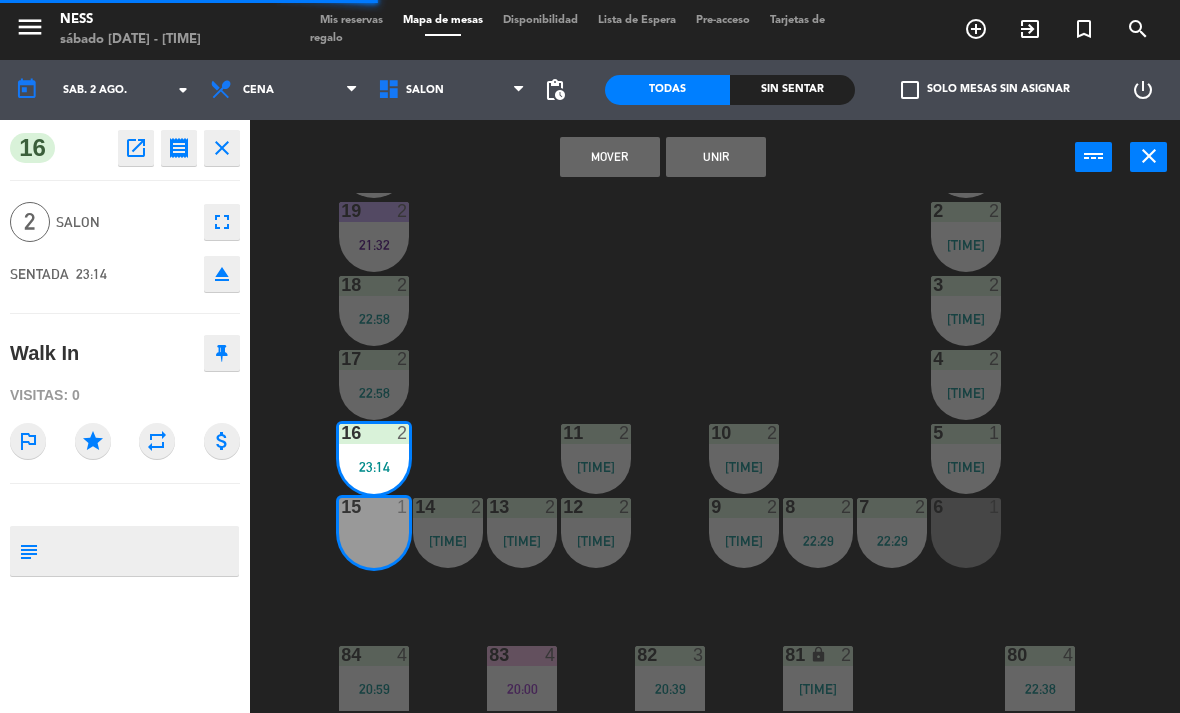 click on "Unir" at bounding box center (716, 157) 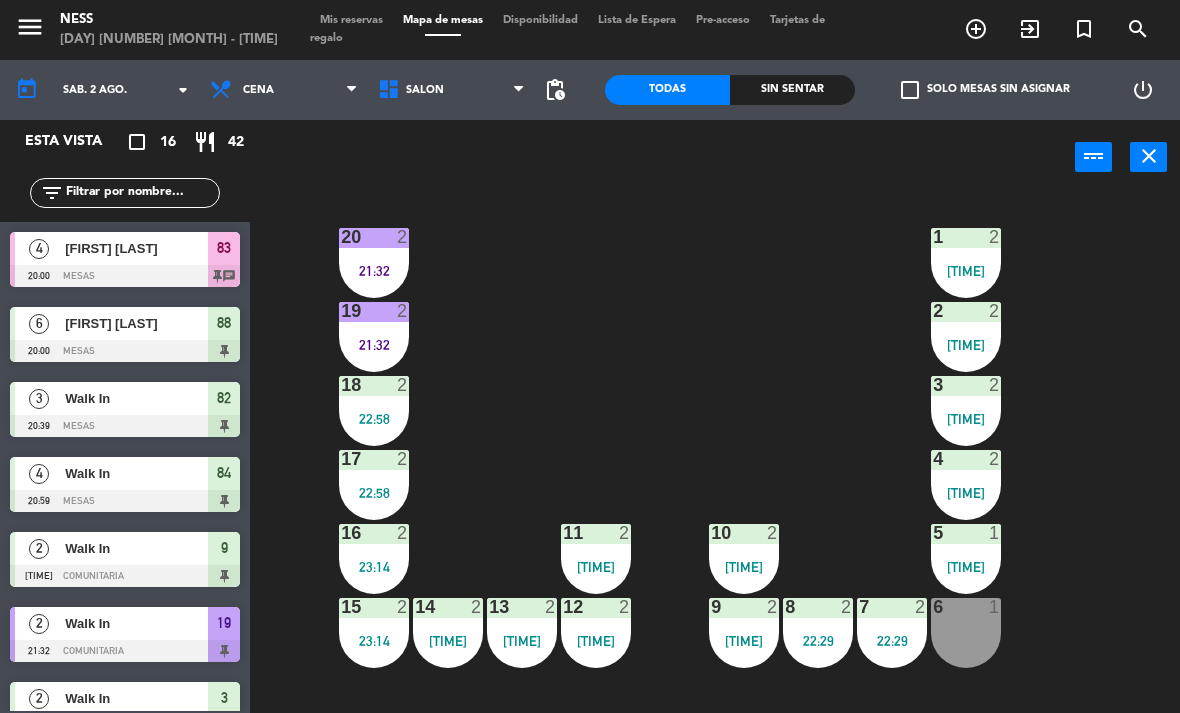 scroll, scrollTop: 0, scrollLeft: 0, axis: both 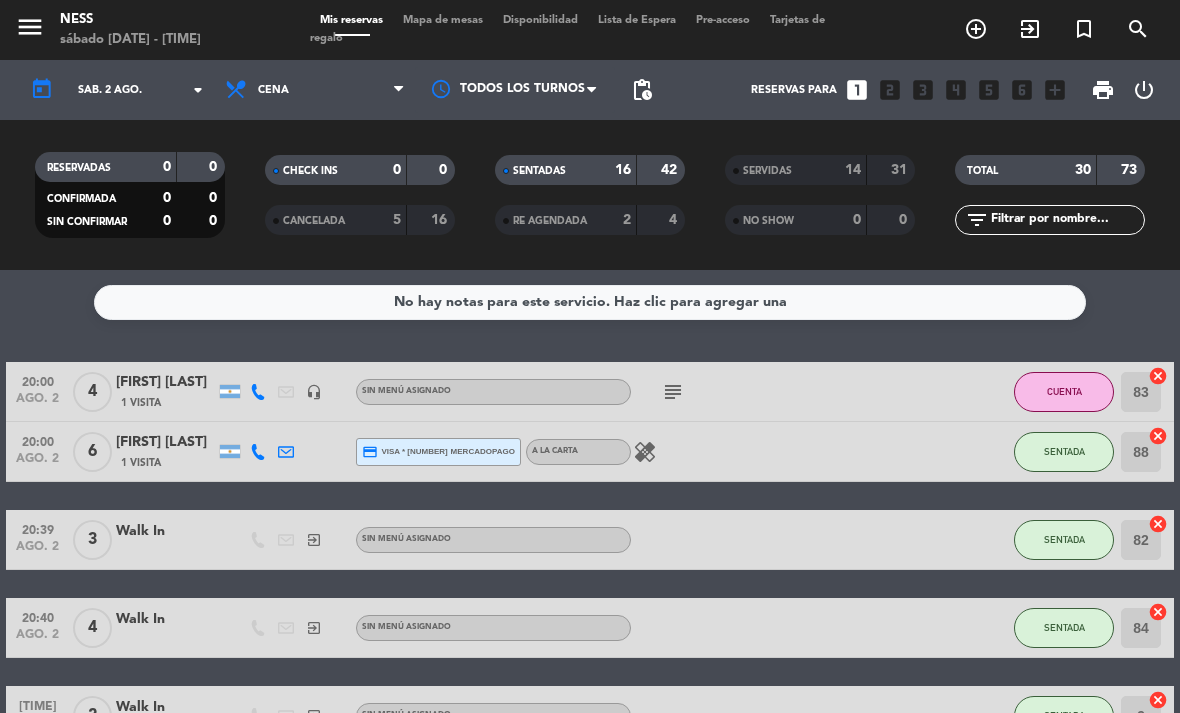 click on "search" at bounding box center (976, 29) 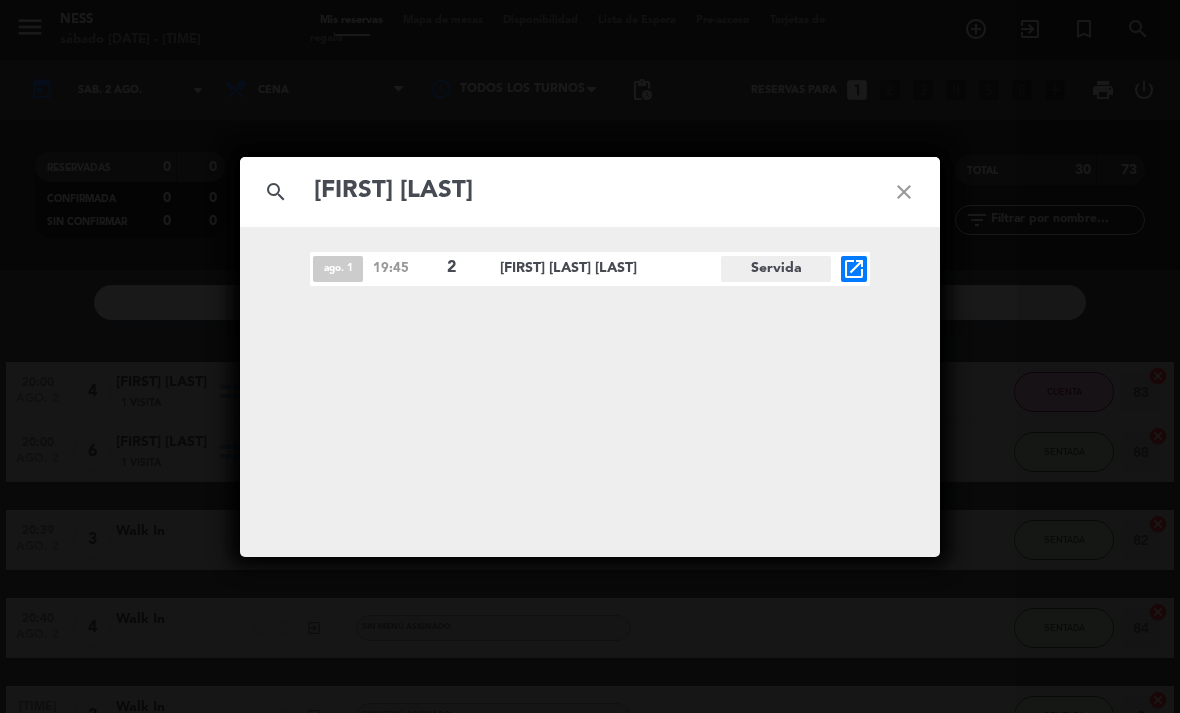 type on "[FIRST] [LAST]" 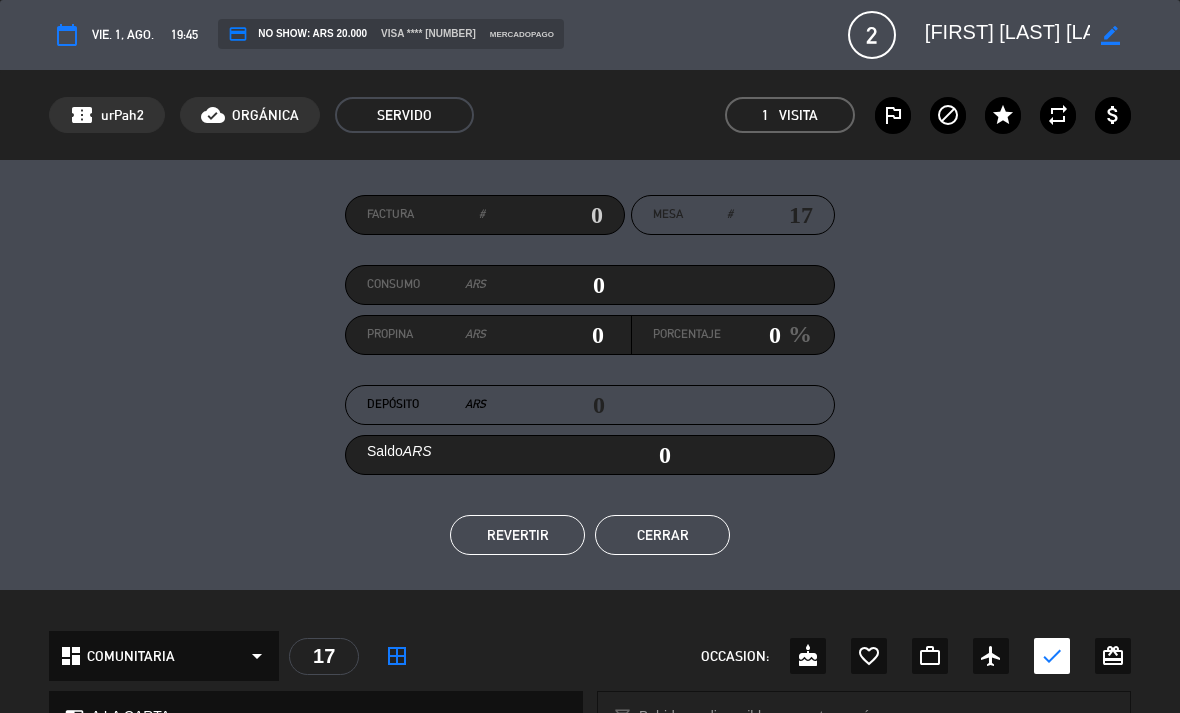 scroll, scrollTop: 0, scrollLeft: 0, axis: both 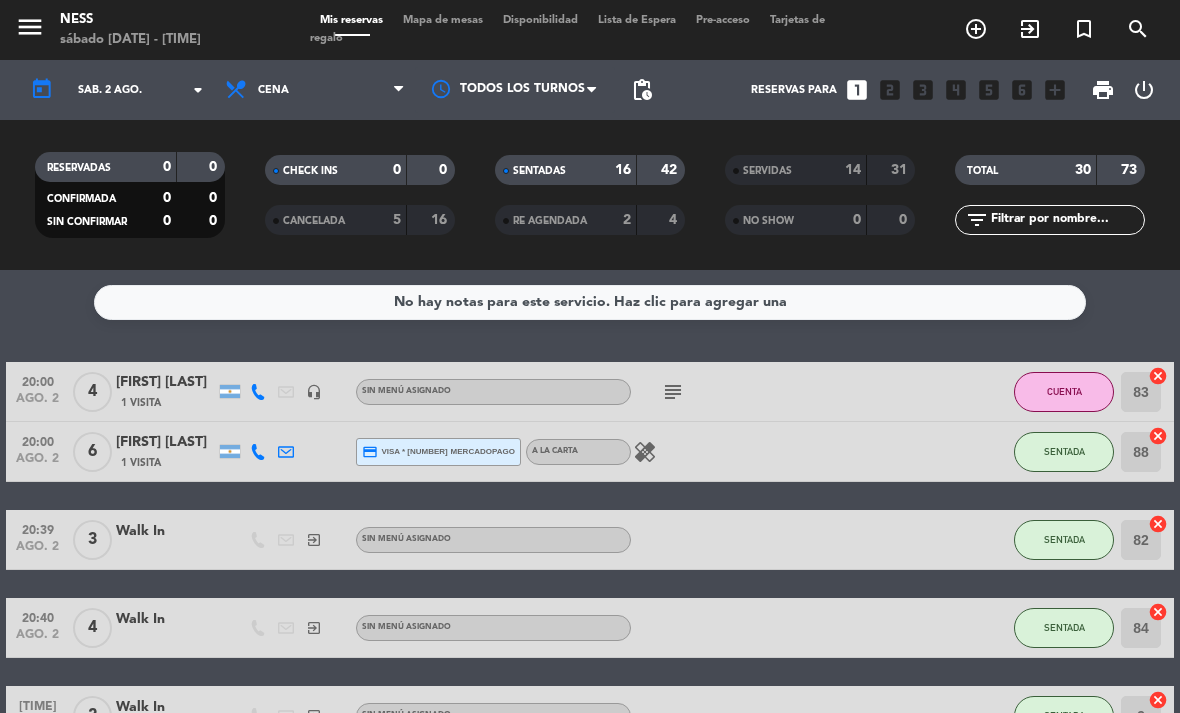 click on "Mapa de mesas" at bounding box center (443, 20) 